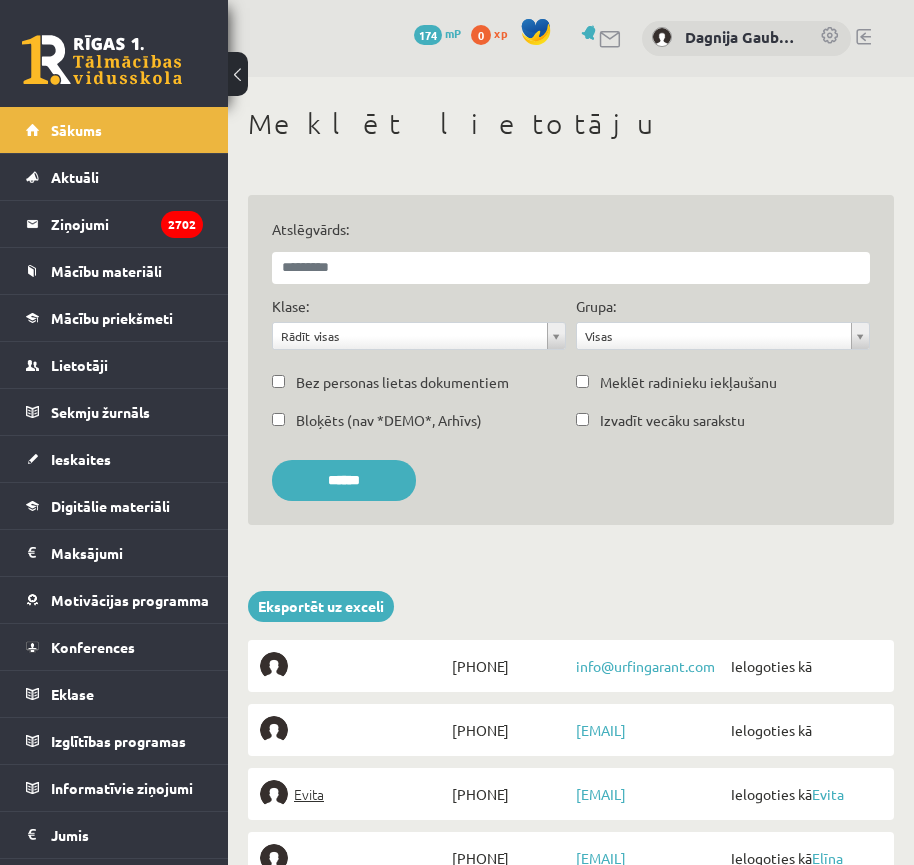 scroll, scrollTop: 0, scrollLeft: 0, axis: both 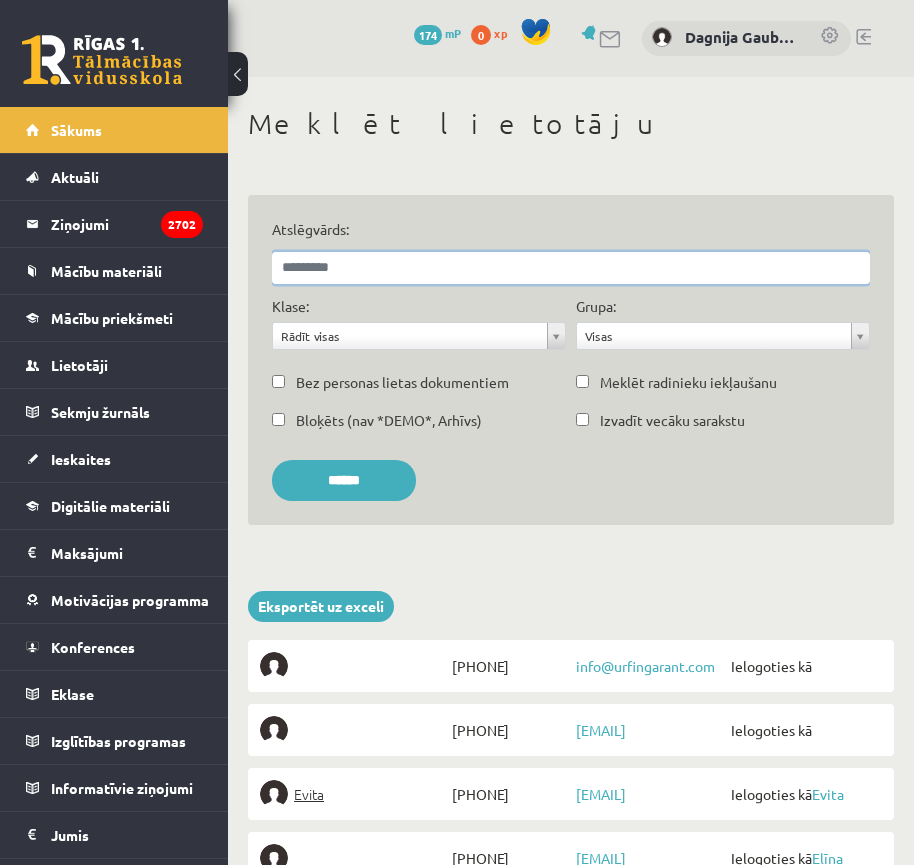 click on "Atslēgvārds:" at bounding box center [571, 268] 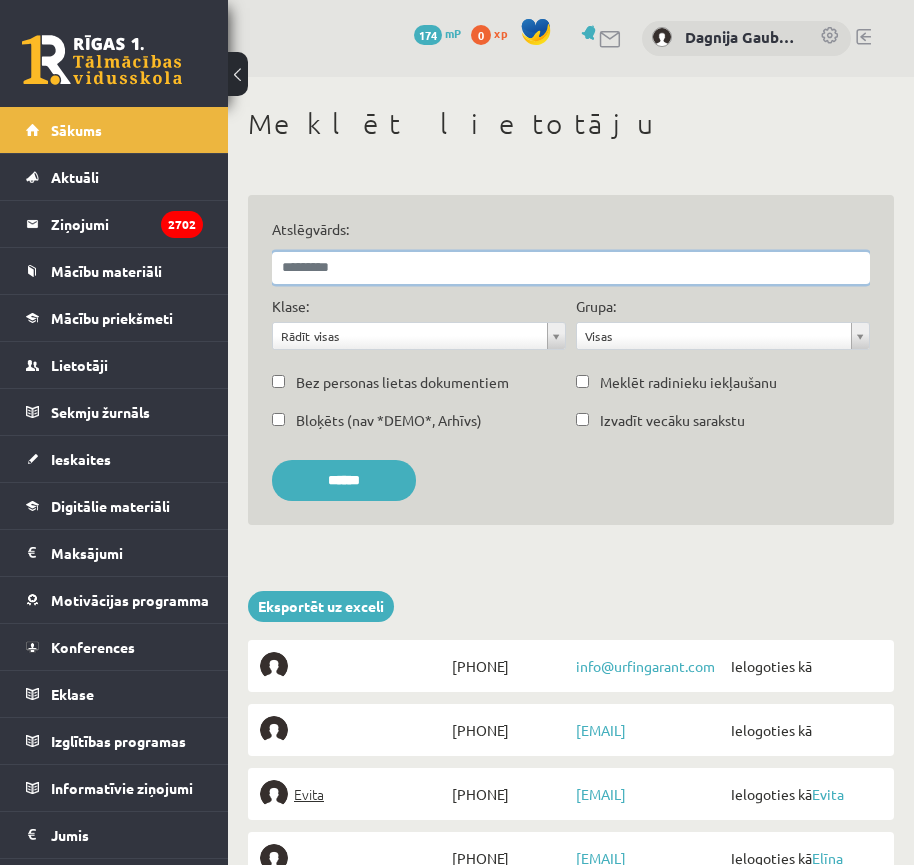 click on "Atslēgvārds:" at bounding box center (571, 268) 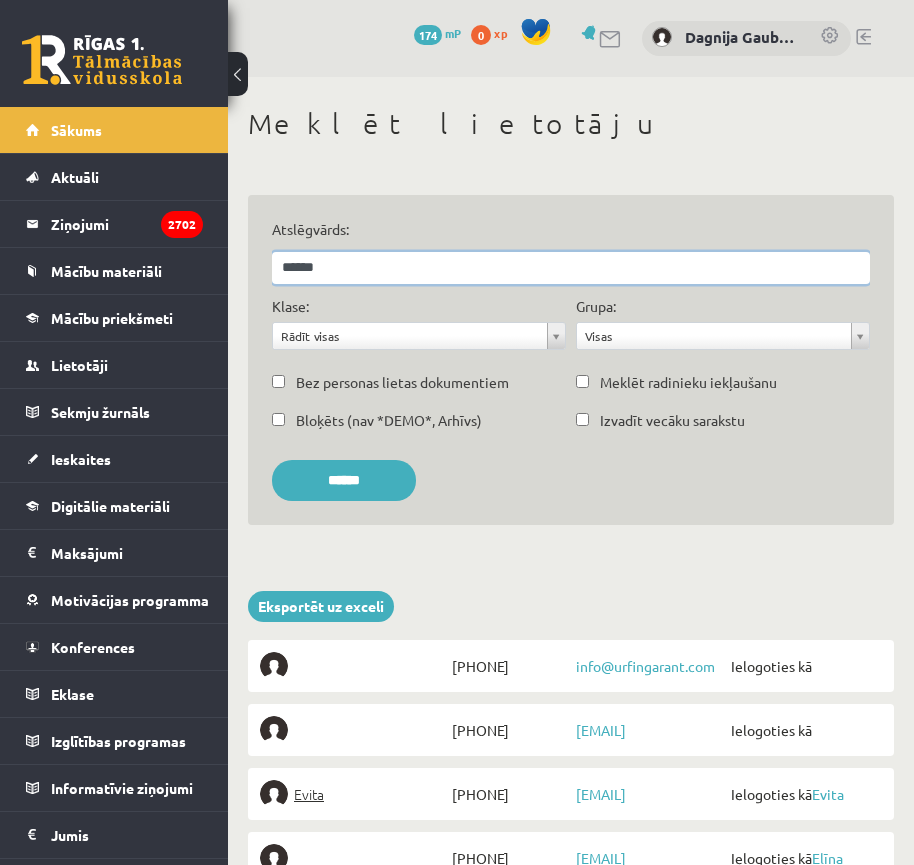 type on "******" 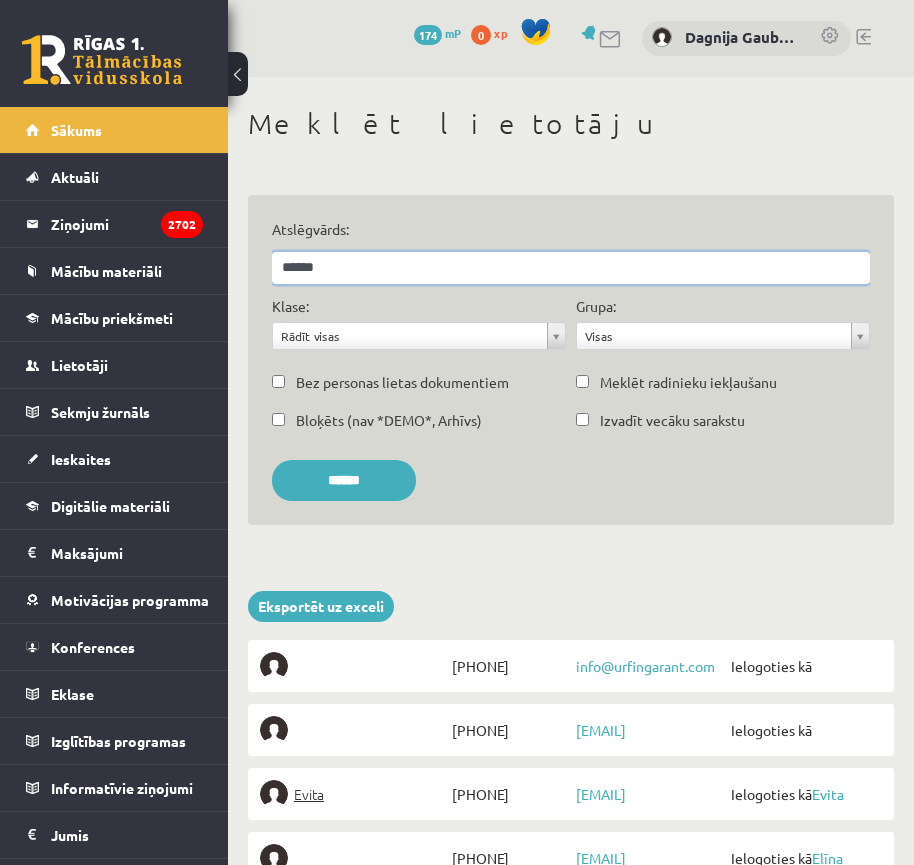 click on "******" at bounding box center (344, 480) 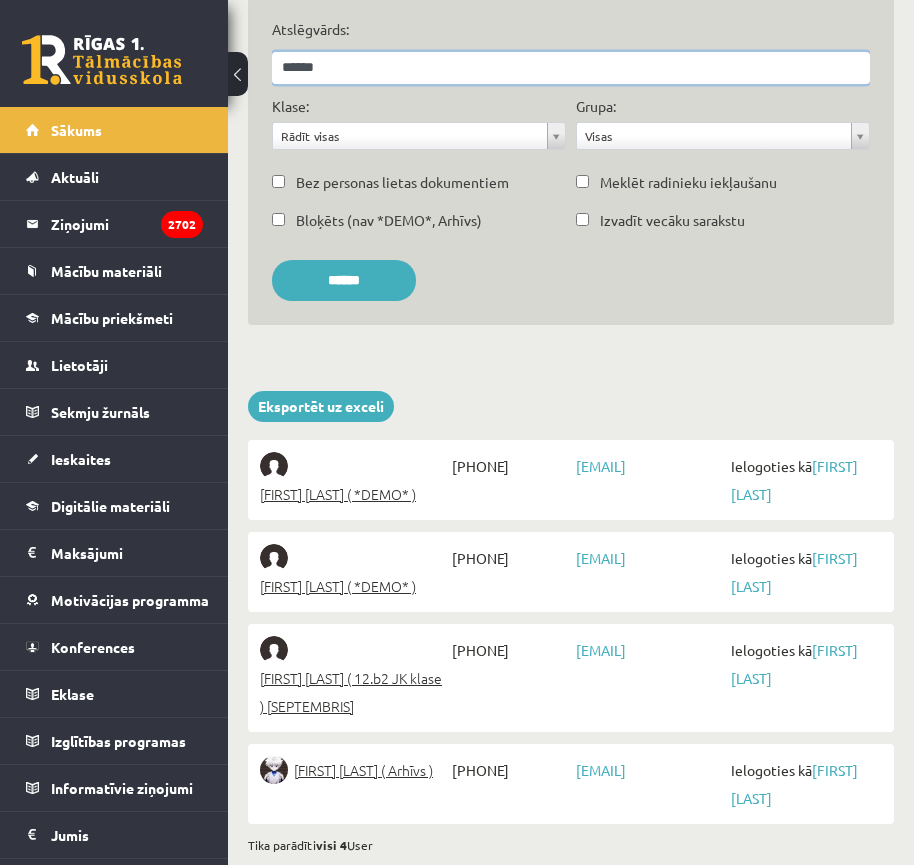 scroll, scrollTop: 231, scrollLeft: 0, axis: vertical 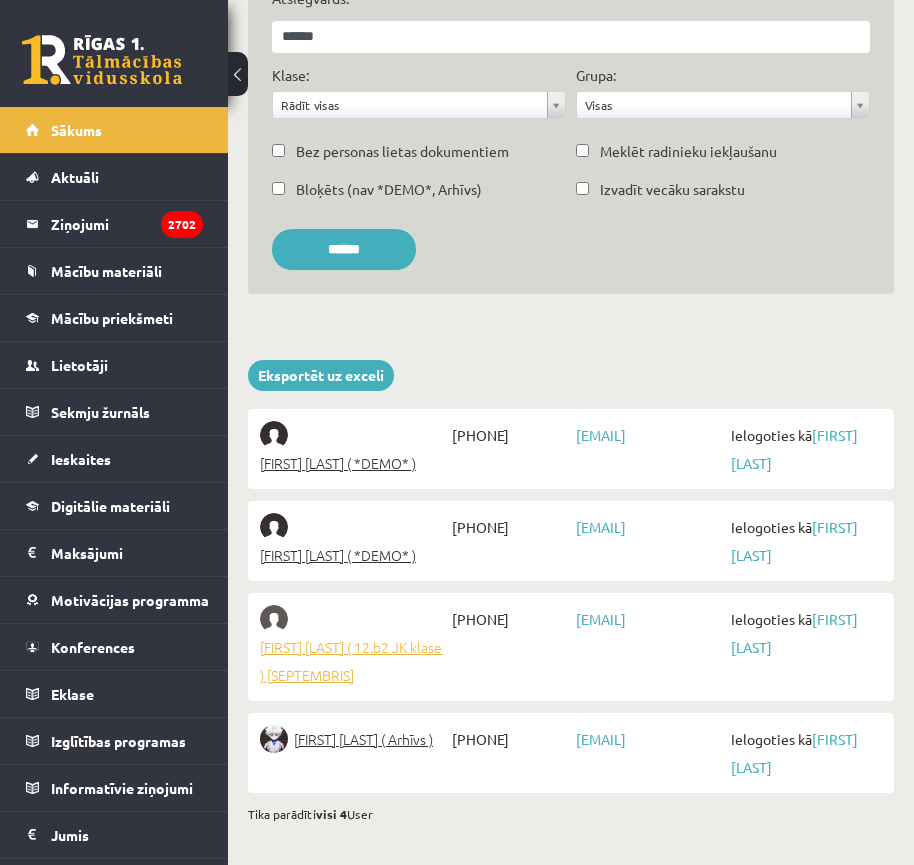 click on "Andrejs Naumovs
( 12.b2 JK klase )
[SEPTEMBRIS]" at bounding box center (353, 661) 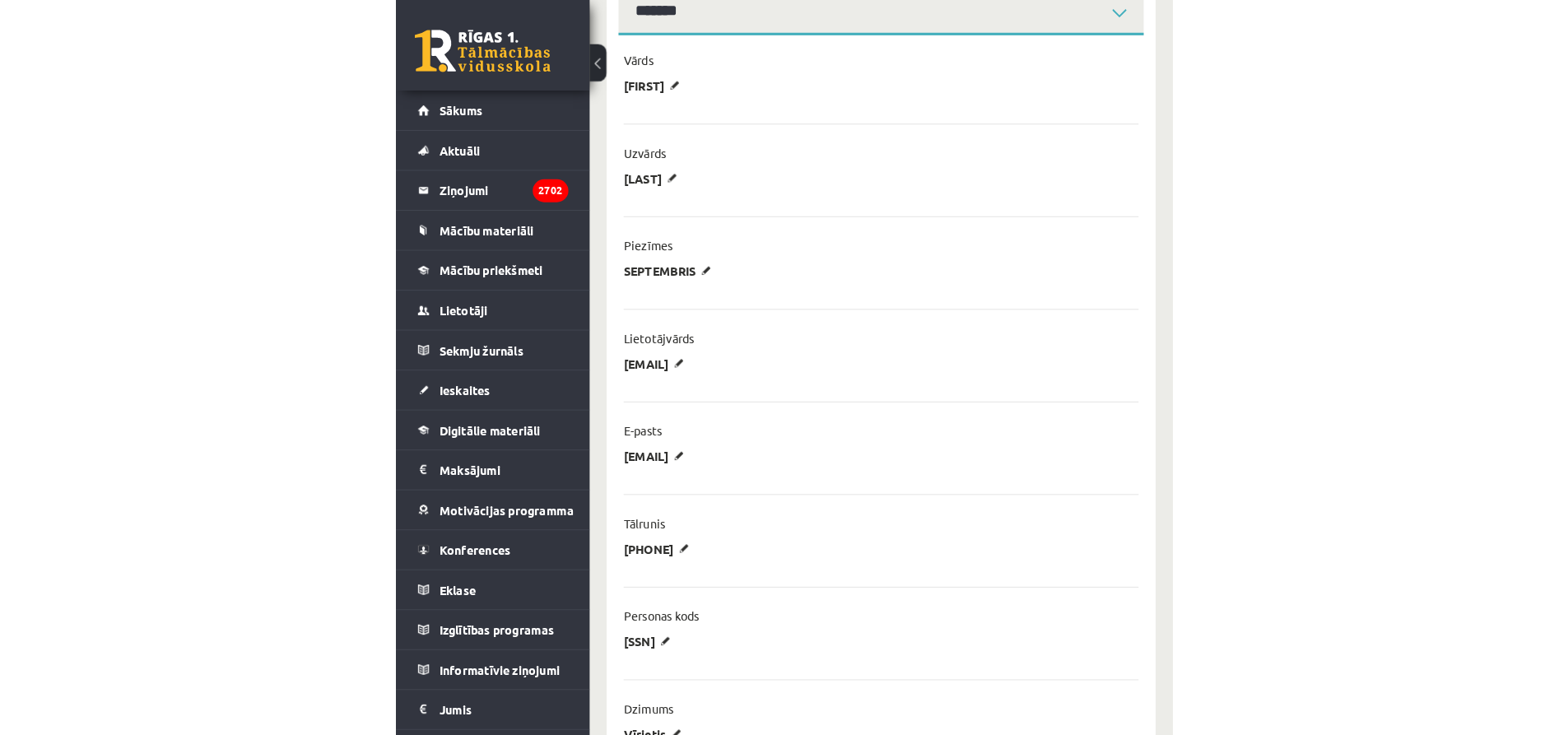 scroll, scrollTop: 82, scrollLeft: 0, axis: vertical 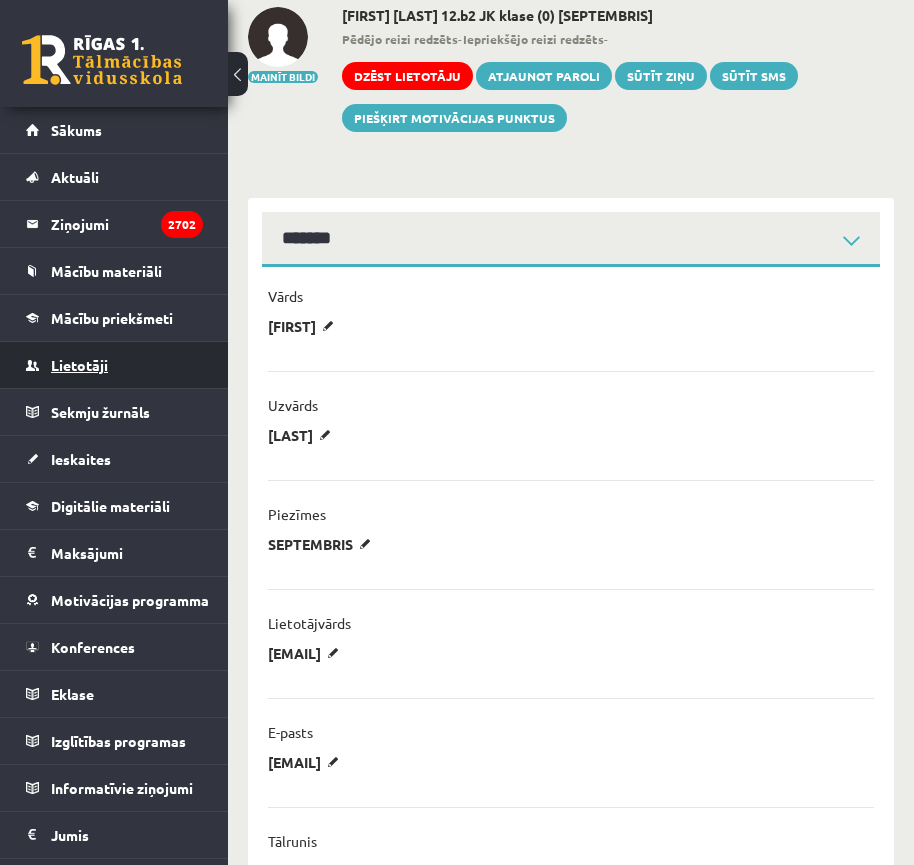 click on "Lietotāji" at bounding box center [79, 365] 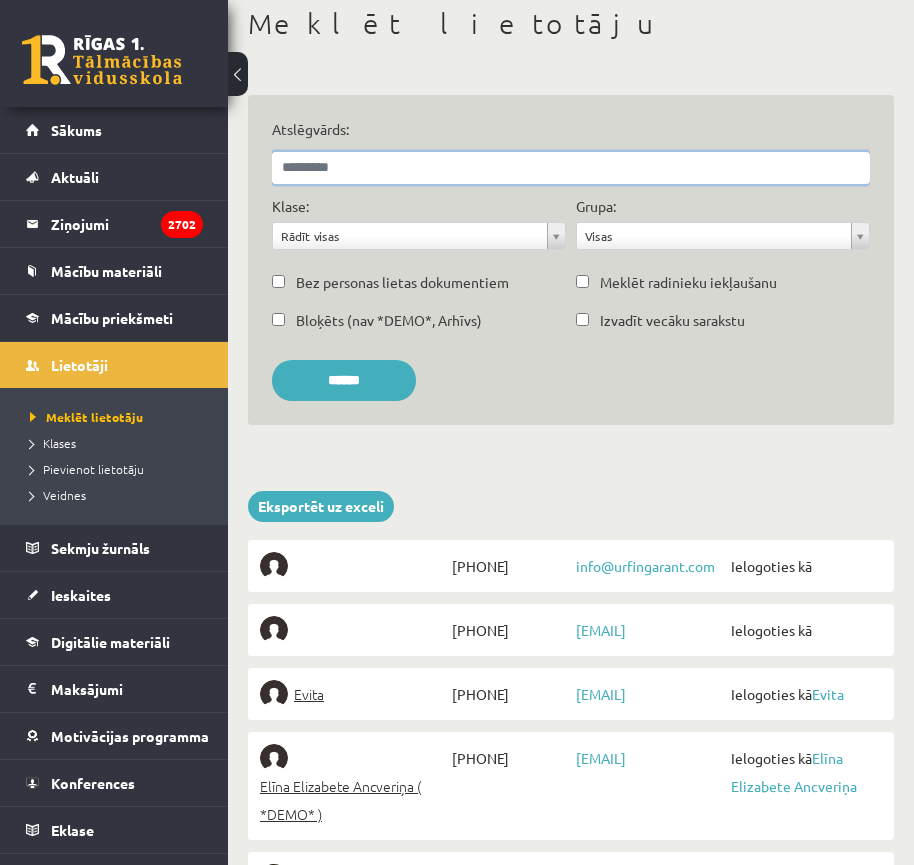 click on "Atslēgvārds:" at bounding box center (571, 168) 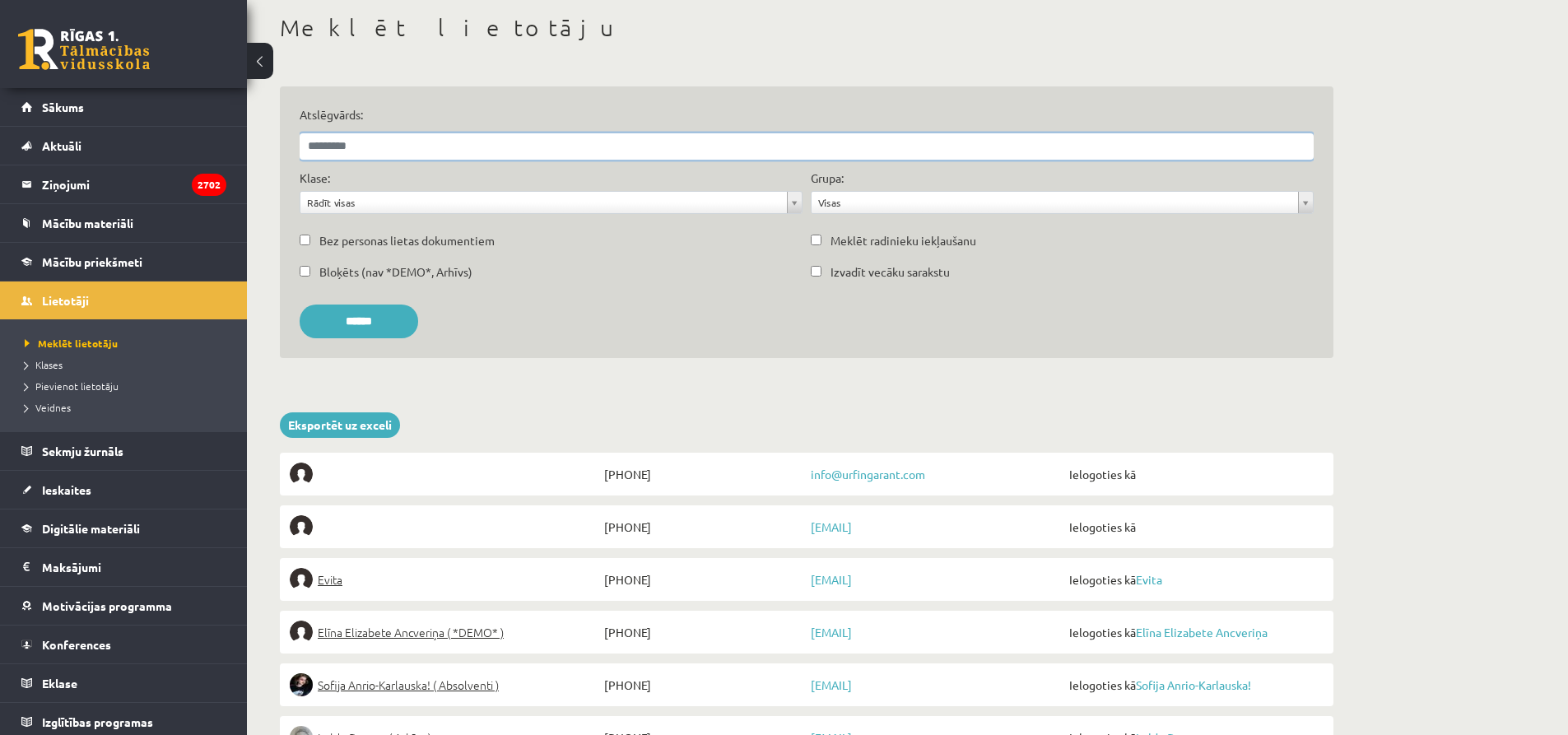 click on "Atslēgvārds:" at bounding box center [807, 147] 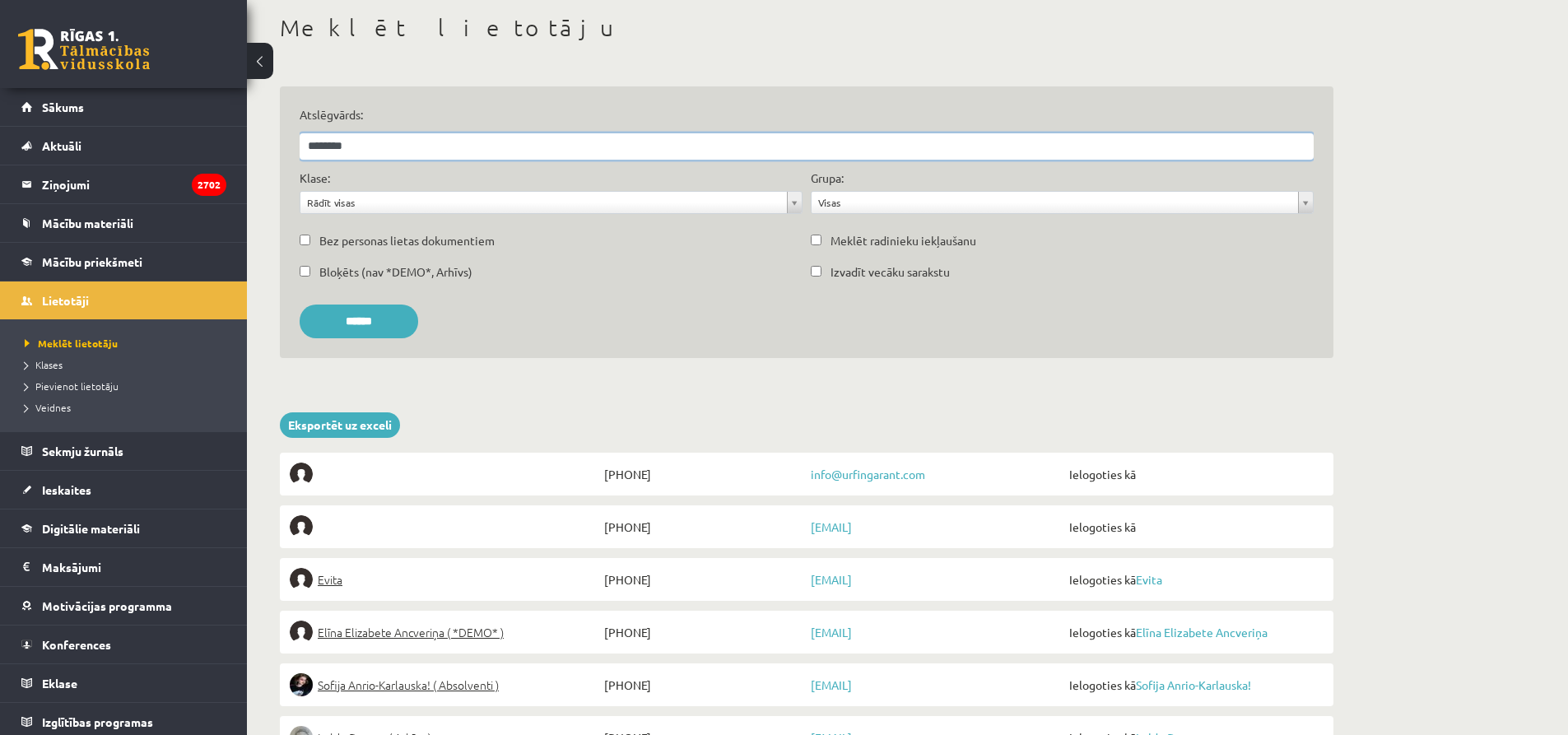 type on "********" 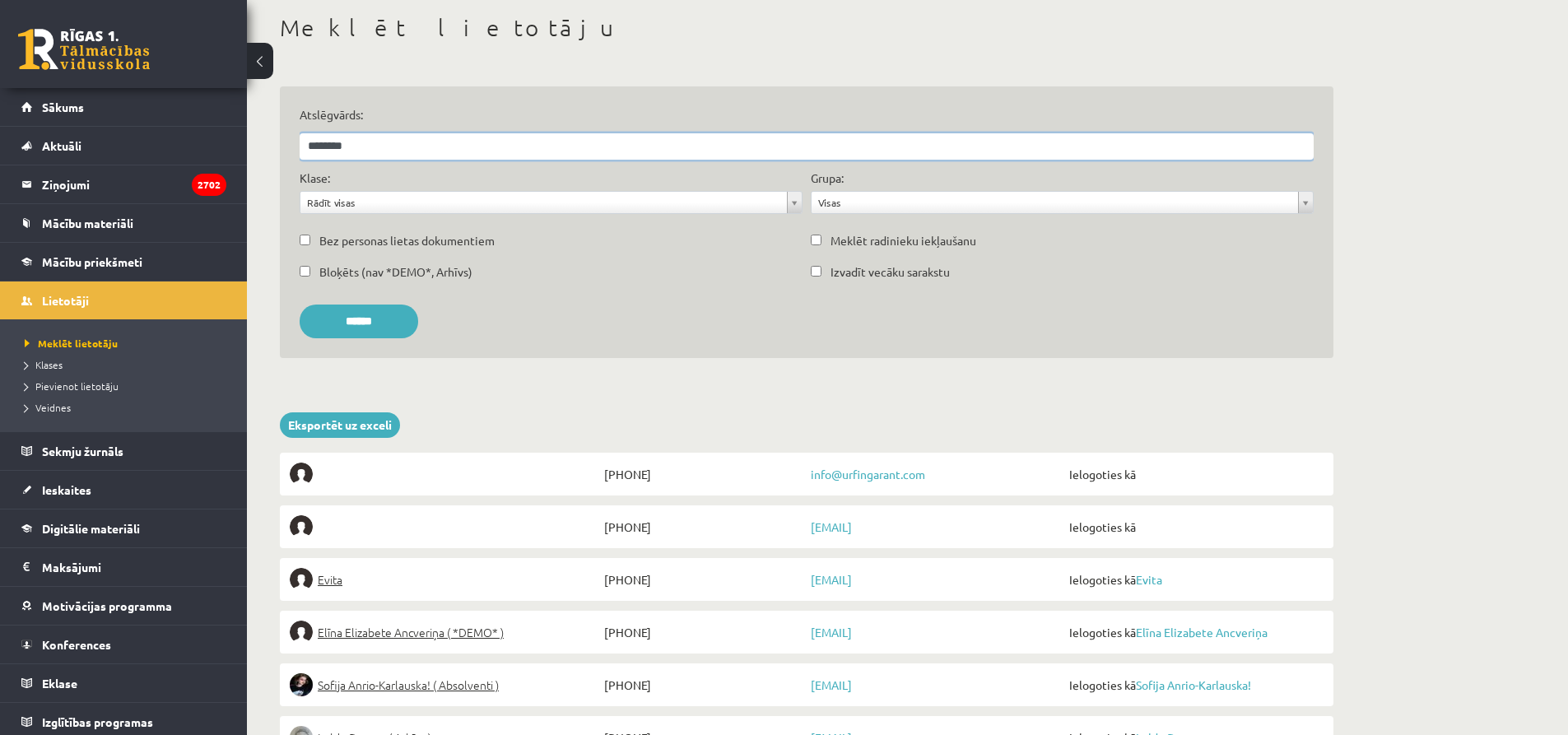 click on "******" at bounding box center [359, 321] 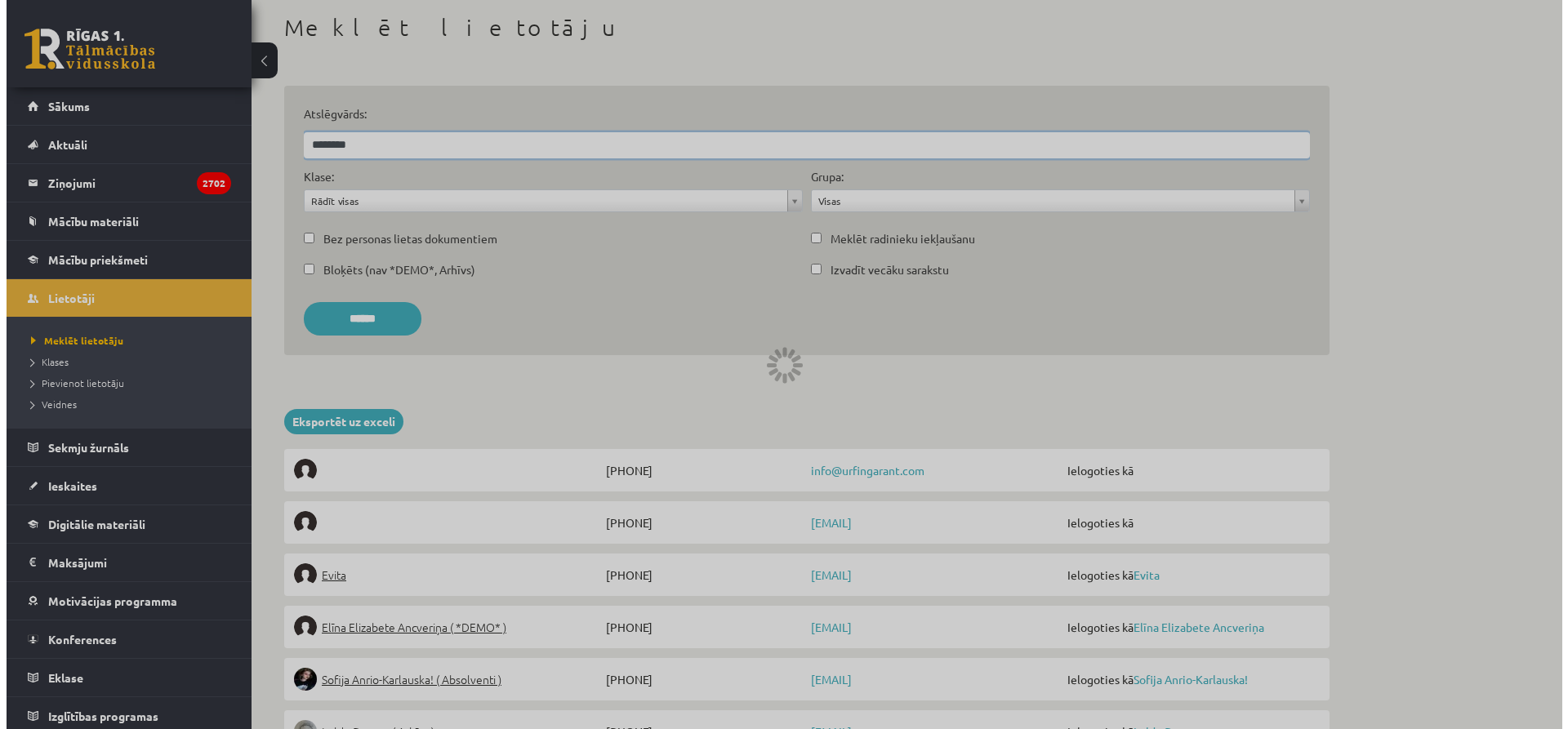 scroll, scrollTop: 0, scrollLeft: 0, axis: both 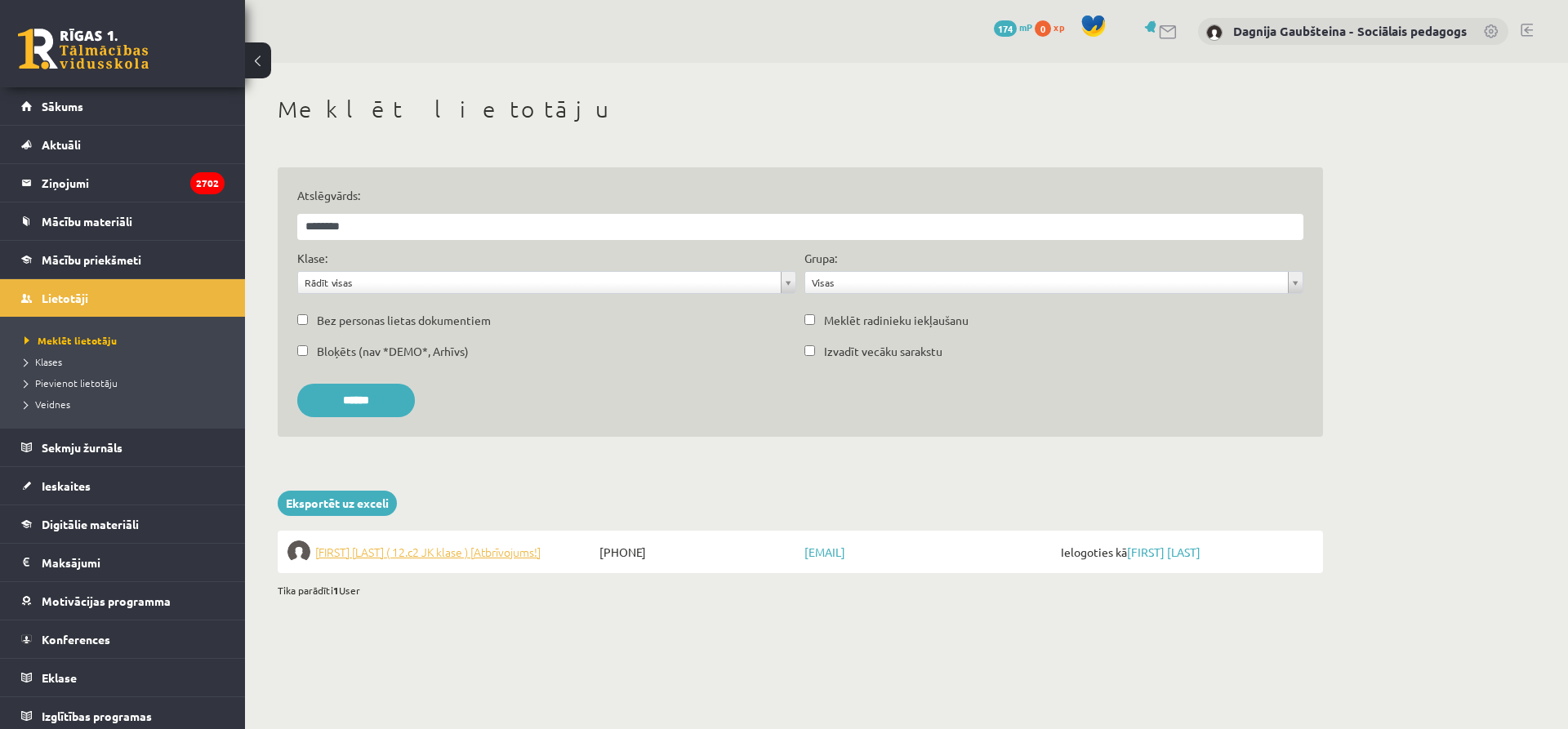 click on "Oļegs Sapogovs
( 12.c2 JK klase )
[Atbrīvojums!]" at bounding box center [428, 552] 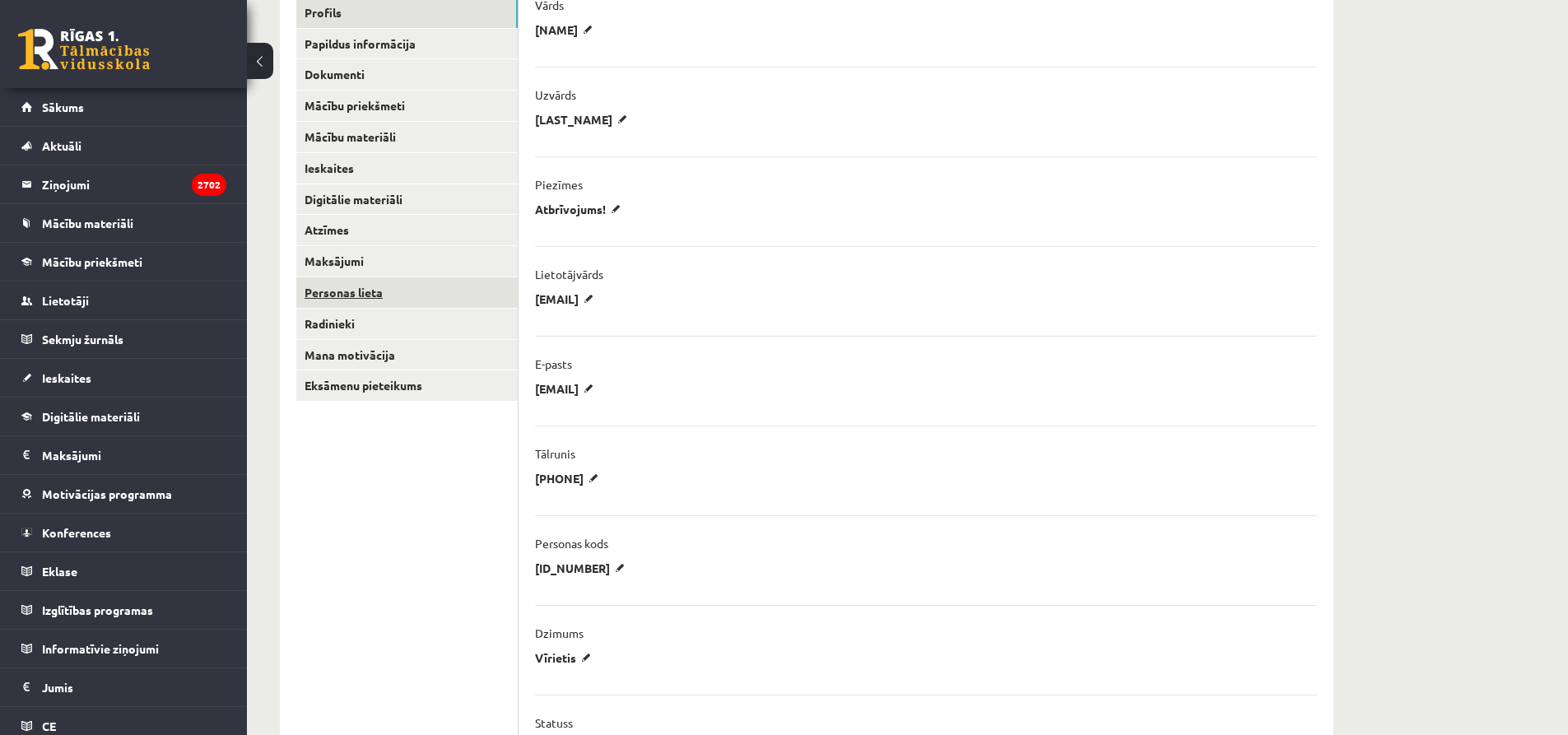 scroll, scrollTop: 82, scrollLeft: 0, axis: vertical 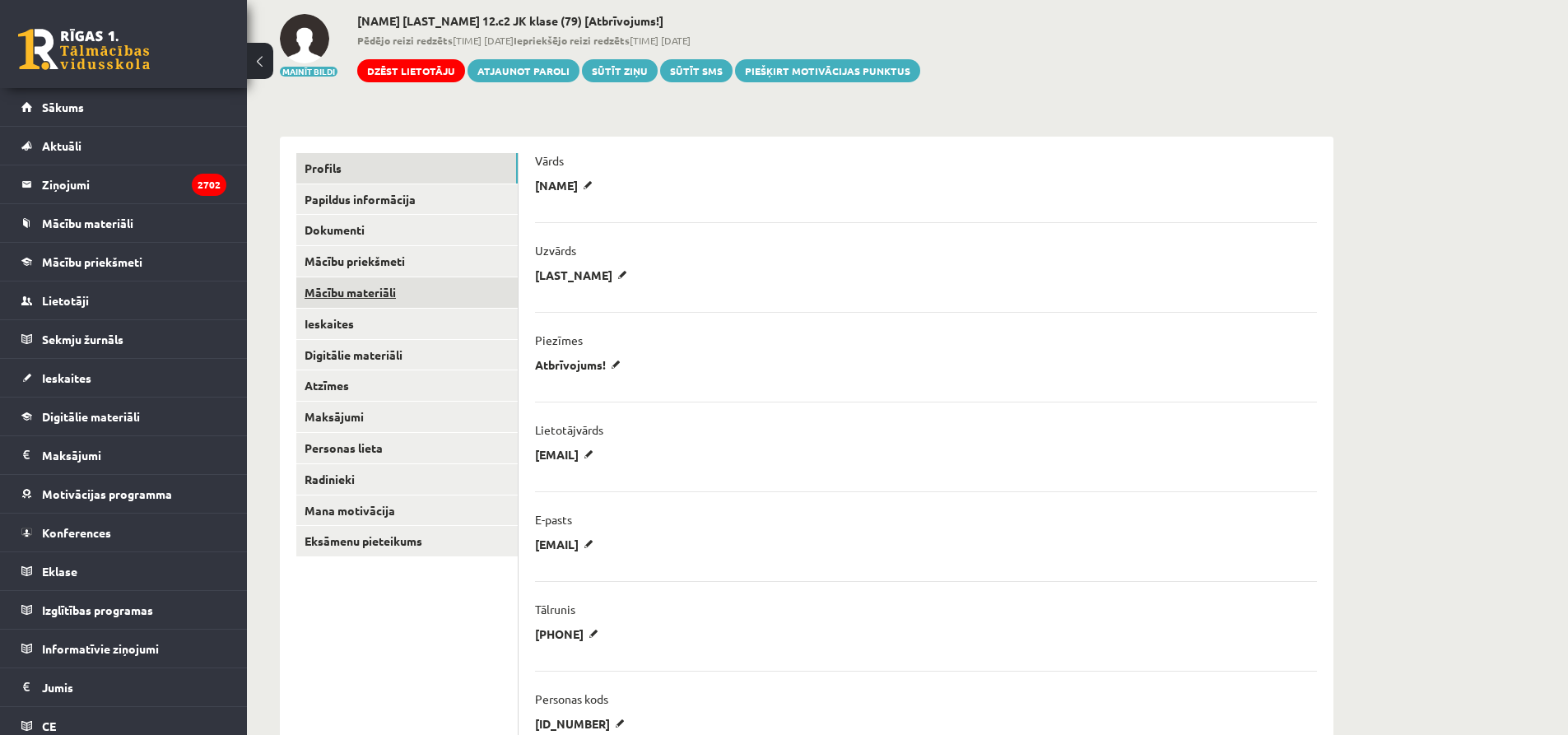 click on "Mācību materiāli" at bounding box center [407, 292] 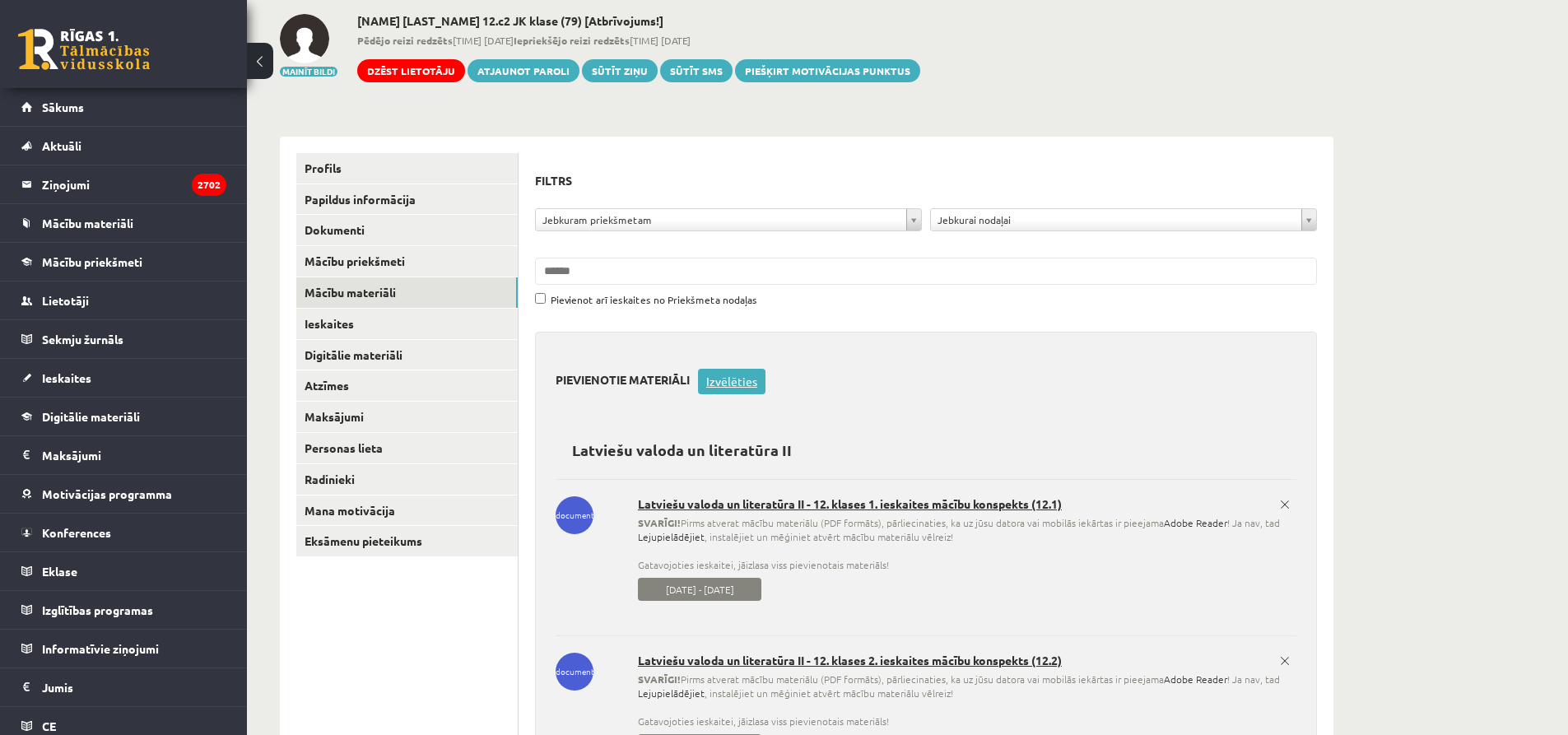click on "Izvēlēties" at bounding box center (732, 381) 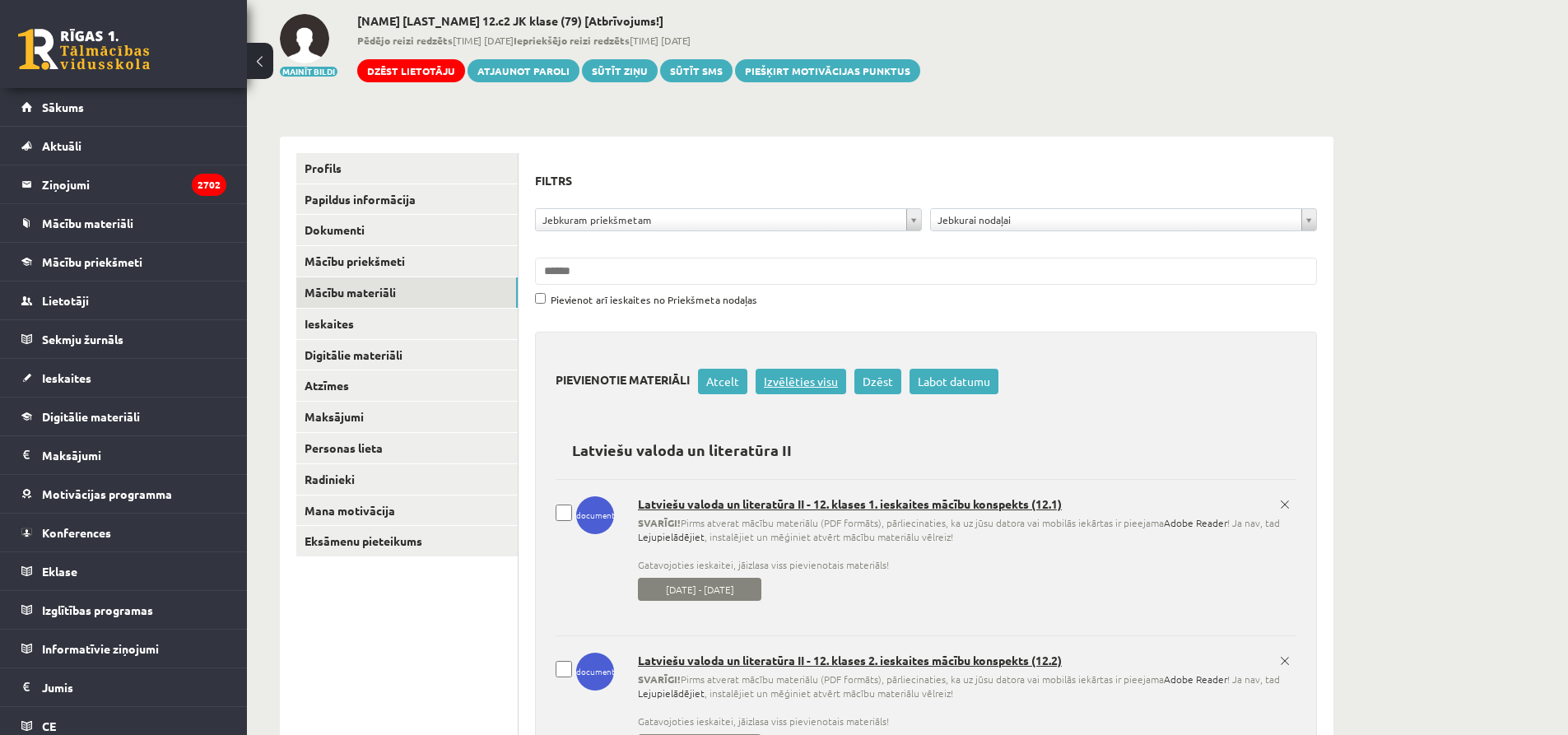 click on "Izvēlēties visu" at bounding box center (801, 381) 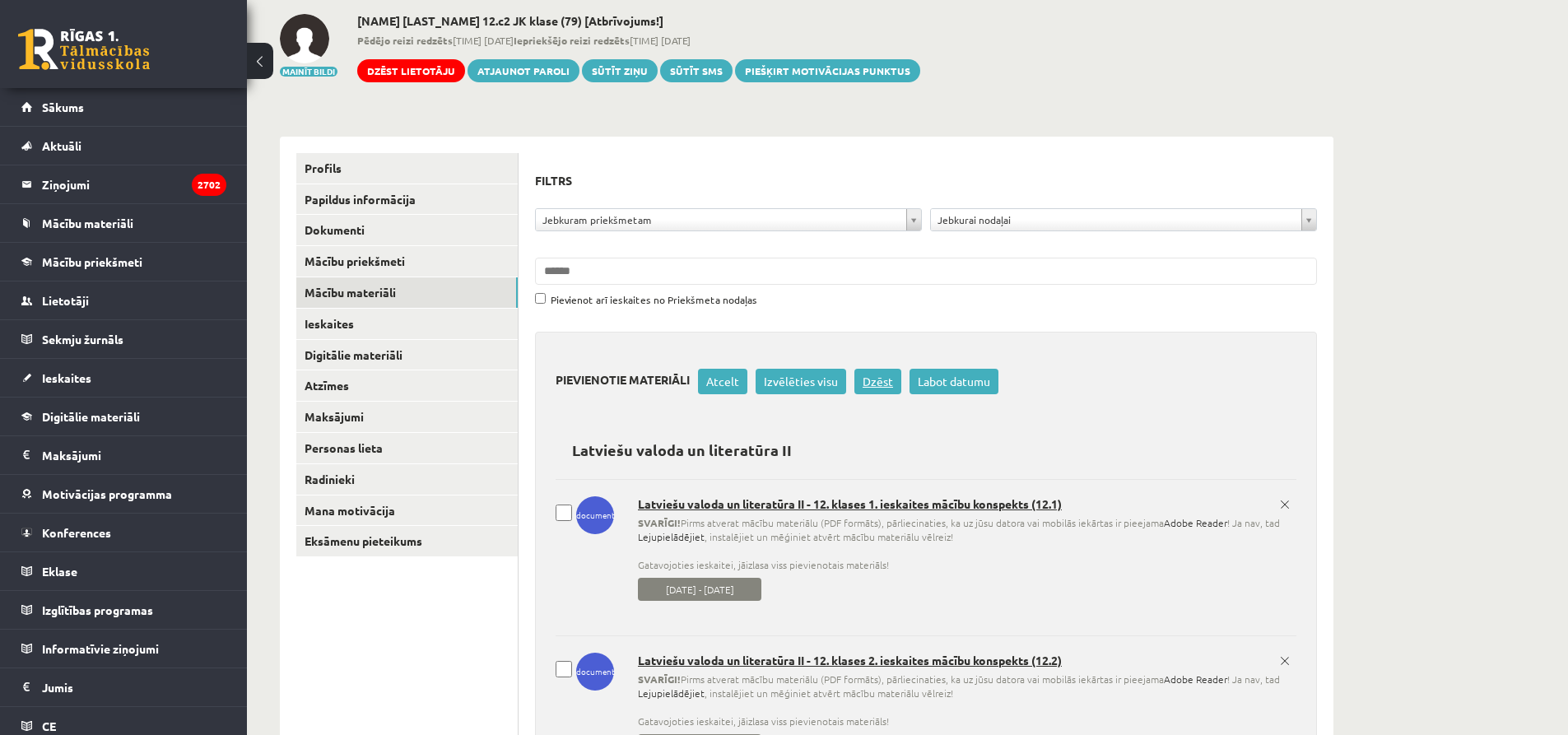 click on "Dzēst" at bounding box center (877, 381) 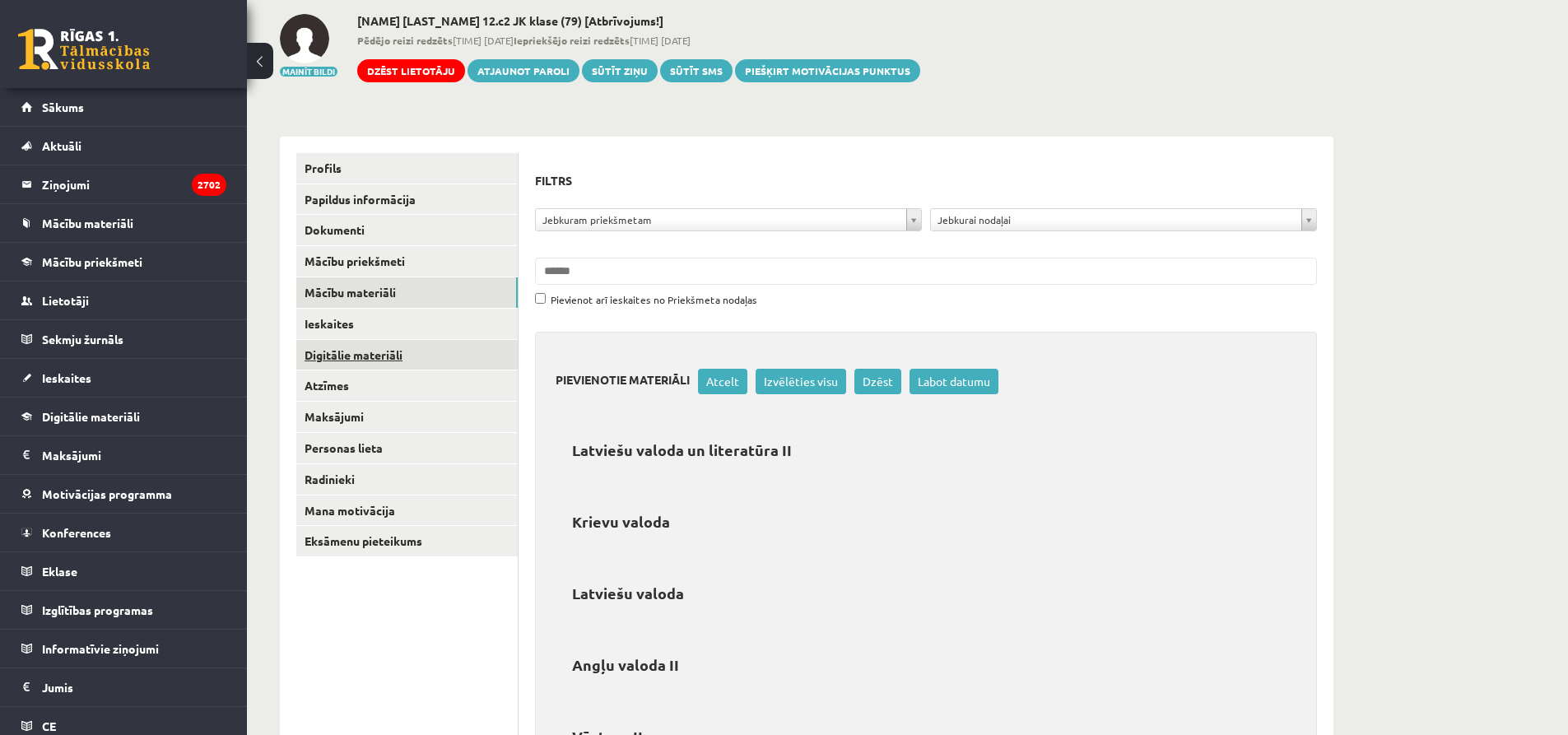 click on "Digitālie materiāli" at bounding box center (407, 355) 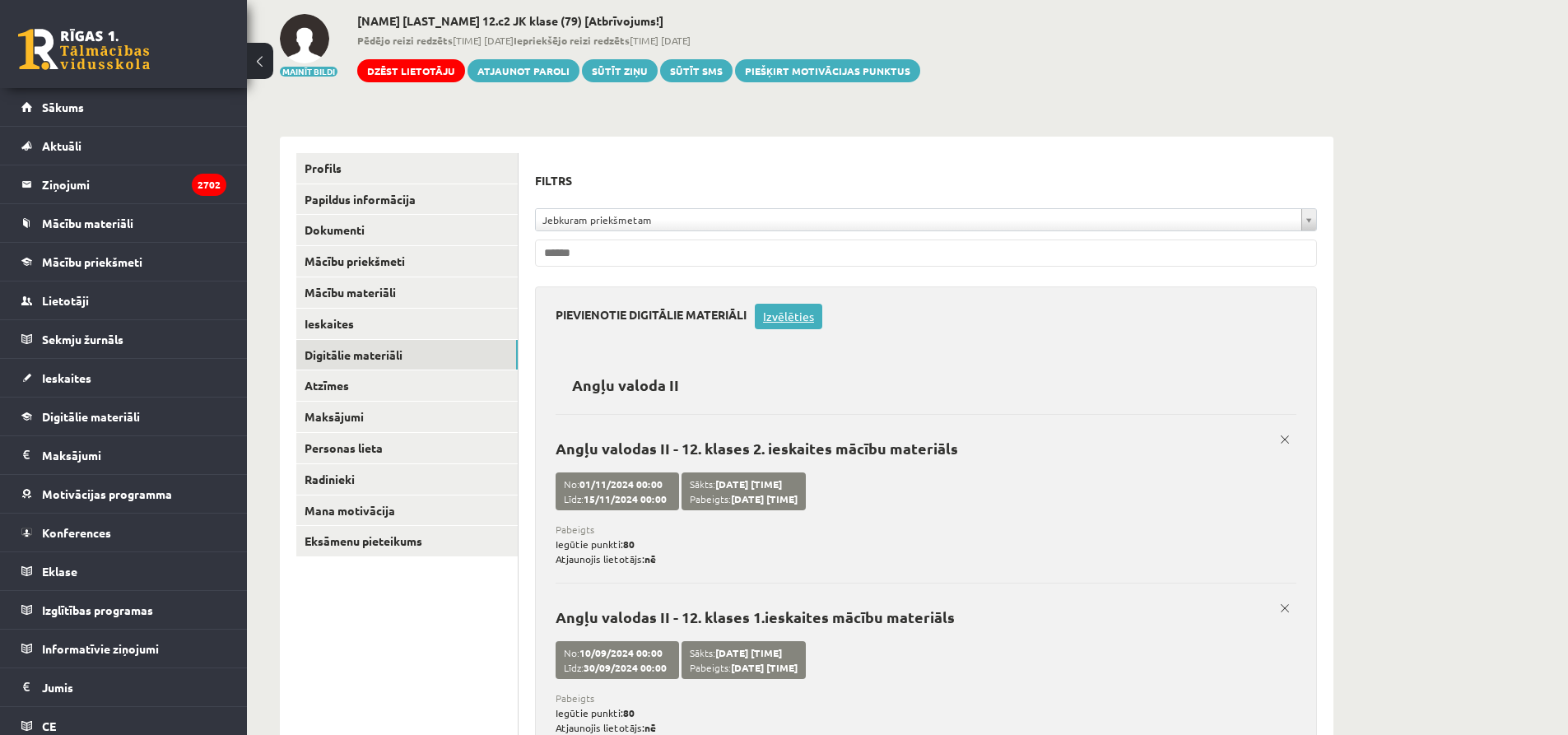 click on "Izvēlēties" at bounding box center (789, 316) 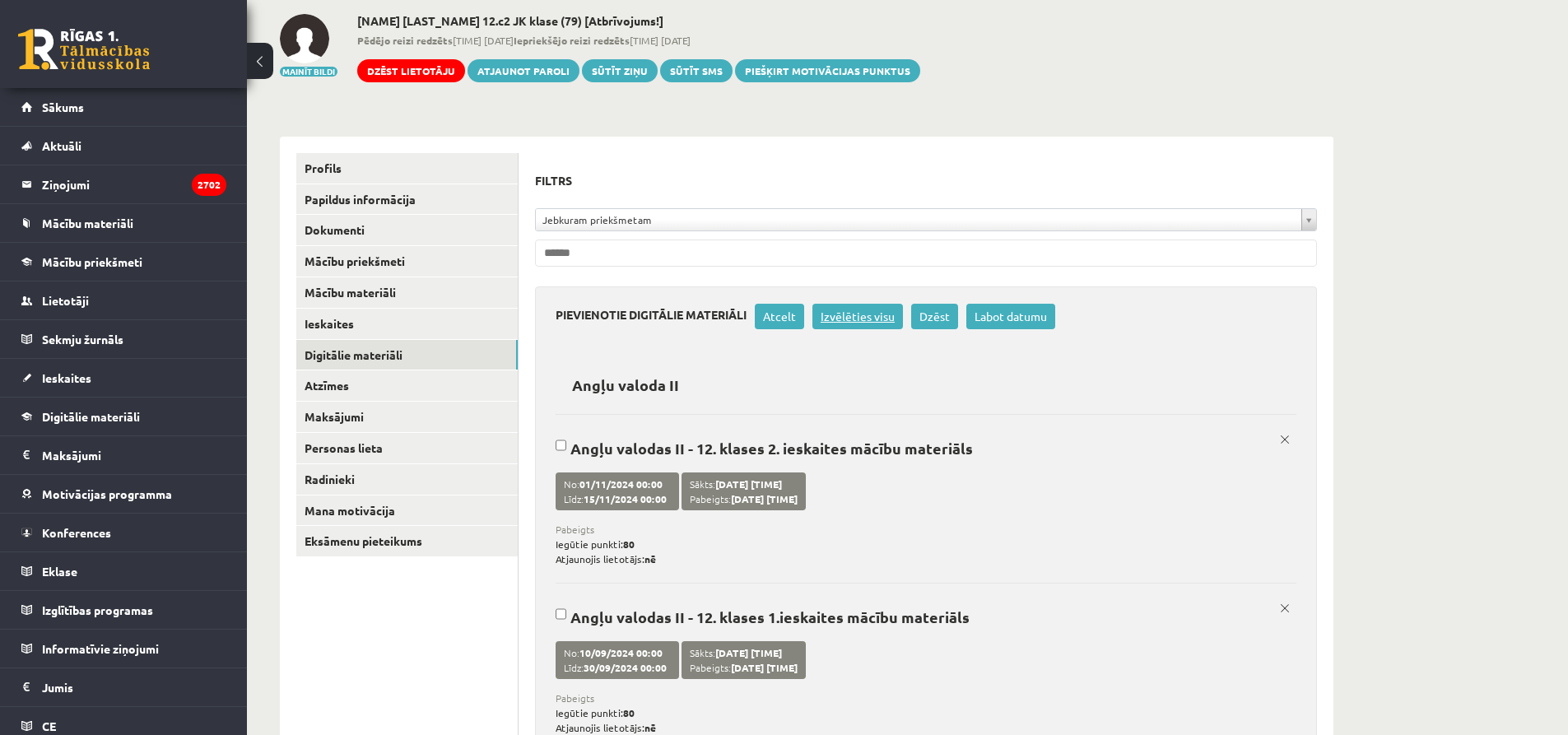 click on "Izvēlēties visu" at bounding box center (858, 316) 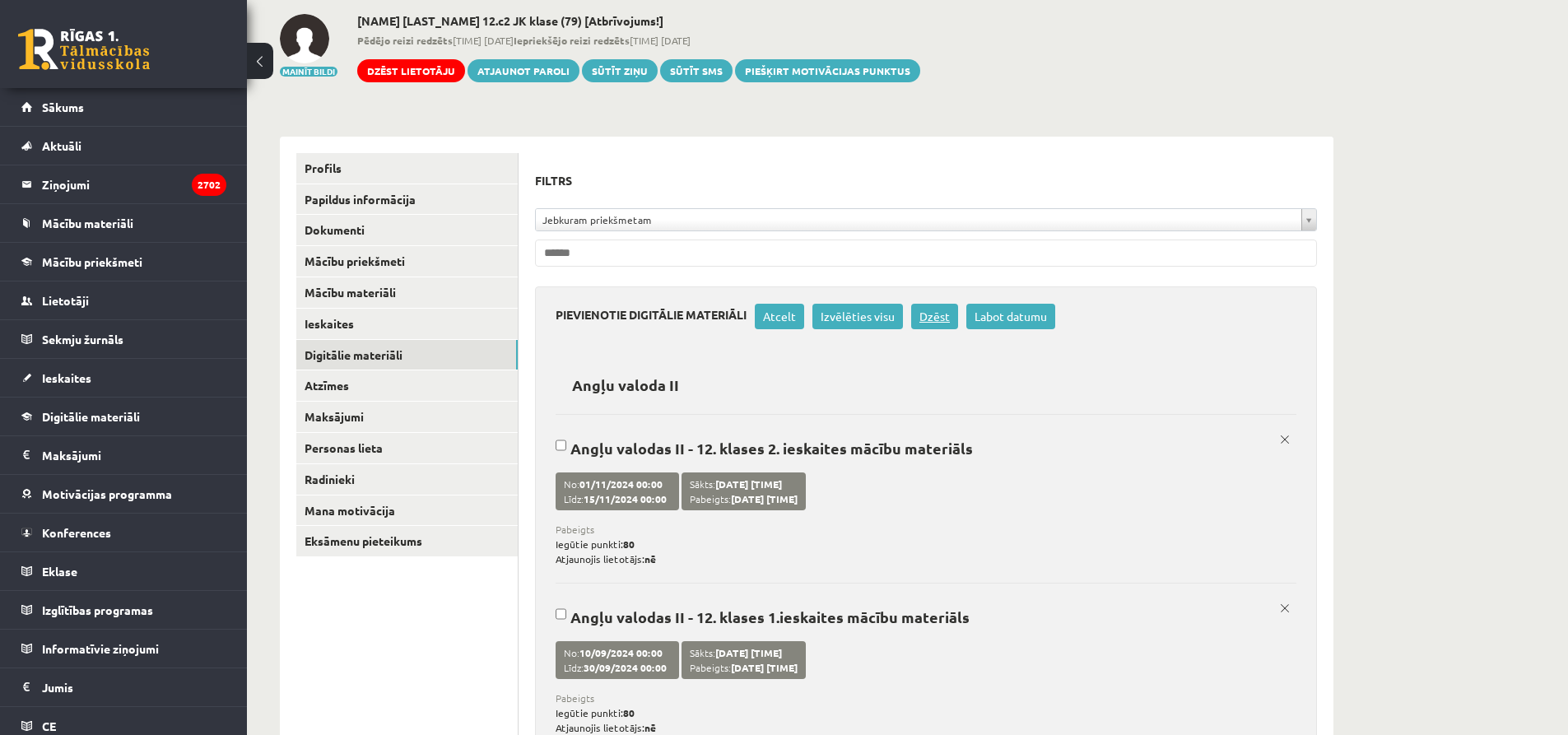 click on "Dzēst" at bounding box center [934, 316] 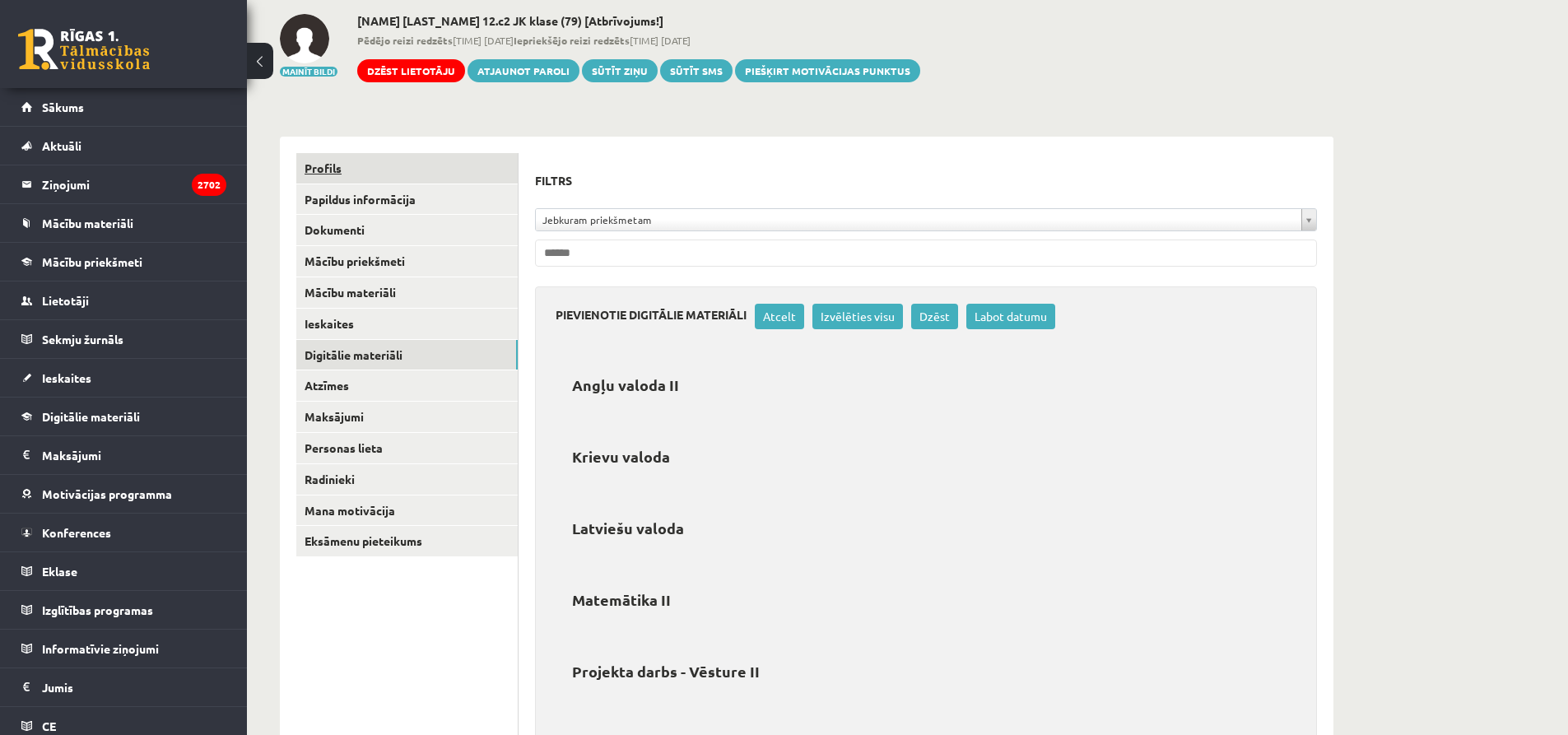 click on "Profils" at bounding box center [407, 168] 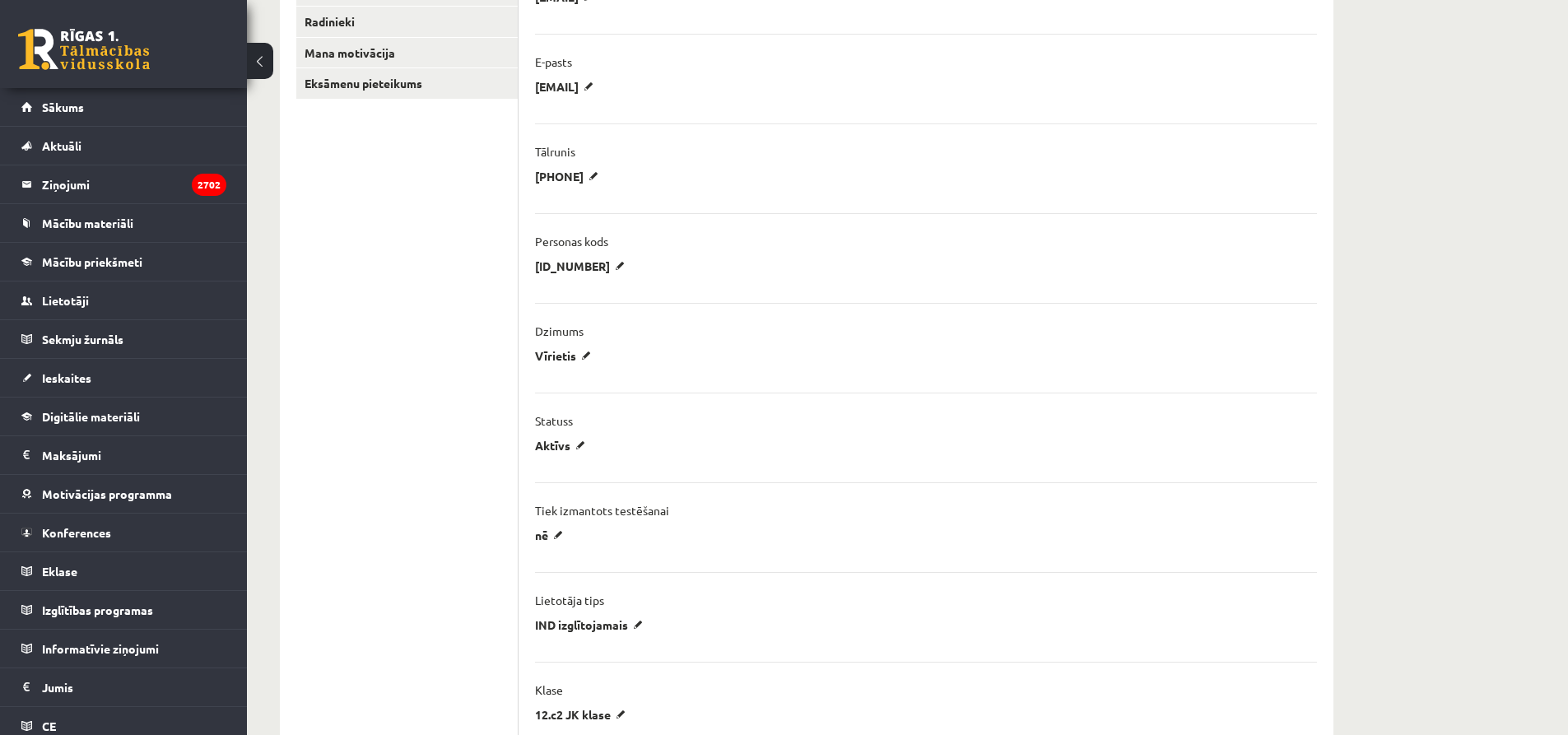 scroll, scrollTop: 576, scrollLeft: 0, axis: vertical 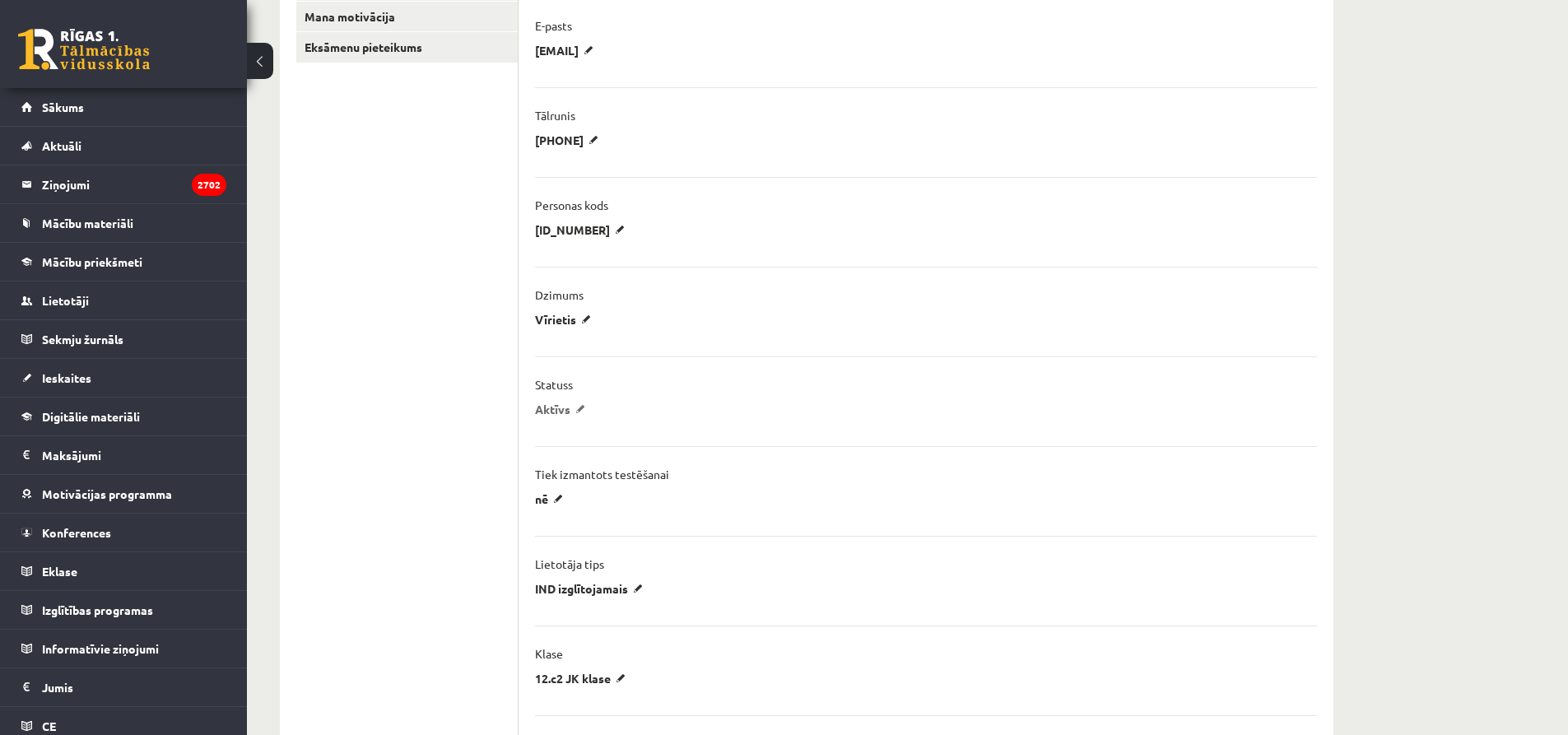 click on "Aktīvs" at bounding box center (563, 409) 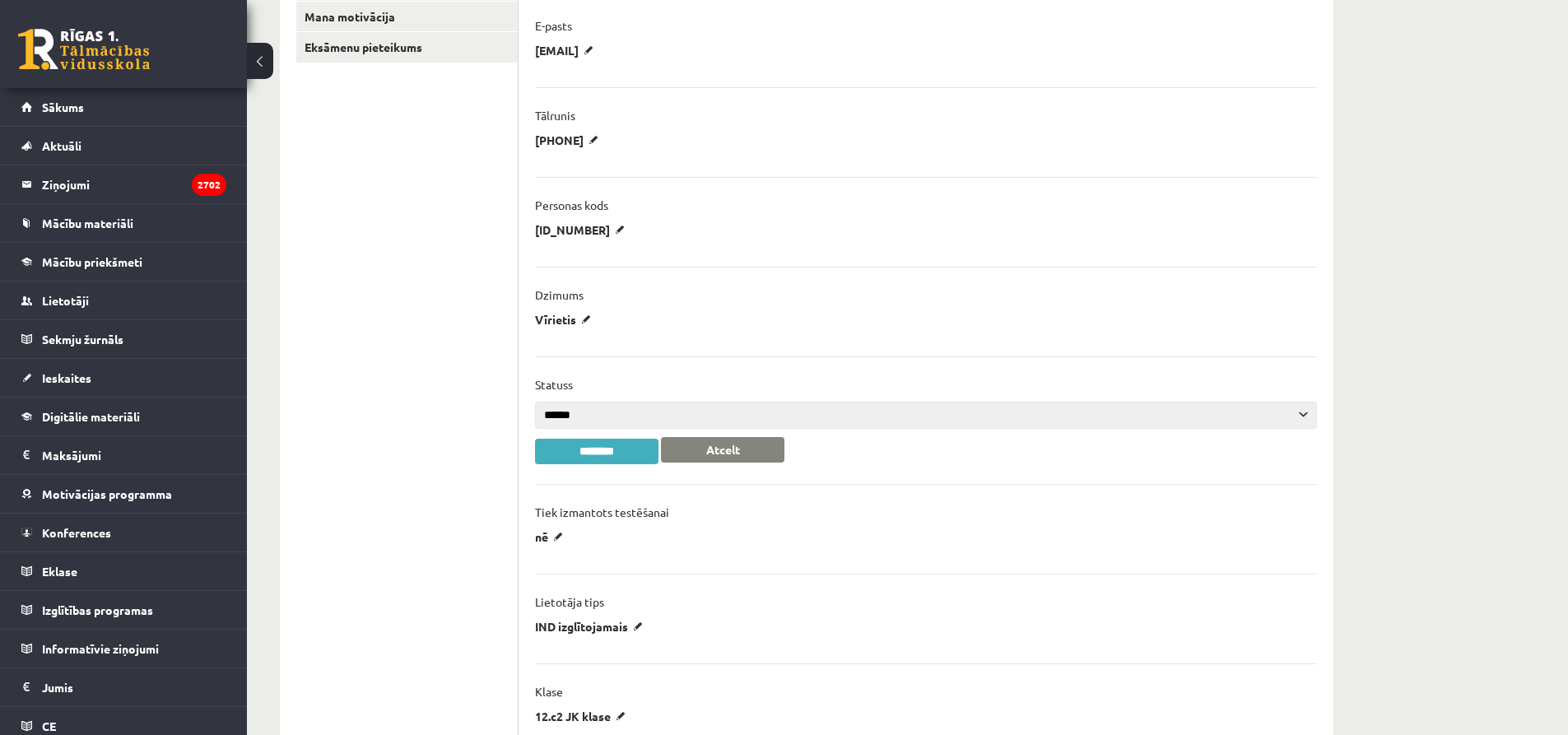 click on "*******
******" at bounding box center [926, 415] 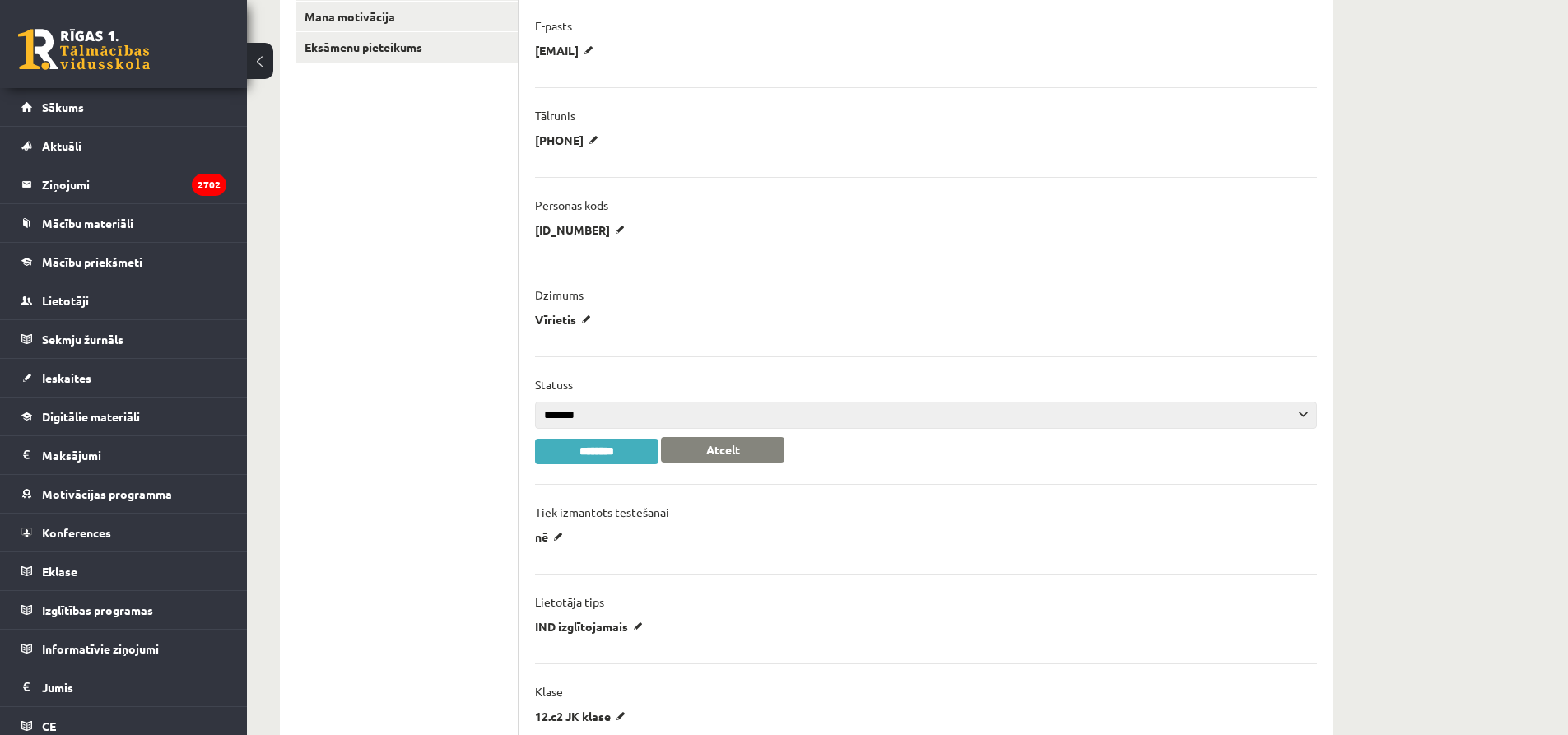 click on "*******
******" at bounding box center (926, 415) 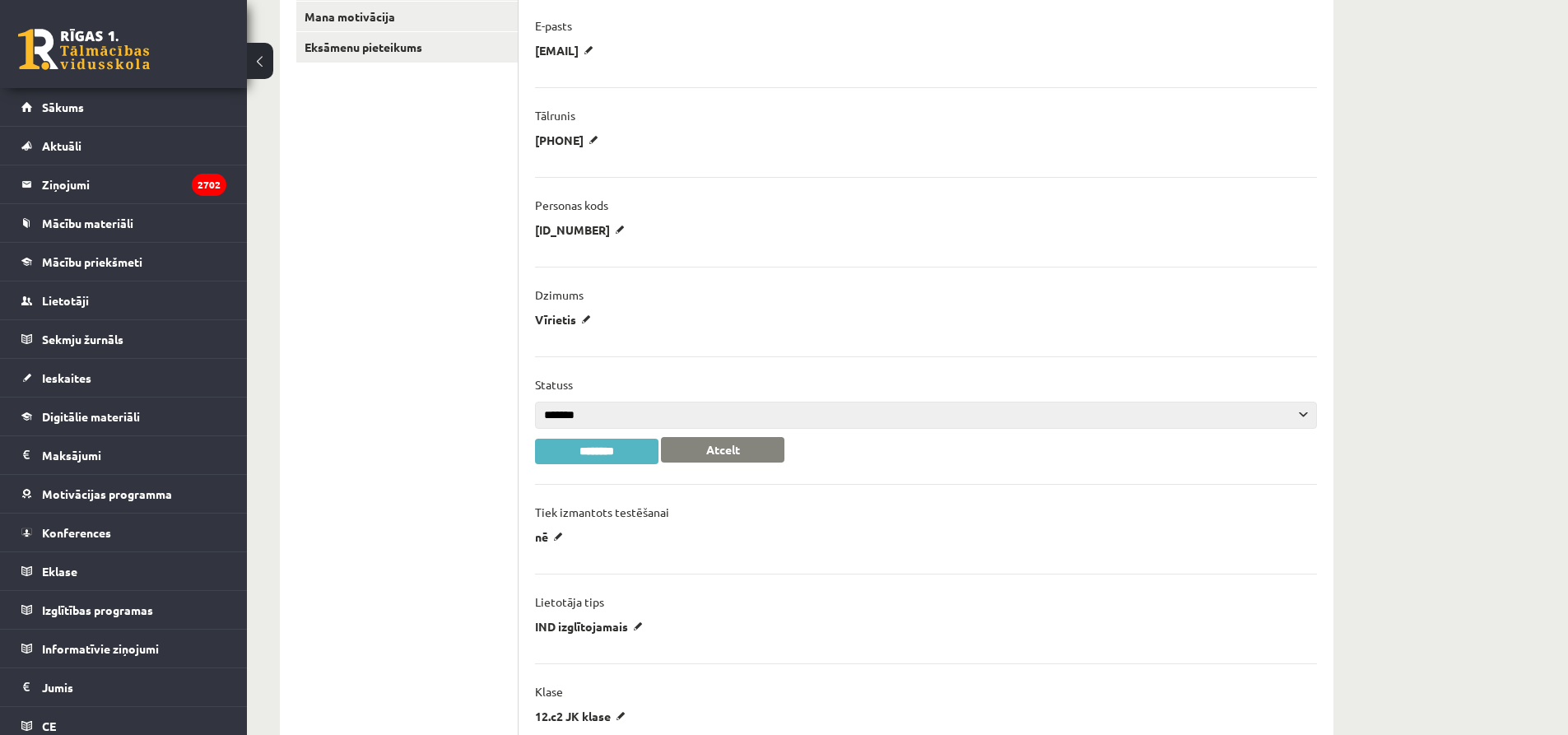 click on "********" at bounding box center (597, 451) 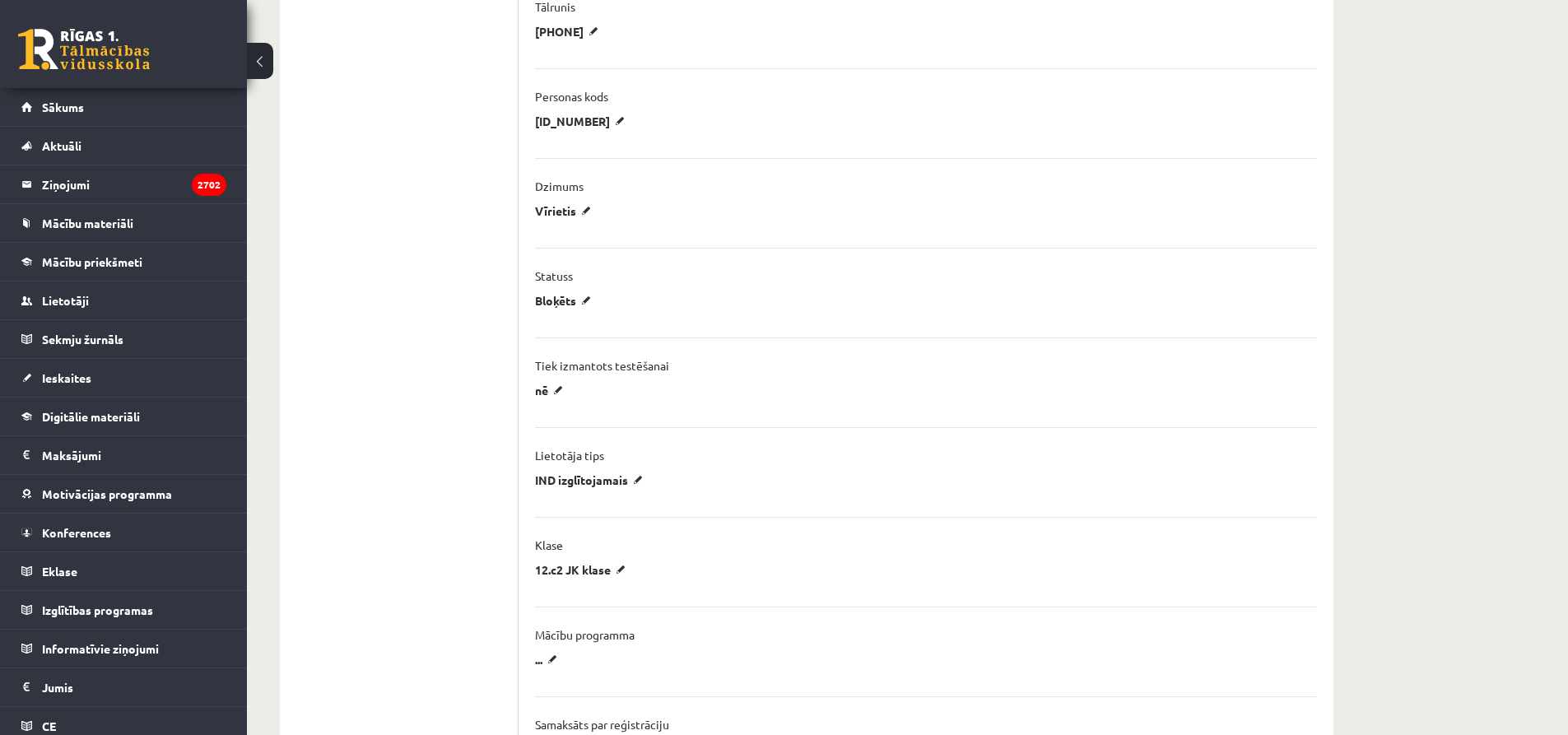 scroll, scrollTop: 823, scrollLeft: 0, axis: vertical 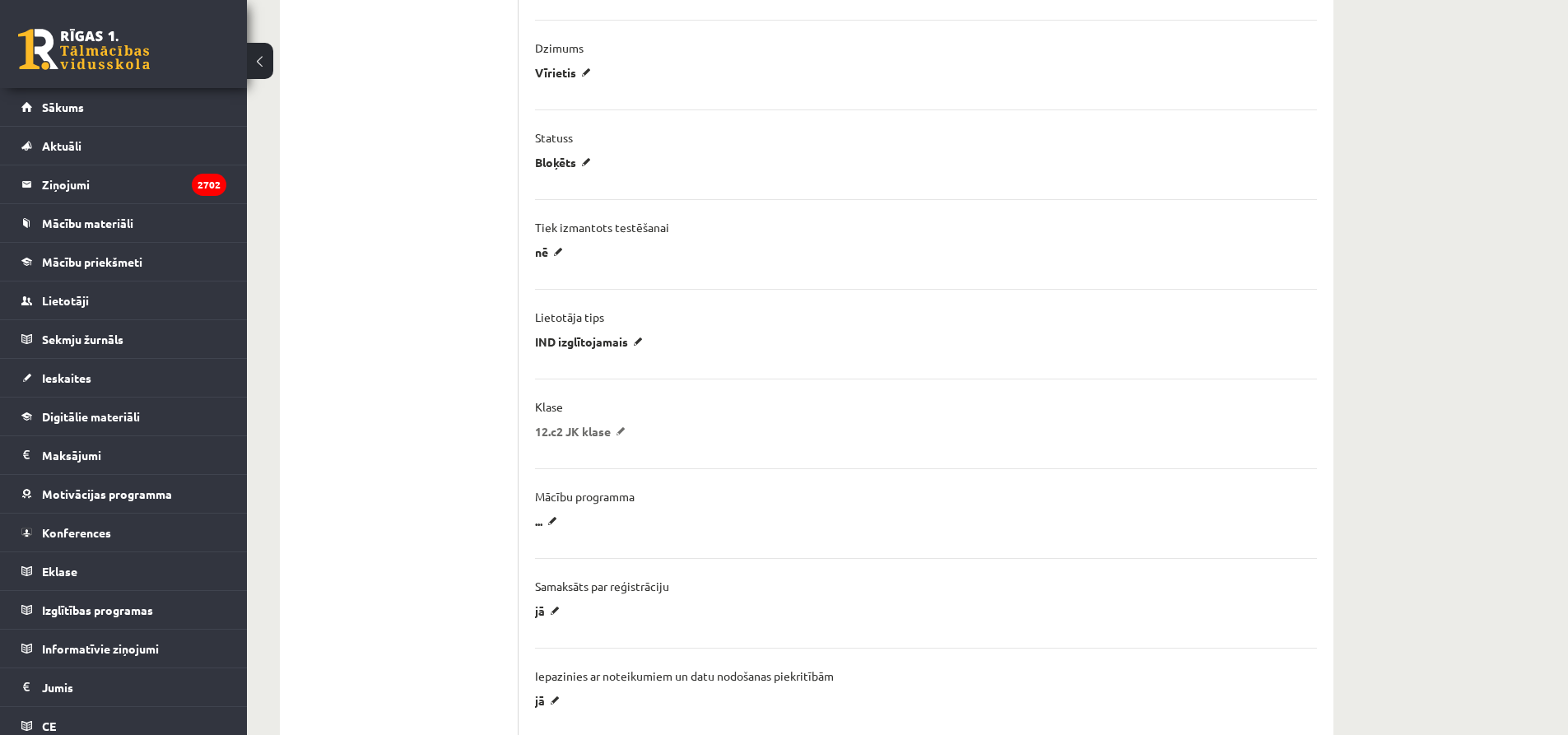 click on "12.c2 JK klase" at bounding box center (583, 431) 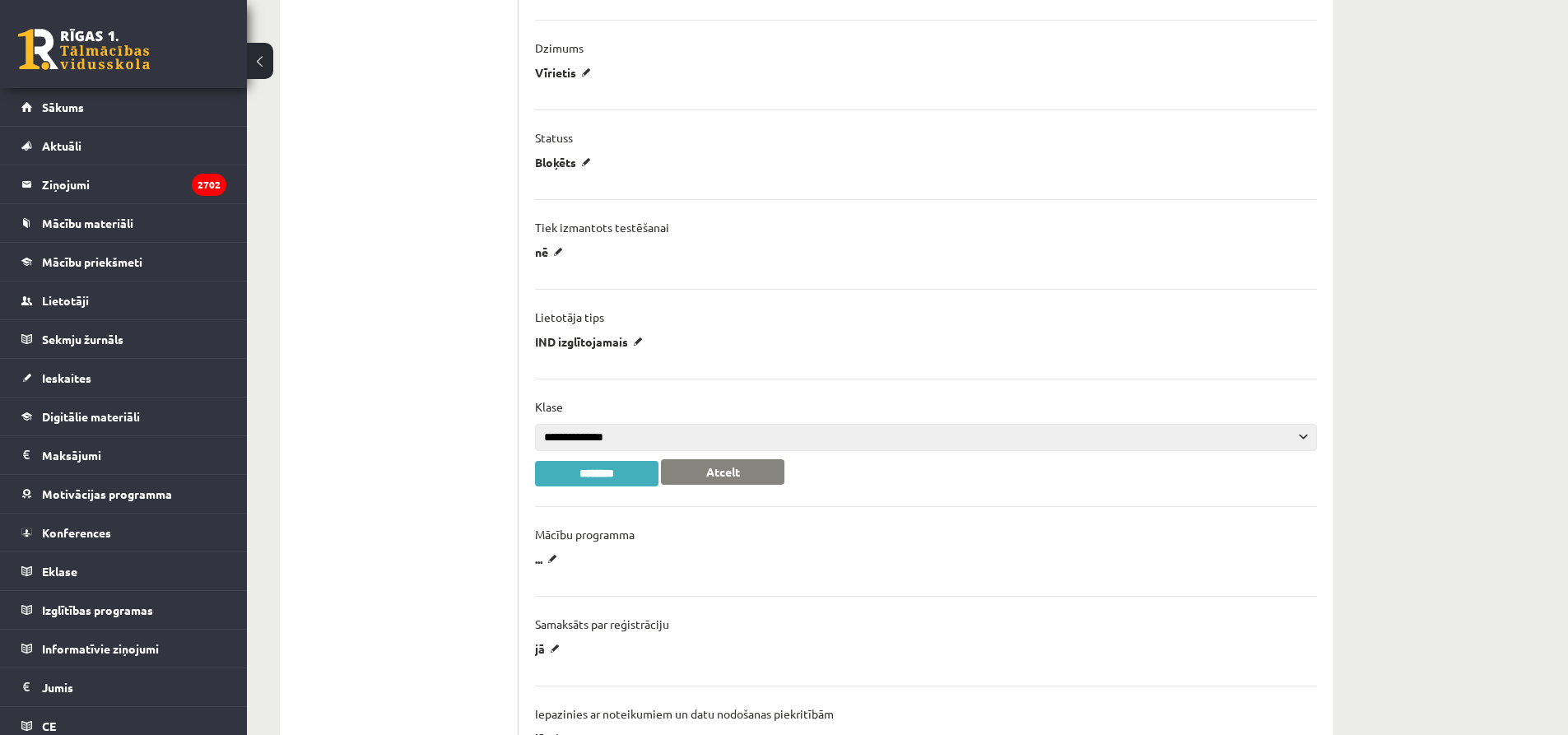 click on "**********" at bounding box center (926, 437) 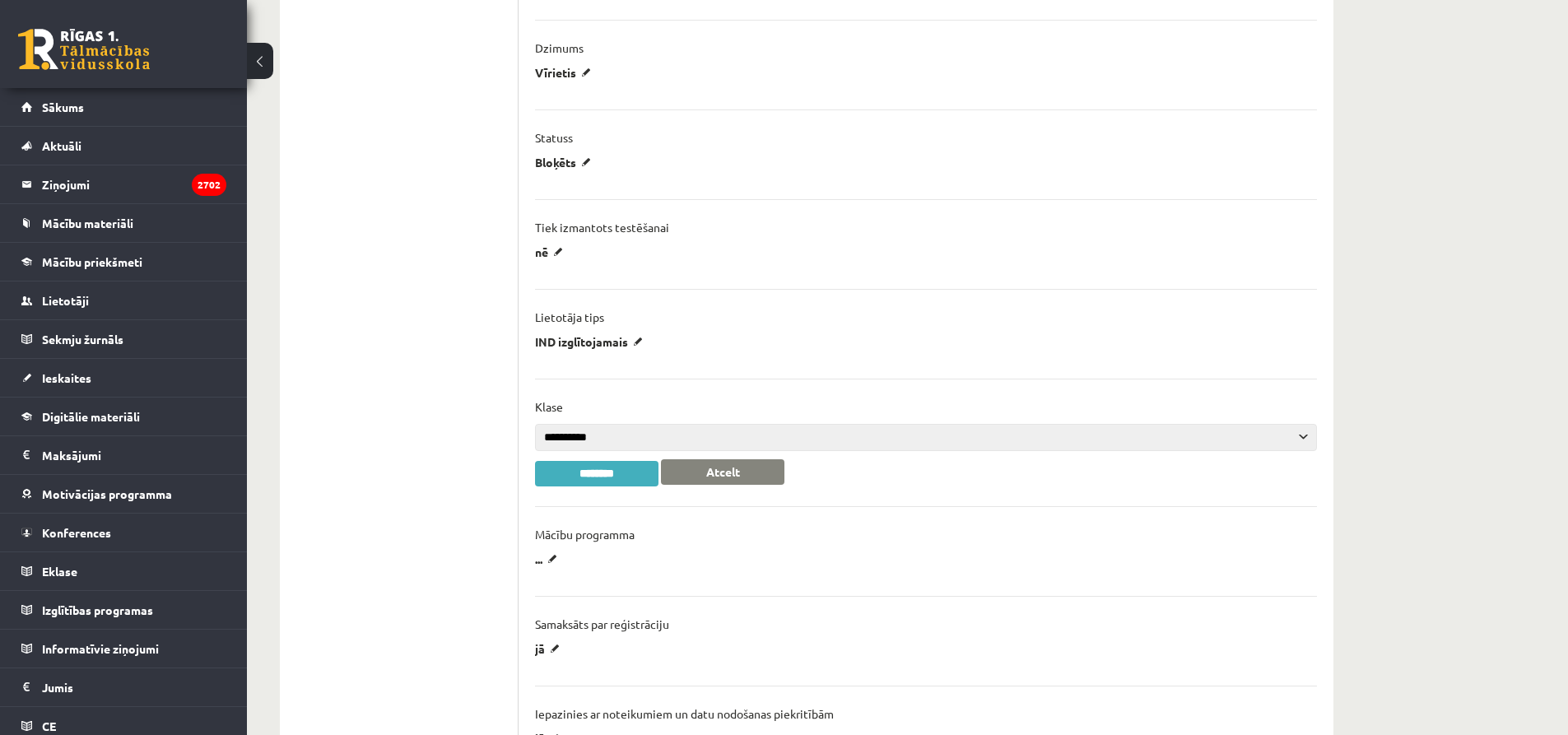 click on "**********" at bounding box center [926, 437] 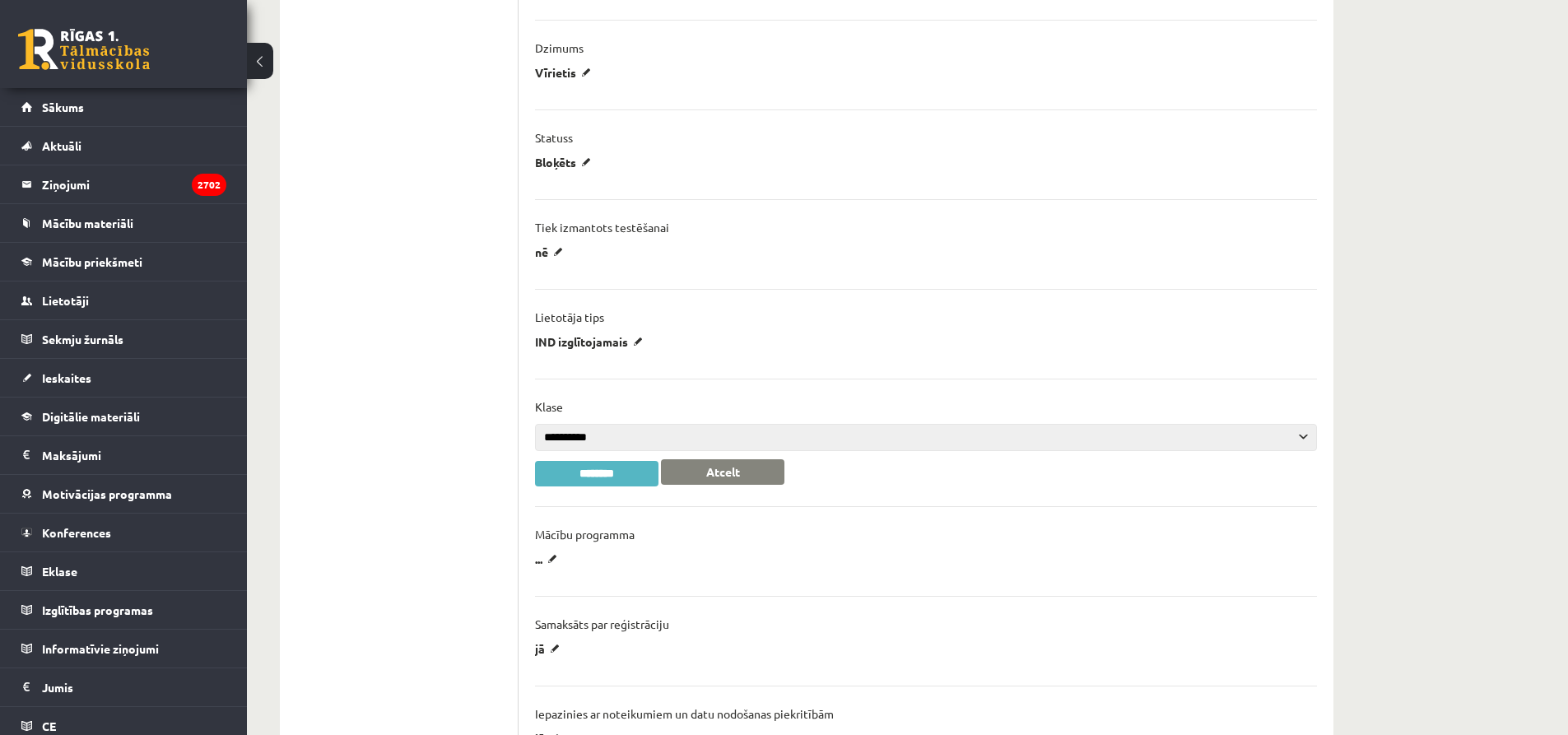 click on "********" at bounding box center [597, 473] 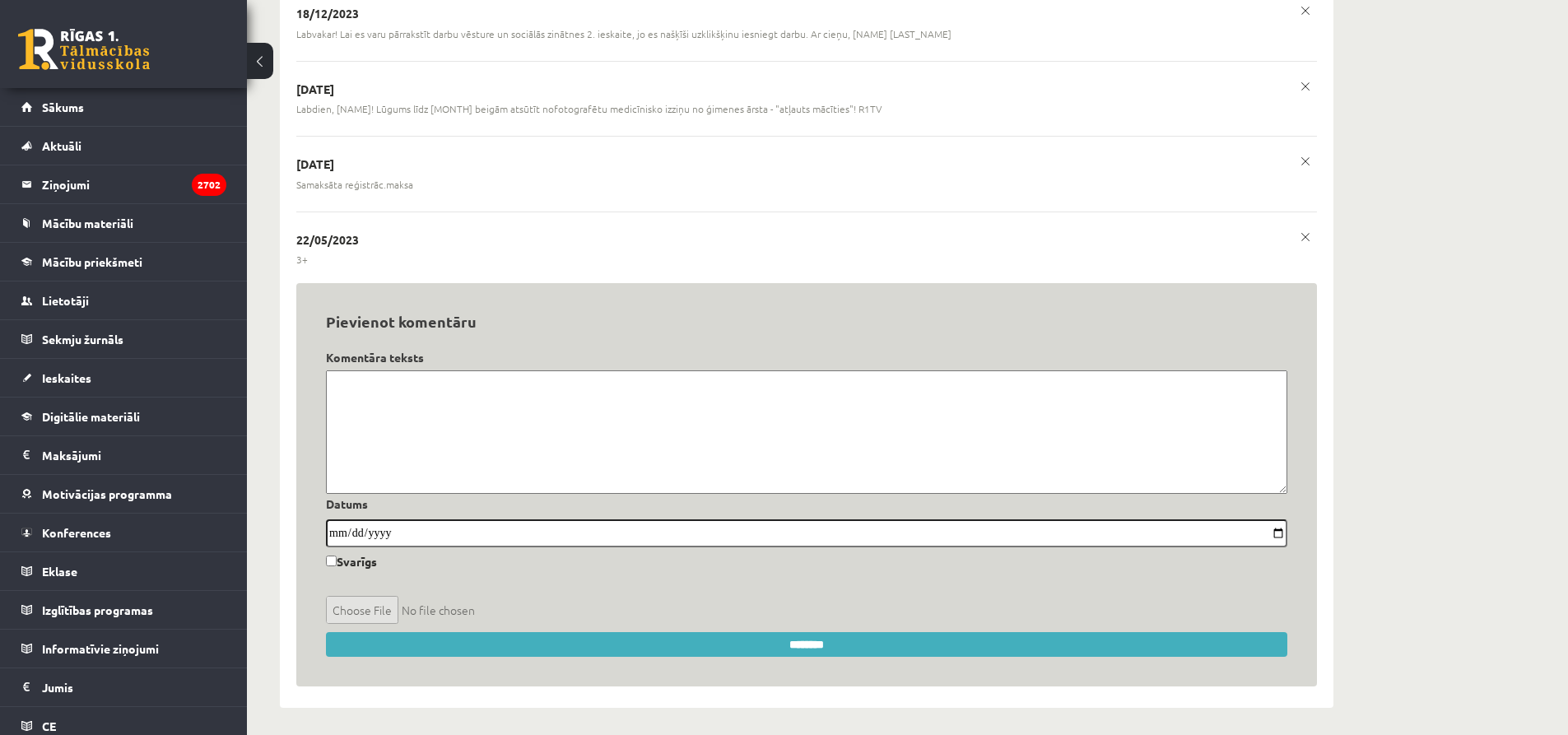 scroll, scrollTop: 3823, scrollLeft: 0, axis: vertical 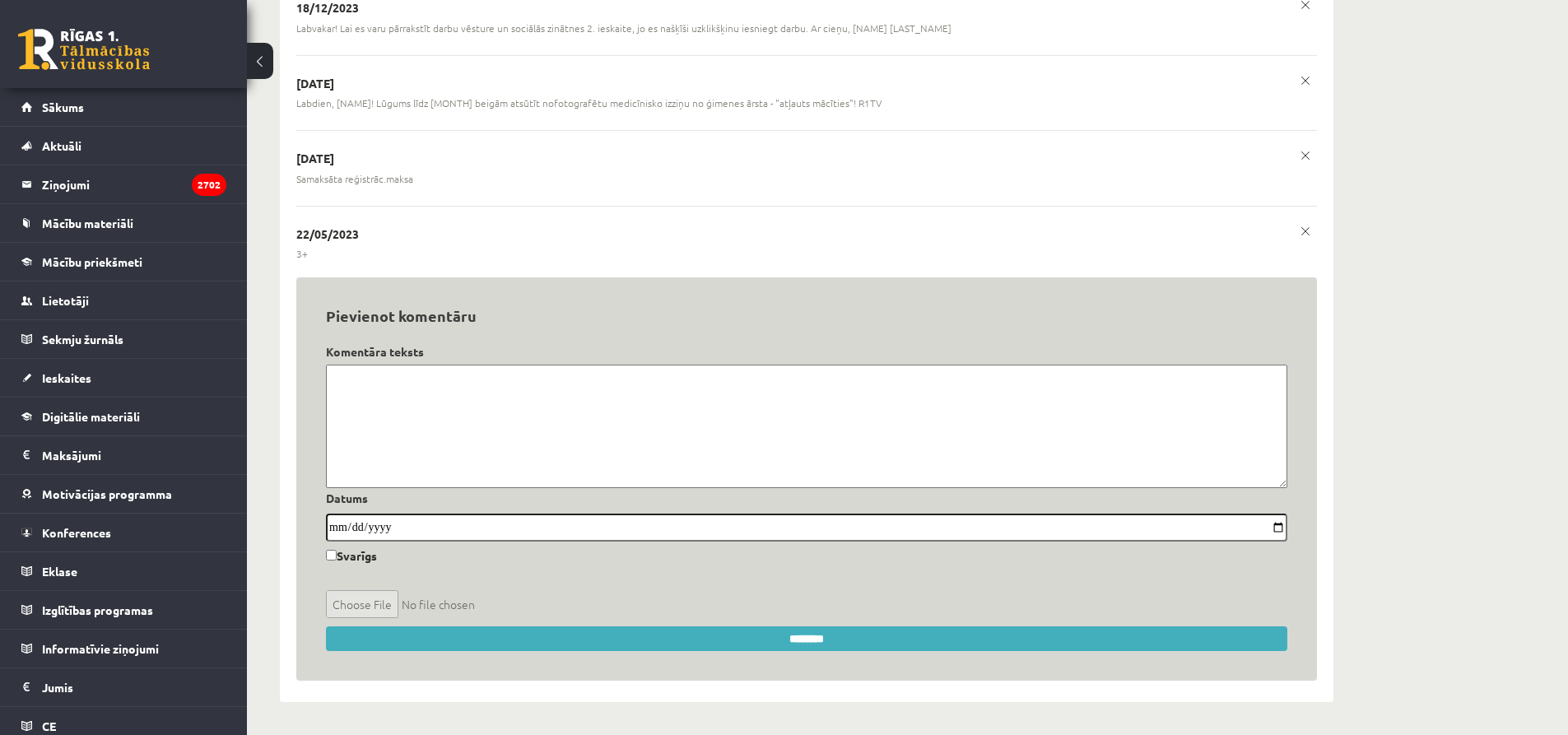 click at bounding box center [807, 426] 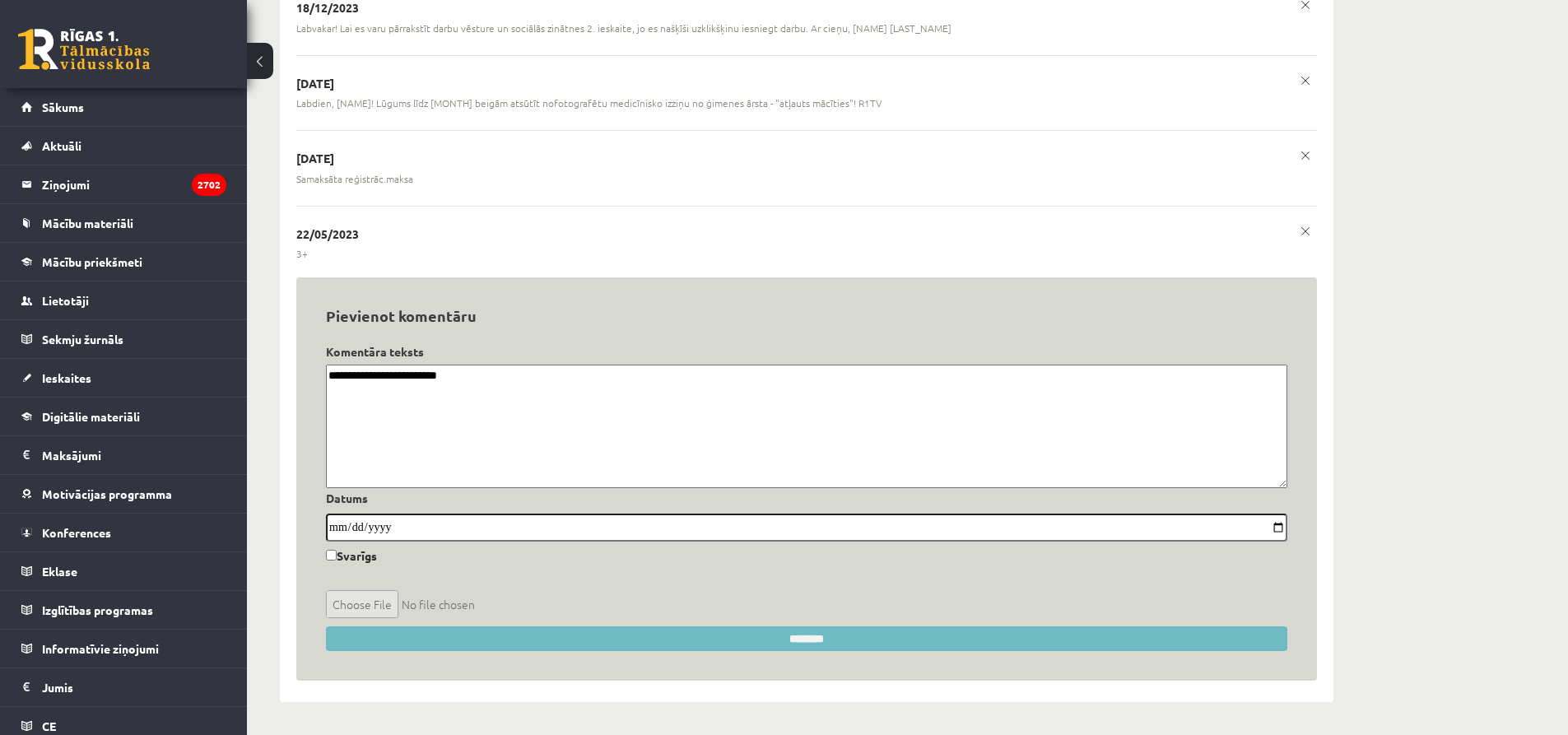 type on "**********" 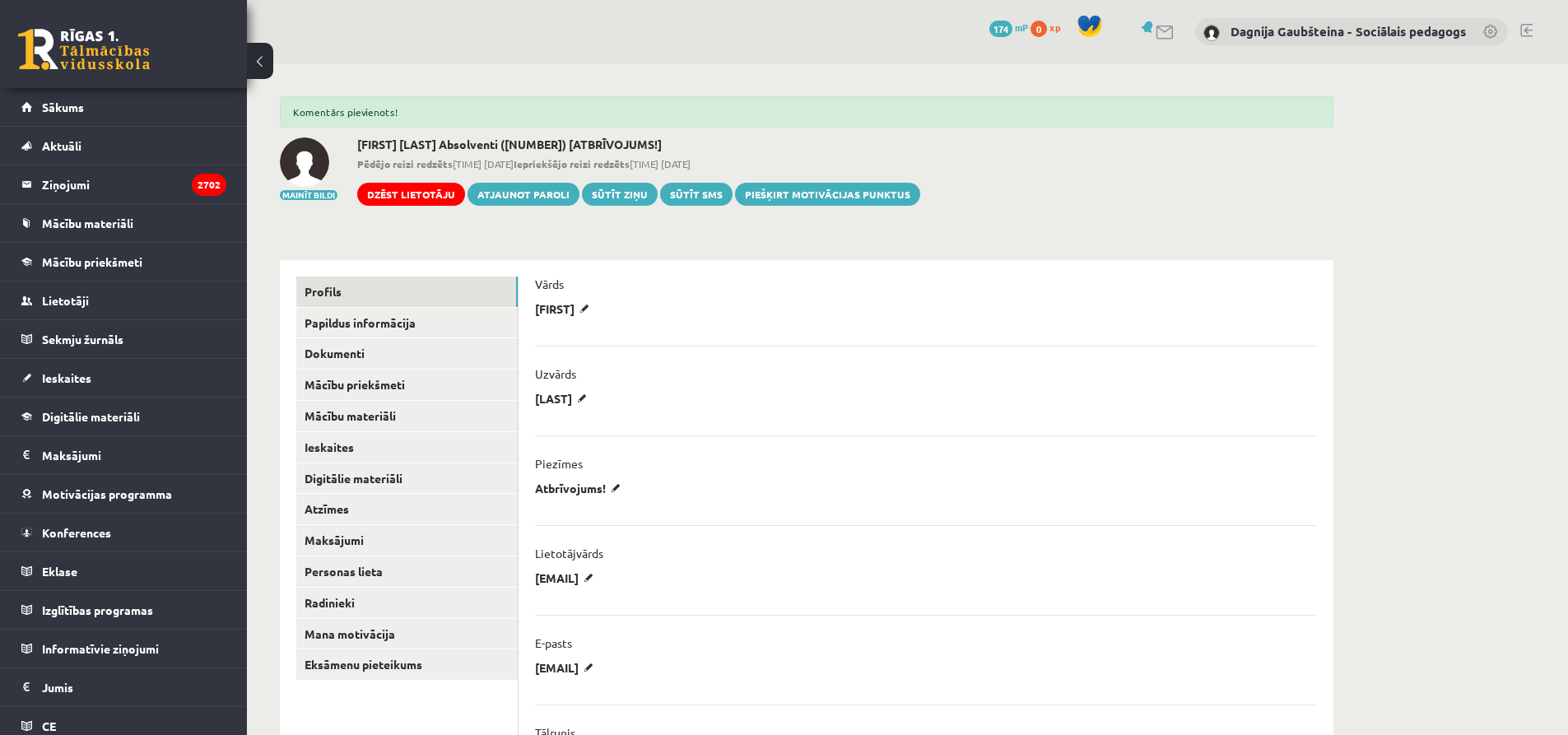 scroll, scrollTop: 3980, scrollLeft: 0, axis: vertical 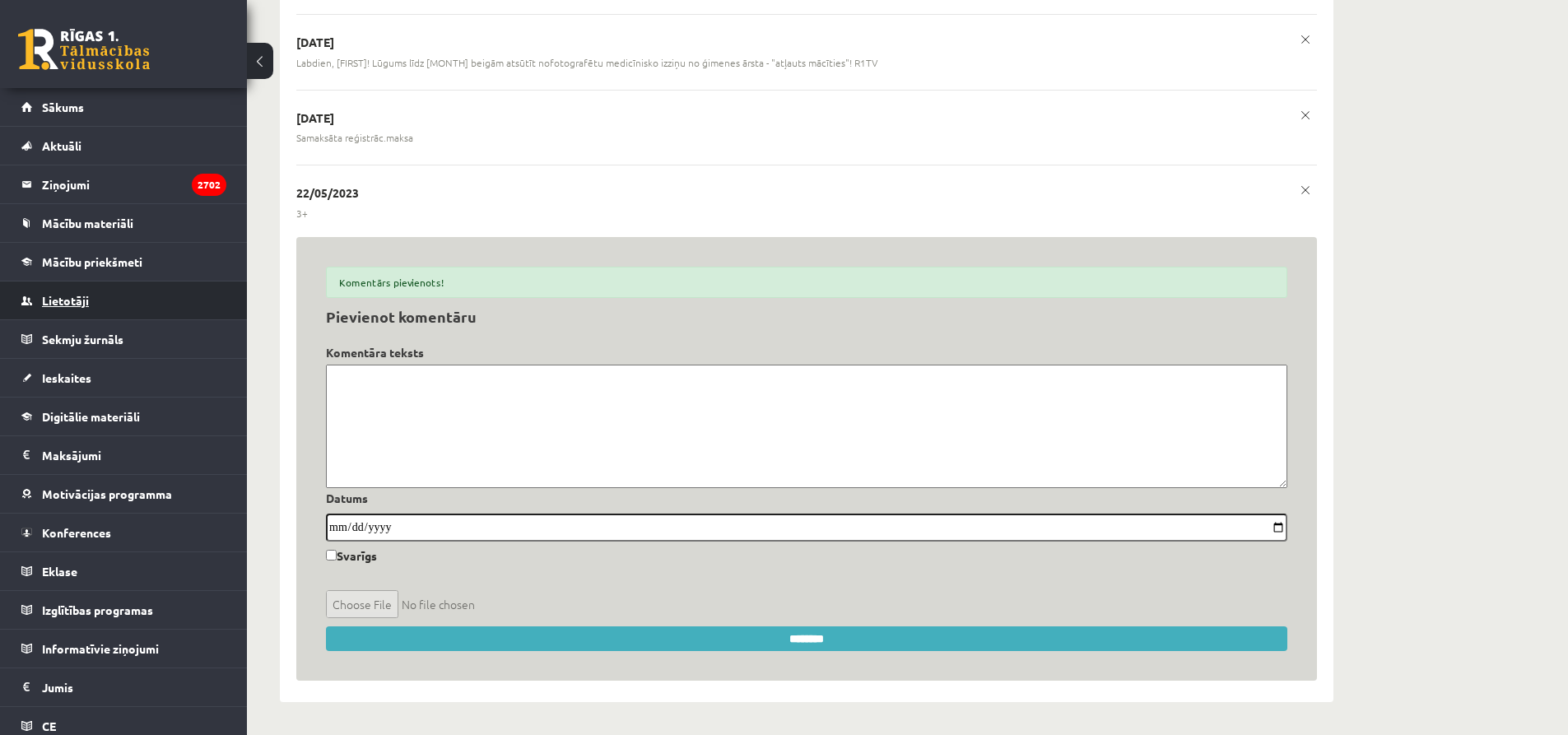click on "Lietotāji" at bounding box center (65, 300) 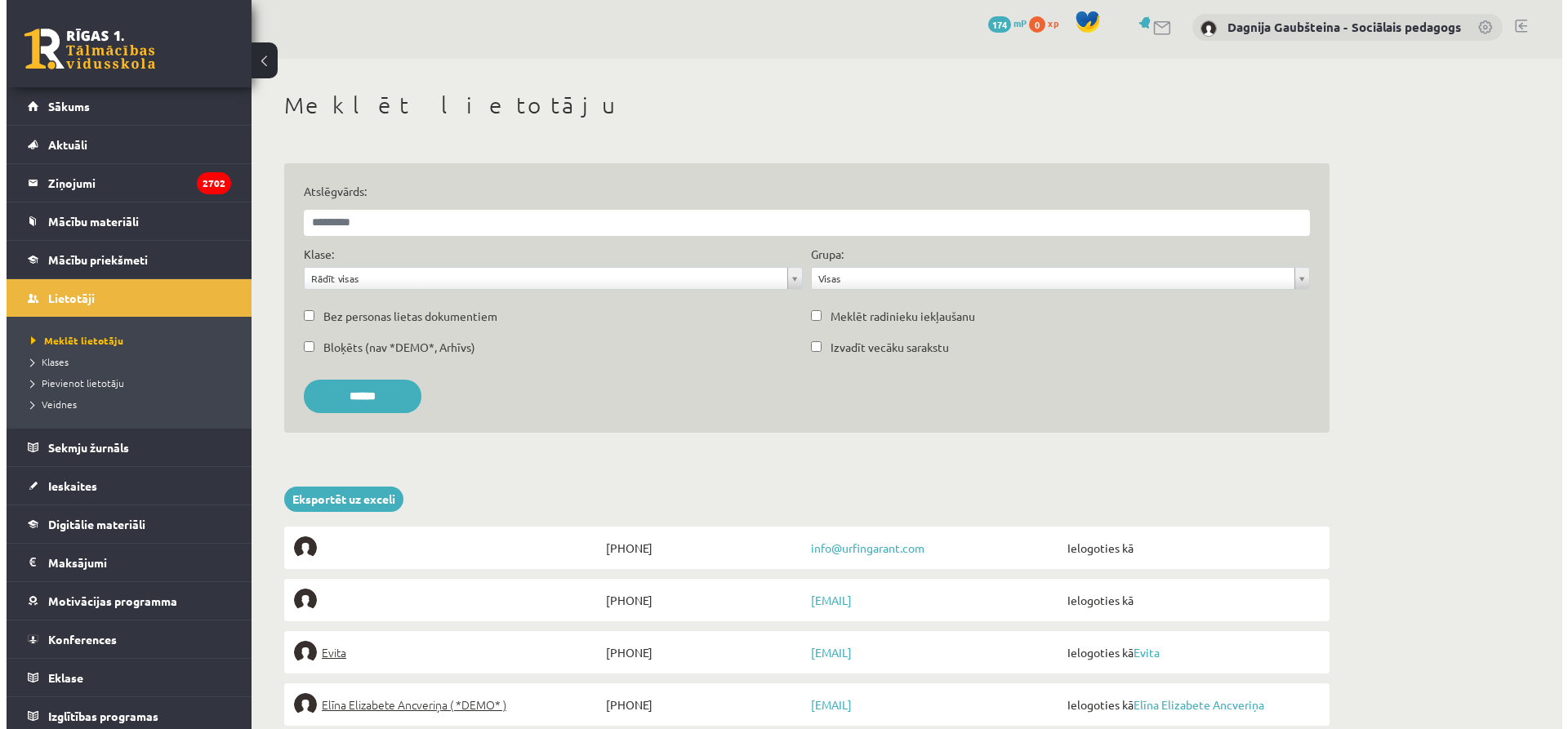 scroll, scrollTop: 0, scrollLeft: 0, axis: both 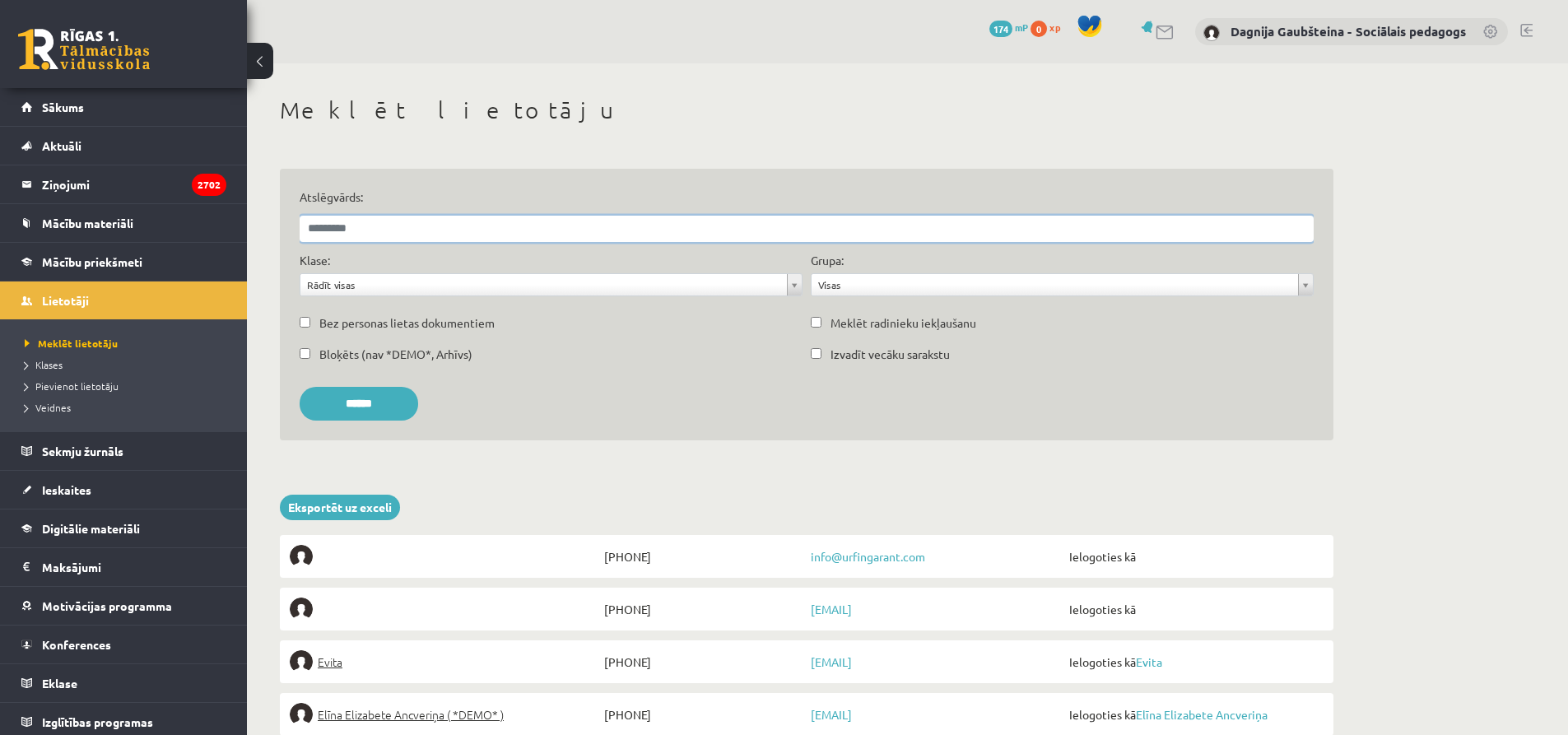 click on "Atslēgvārds:" at bounding box center [807, 229] 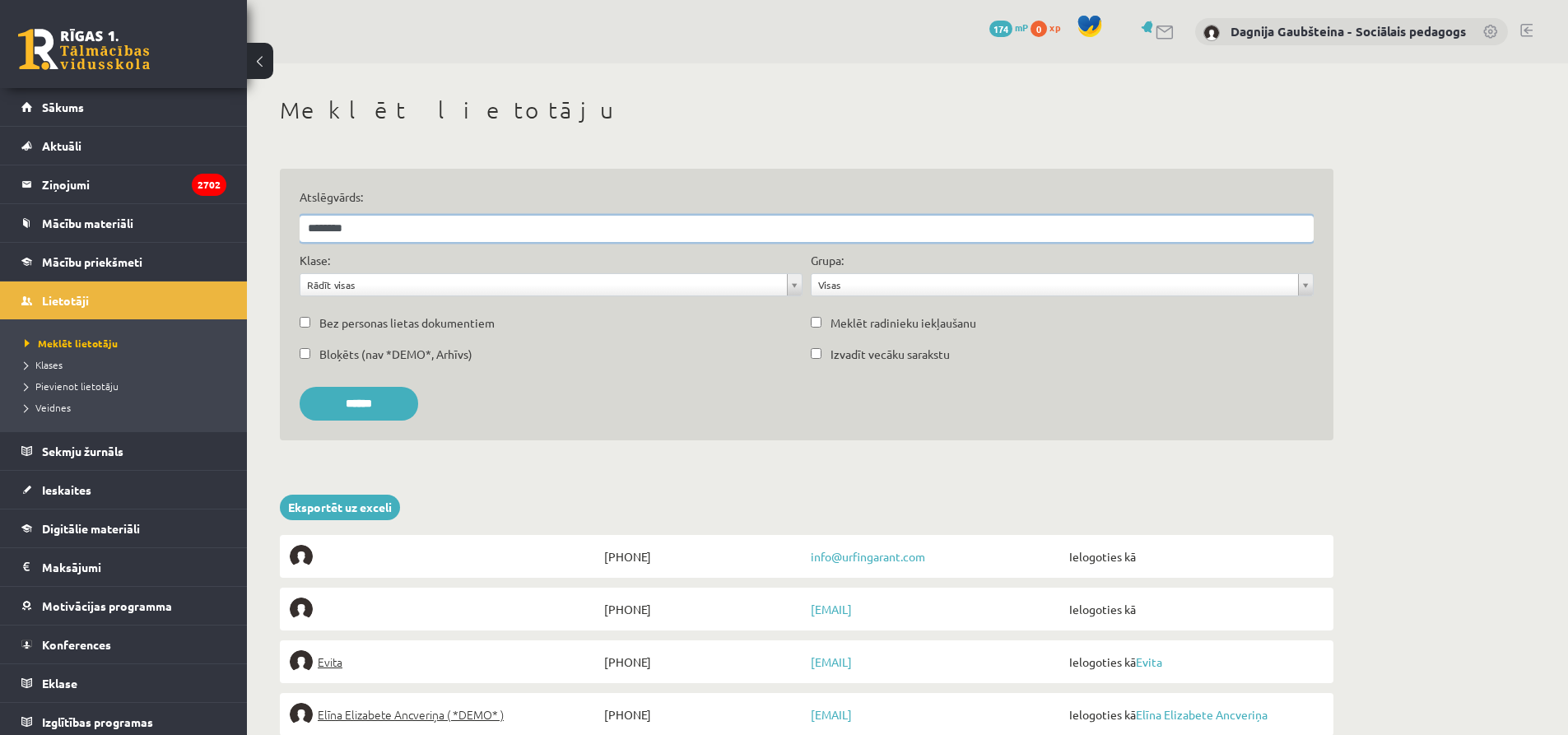 type on "********" 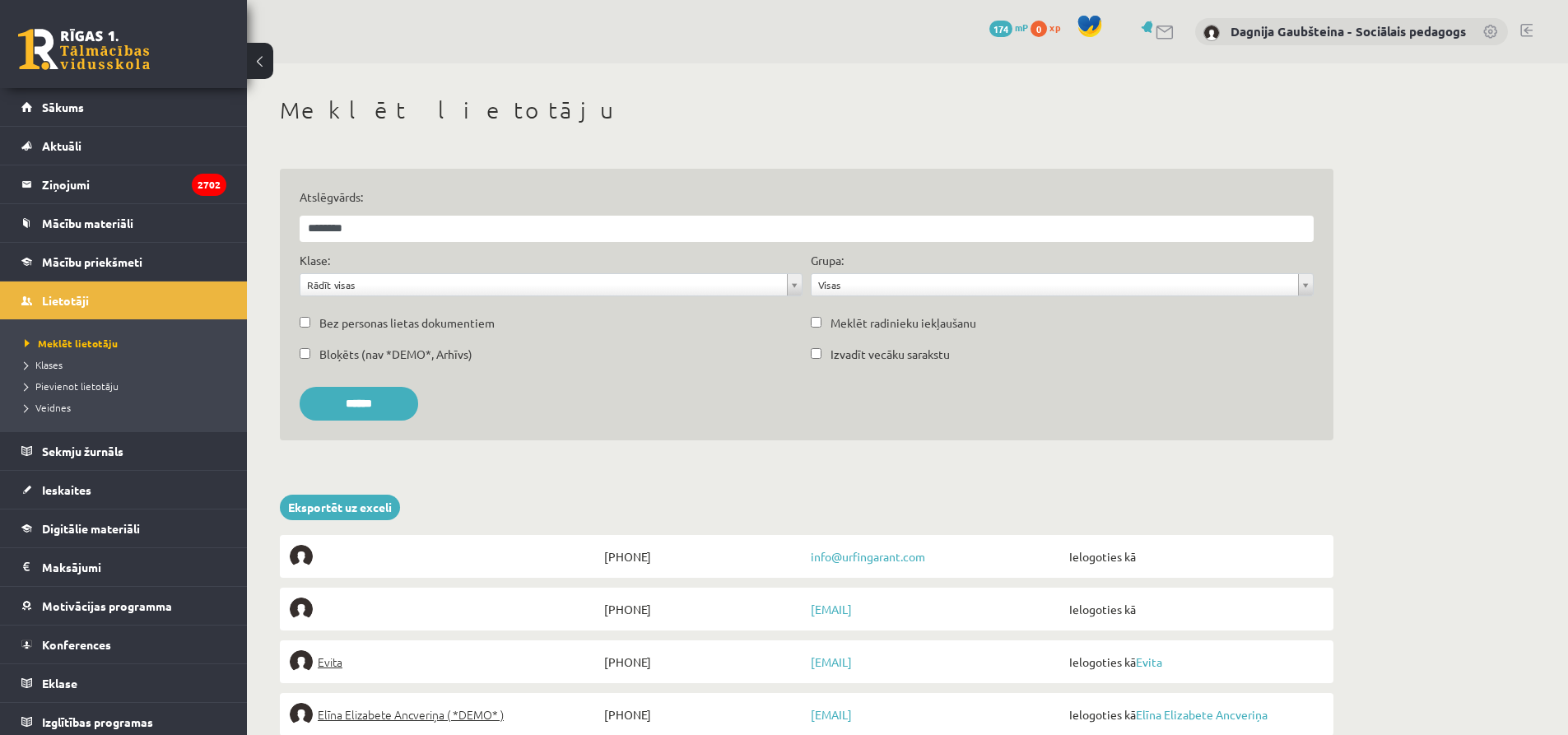 click on "******" at bounding box center [359, 403] 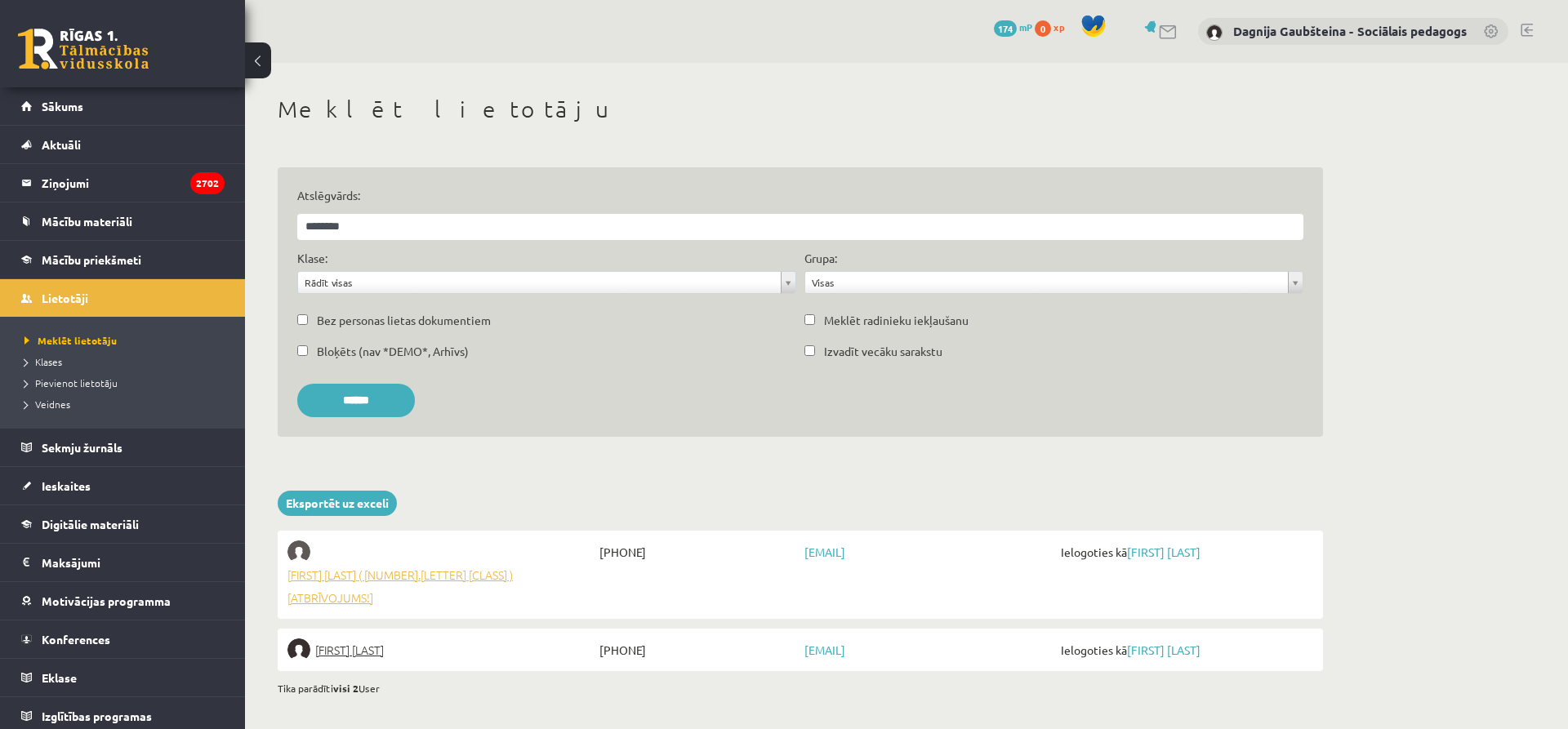 click on "Aleksandrs Sotikovs
( 12.c2 JK klase )
[Atbrīvojums!]" at bounding box center (441, 586) 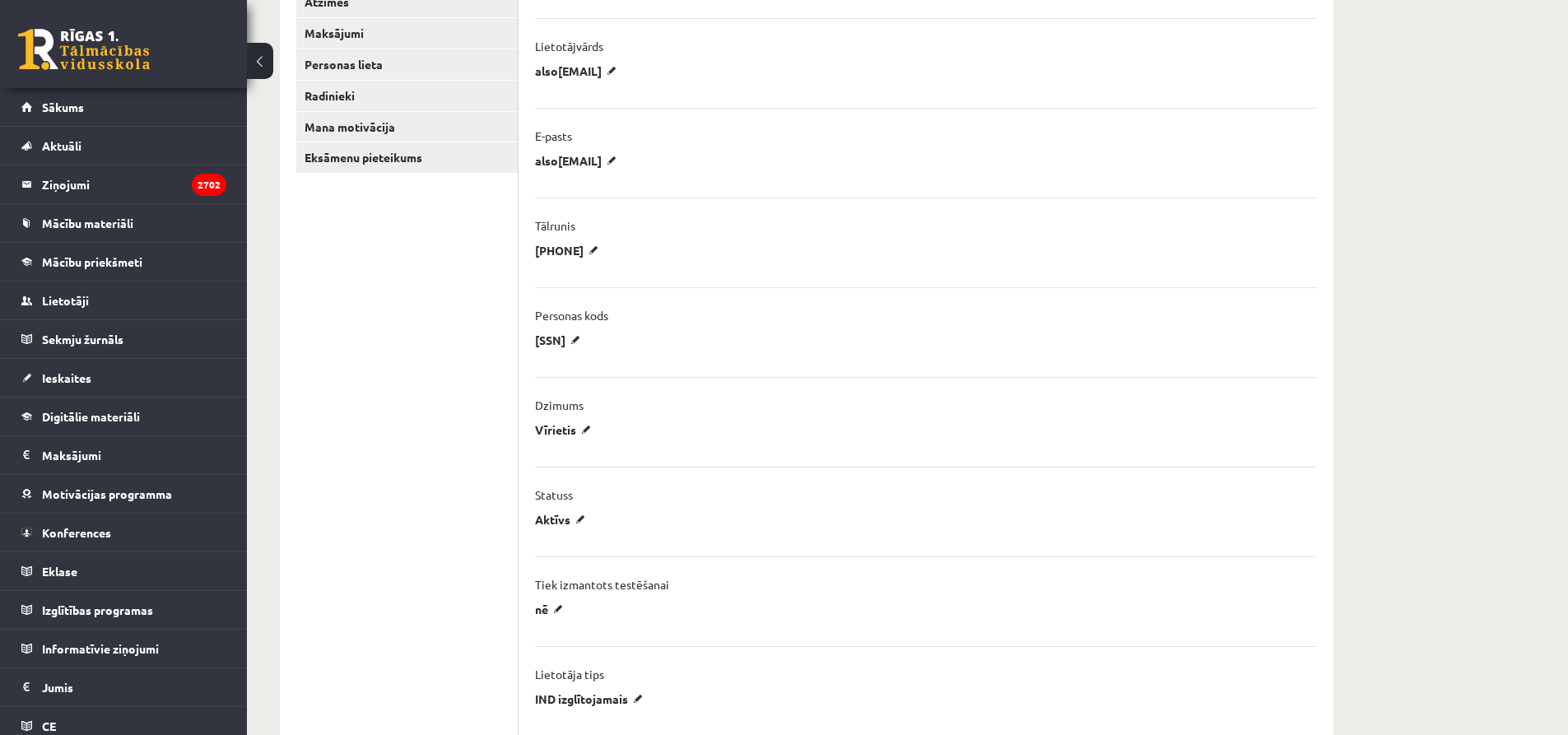 scroll, scrollTop: 494, scrollLeft: 0, axis: vertical 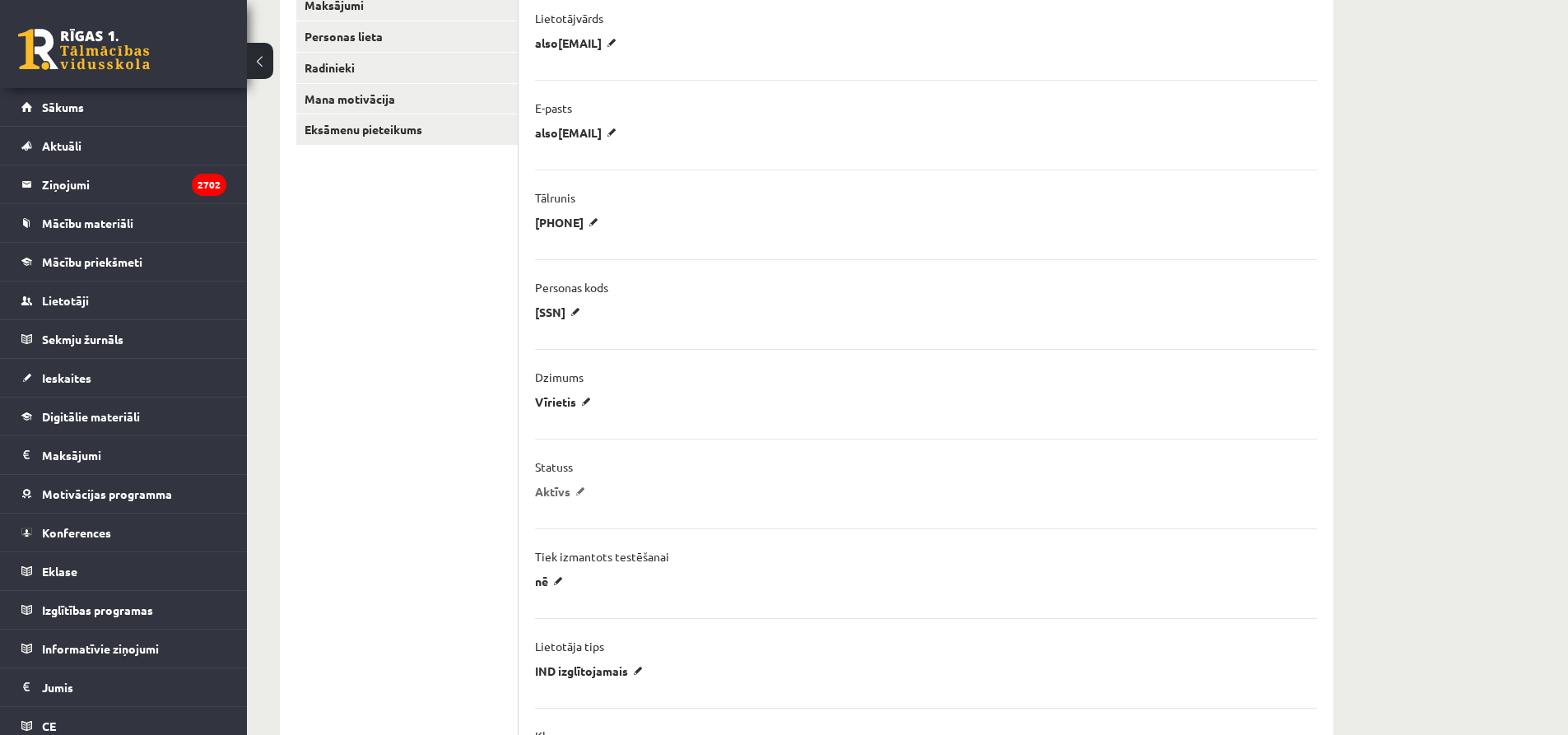 click on "Aktīvs" at bounding box center [563, 491] 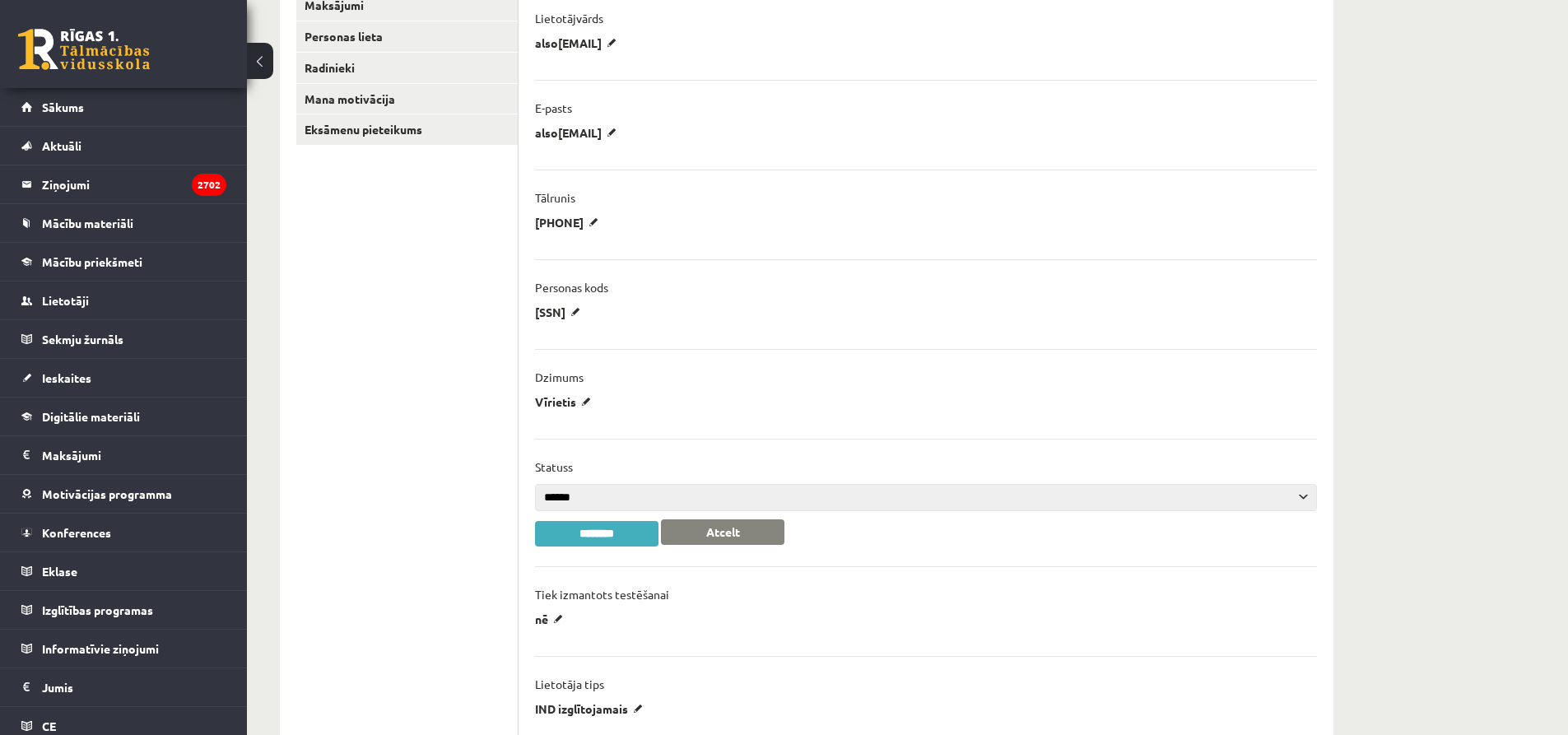 click on "*******
******" at bounding box center [926, 497] 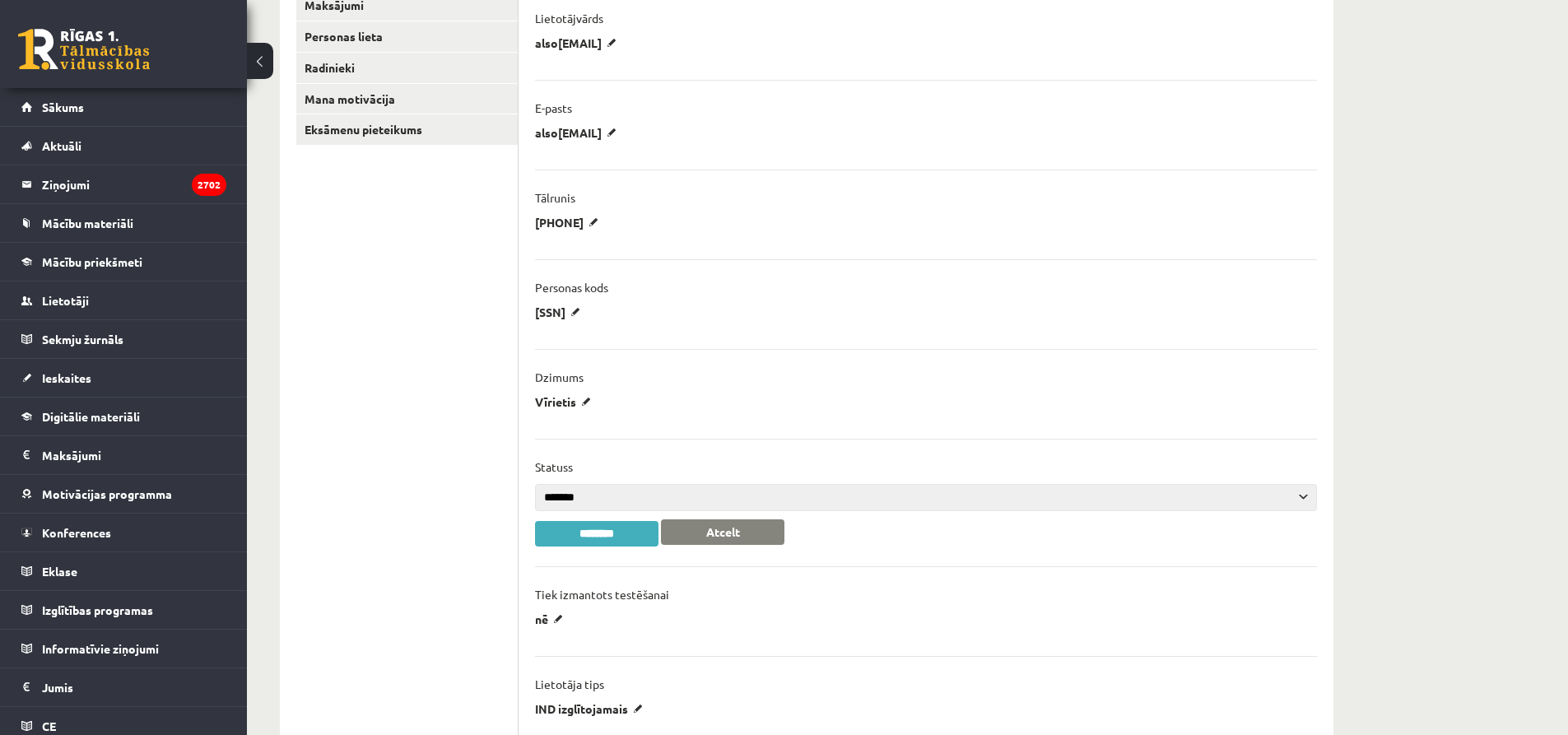 click on "*******
******" at bounding box center [926, 497] 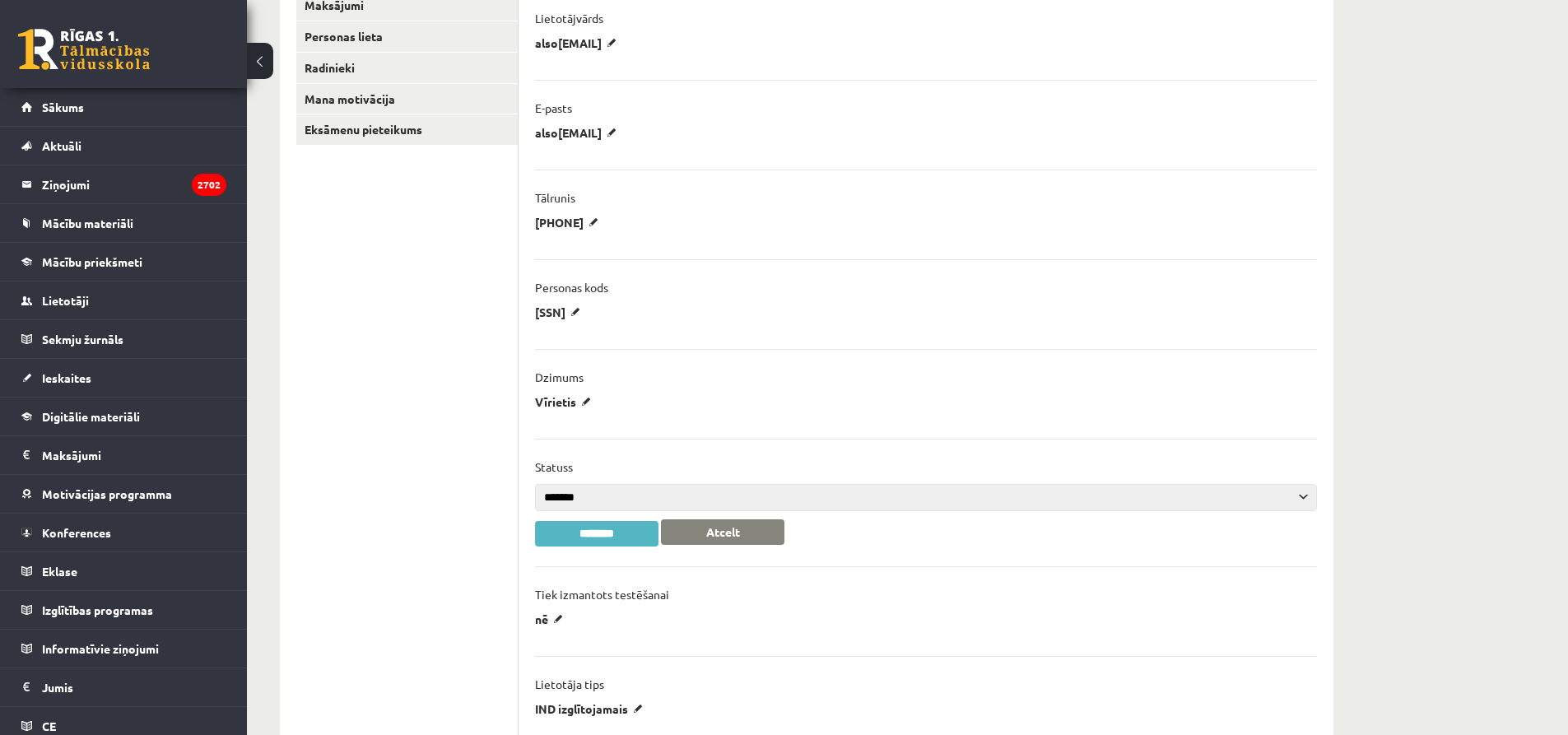 click on "********" at bounding box center [597, 533] 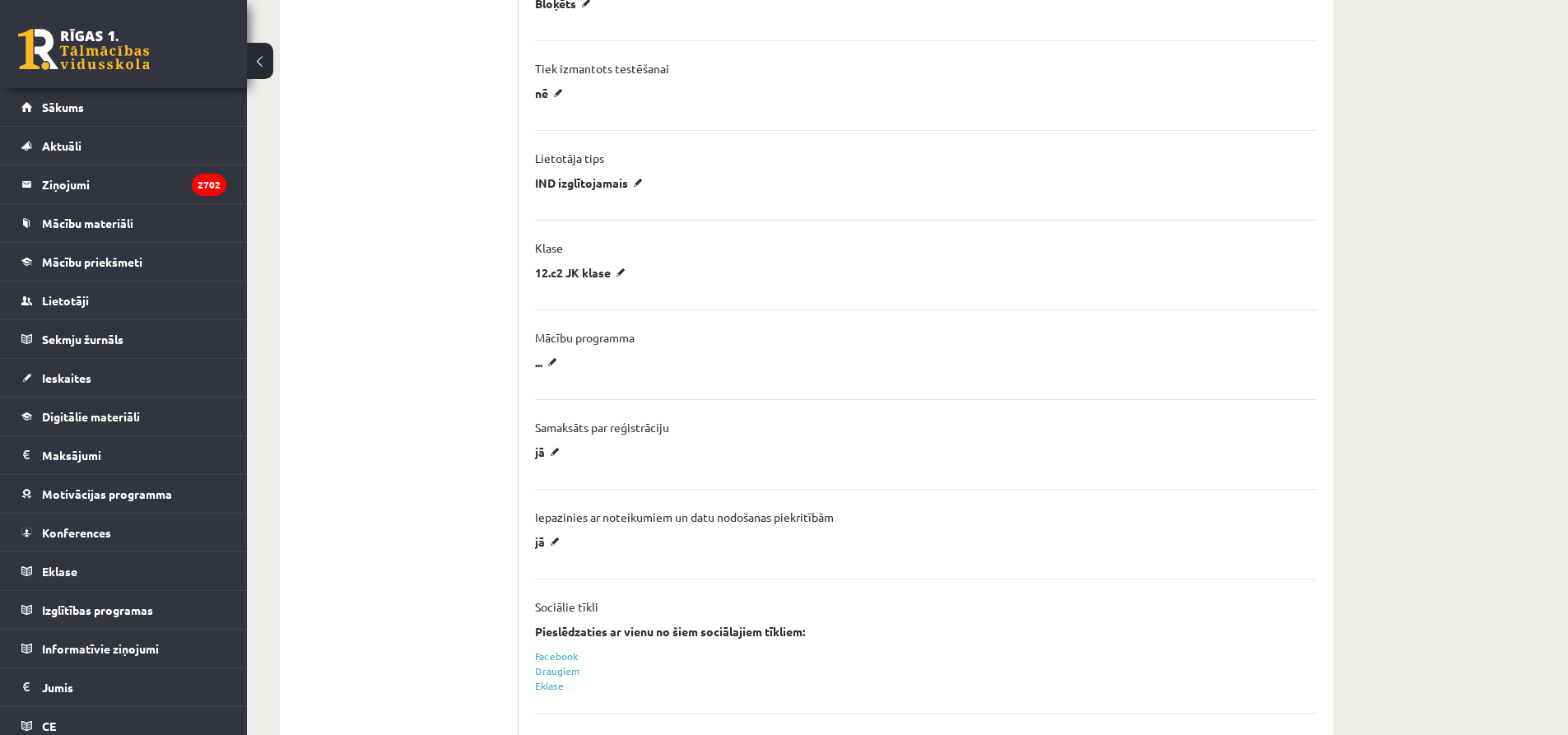 scroll, scrollTop: 988, scrollLeft: 0, axis: vertical 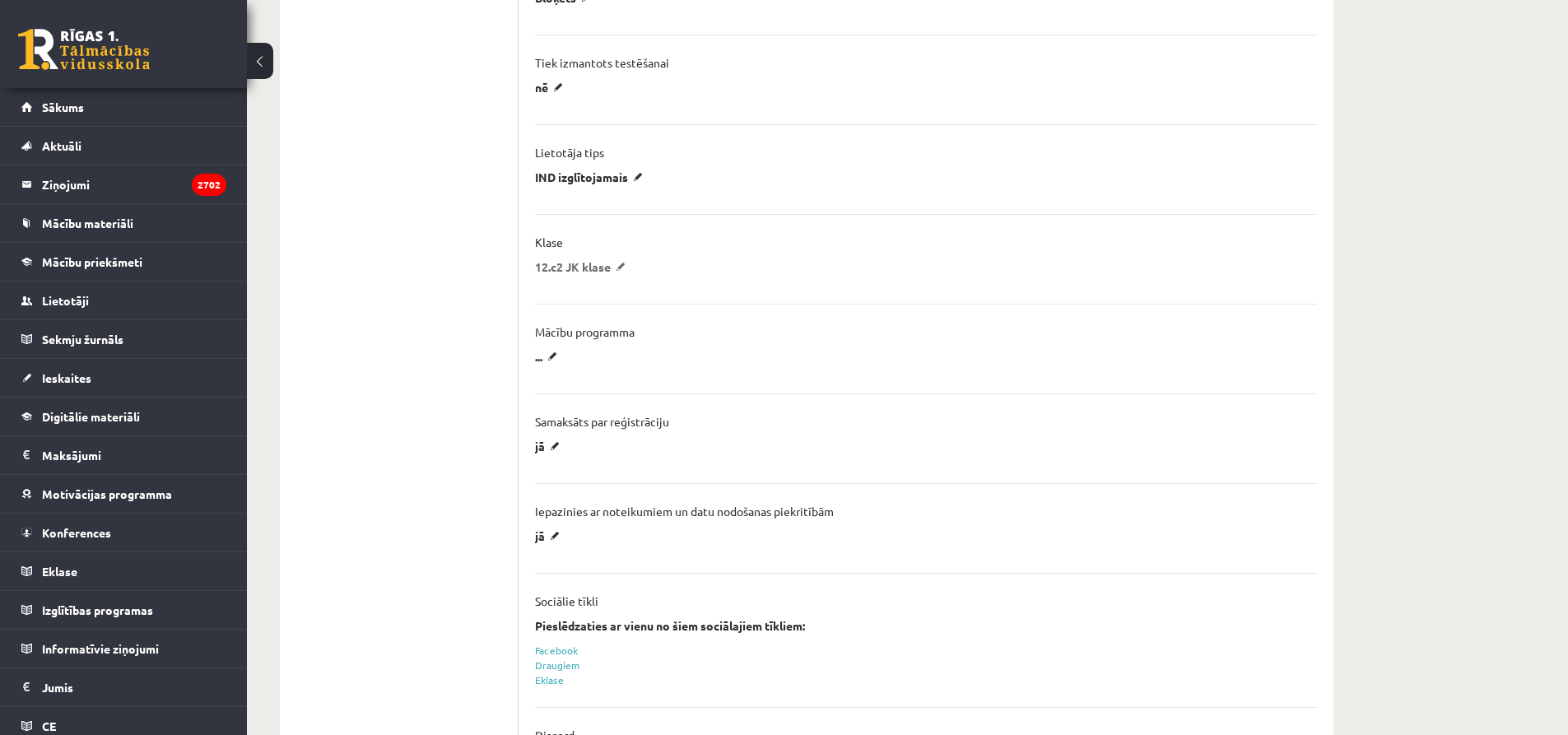 click on "12.c2 JK klase" at bounding box center [583, 267] 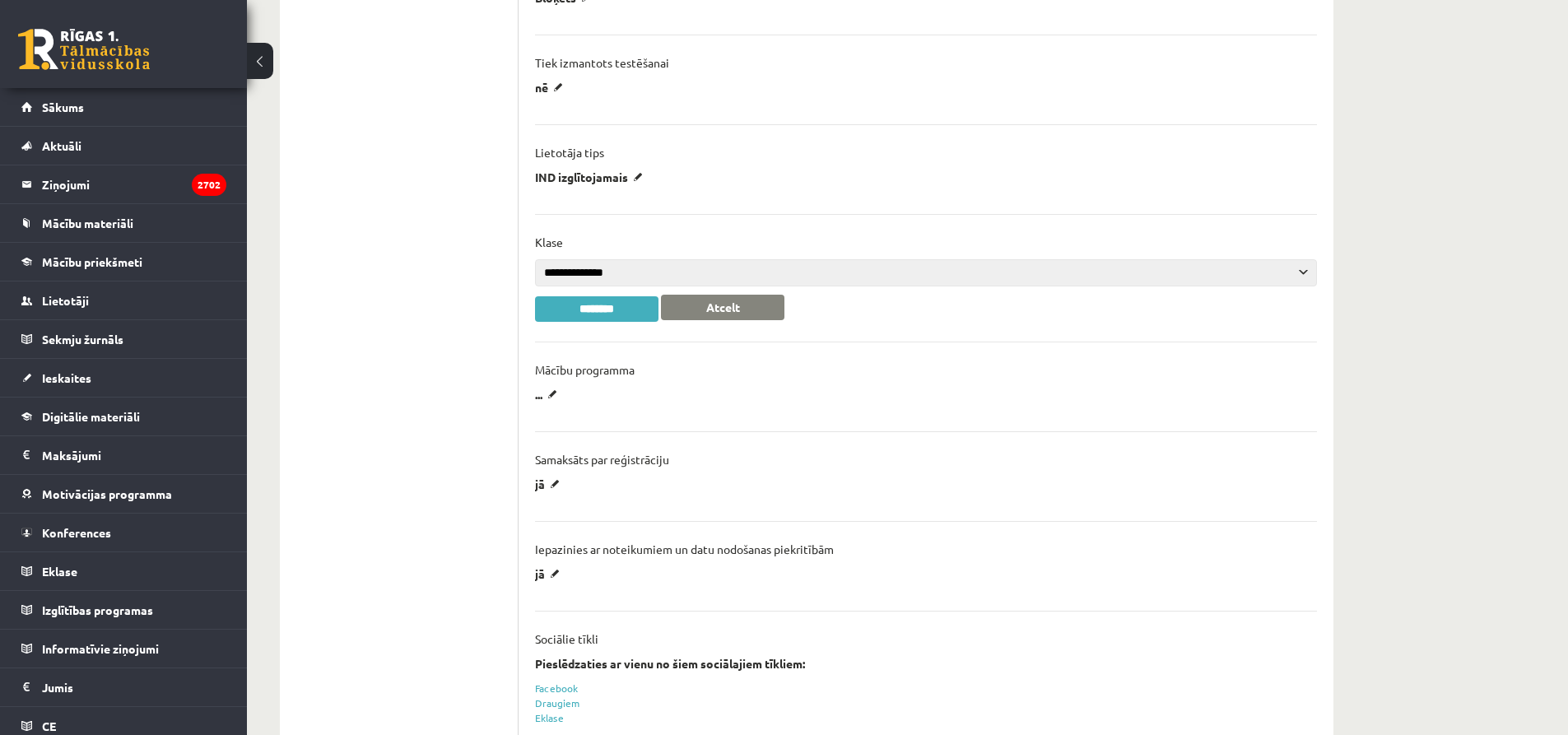 click on "**********" at bounding box center (926, 272) 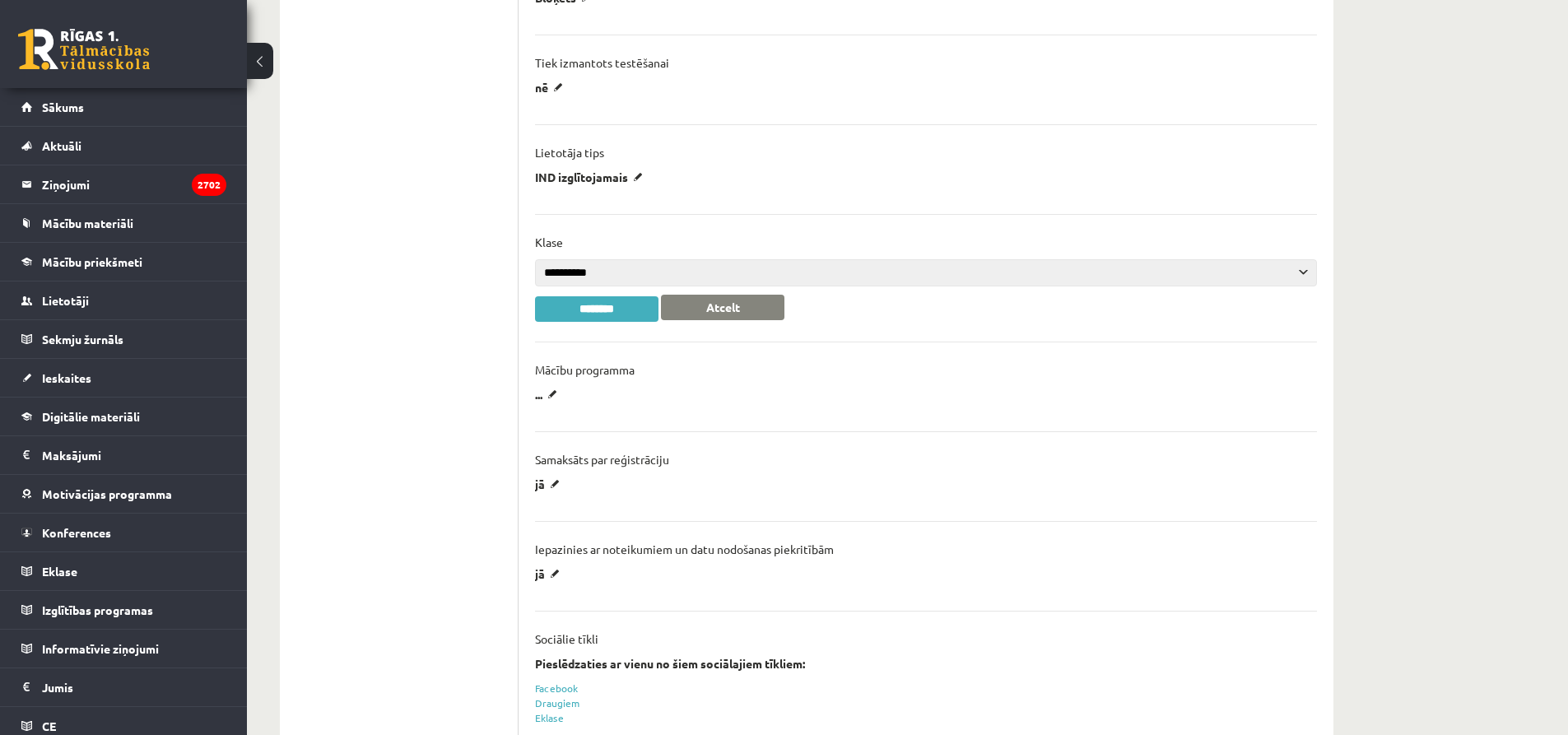 click on "**********" at bounding box center (926, 272) 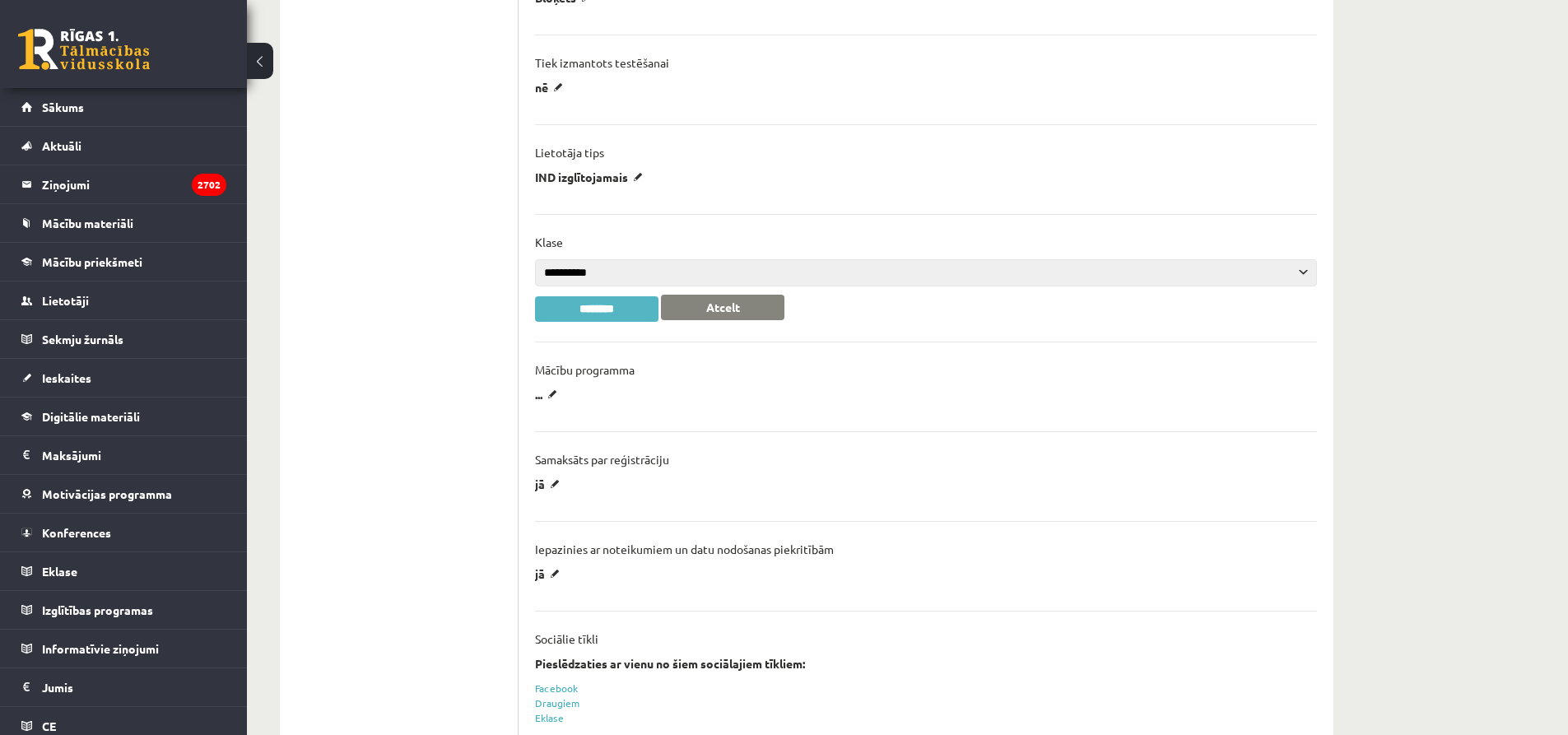 click on "********" at bounding box center [597, 309] 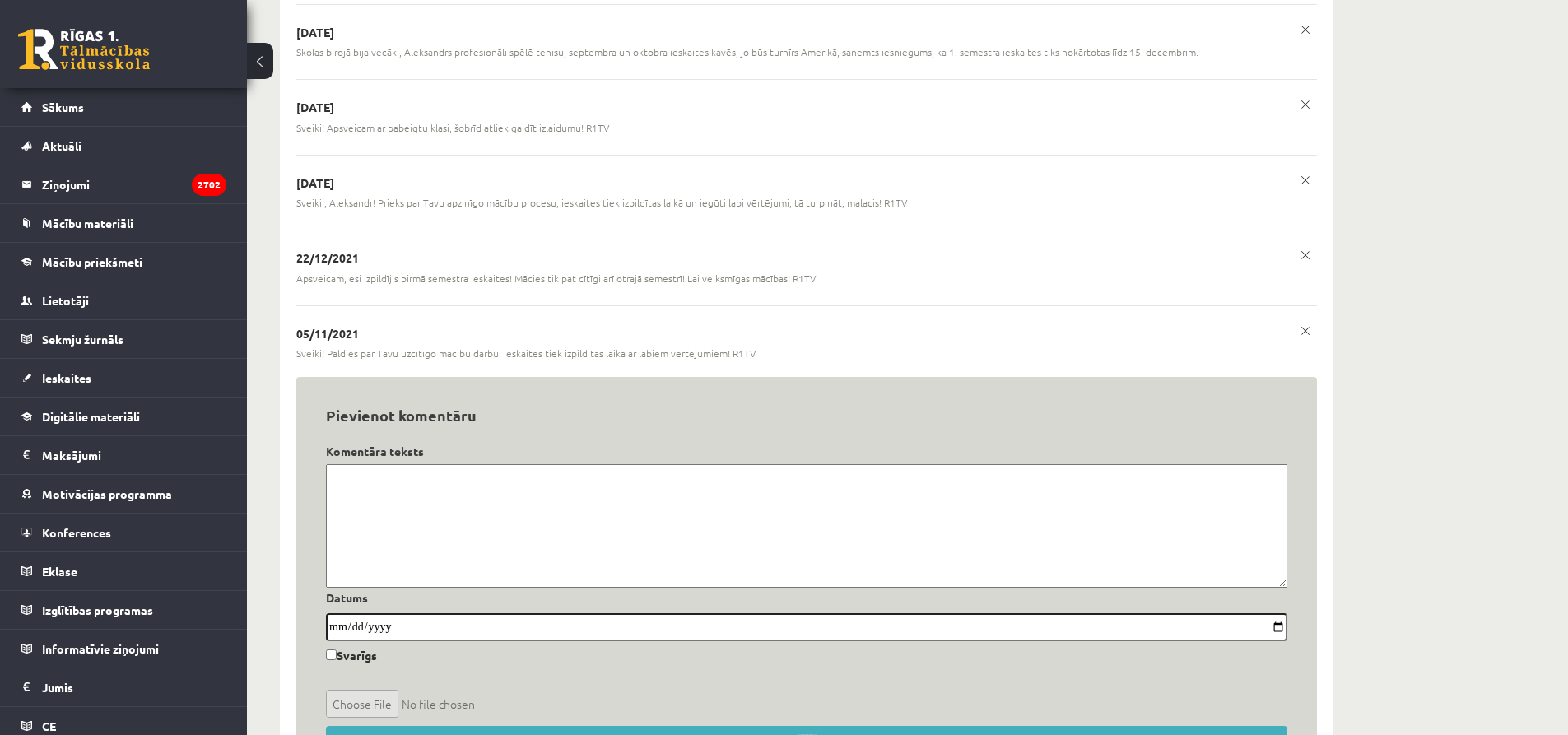 scroll, scrollTop: 2876, scrollLeft: 0, axis: vertical 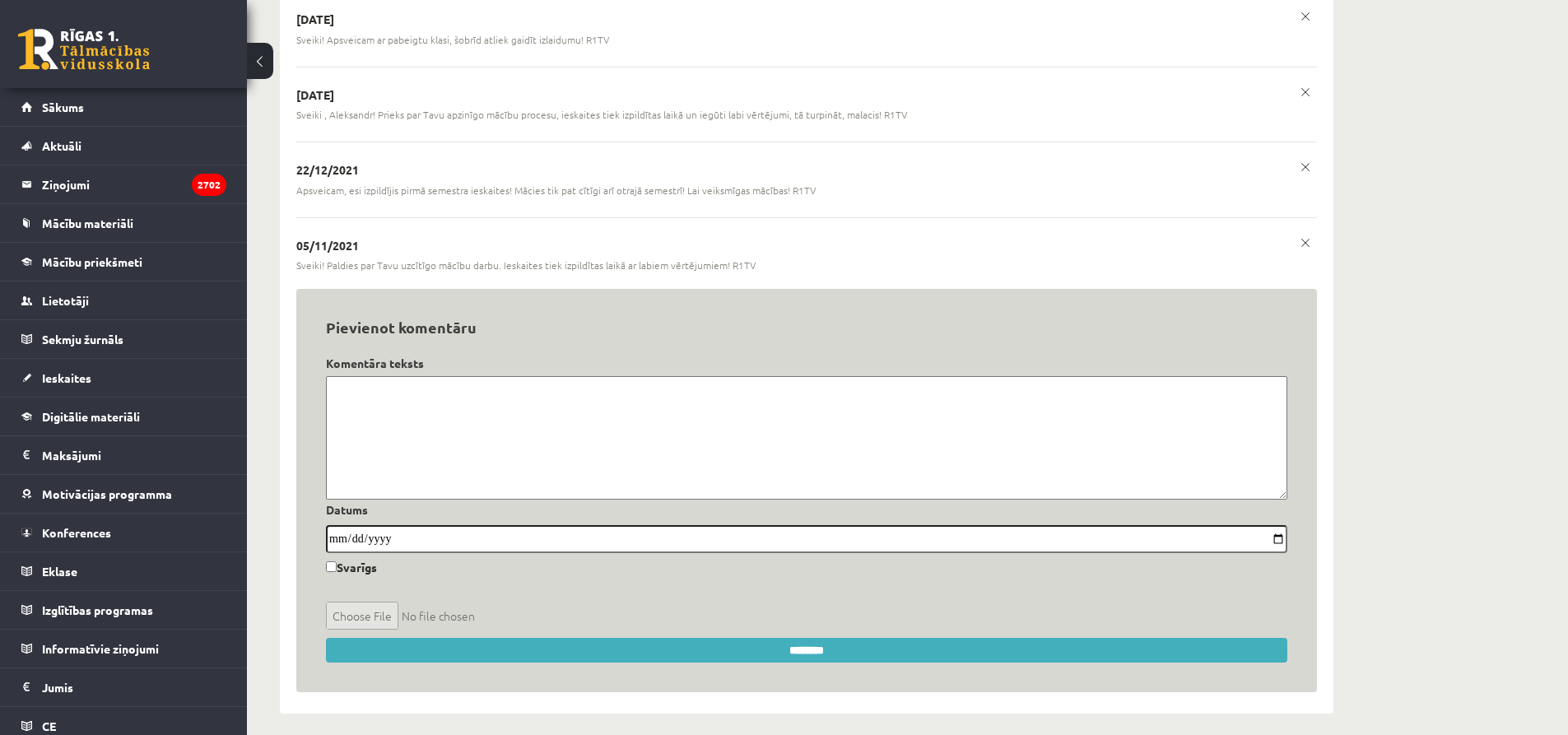 click at bounding box center (807, 438) 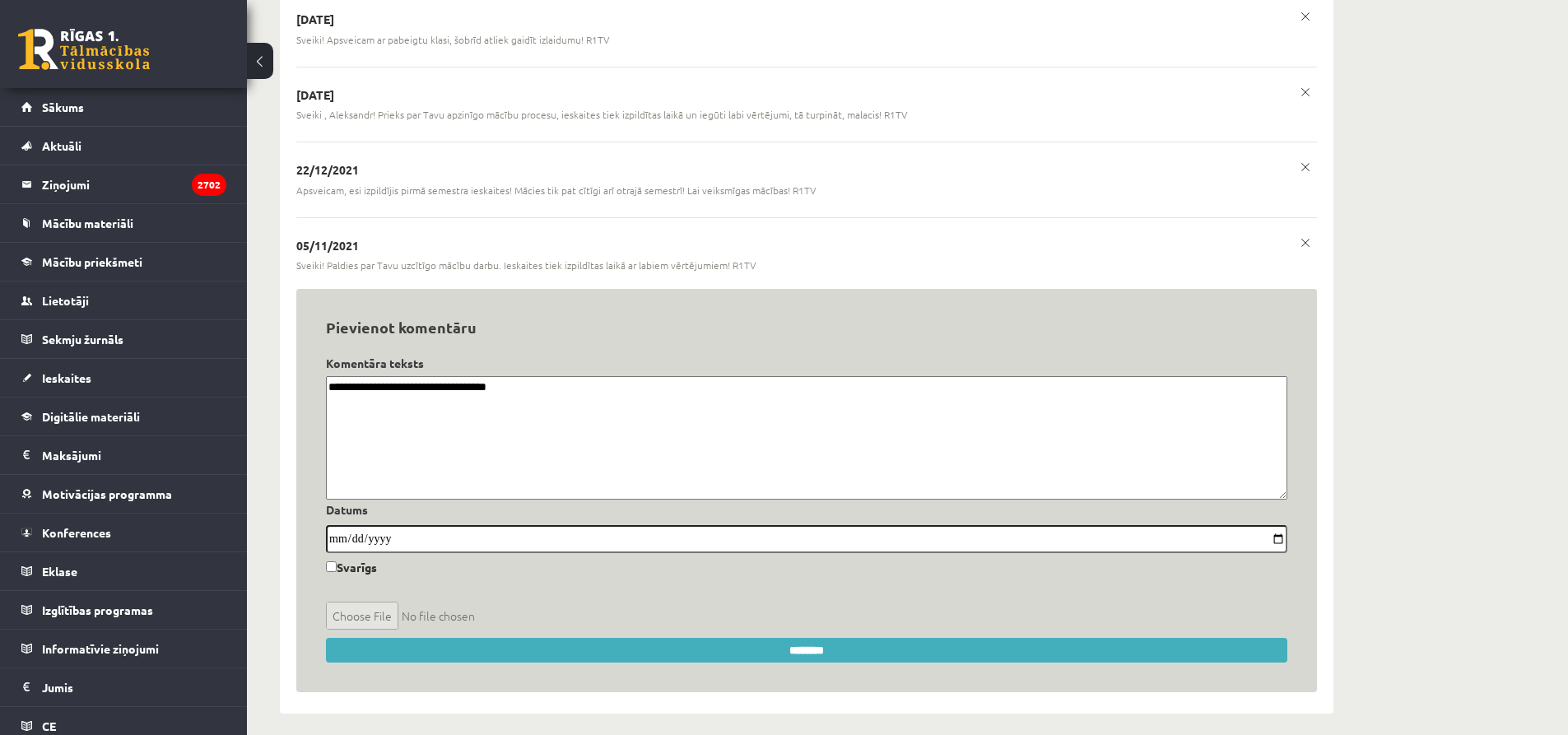drag, startPoint x: 588, startPoint y: 371, endPoint x: 382, endPoint y: 398, distance: 207.76188 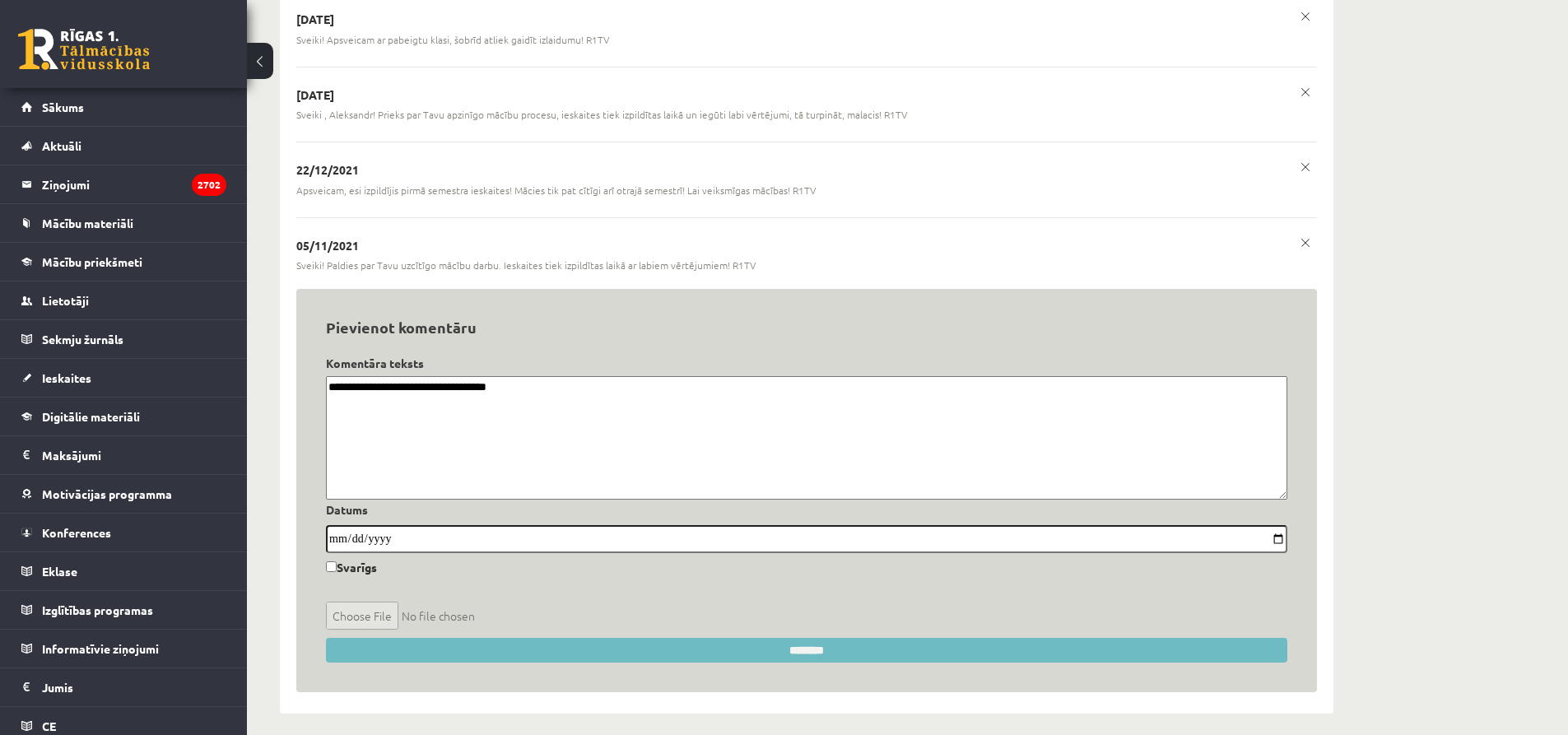 type on "**********" 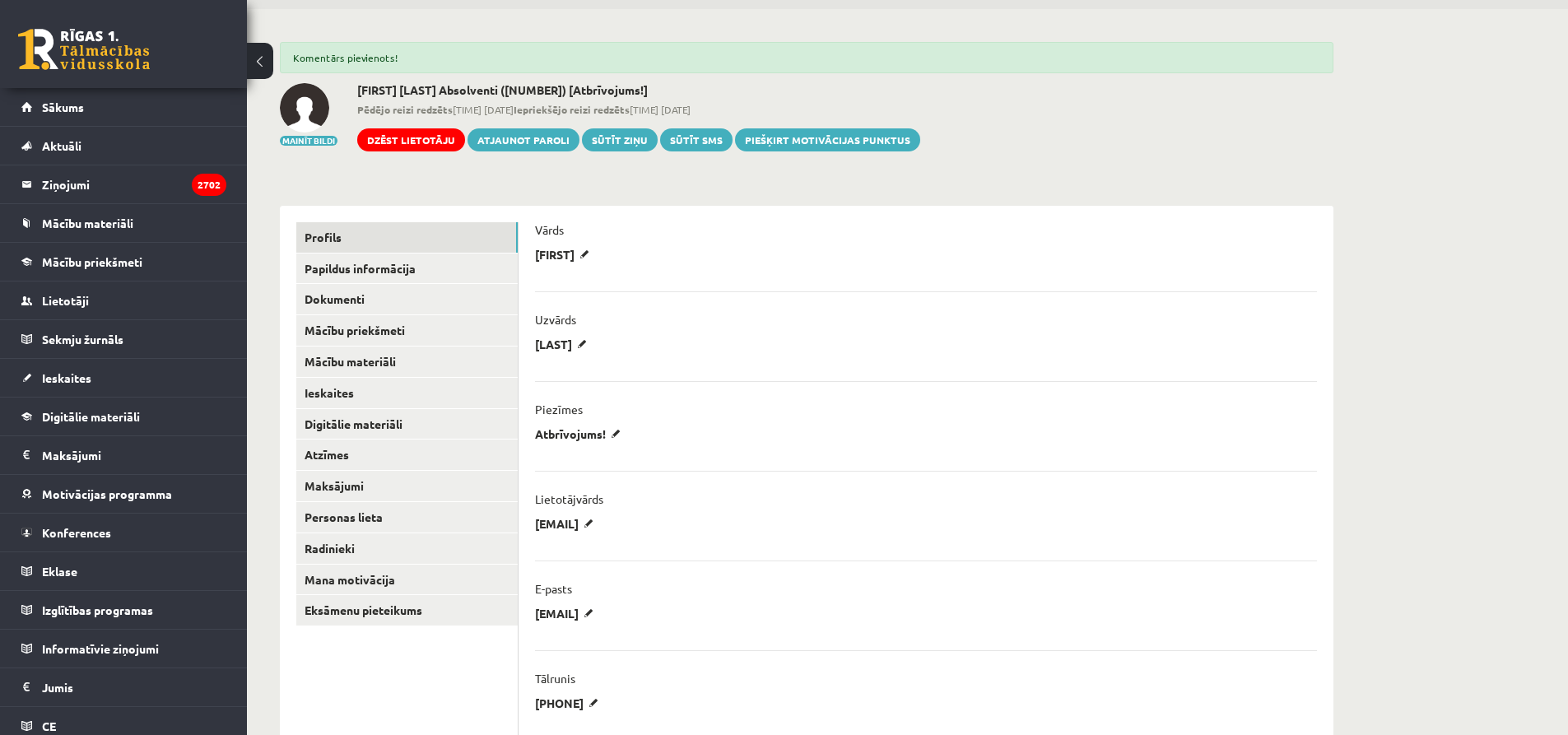 scroll, scrollTop: 0, scrollLeft: 0, axis: both 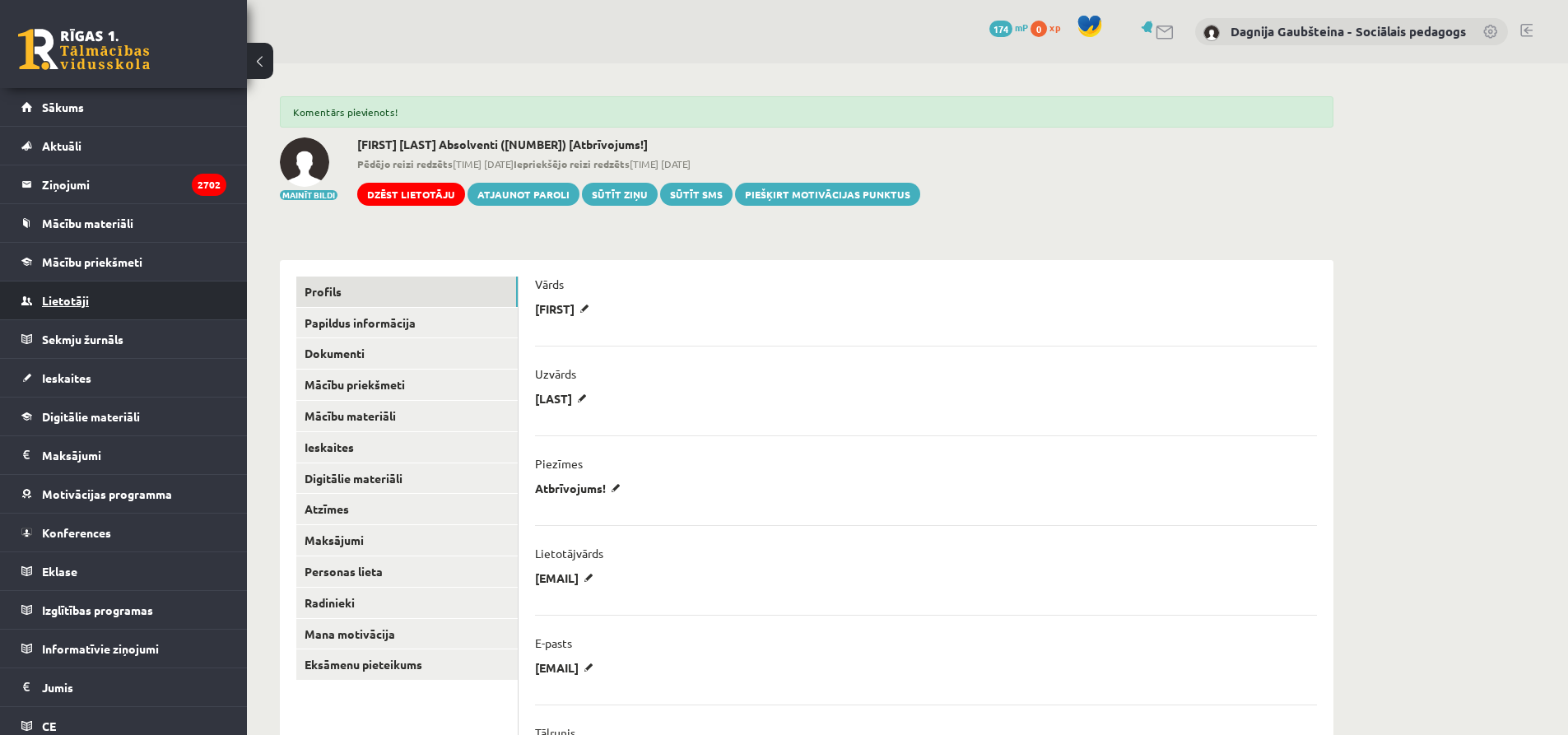 click on "Lietotāji" at bounding box center (65, 300) 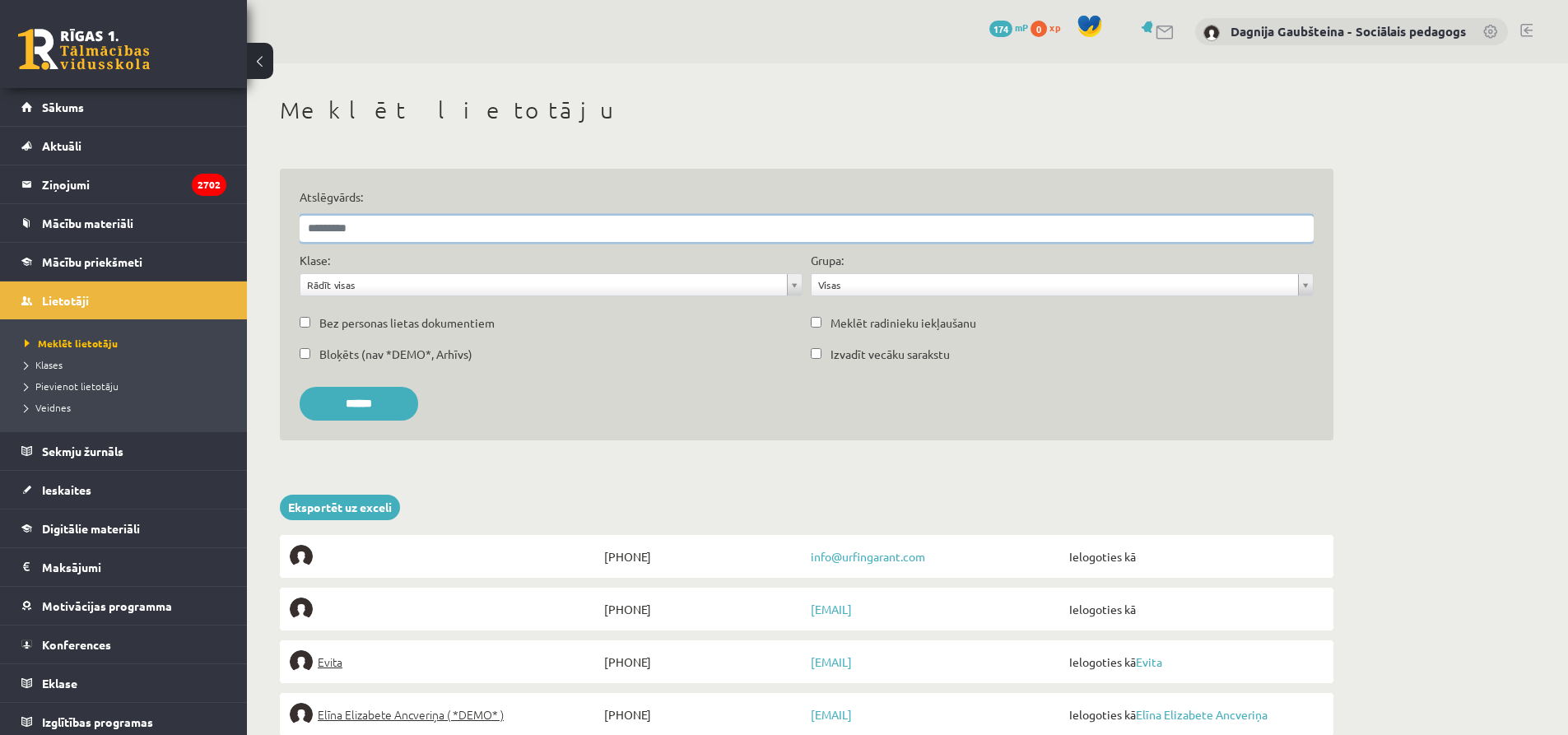 click on "Atslēgvārds:" at bounding box center (807, 229) 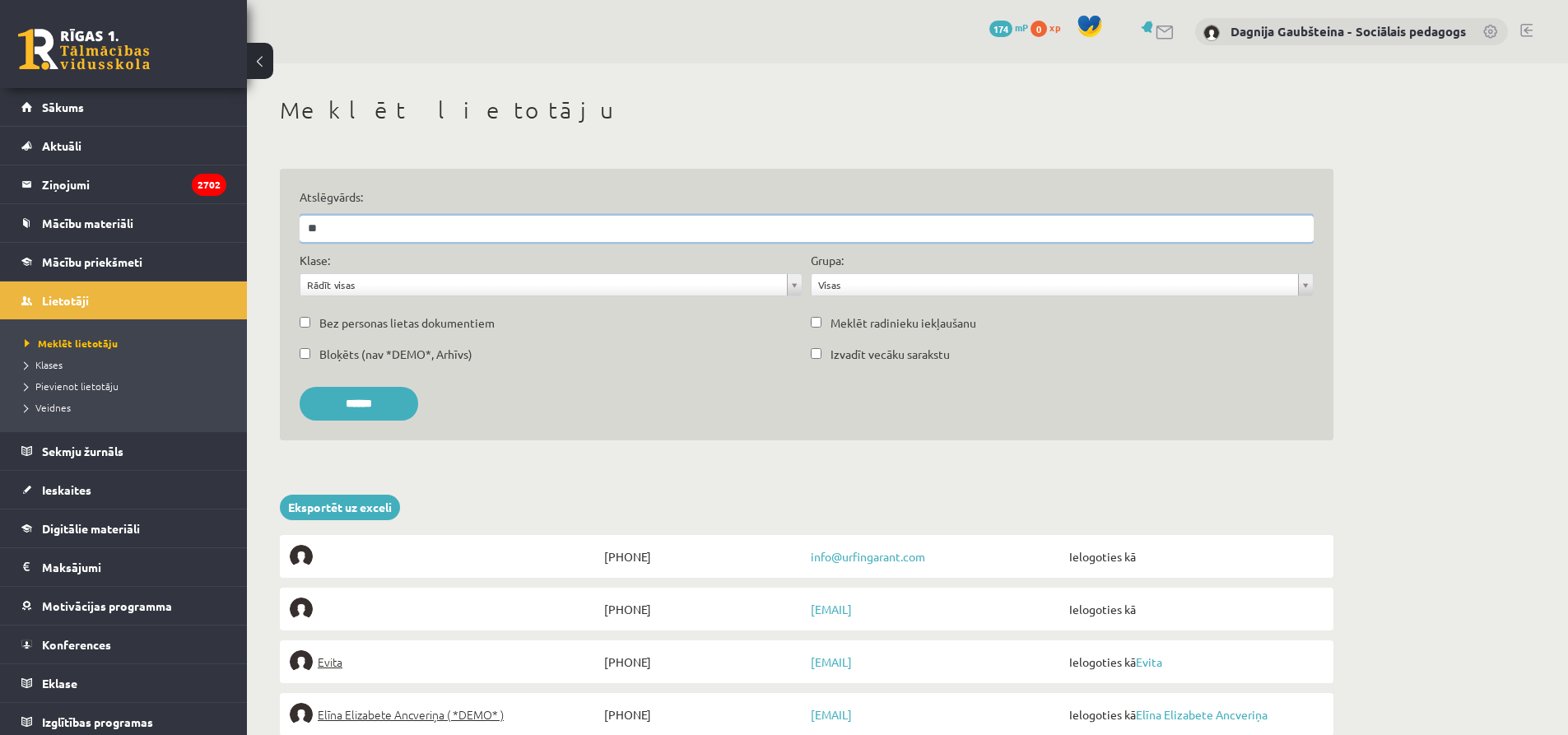 click on "******" at bounding box center [359, 403] 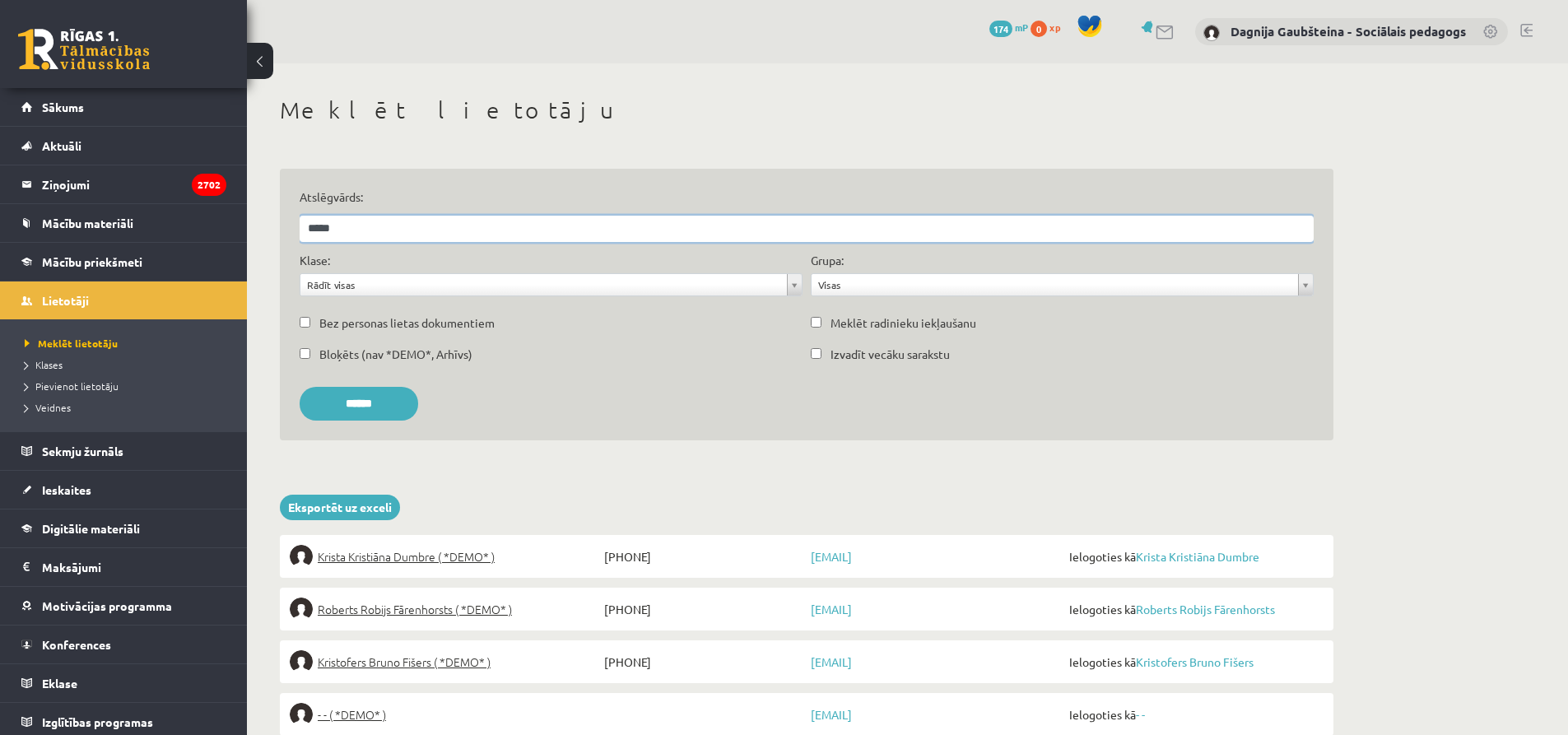 type on "*****" 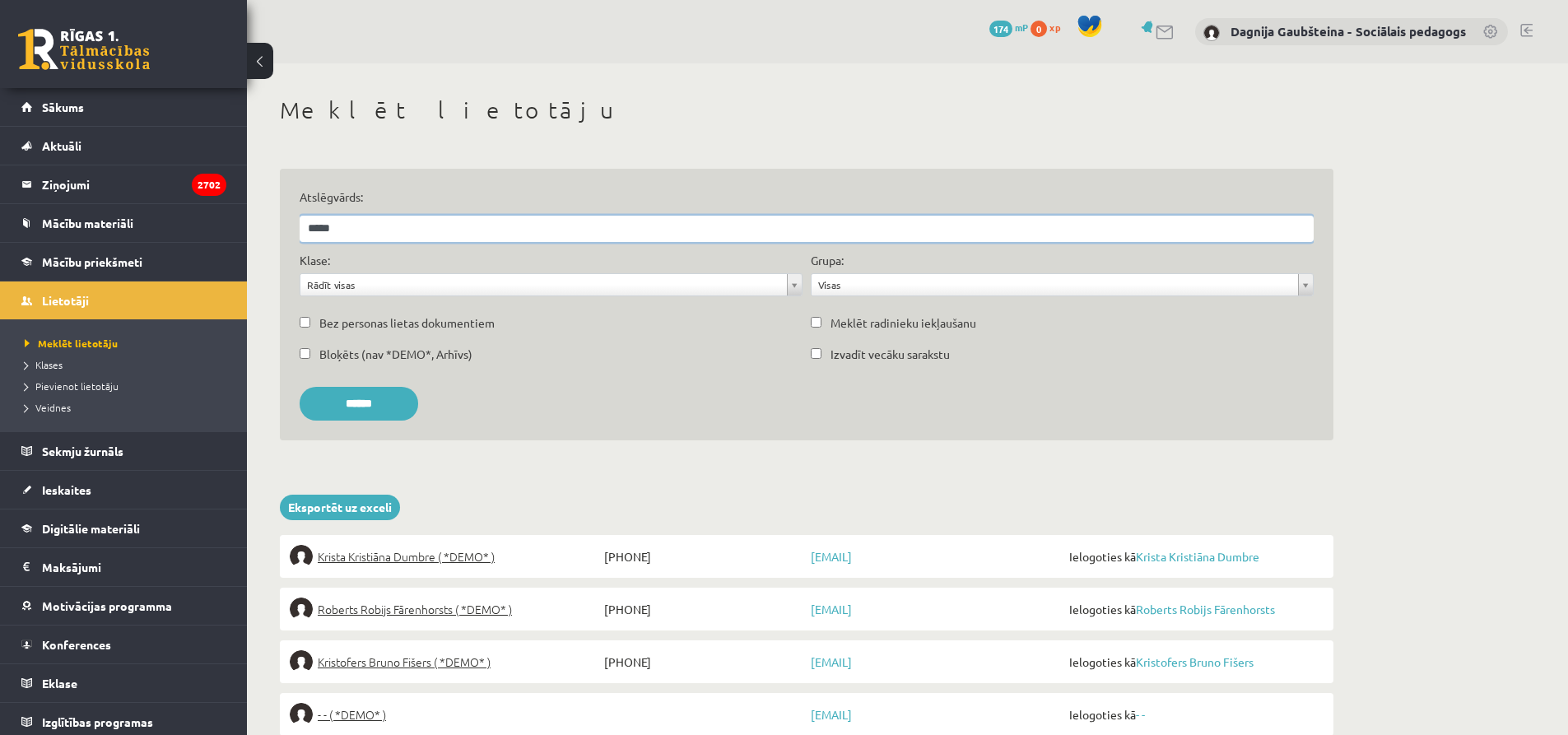 click on "******" at bounding box center (359, 403) 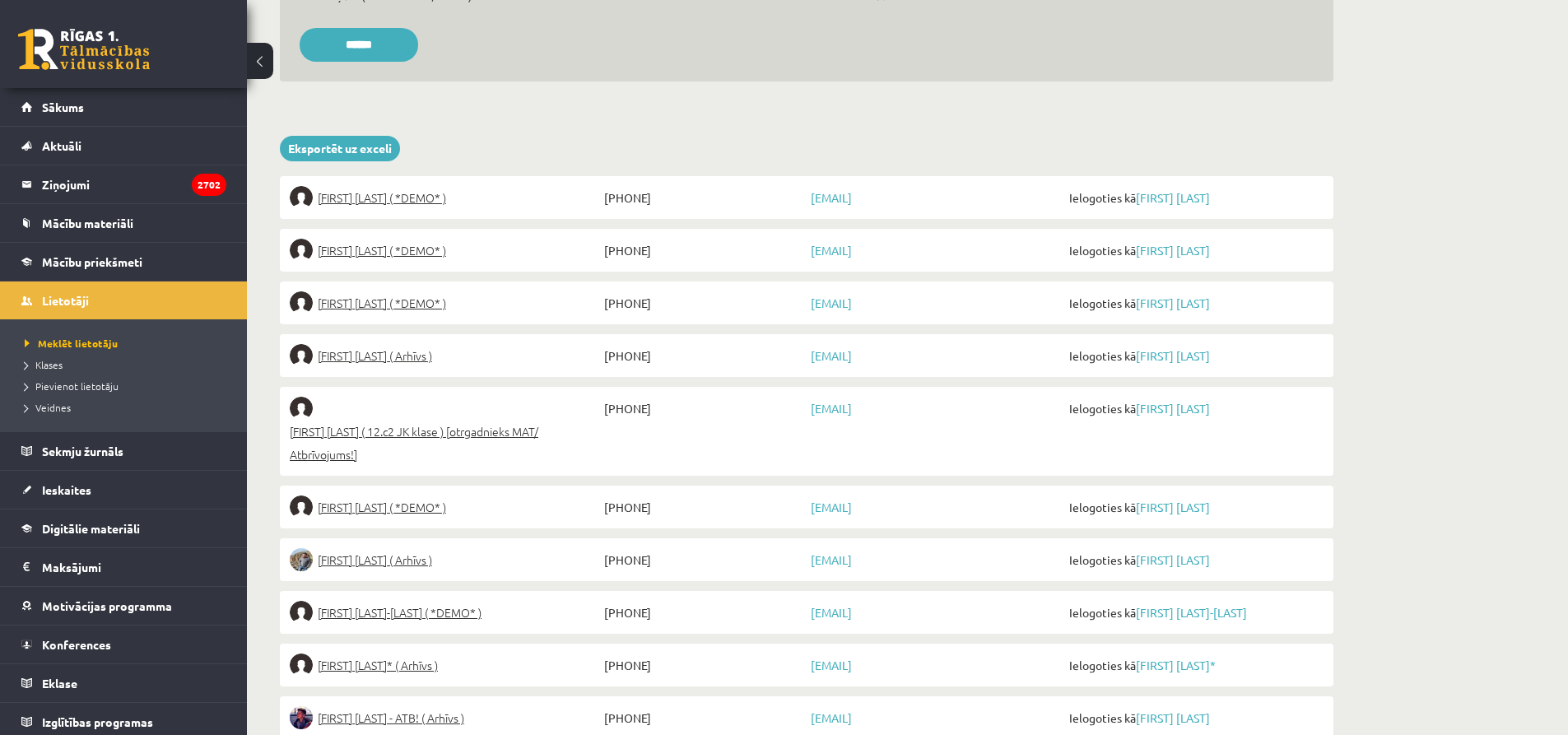 scroll, scrollTop: 412, scrollLeft: 0, axis: vertical 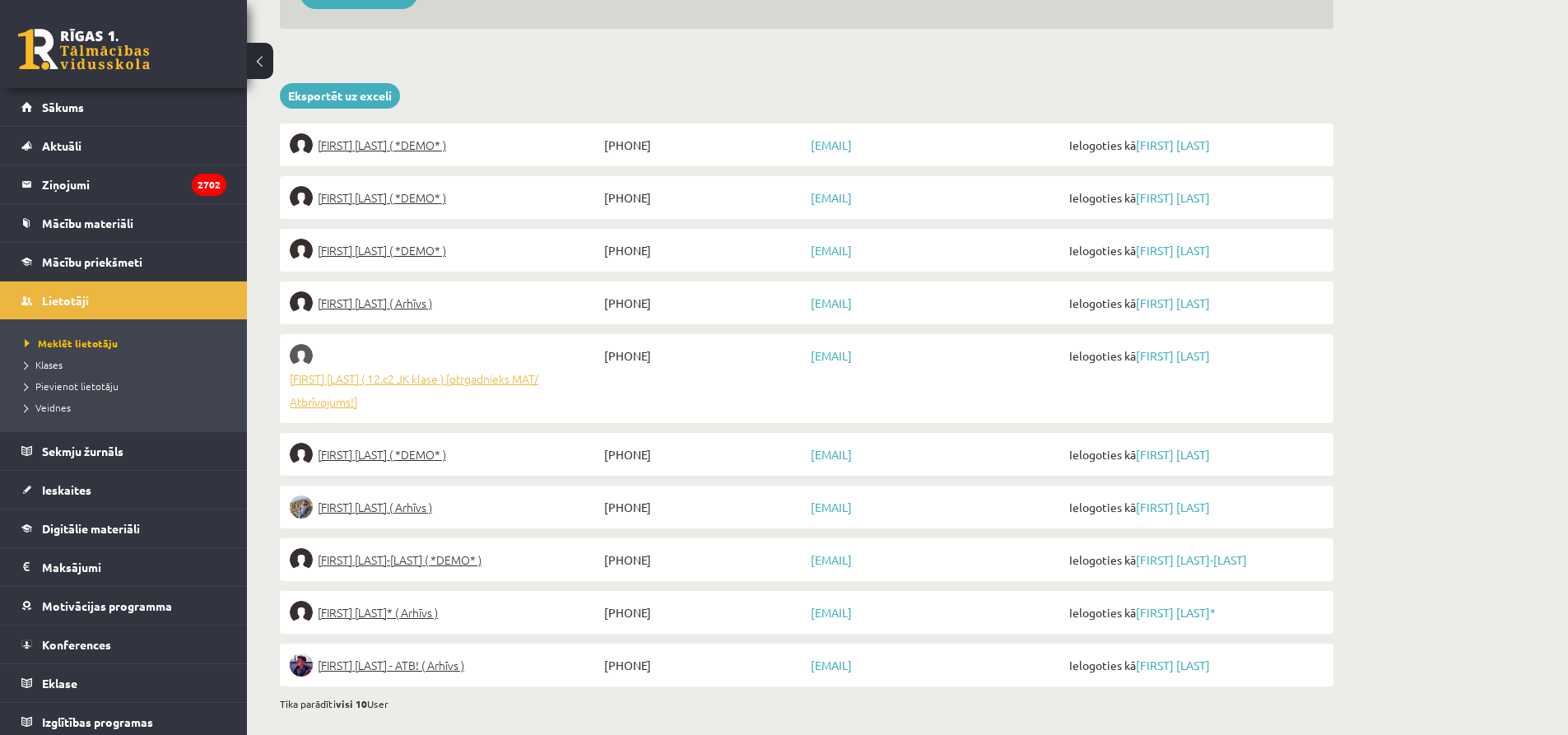 click on "[FIRST] [LAST]
( 12.c2 JK klase )
[otrgadnieks MAT/ Atbrīvojums!]" at bounding box center [444, 390] 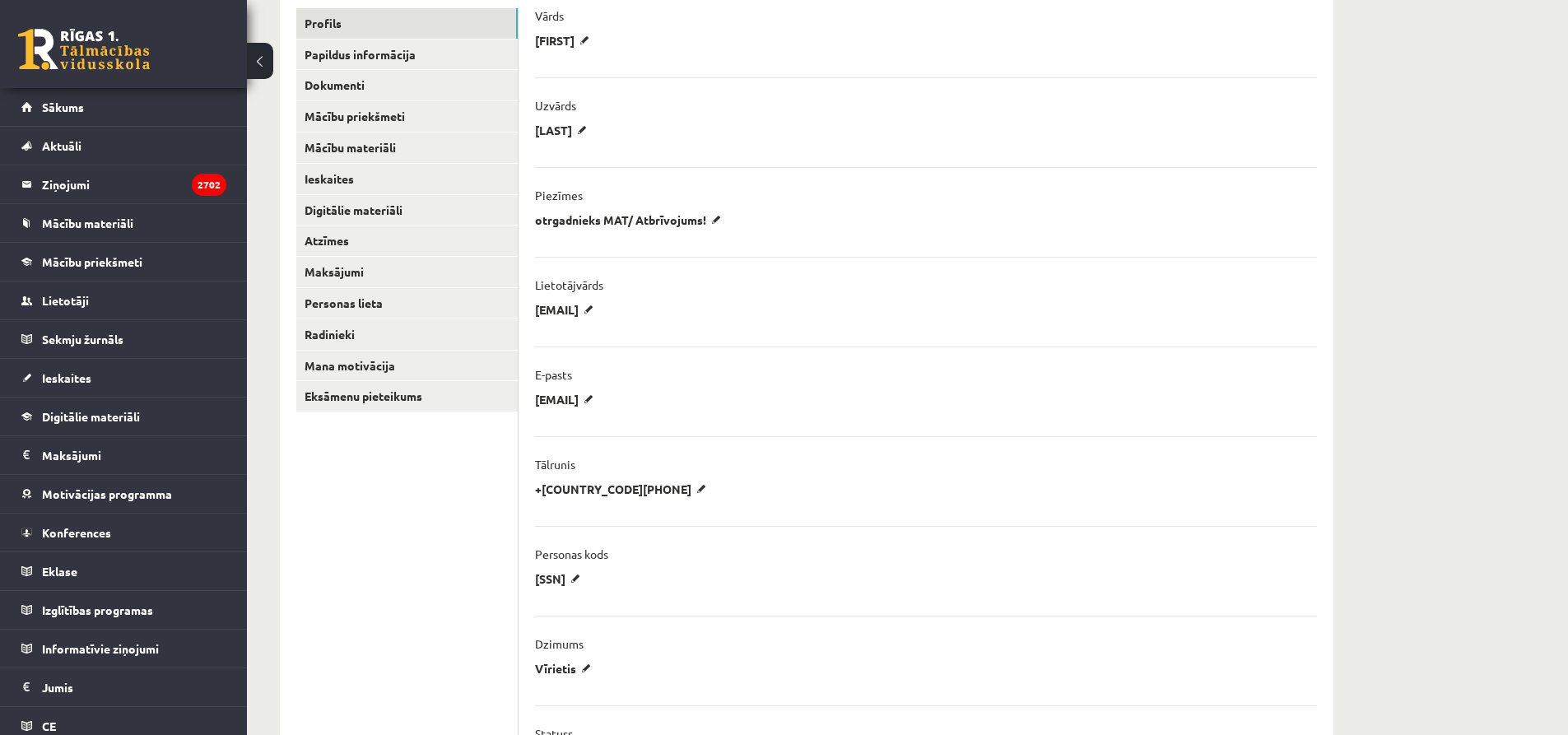 scroll, scrollTop: 0, scrollLeft: 0, axis: both 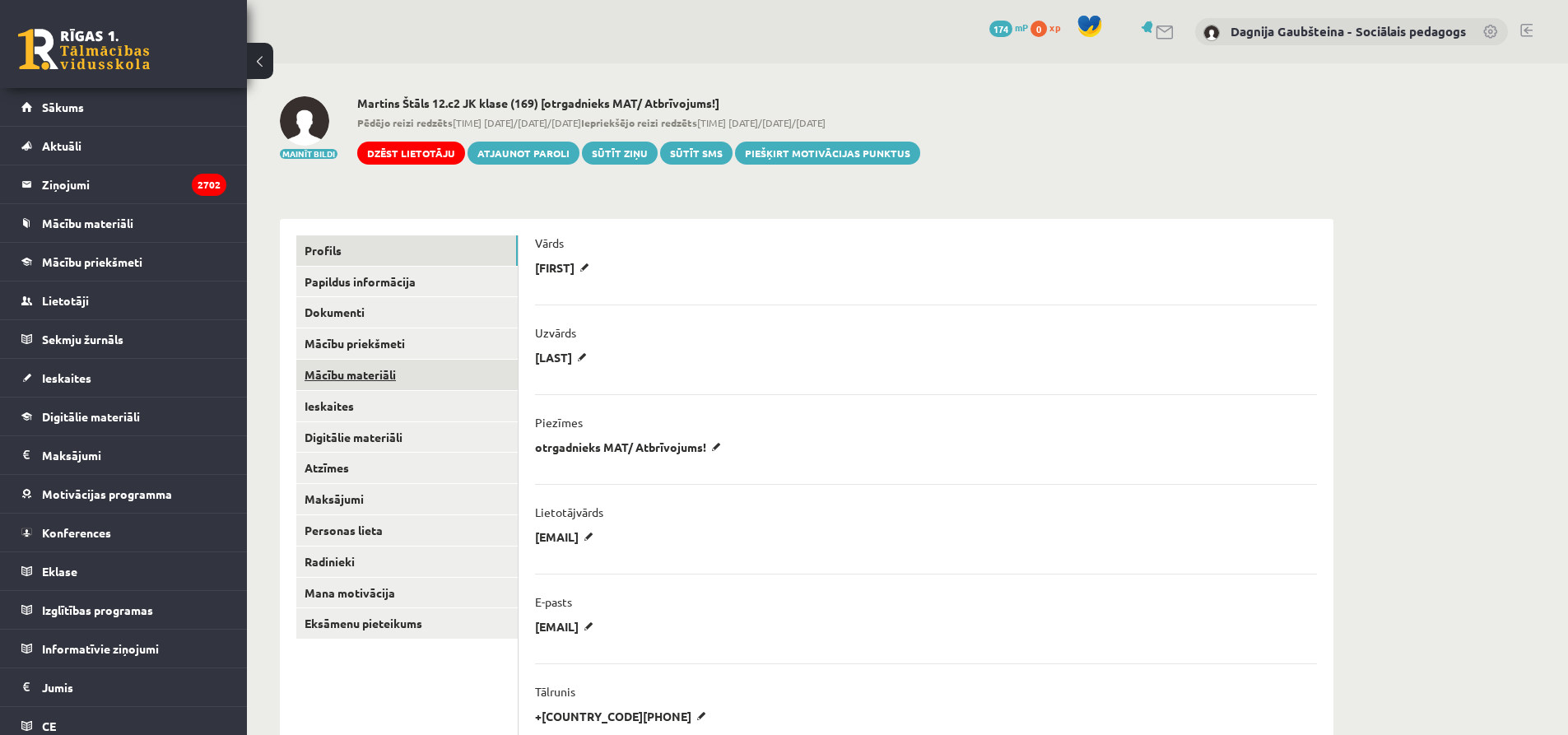 click on "Mācību materiāli" at bounding box center [407, 374] 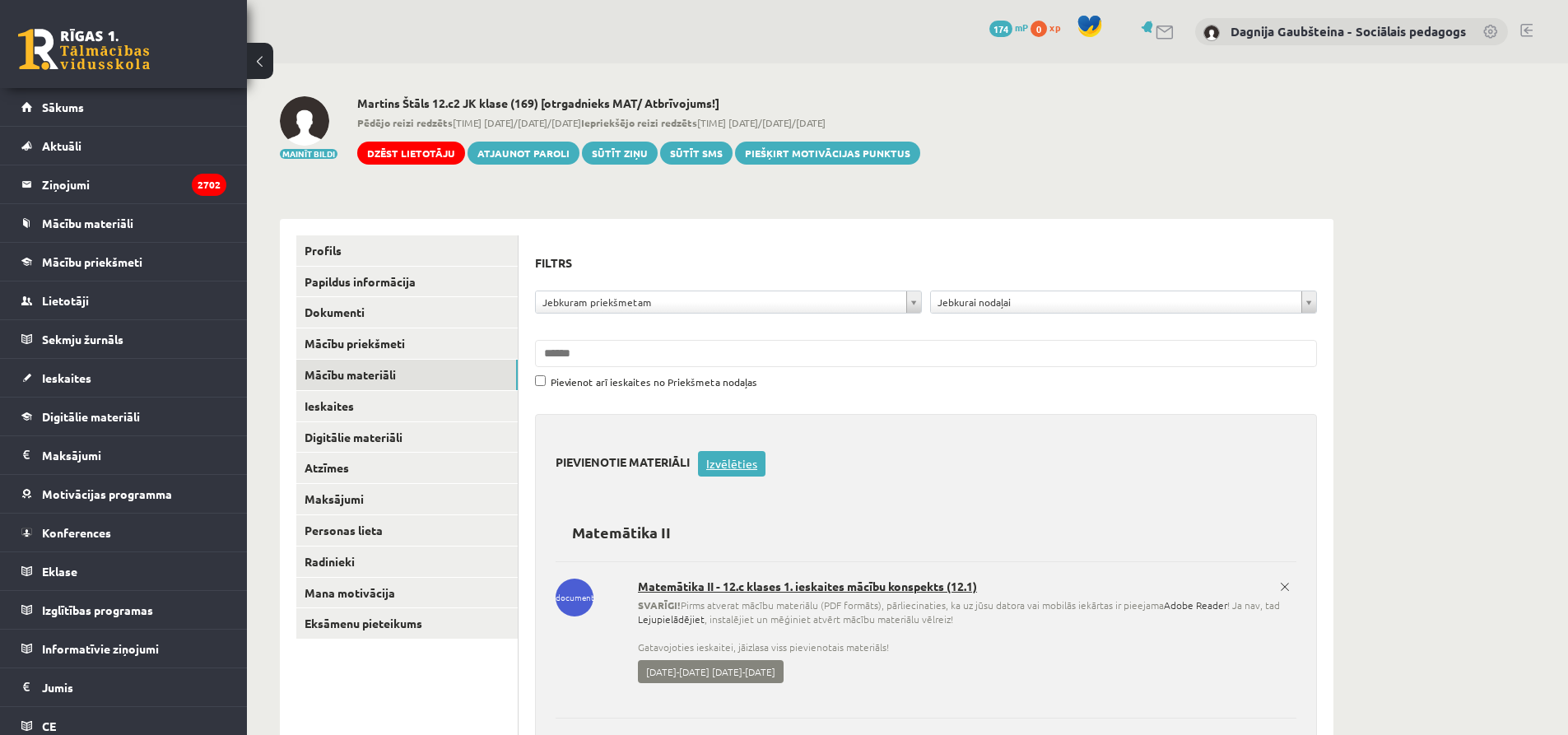 click on "Izvēlēties" at bounding box center (732, 463) 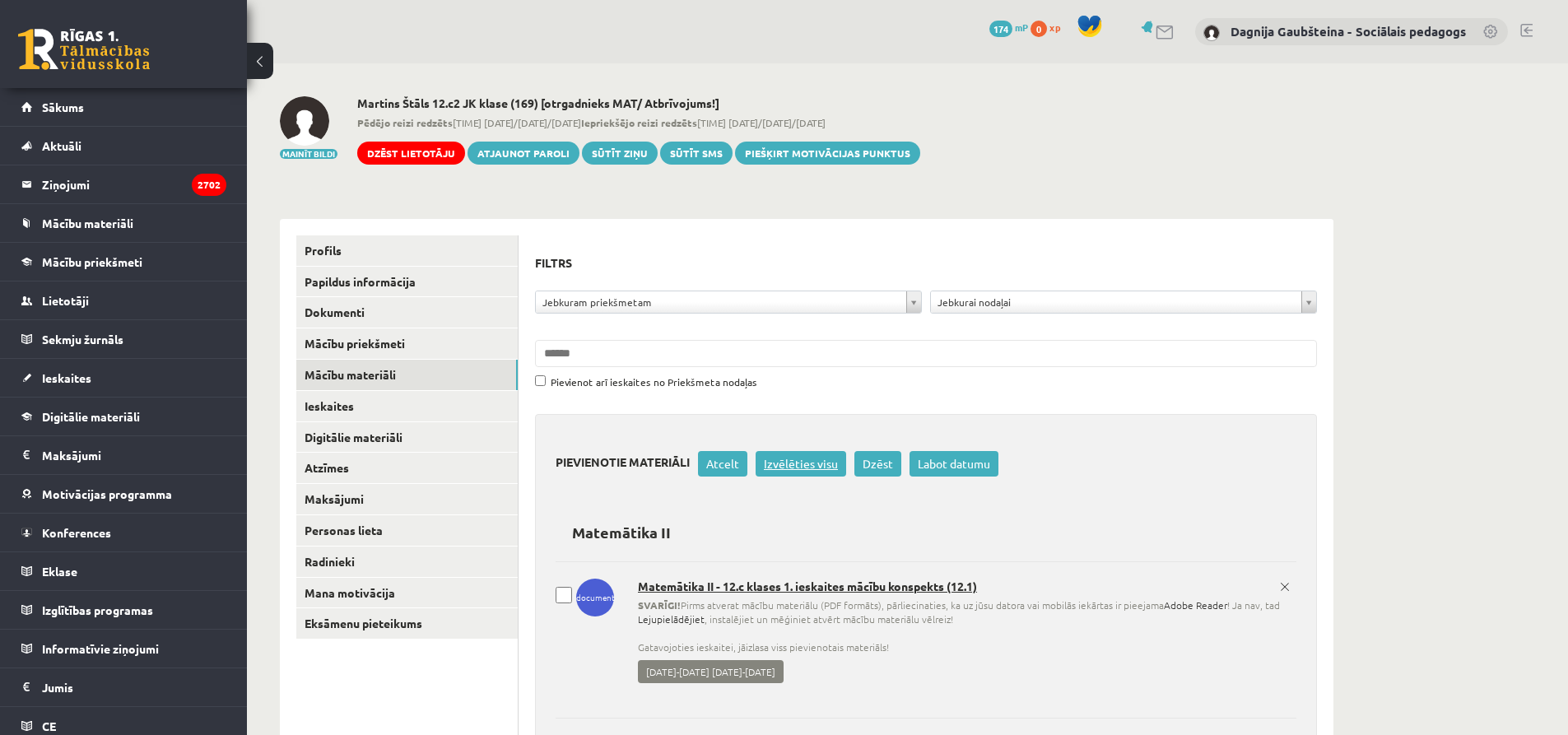 click on "Izvēlēties visu" at bounding box center [801, 463] 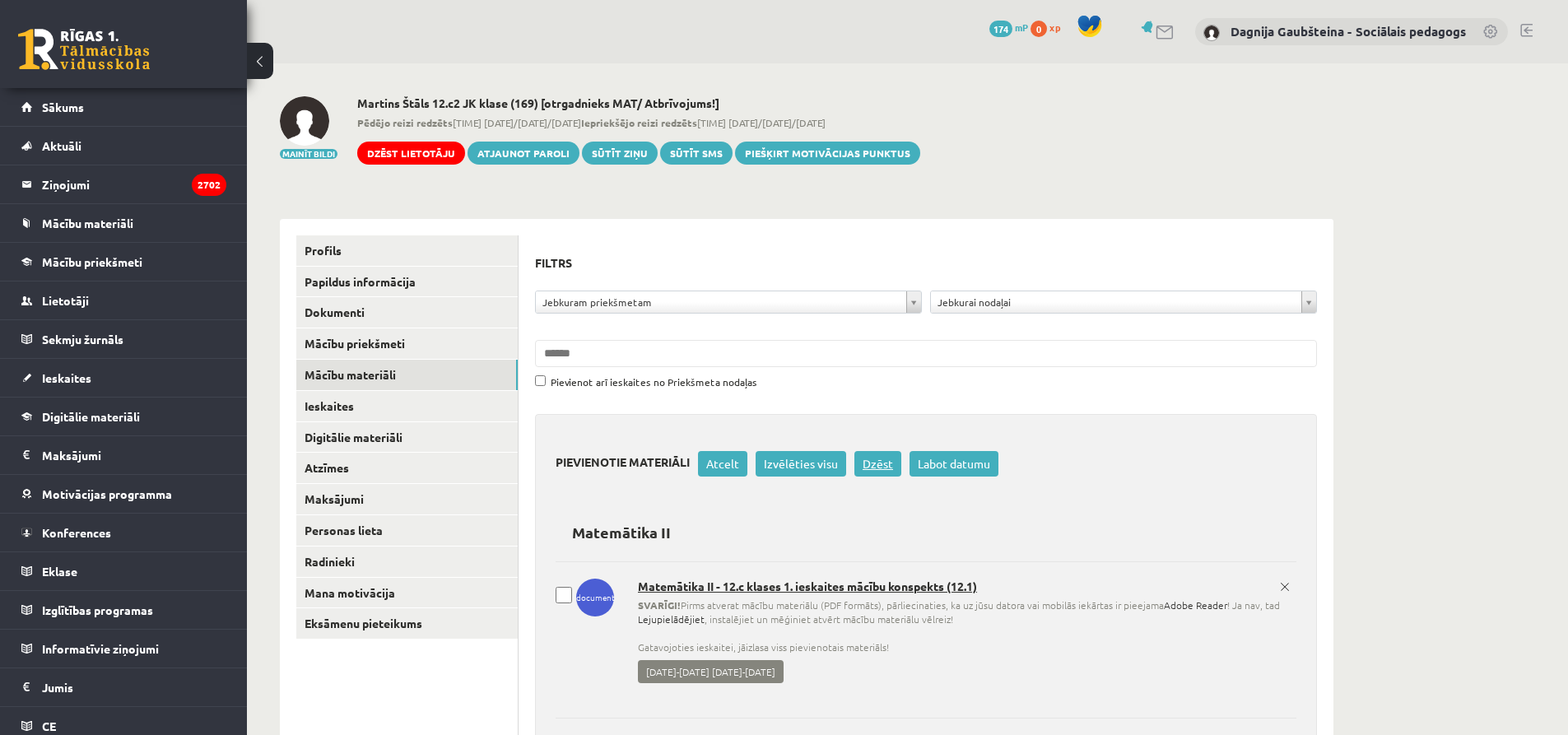 click on "Dzēst" at bounding box center (877, 463) 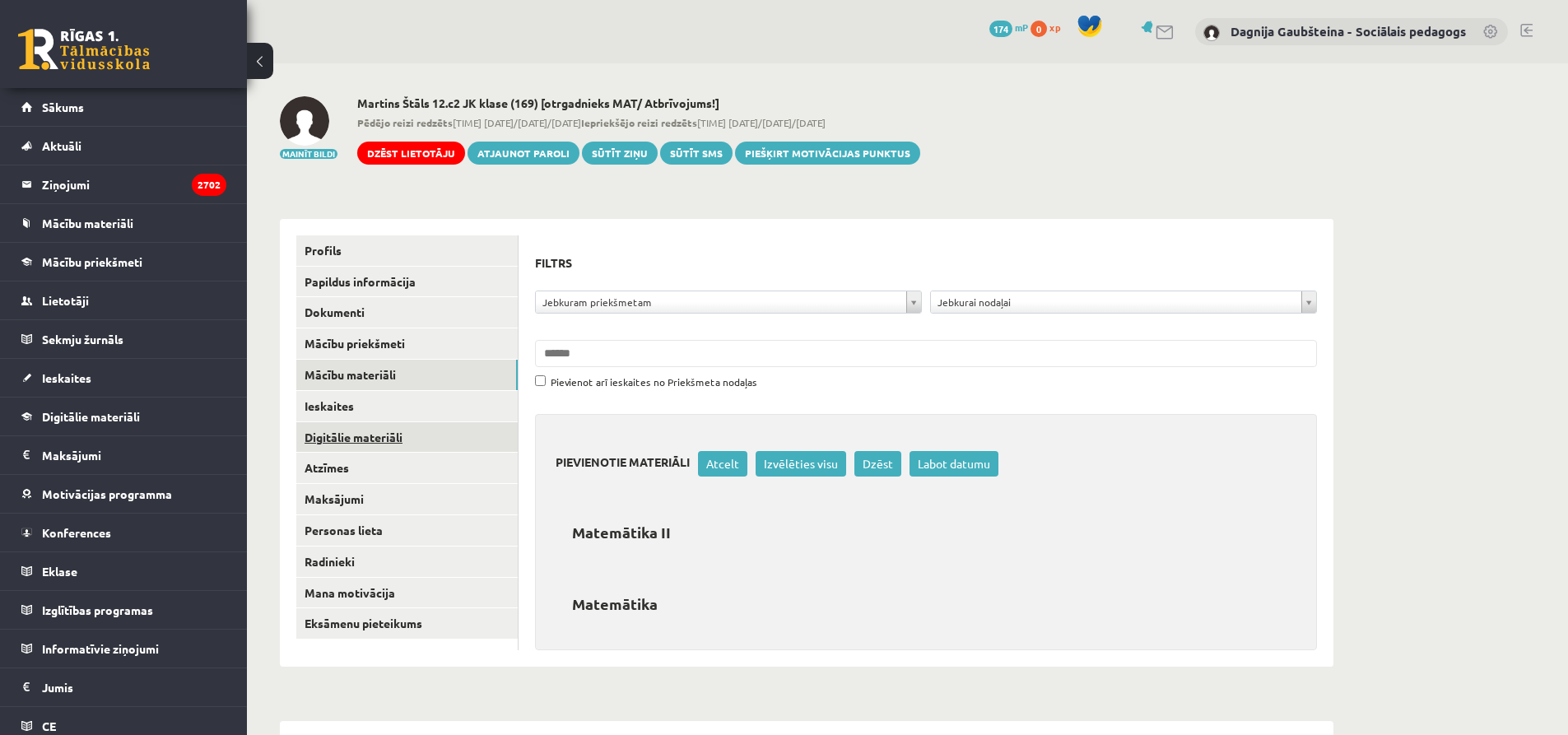 click on "Digitālie materiāli" at bounding box center (407, 437) 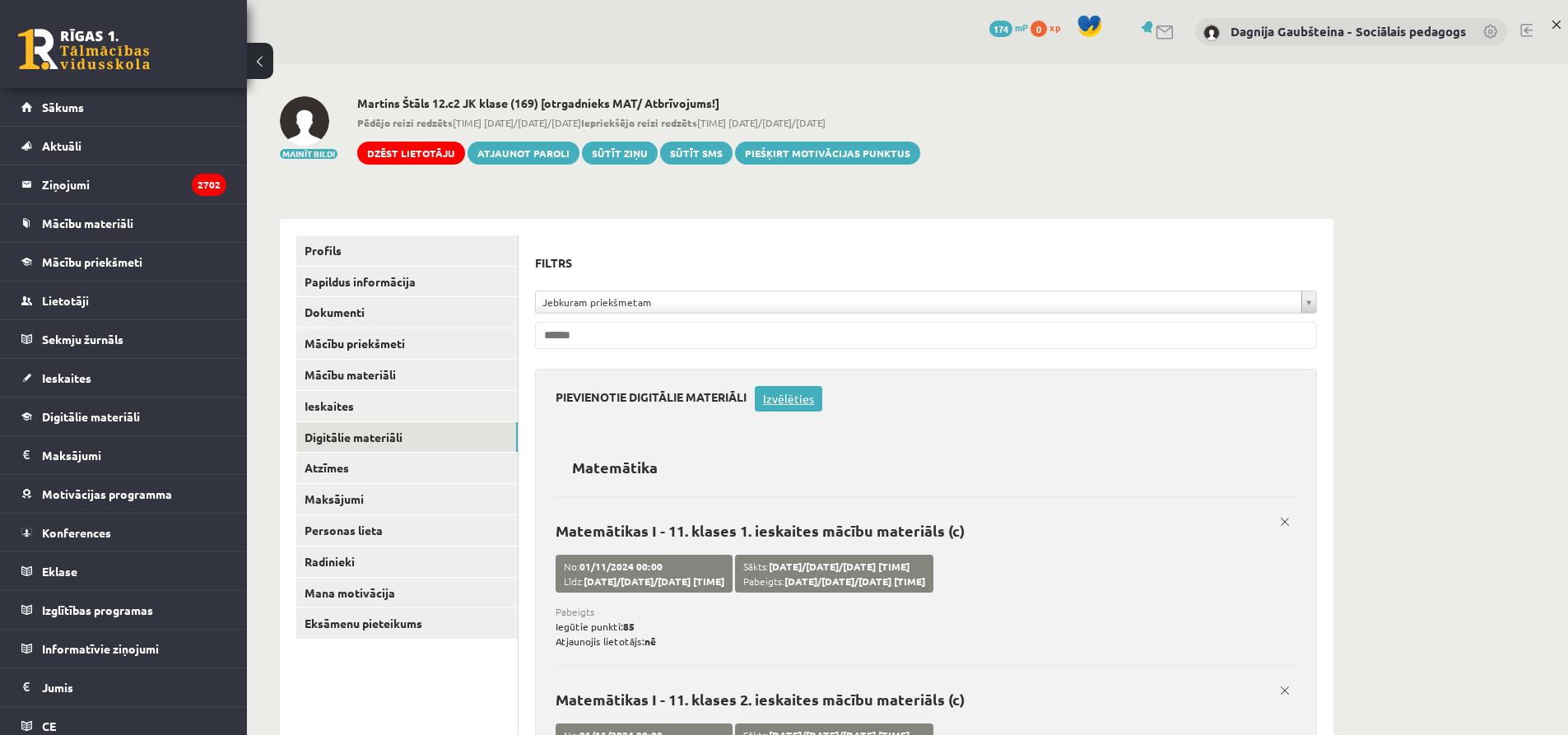 click on "Izvēlēties" at bounding box center (789, 398) 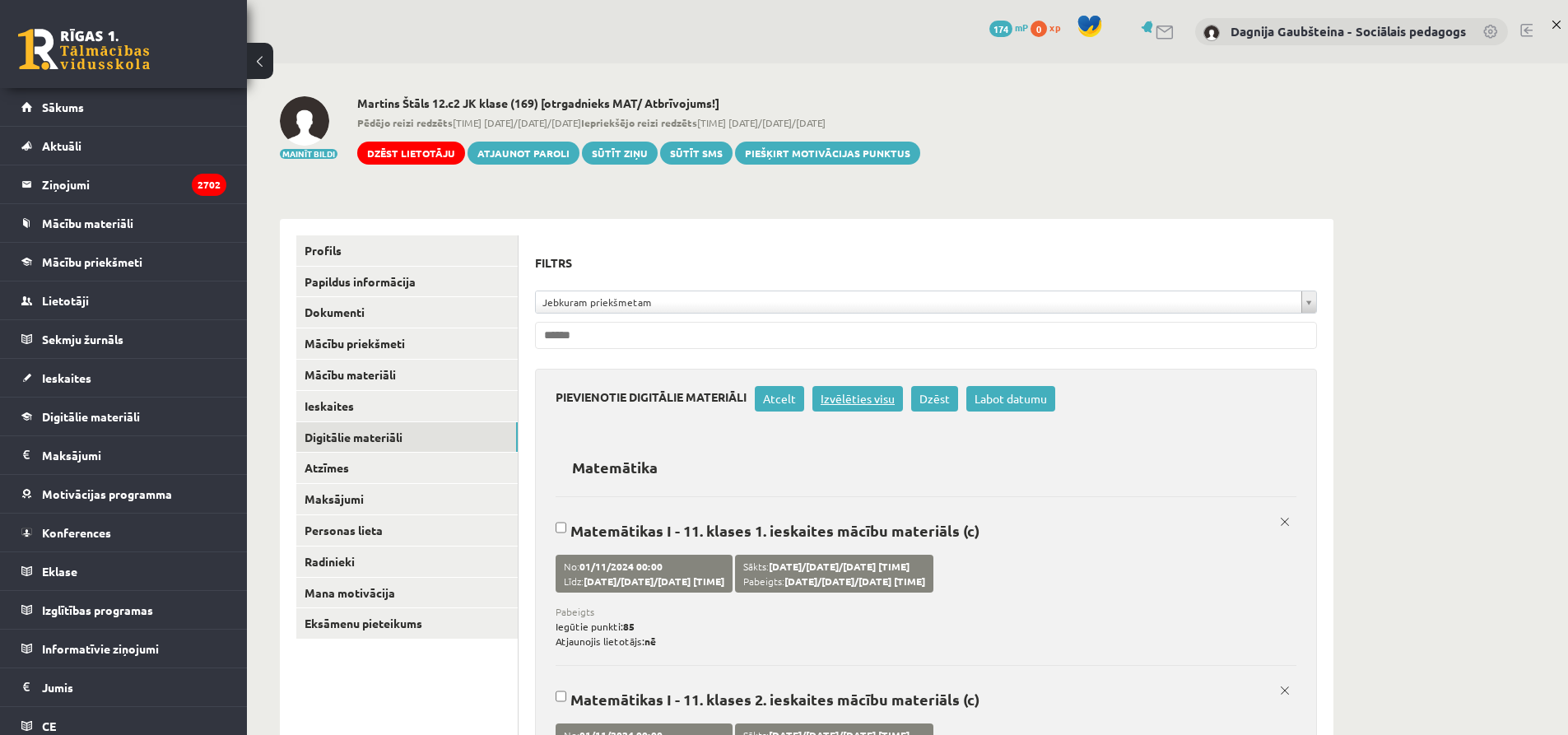 click on "Izvēlēties visu" at bounding box center [858, 398] 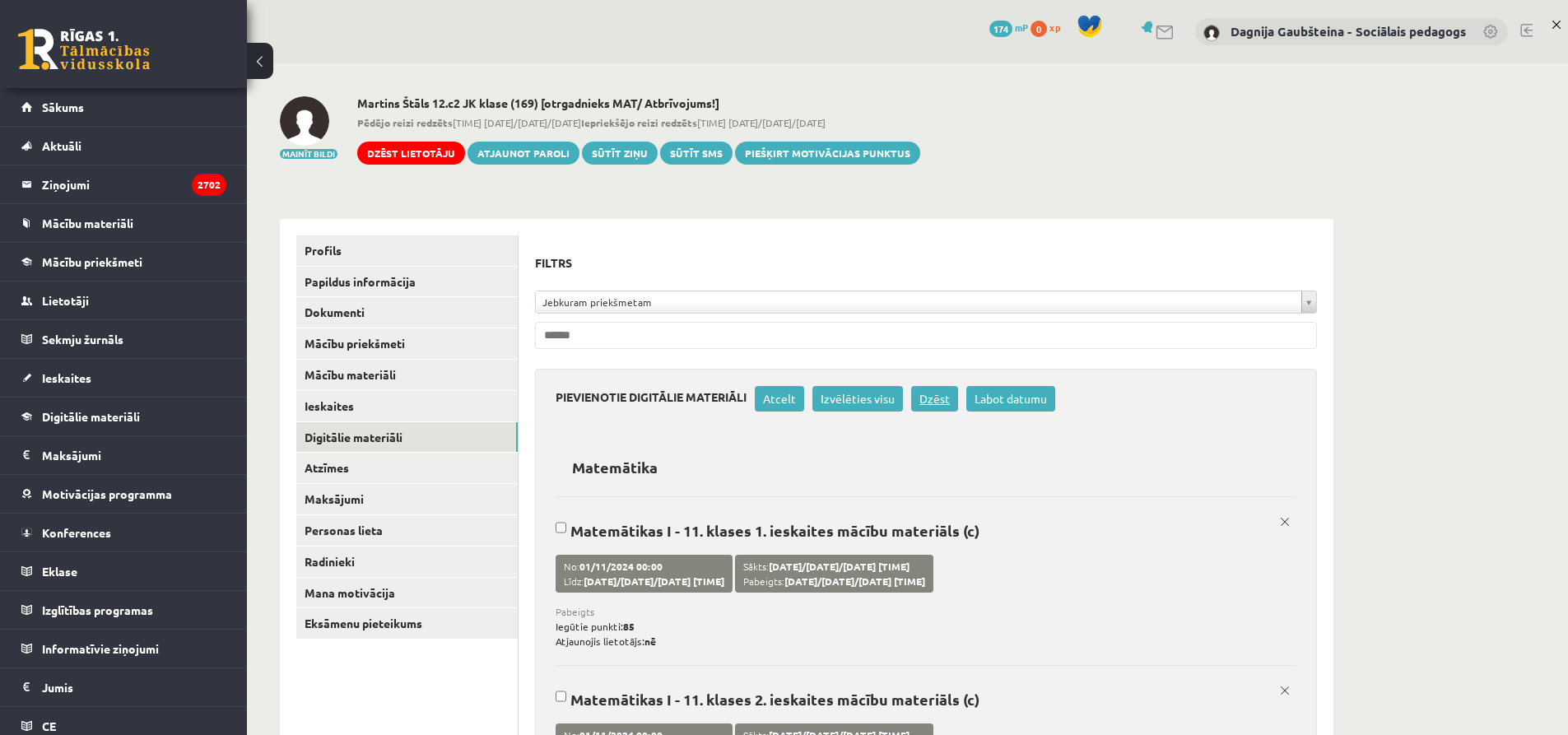 click on "Dzēst" at bounding box center [934, 398] 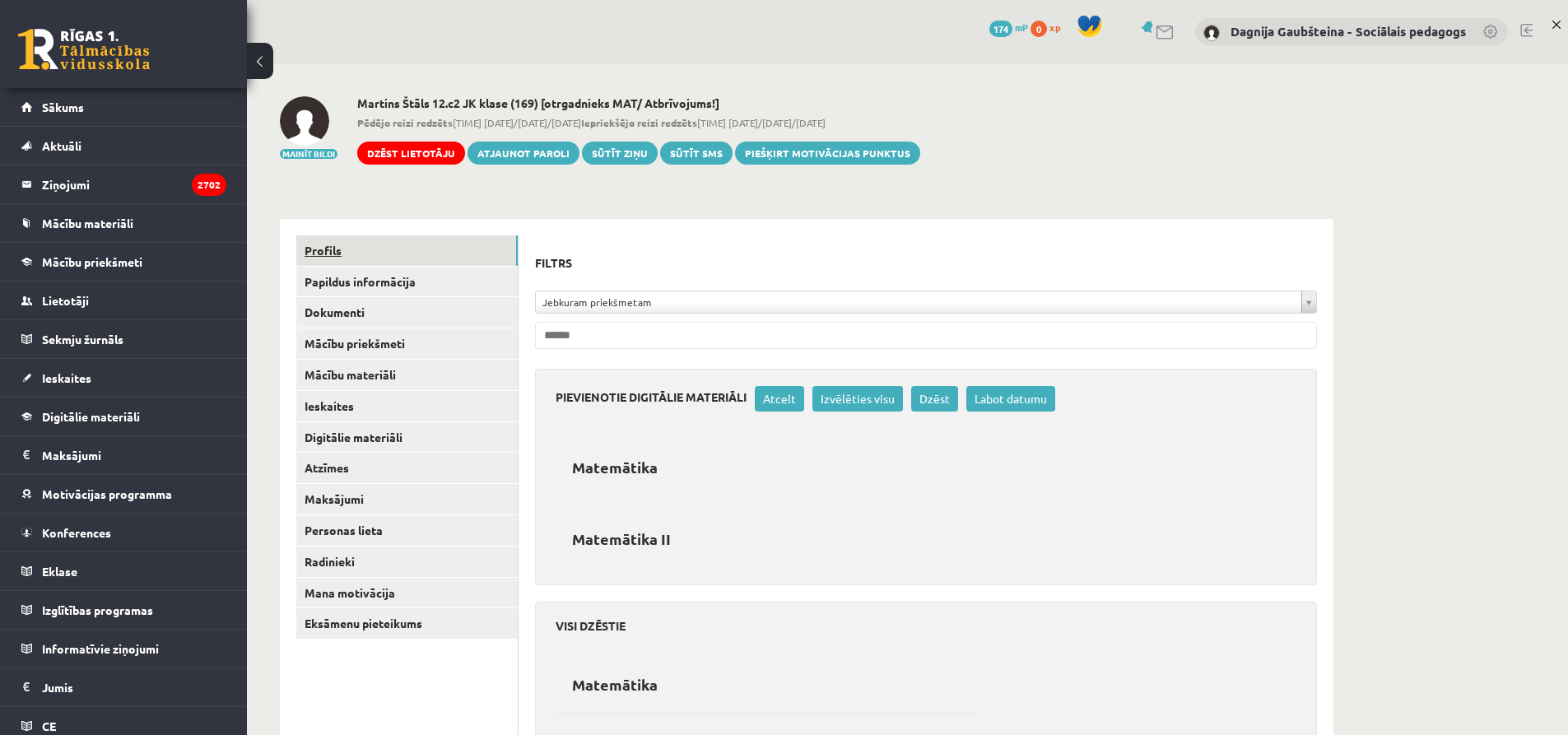 click on "Profils" at bounding box center (407, 250) 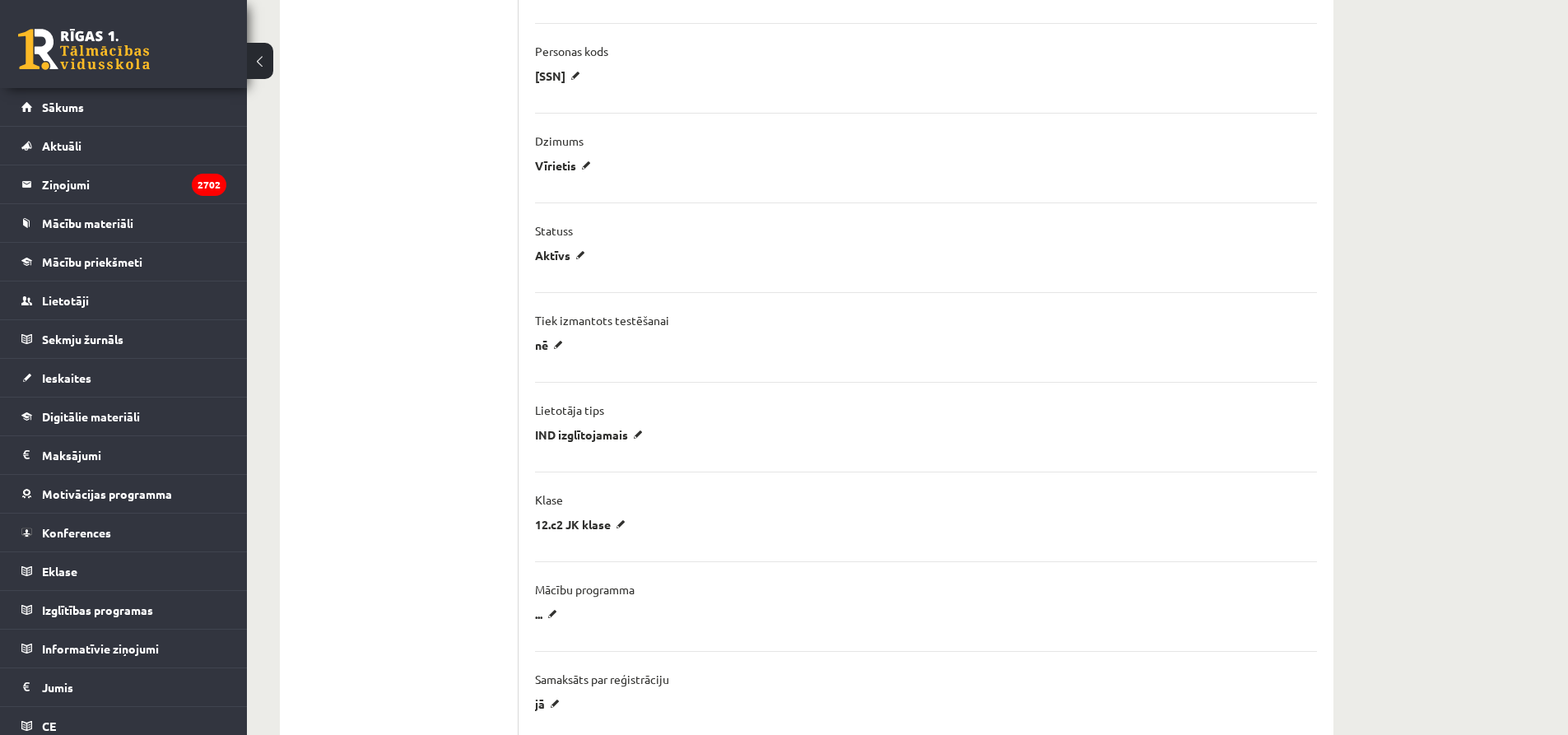 scroll, scrollTop: 741, scrollLeft: 0, axis: vertical 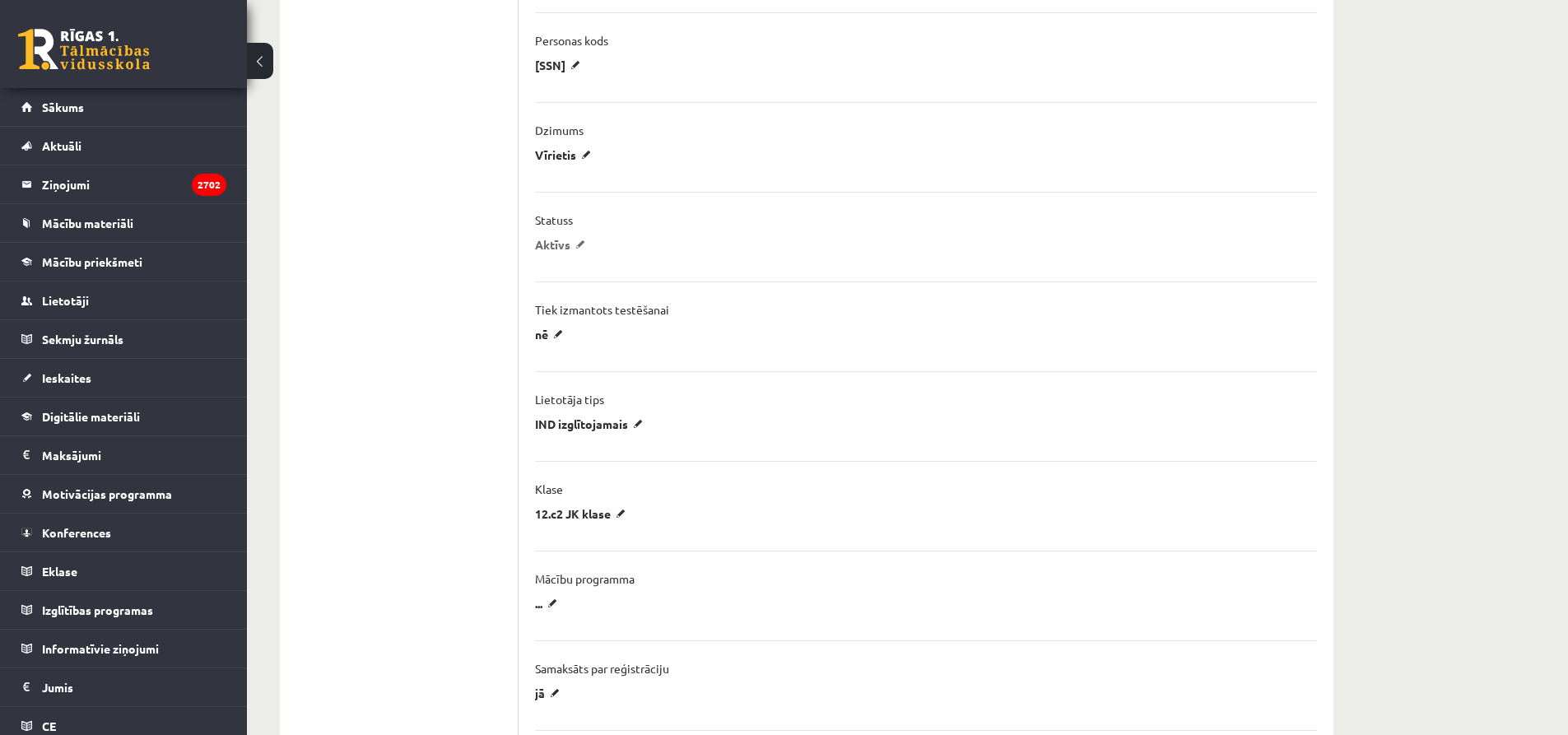 click on "Aktīvs" at bounding box center (563, 244) 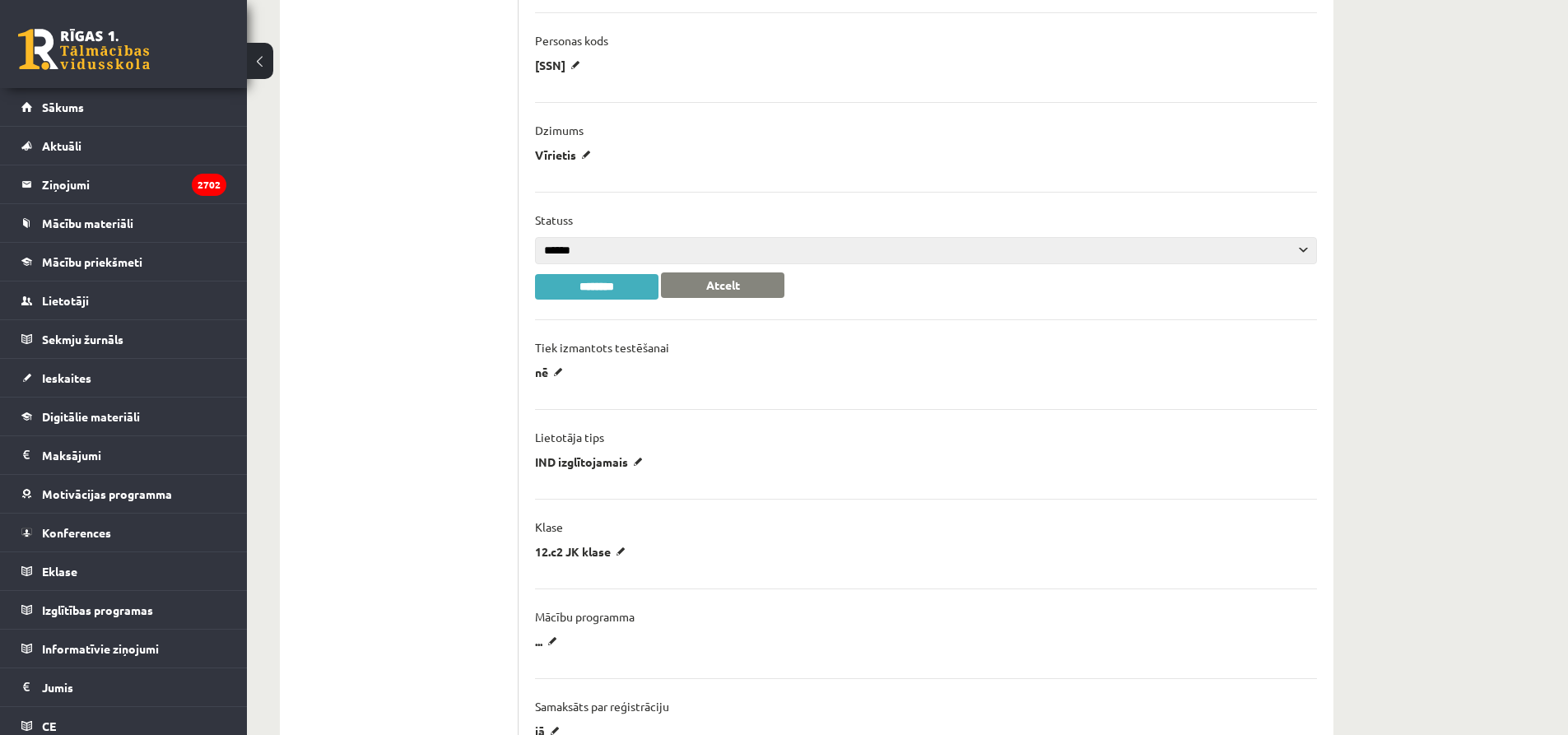 click on "*******
******" at bounding box center (926, 250) 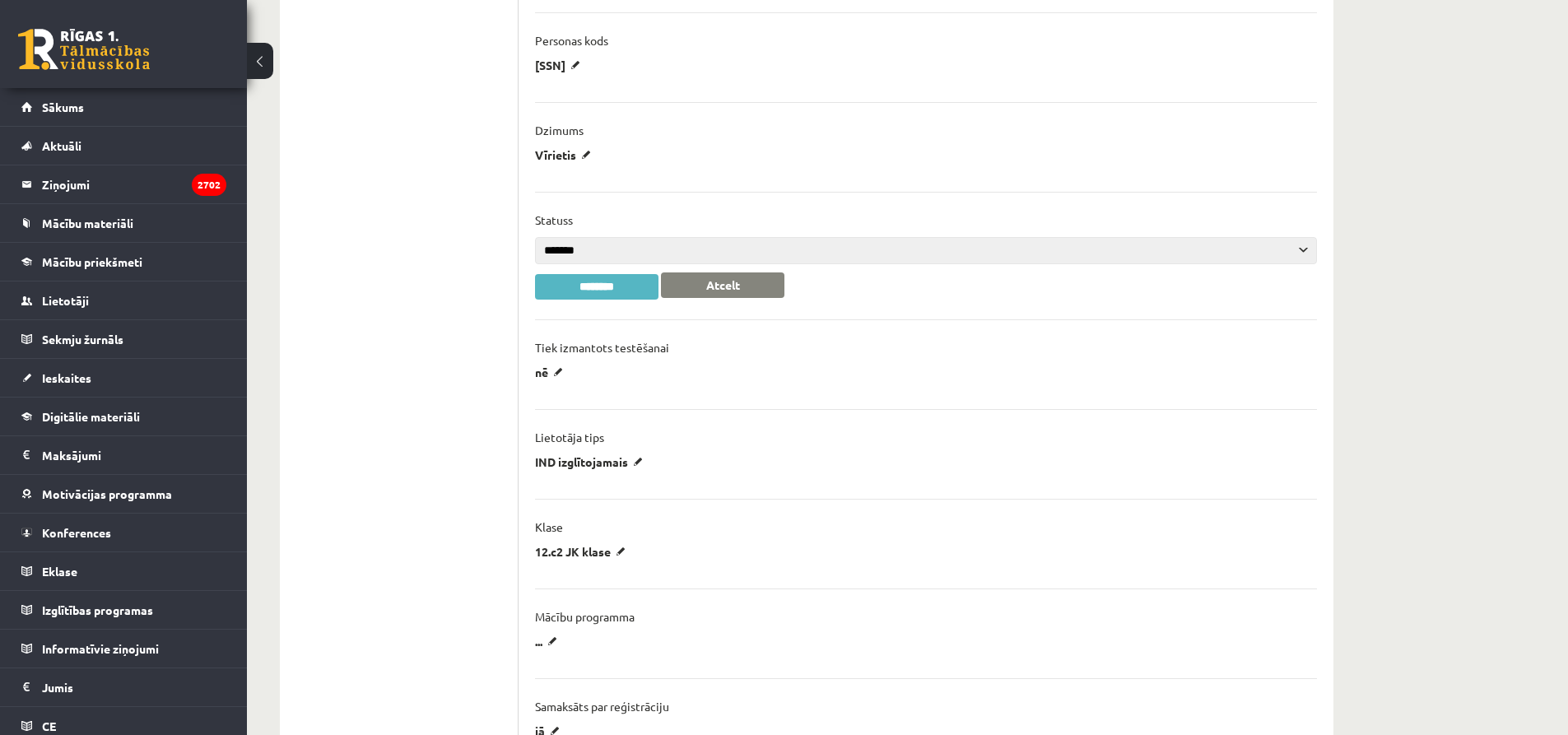 click on "********" at bounding box center (597, 286) 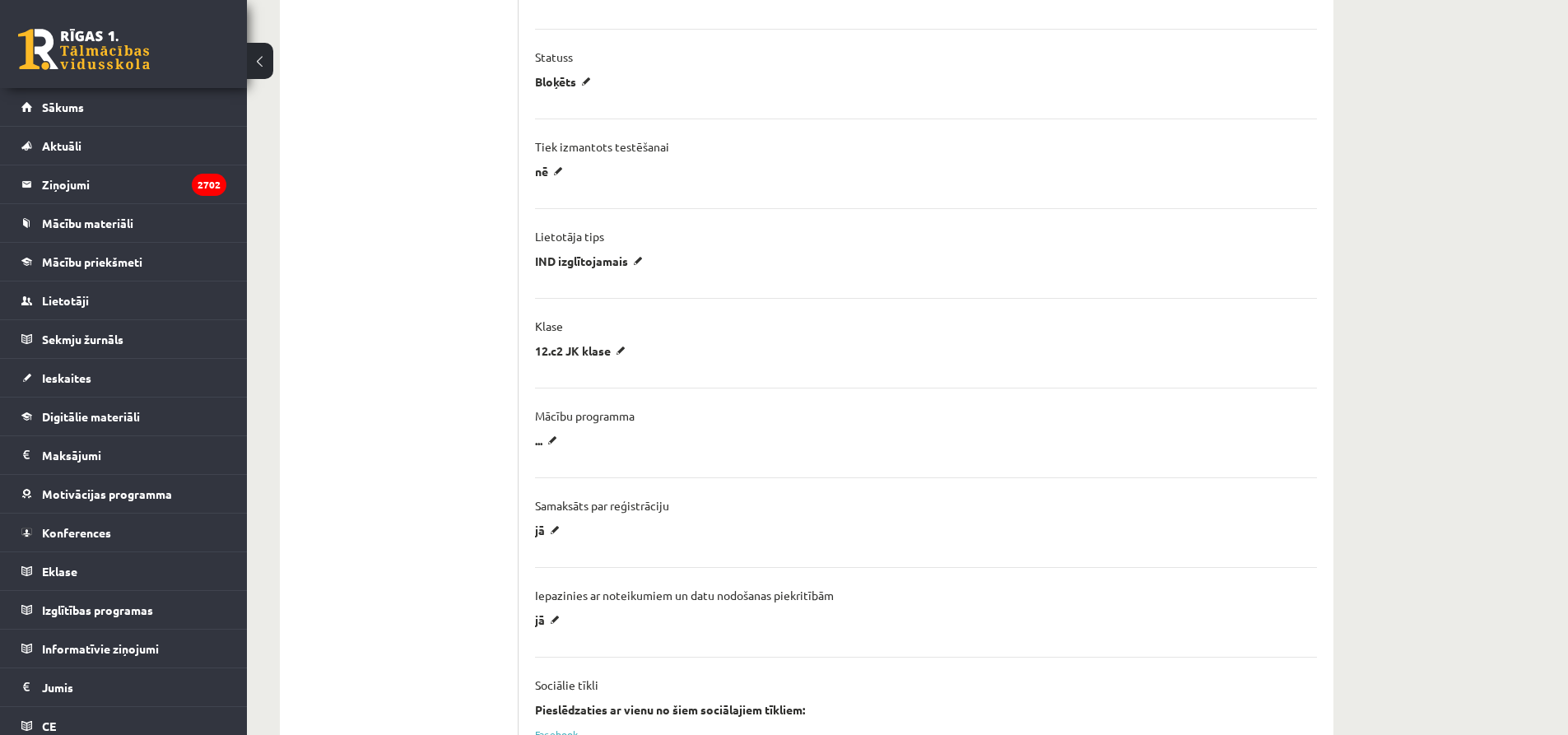 scroll, scrollTop: 905, scrollLeft: 0, axis: vertical 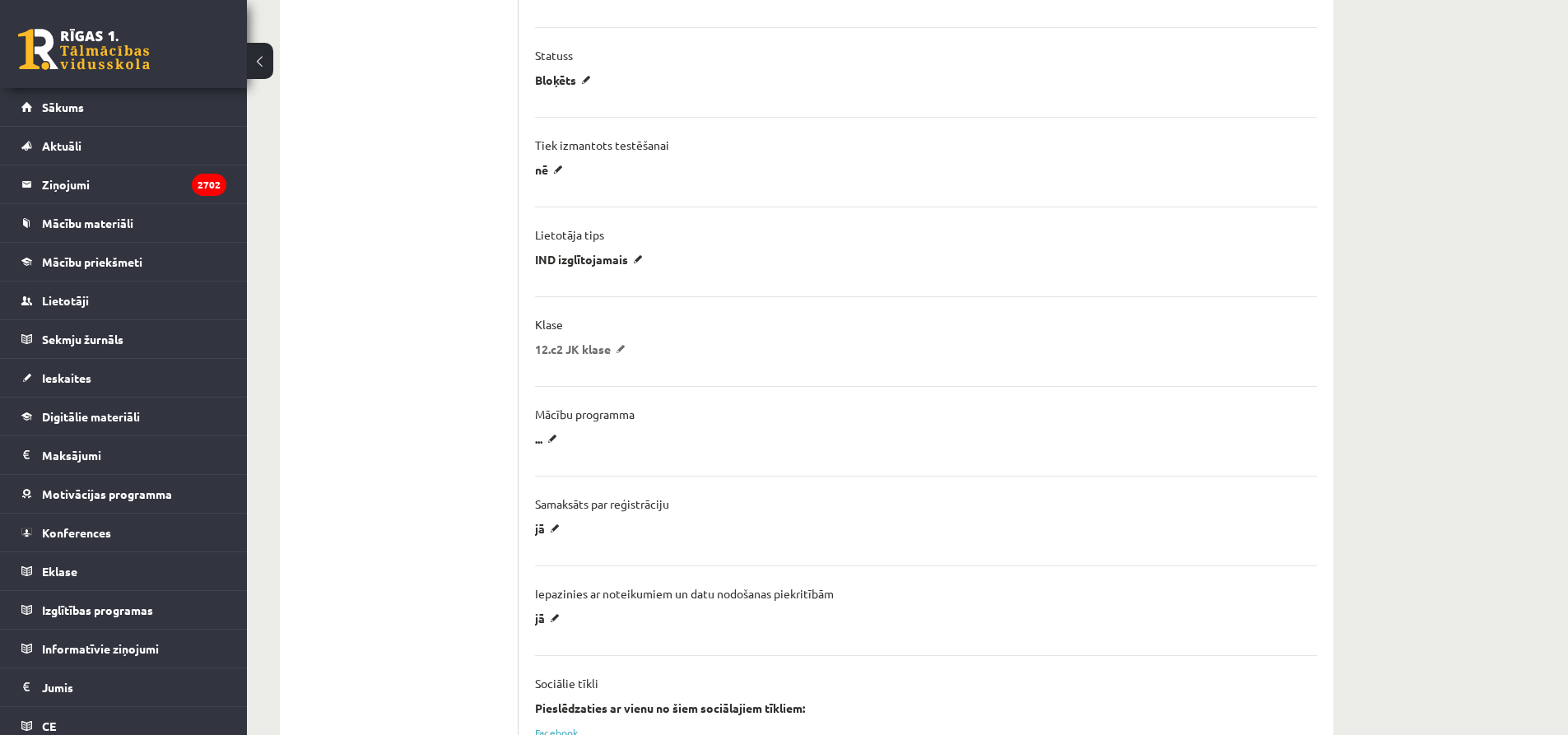 click on "12.c2 JK klase" at bounding box center (583, 349) 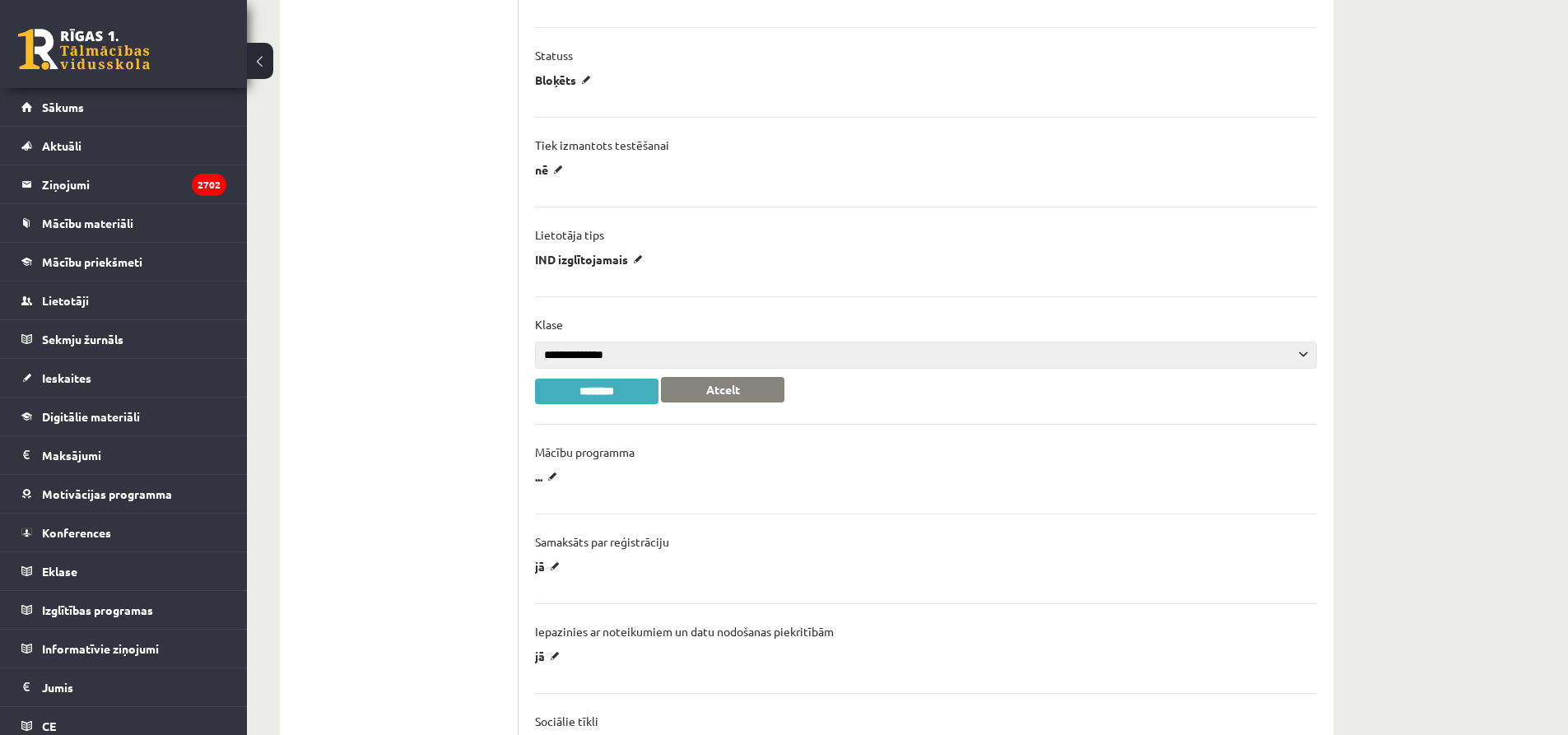 click on "**********" at bounding box center (926, 355) 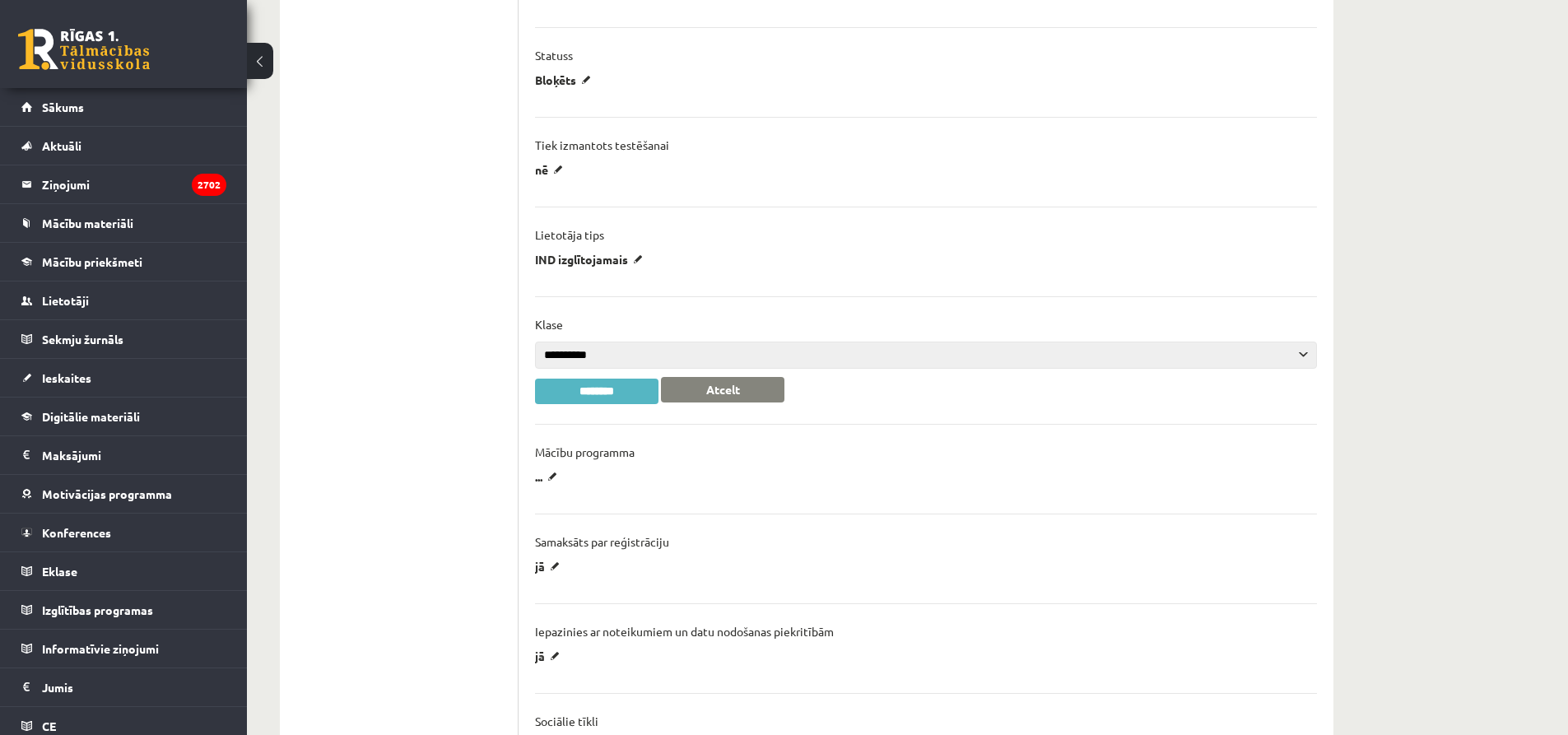 click on "********" at bounding box center (597, 391) 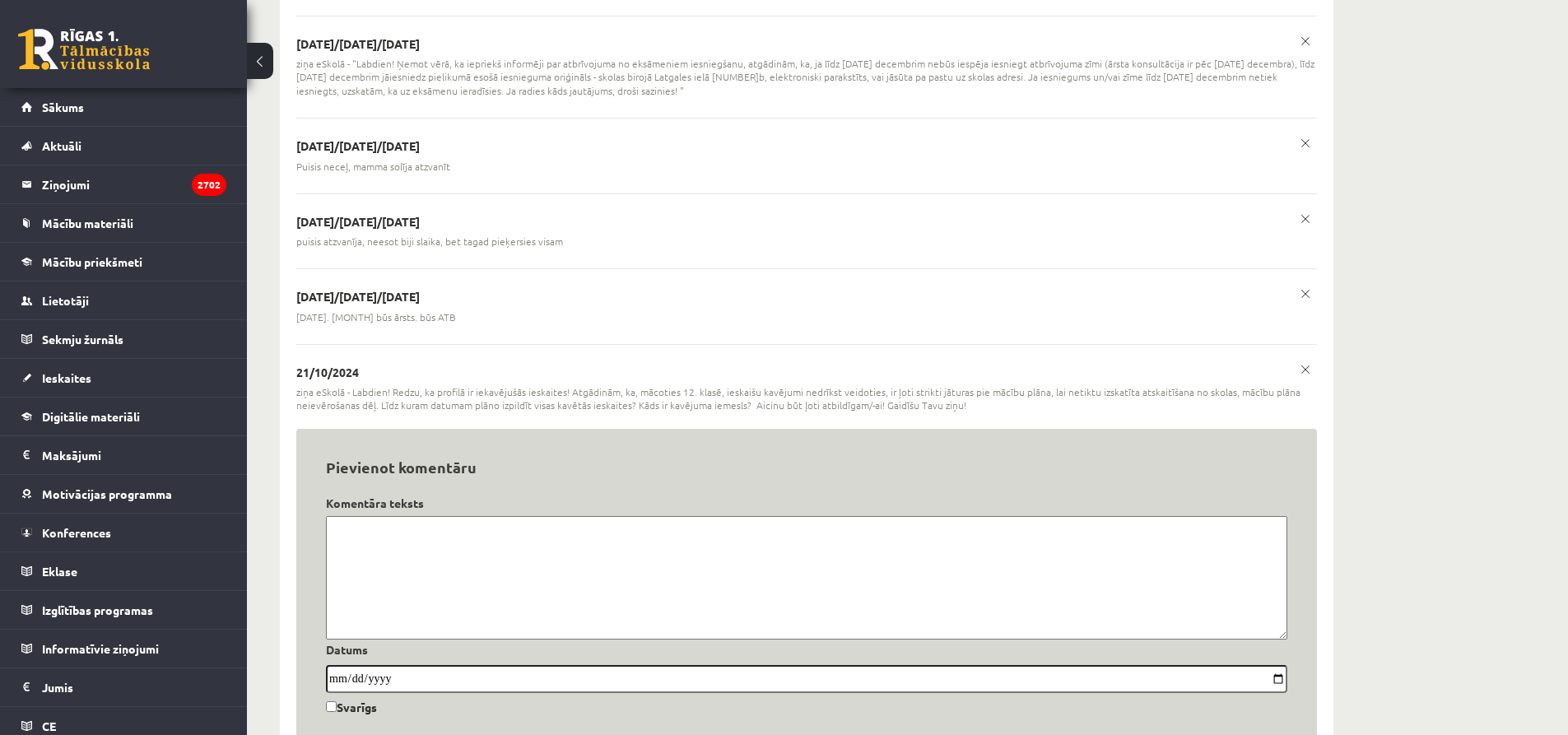 scroll, scrollTop: 3168, scrollLeft: 0, axis: vertical 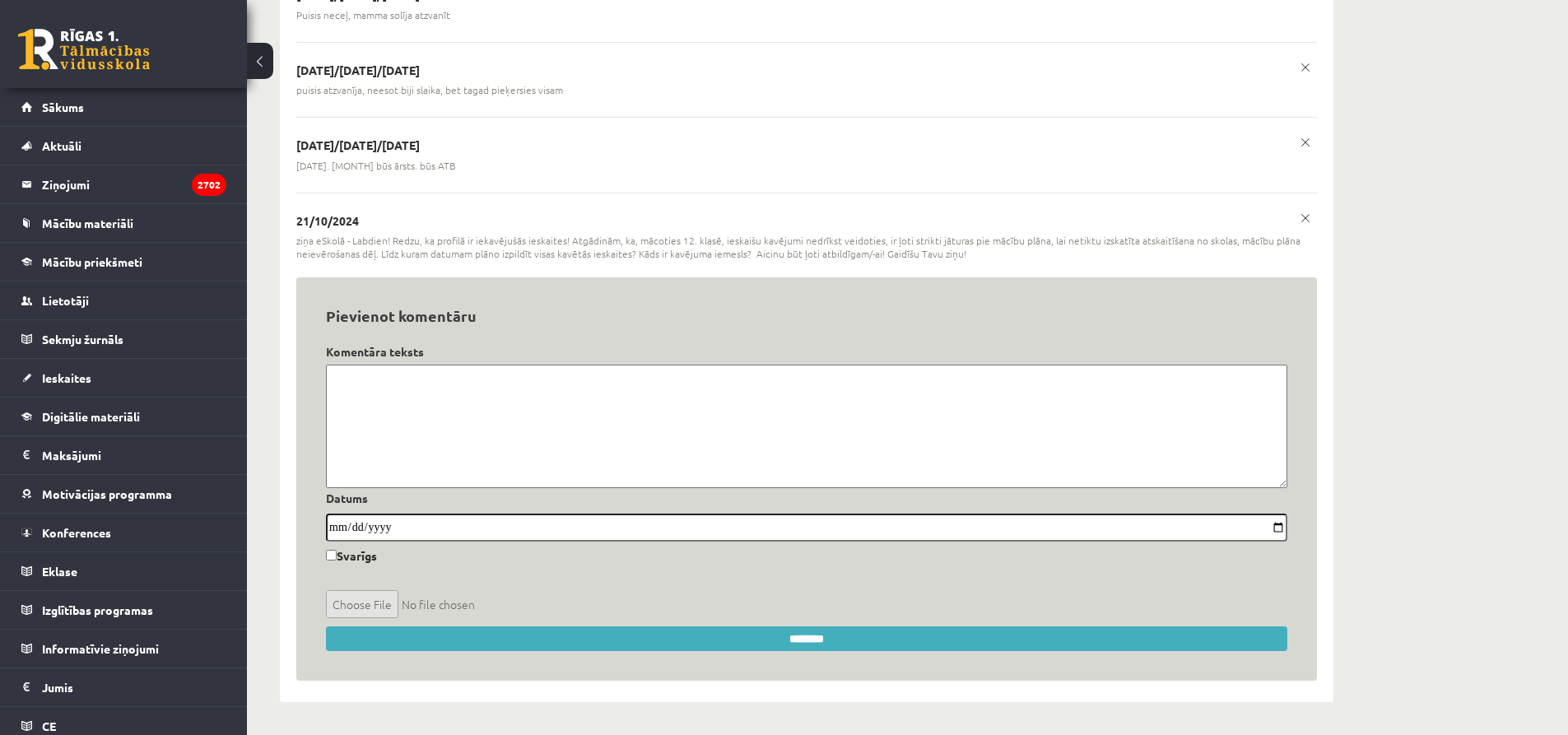 click at bounding box center [807, 426] 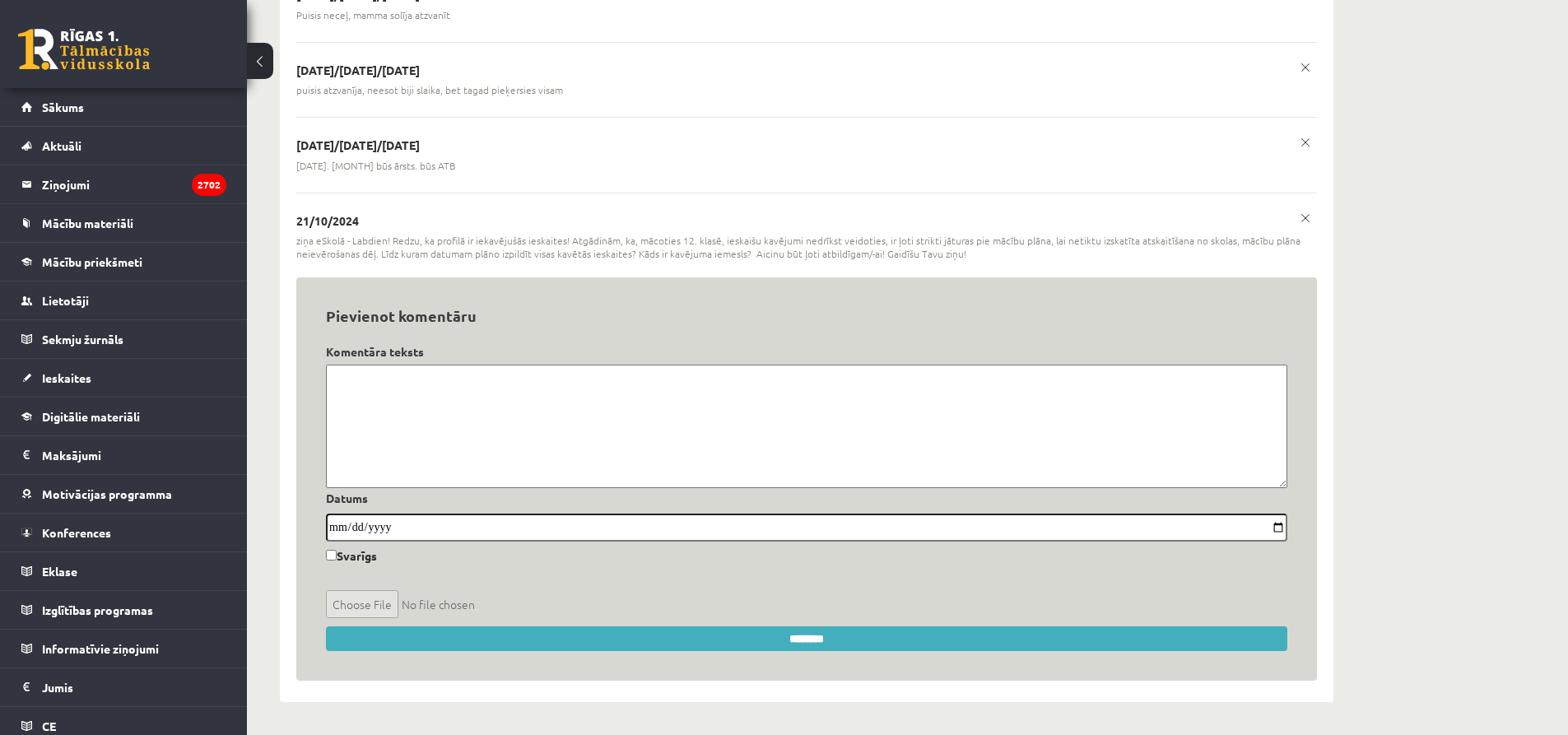 paste on "**********" 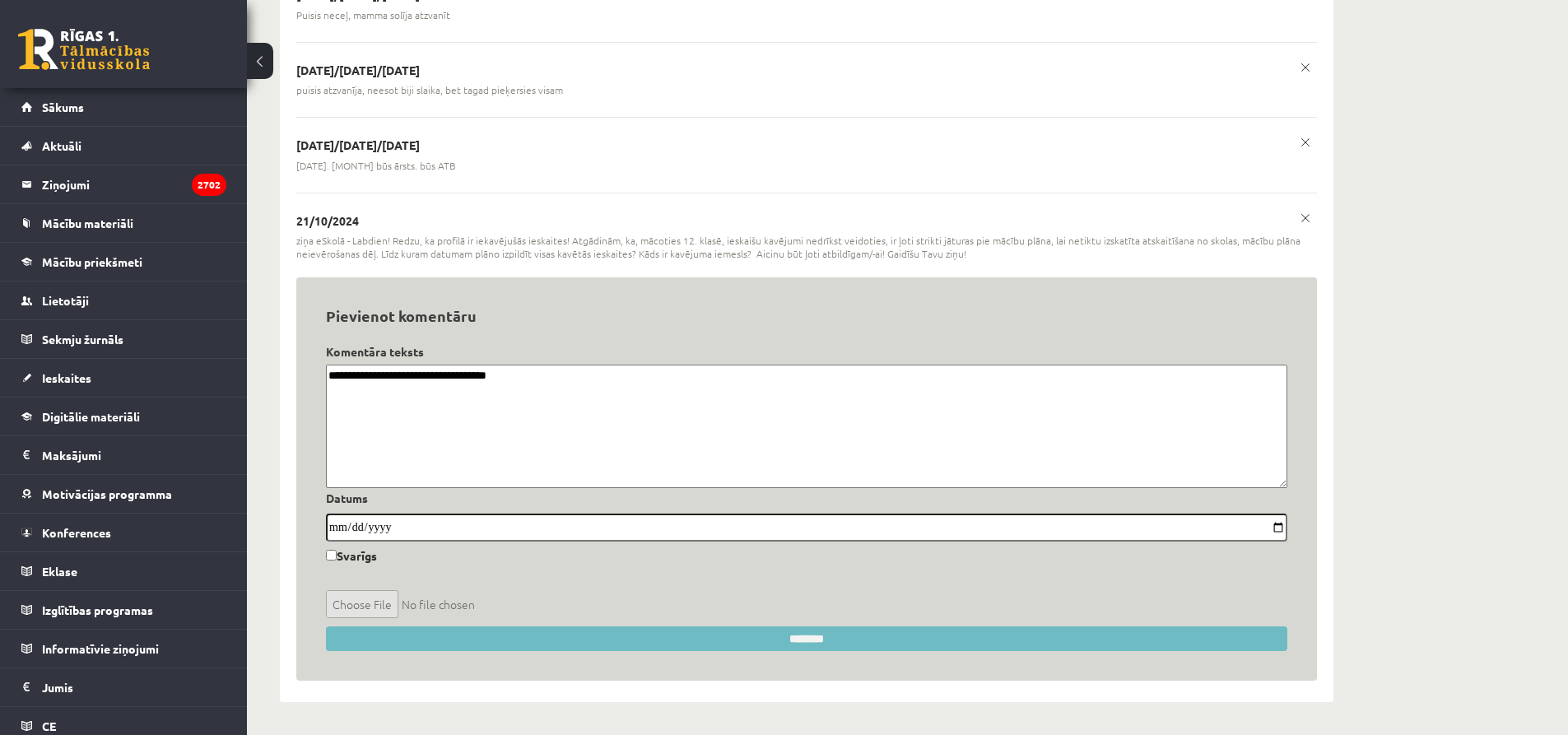 type on "**********" 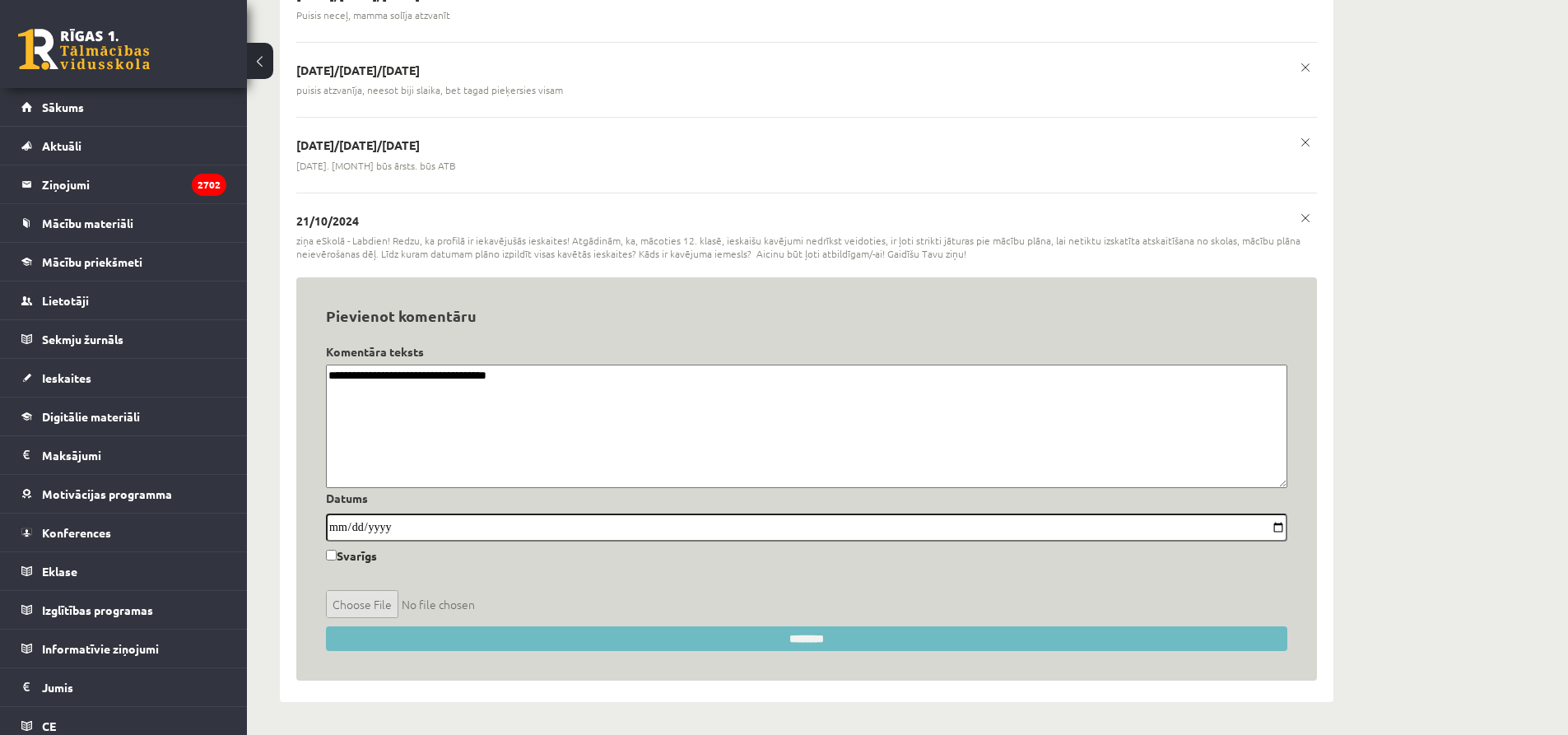 click on "********" at bounding box center (807, 639) 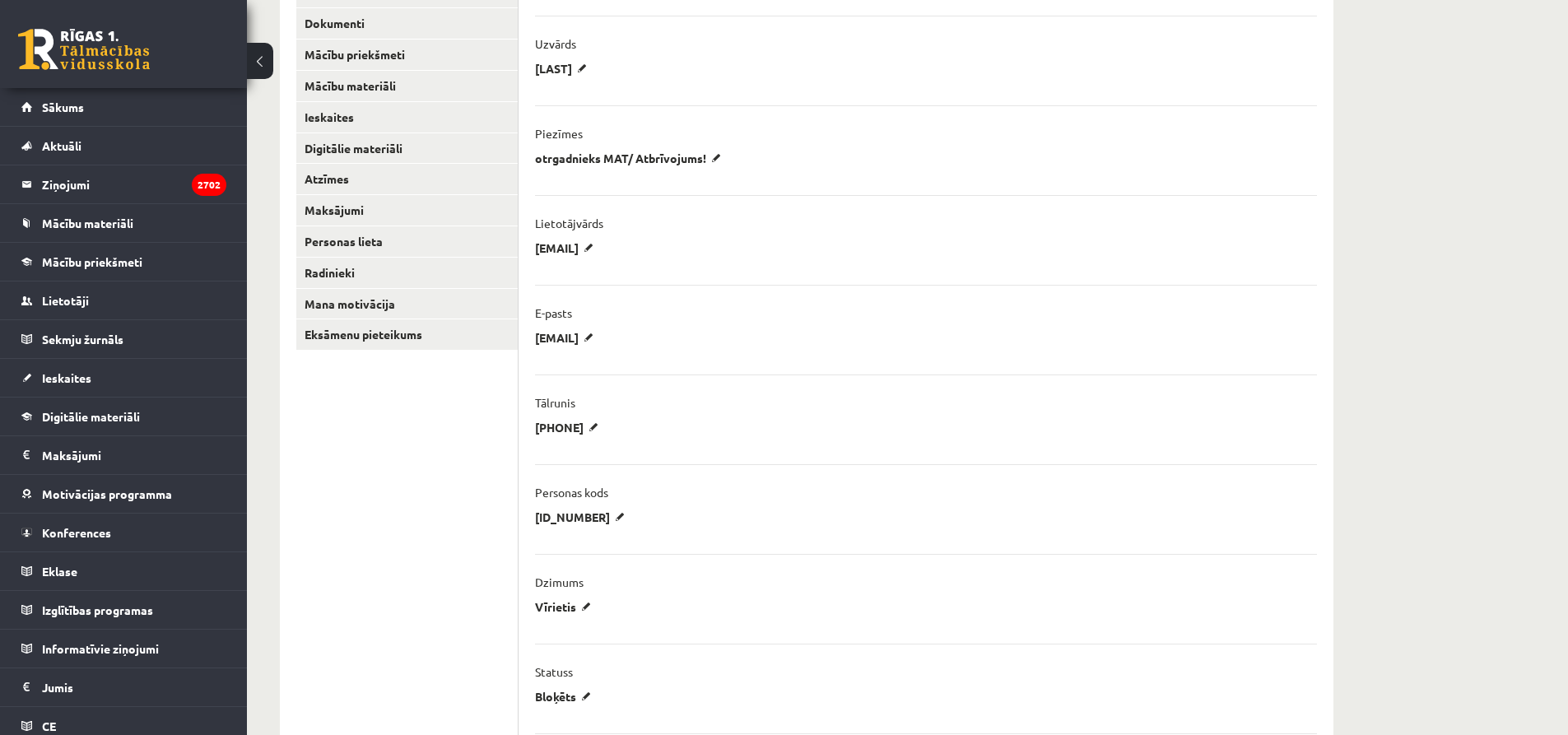 scroll, scrollTop: 0, scrollLeft: 0, axis: both 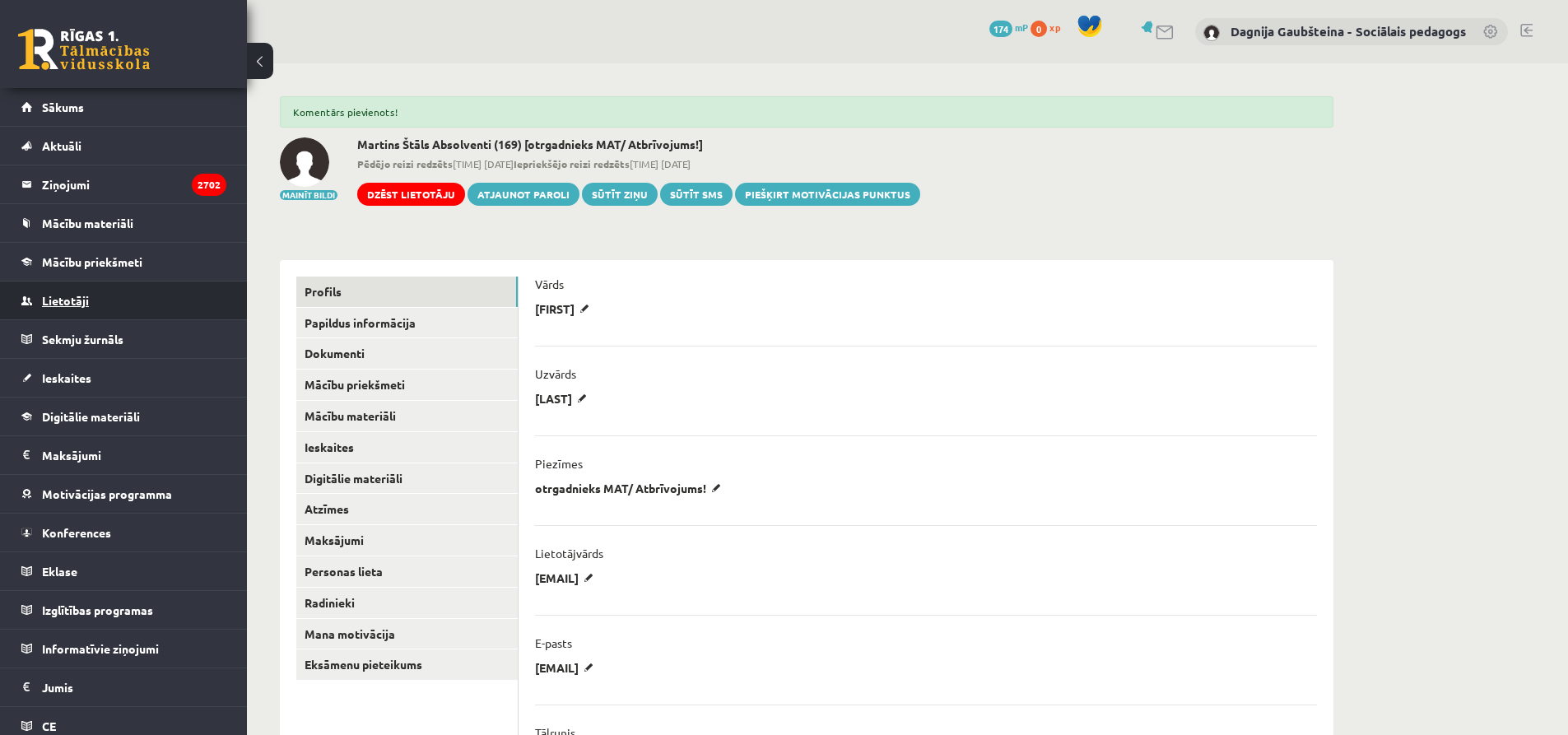 click on "Lietotāji" at bounding box center (65, 300) 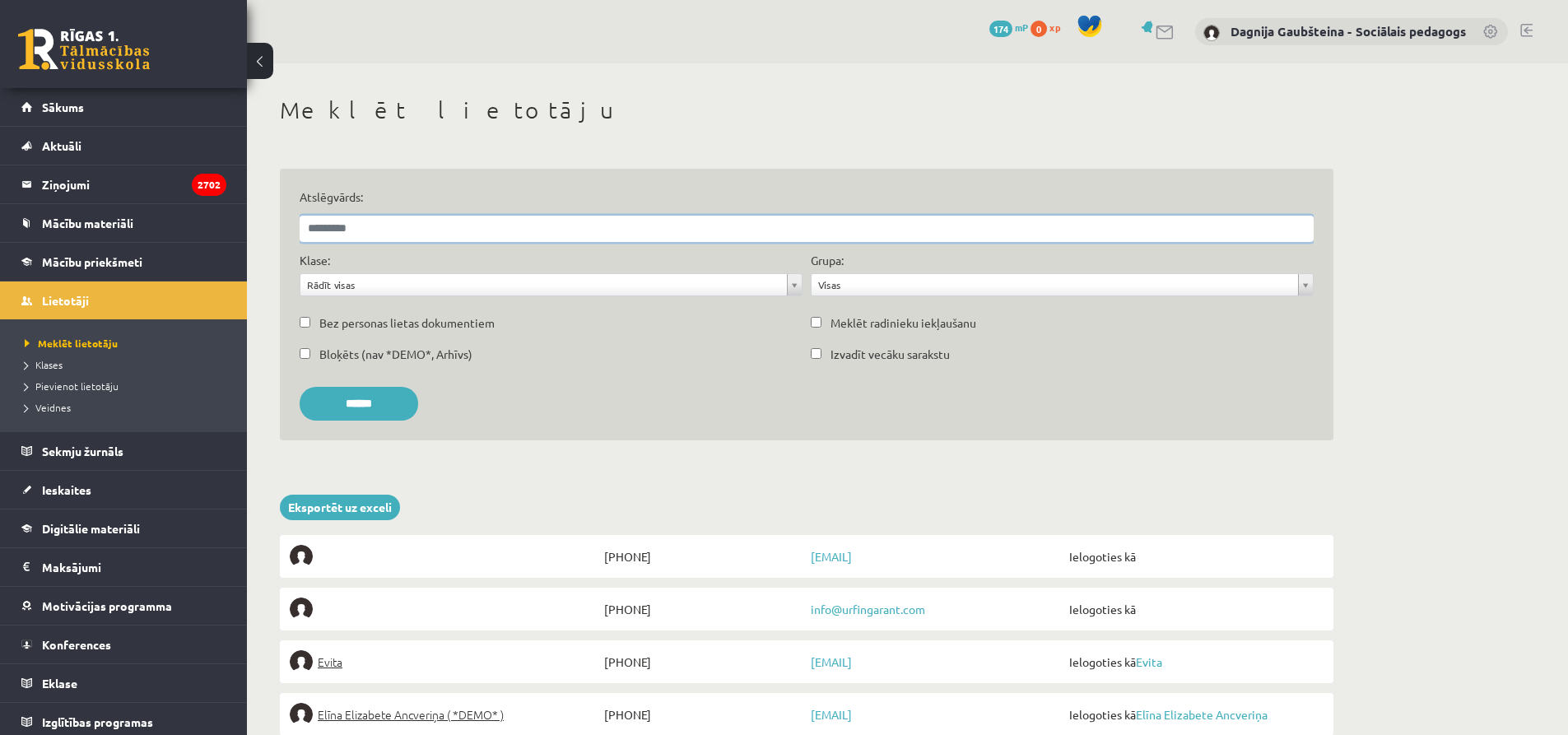 click on "Atslēgvārds:" at bounding box center [807, 229] 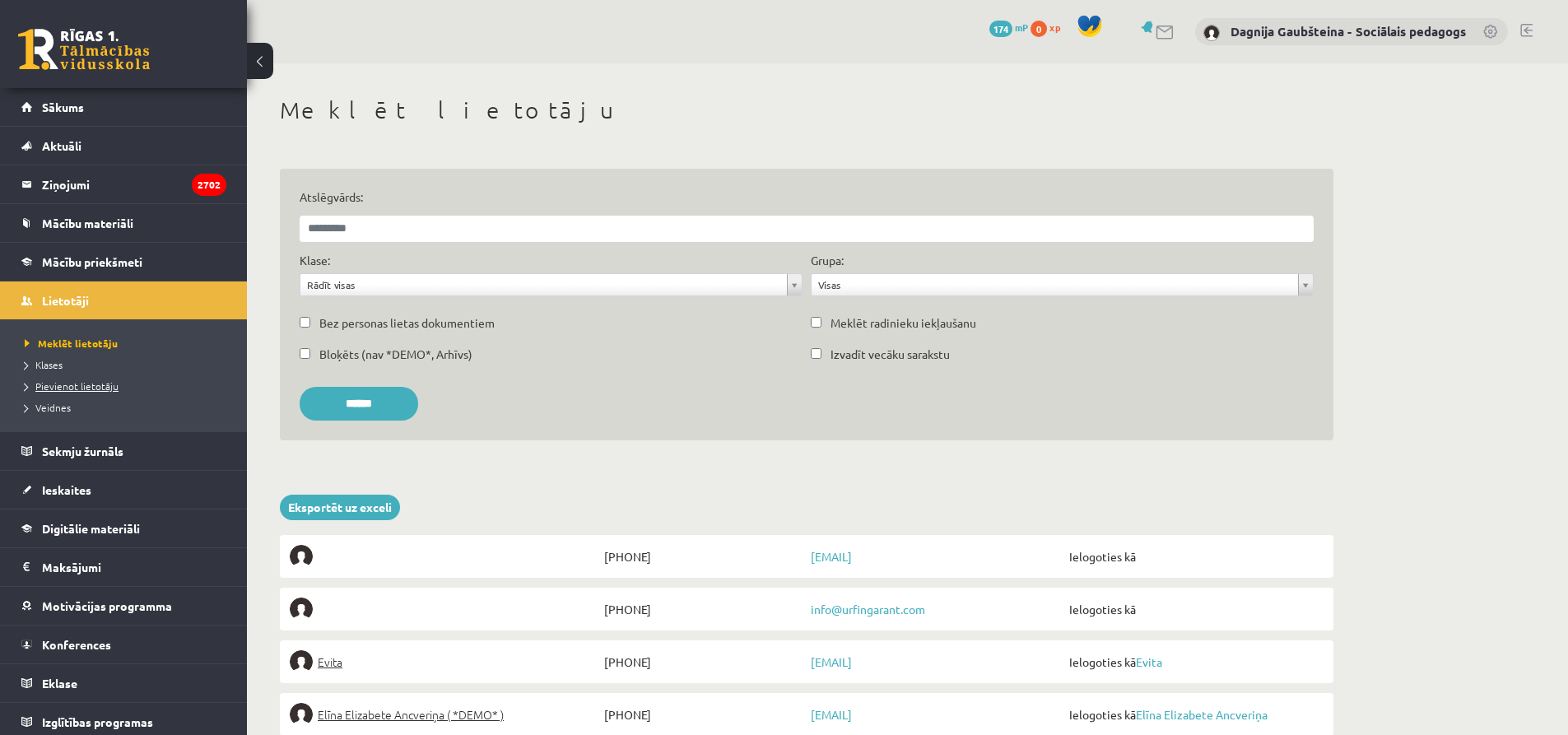 click on "Pievienot lietotāju" at bounding box center (72, 386) 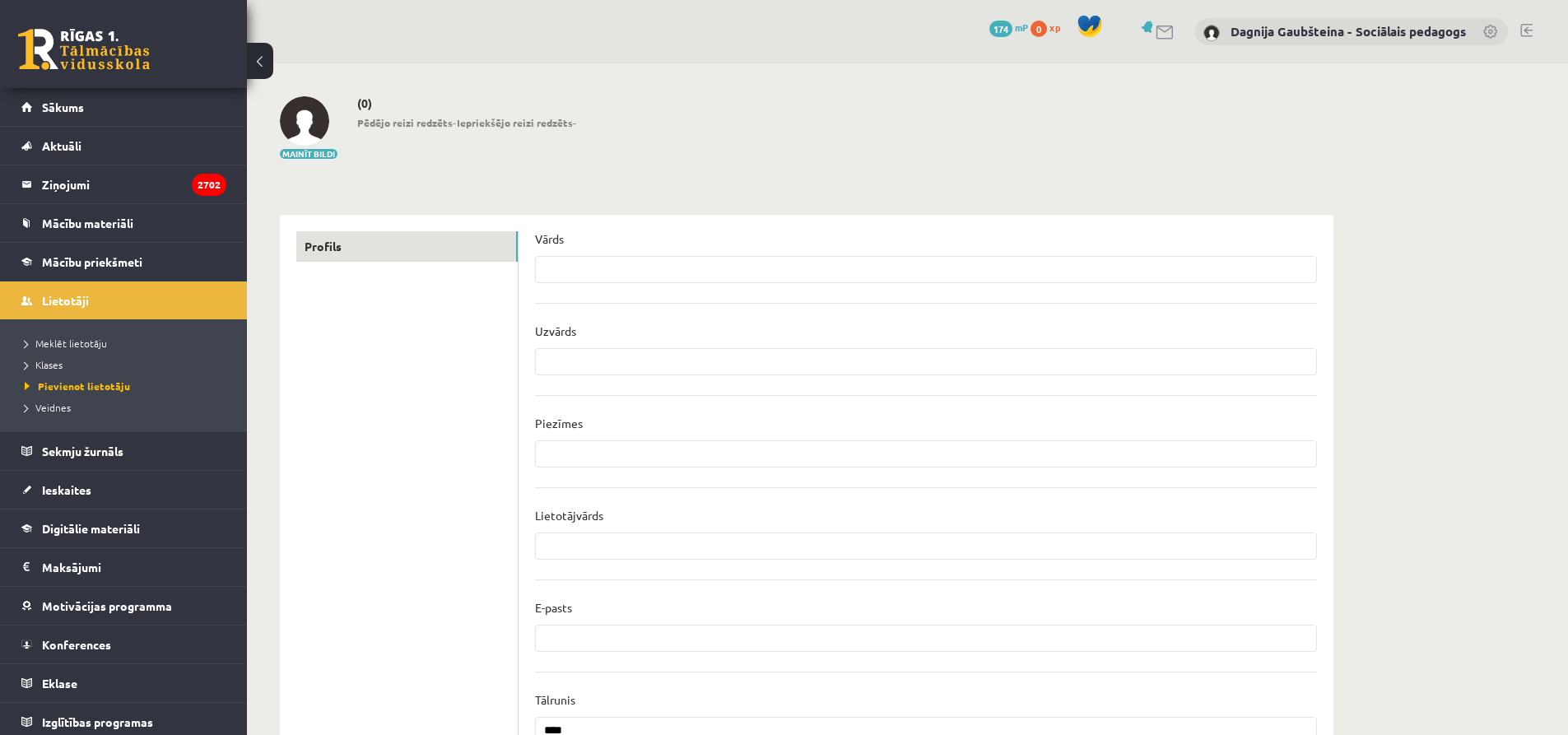 click on "**********" at bounding box center (926, 708) 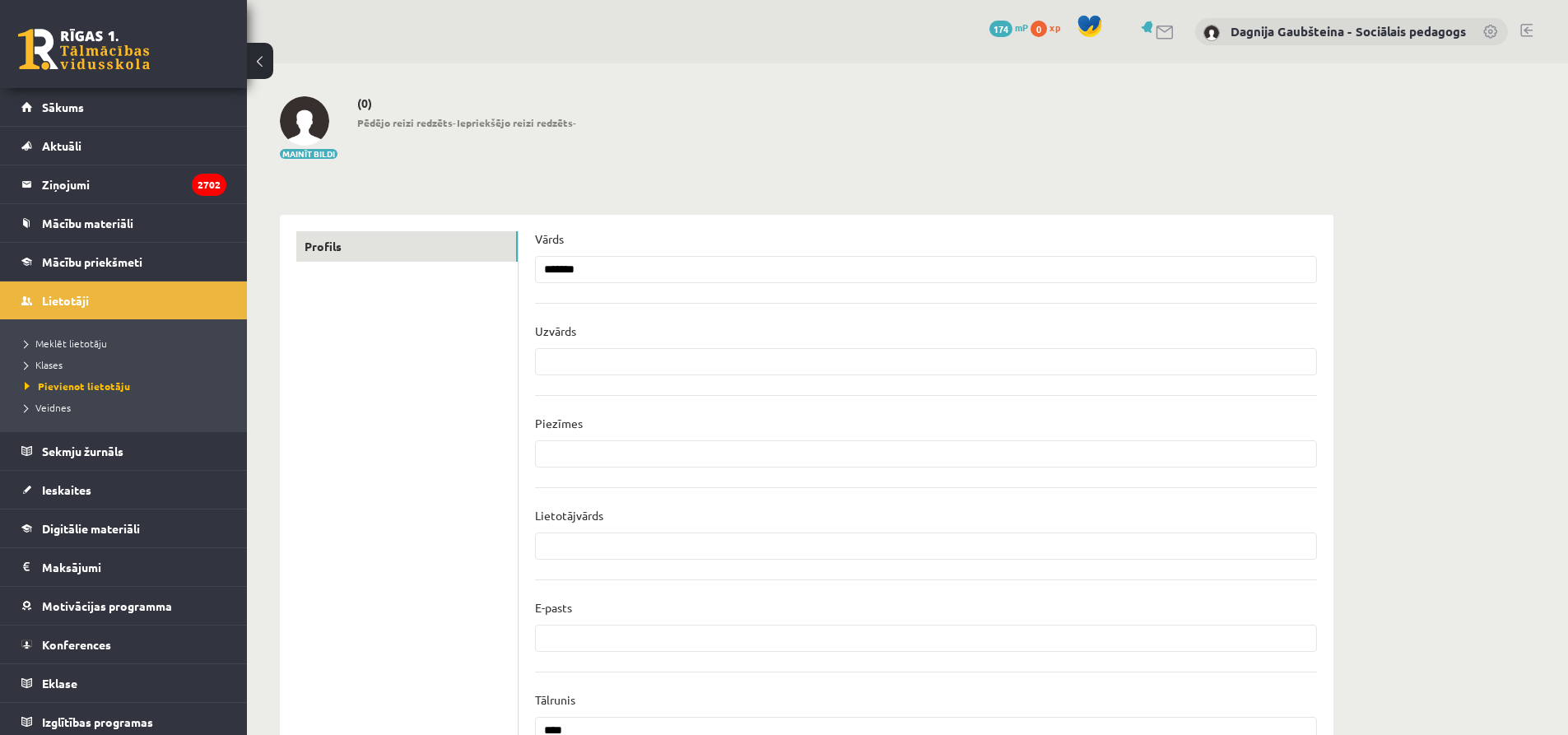 type on "*******" 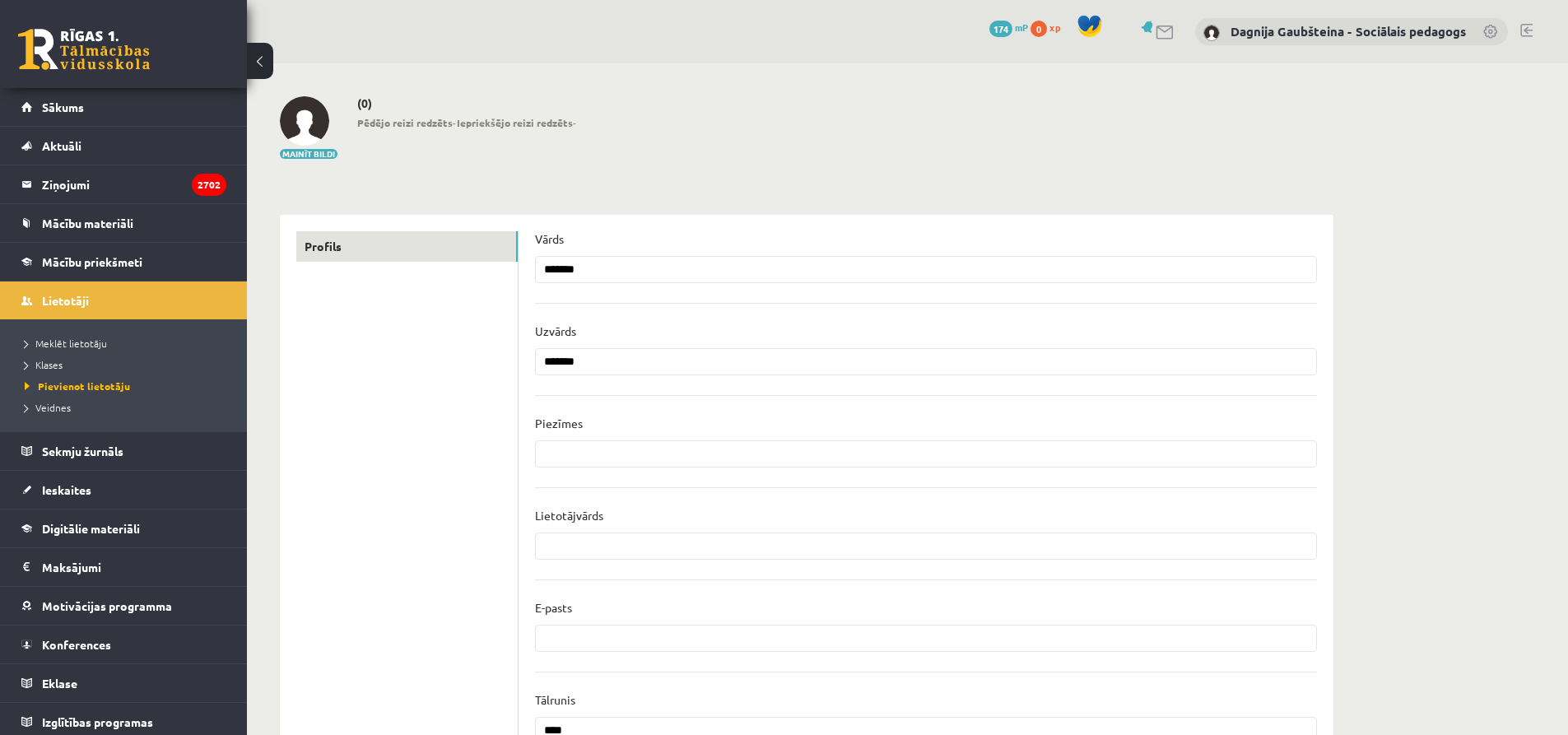 type on "*******" 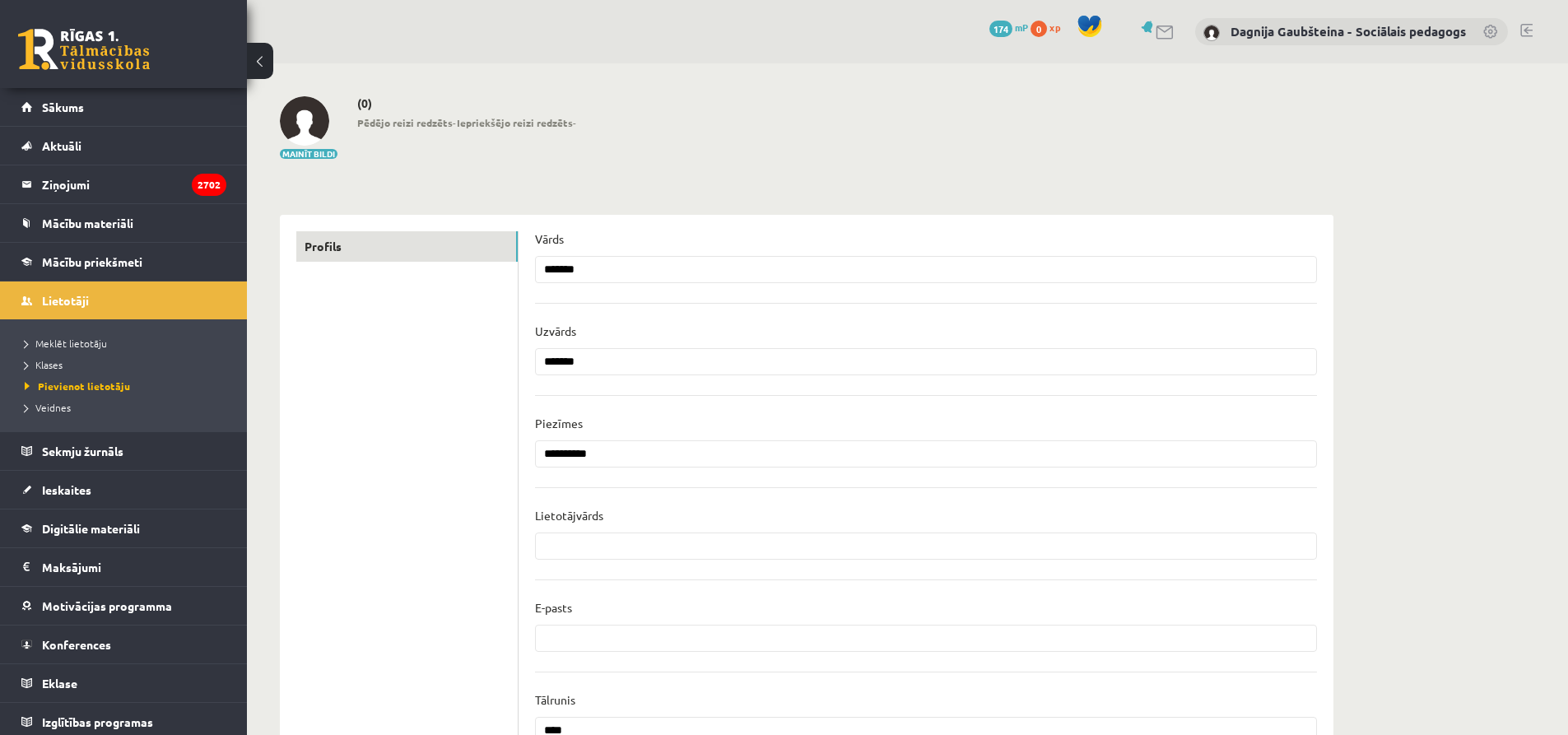 type on "**********" 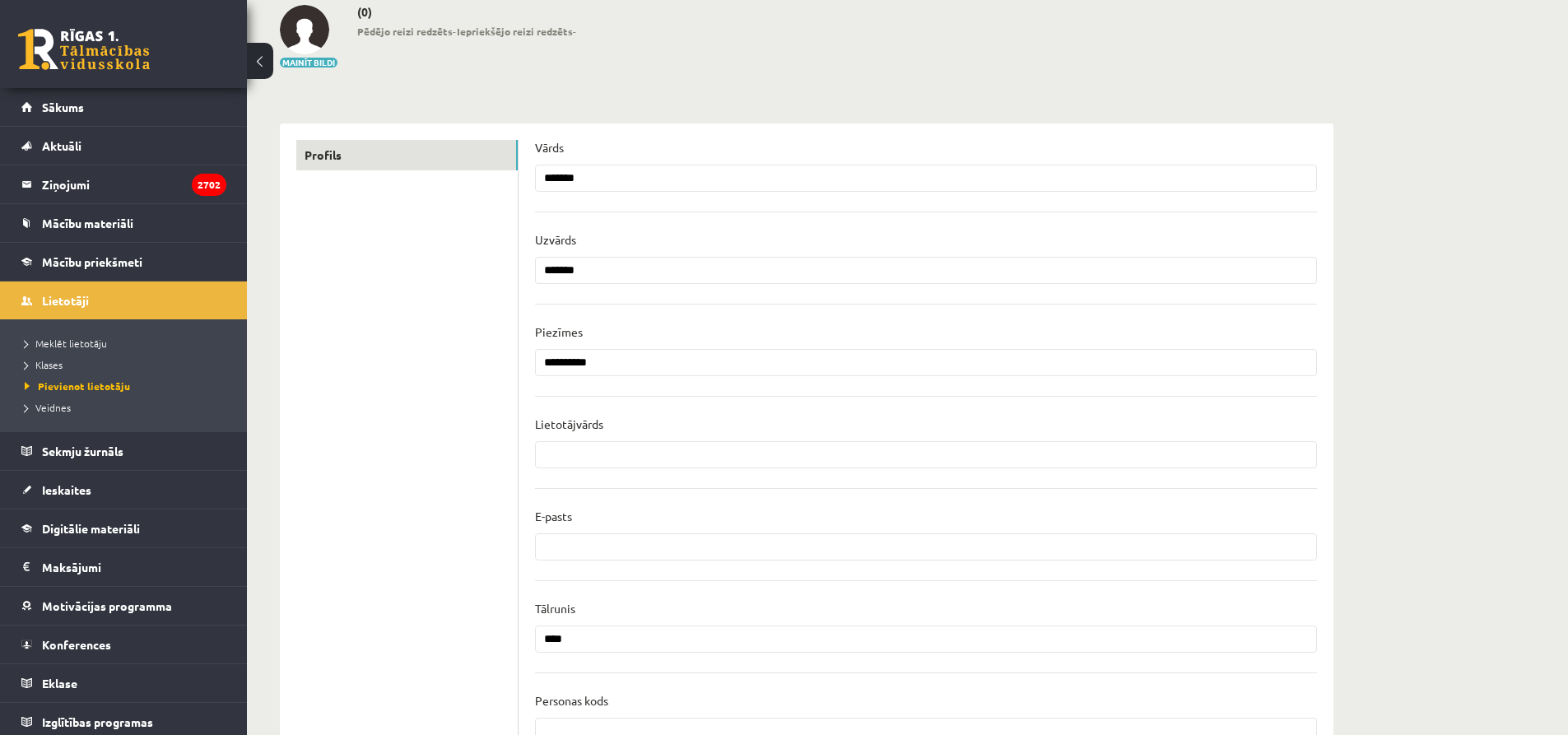 scroll, scrollTop: 165, scrollLeft: 0, axis: vertical 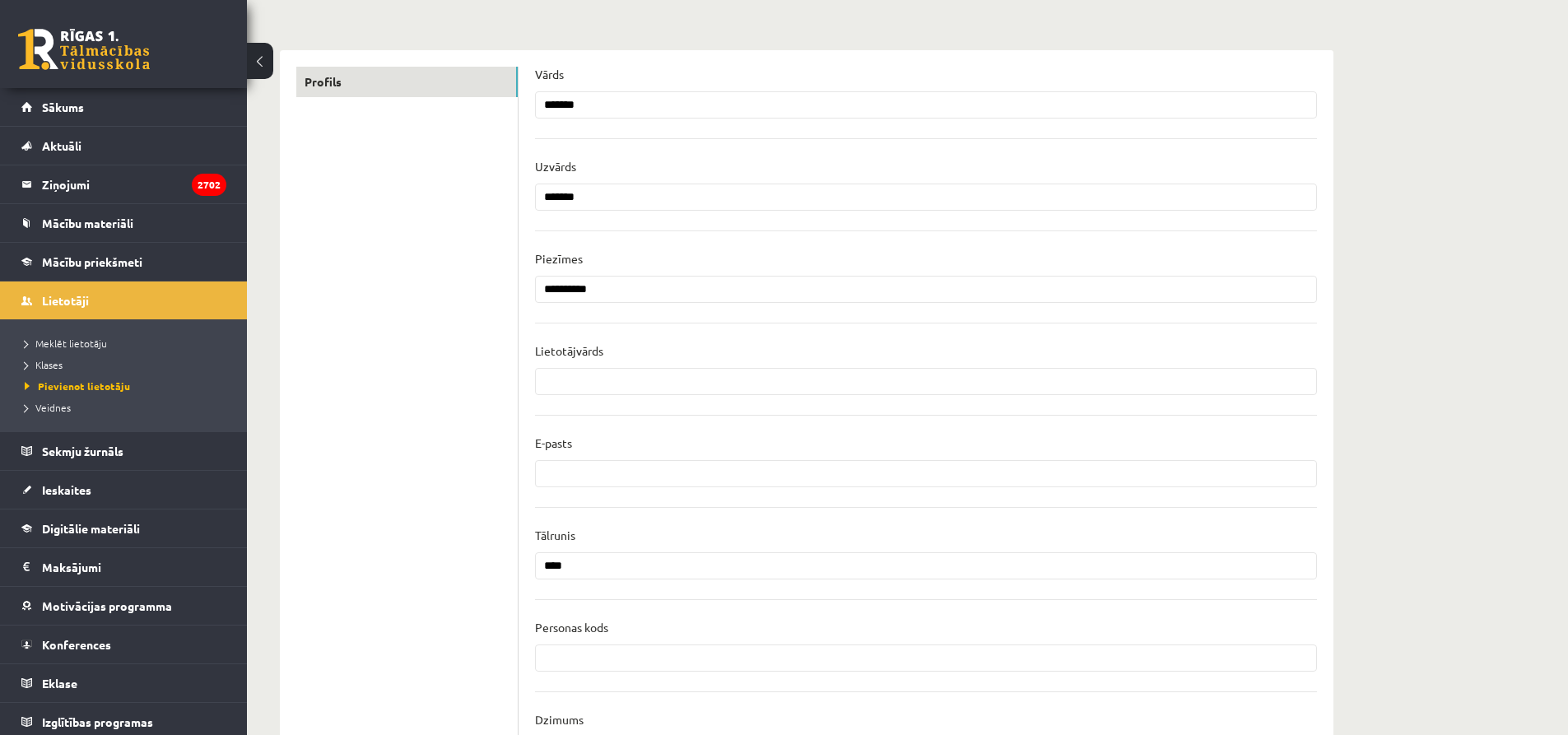 click on "****" at bounding box center (926, 565) 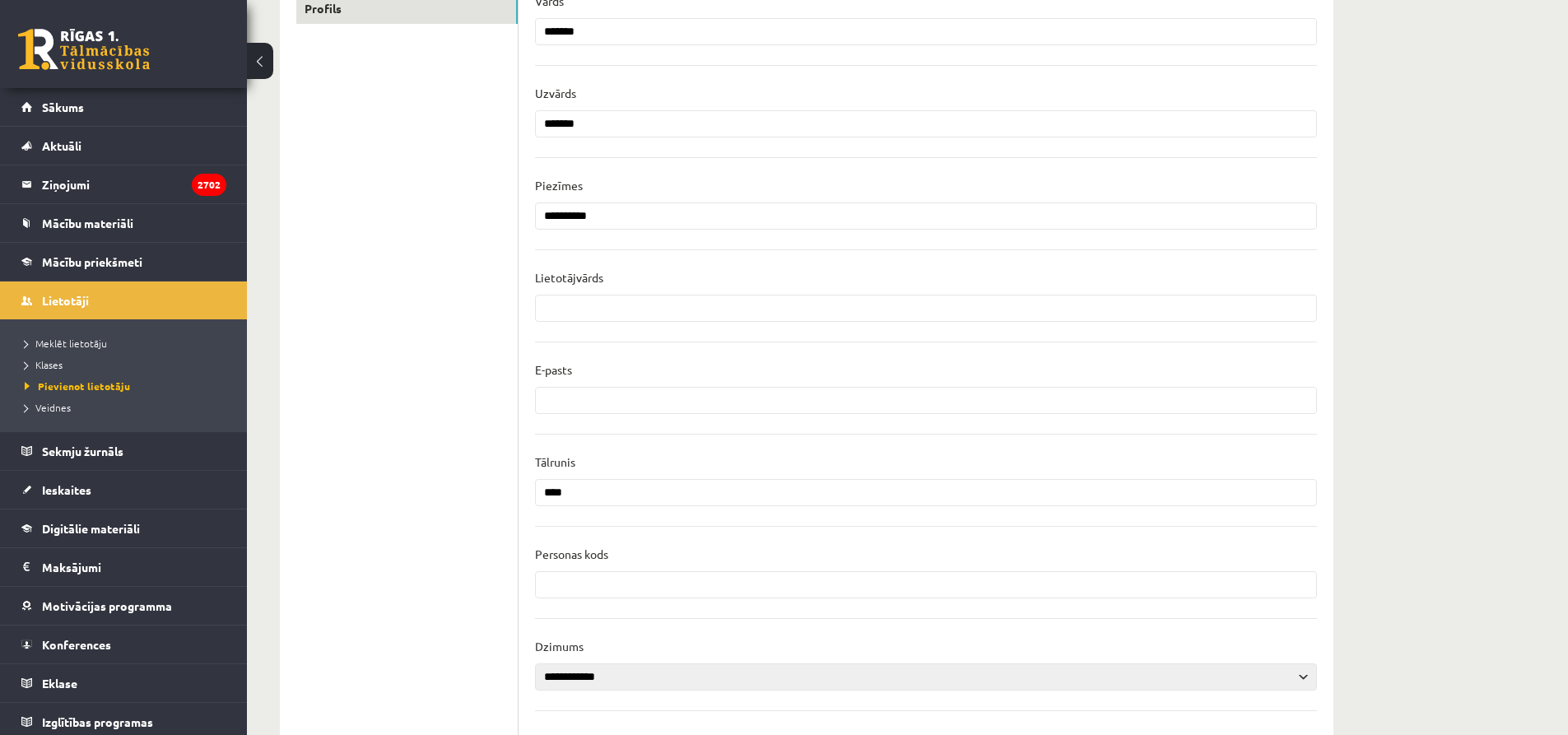 scroll, scrollTop: 329, scrollLeft: 0, axis: vertical 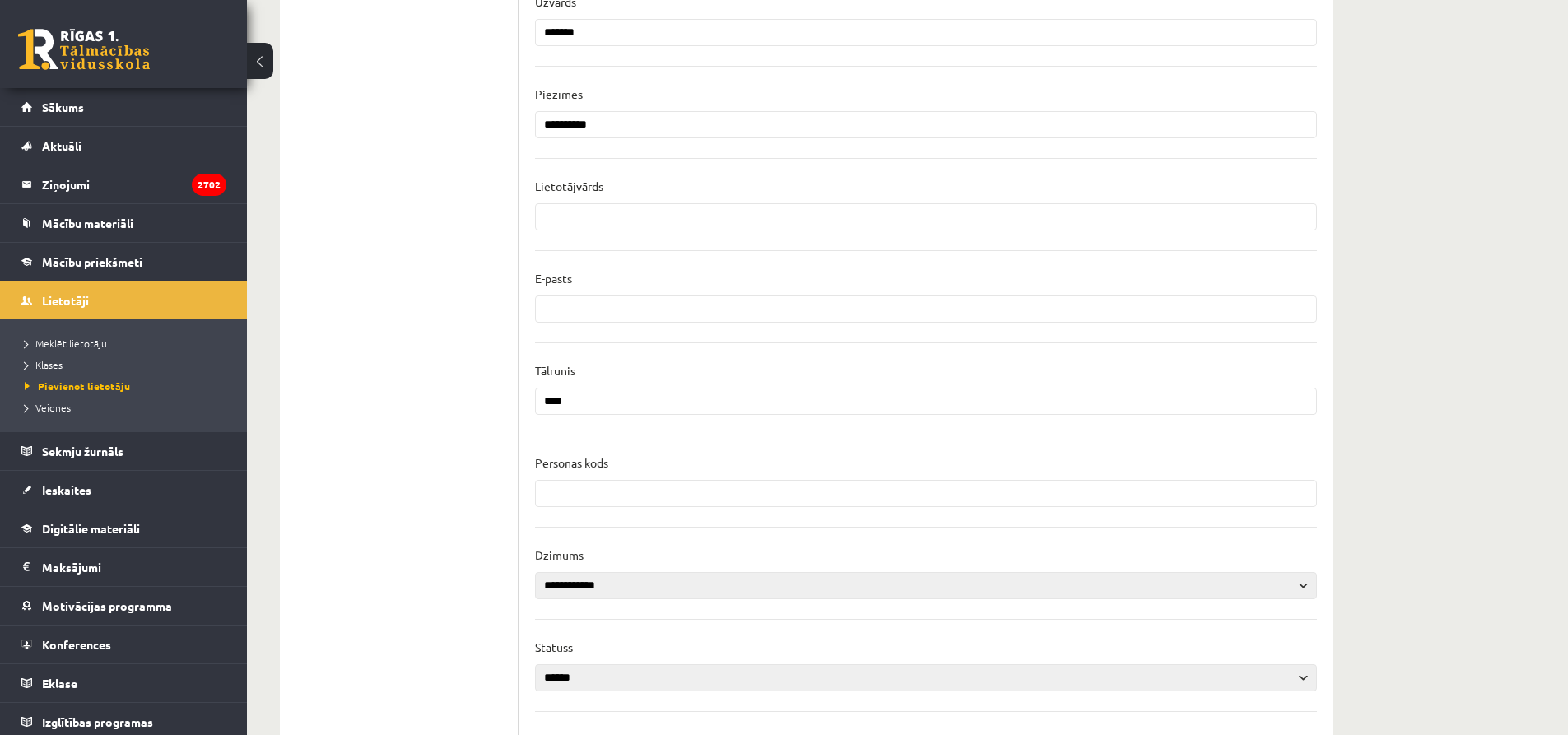 click at bounding box center [926, 493] 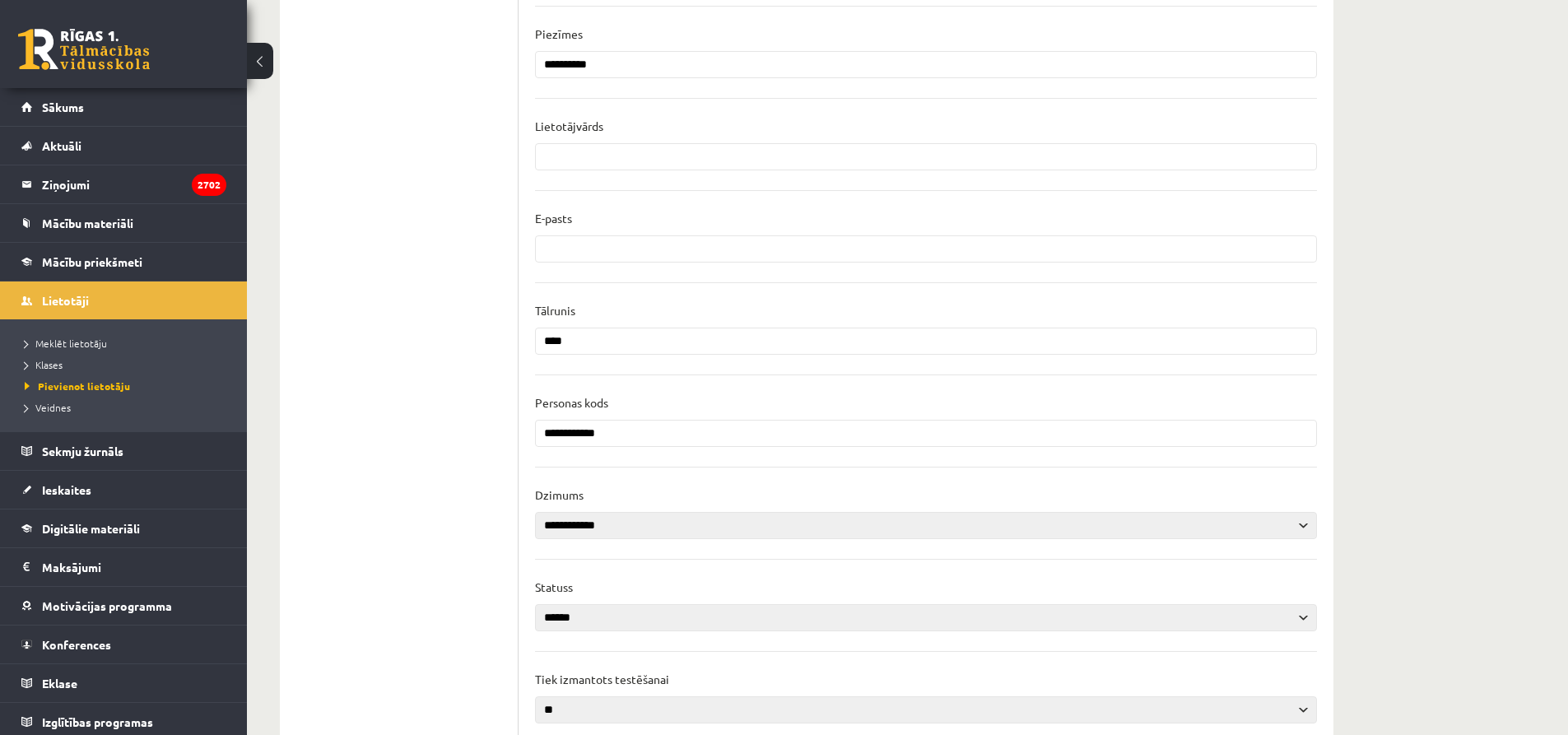 scroll, scrollTop: 555, scrollLeft: 0, axis: vertical 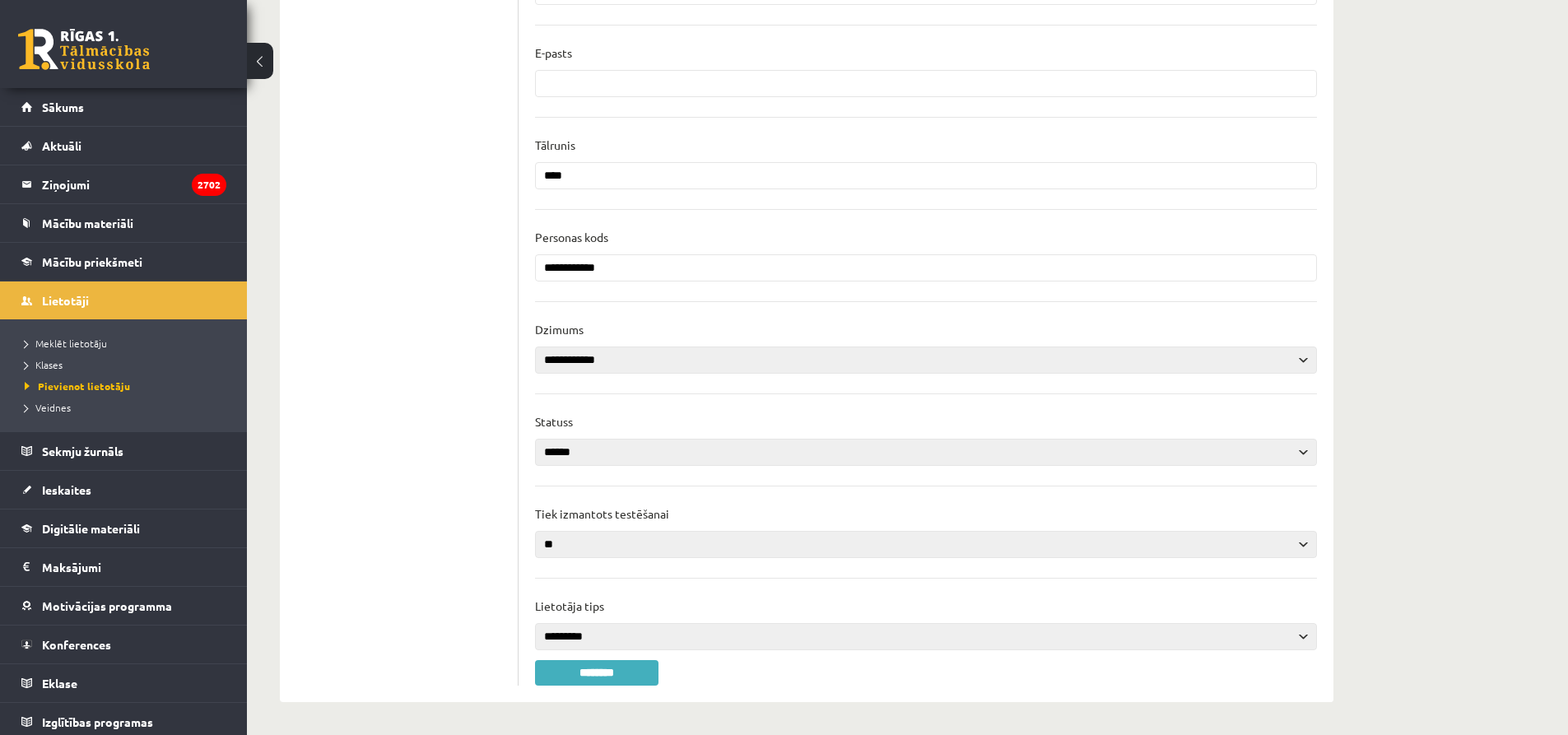 type on "**********" 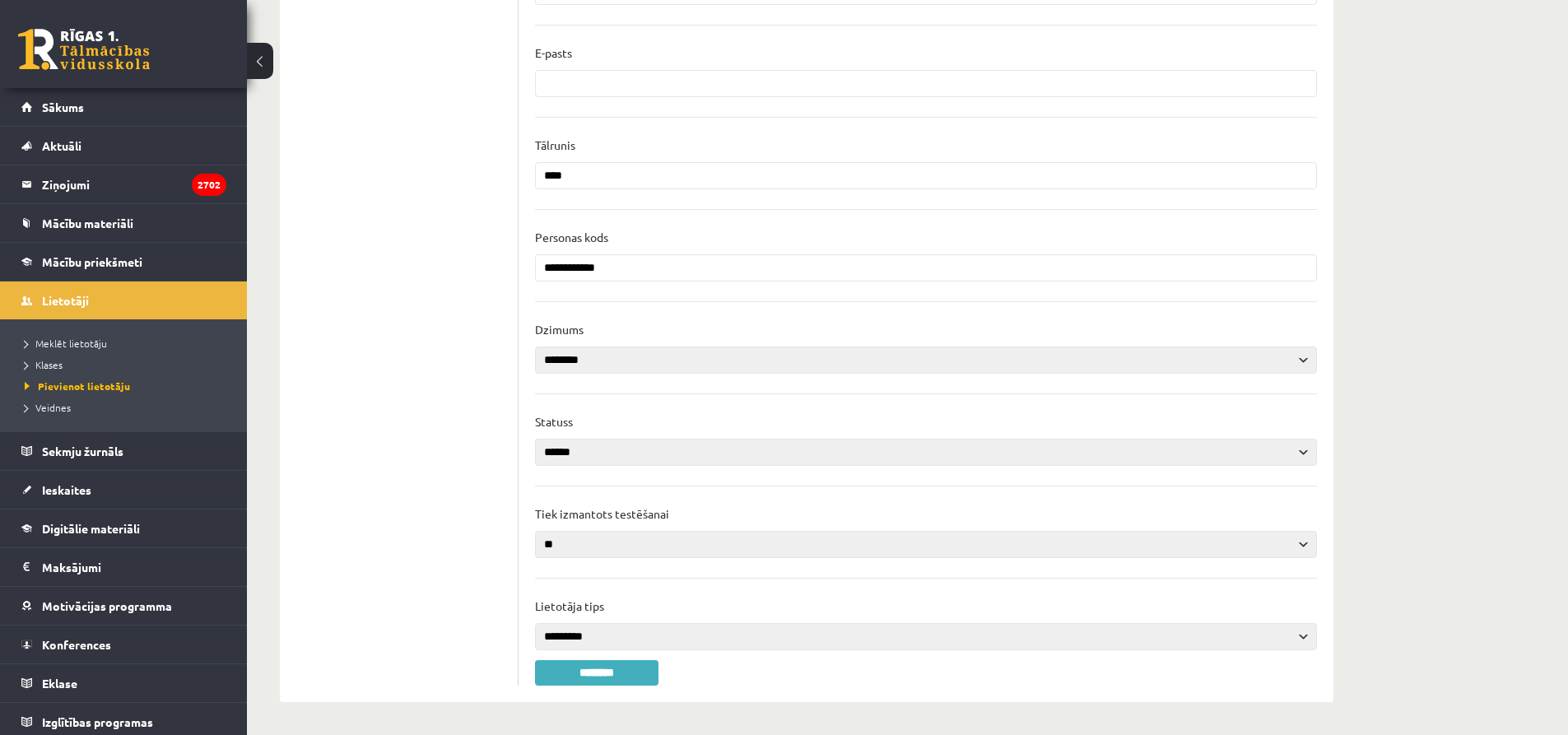 click on "**********" at bounding box center (926, 360) 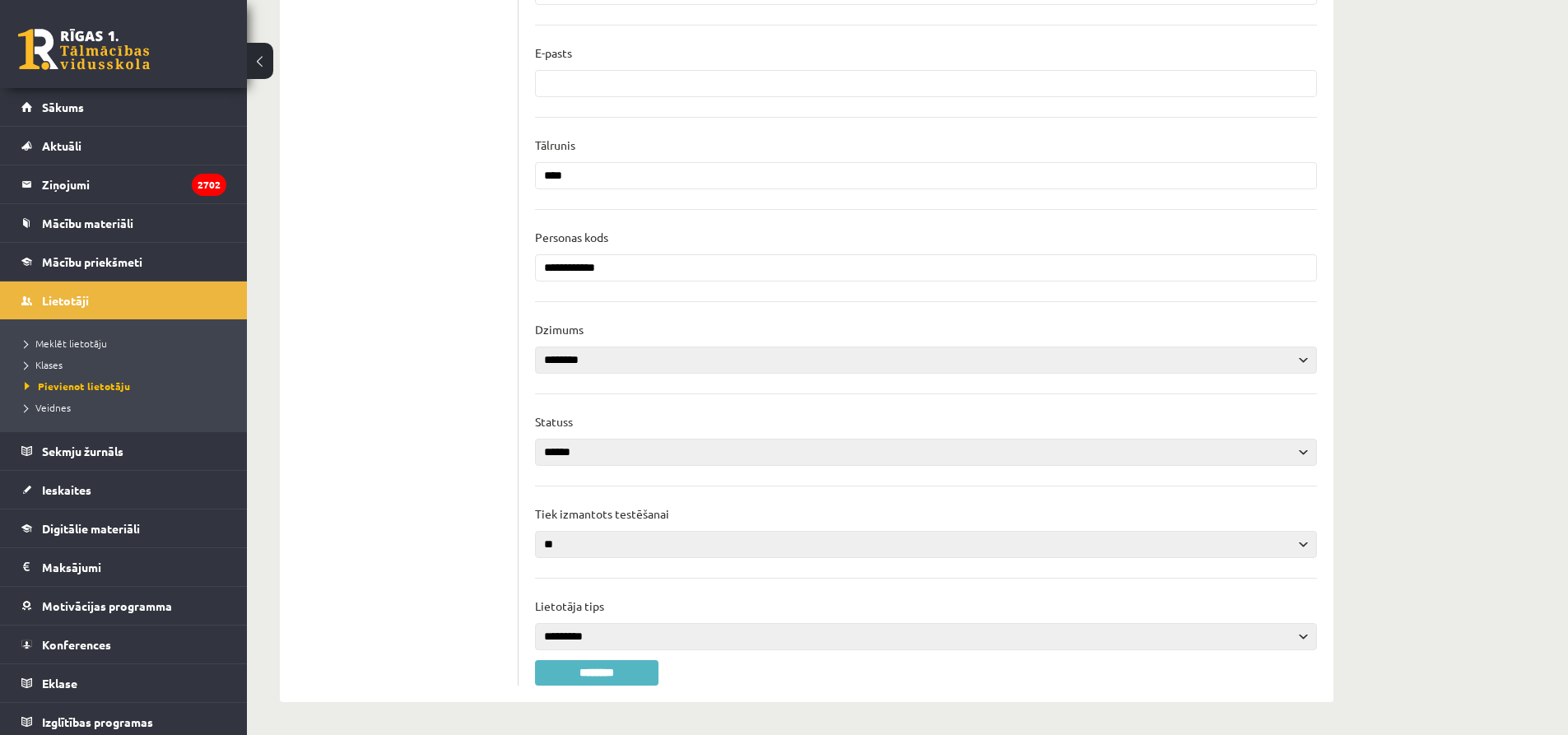 click on "********" at bounding box center [597, 672] 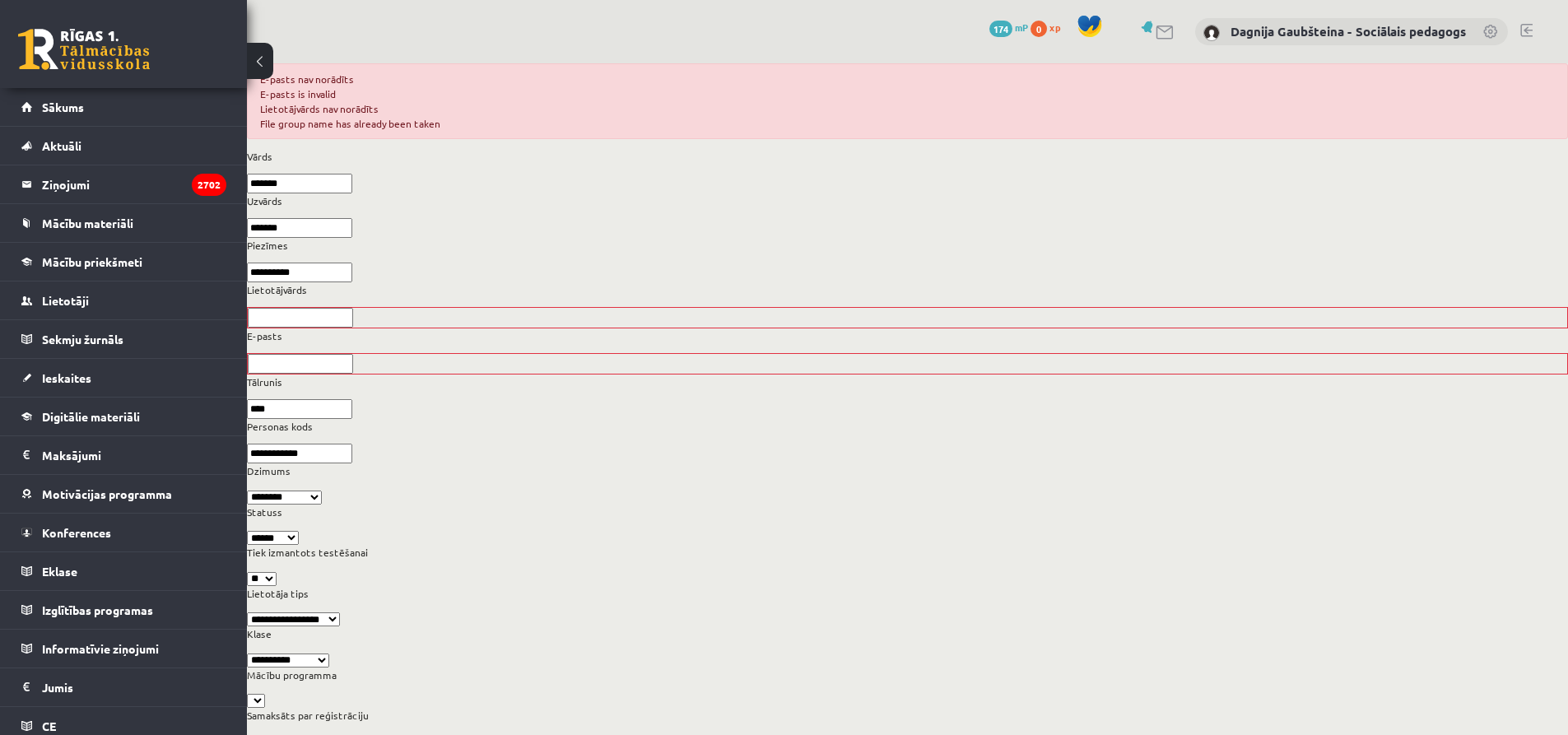 scroll, scrollTop: 0, scrollLeft: 0, axis: both 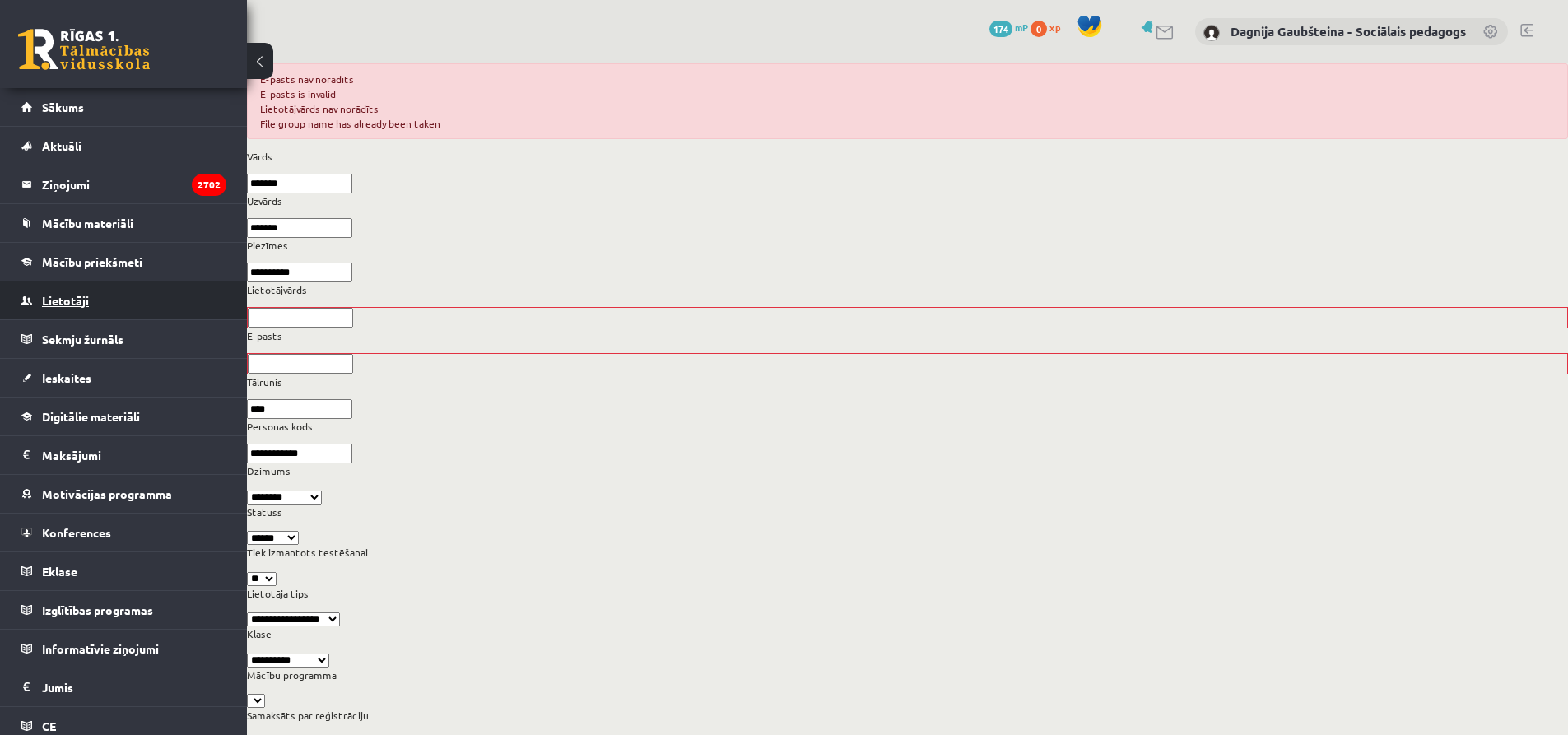 click on "Lietotāji" at bounding box center (65, 300) 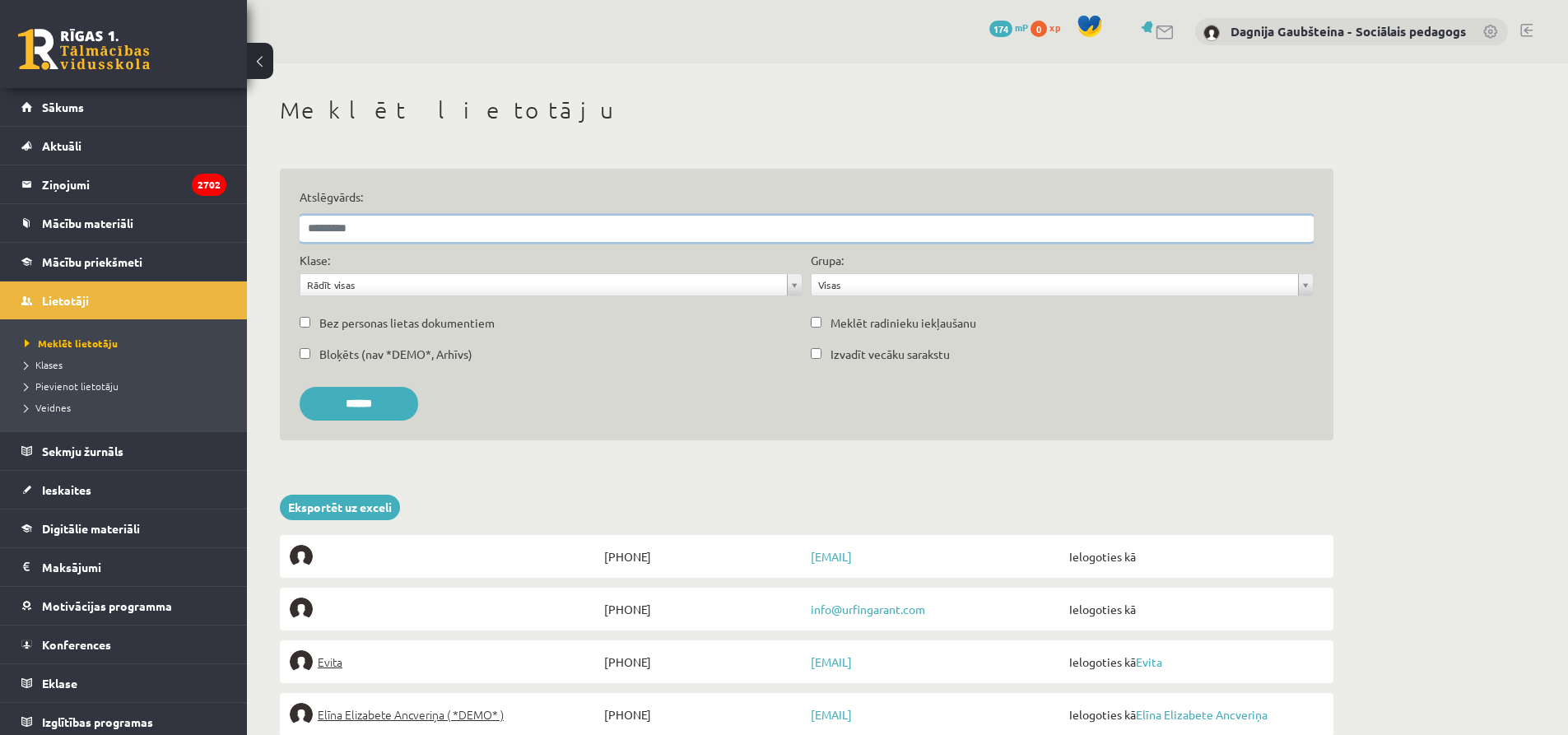 click on "Atslēgvārds:" at bounding box center (807, 229) 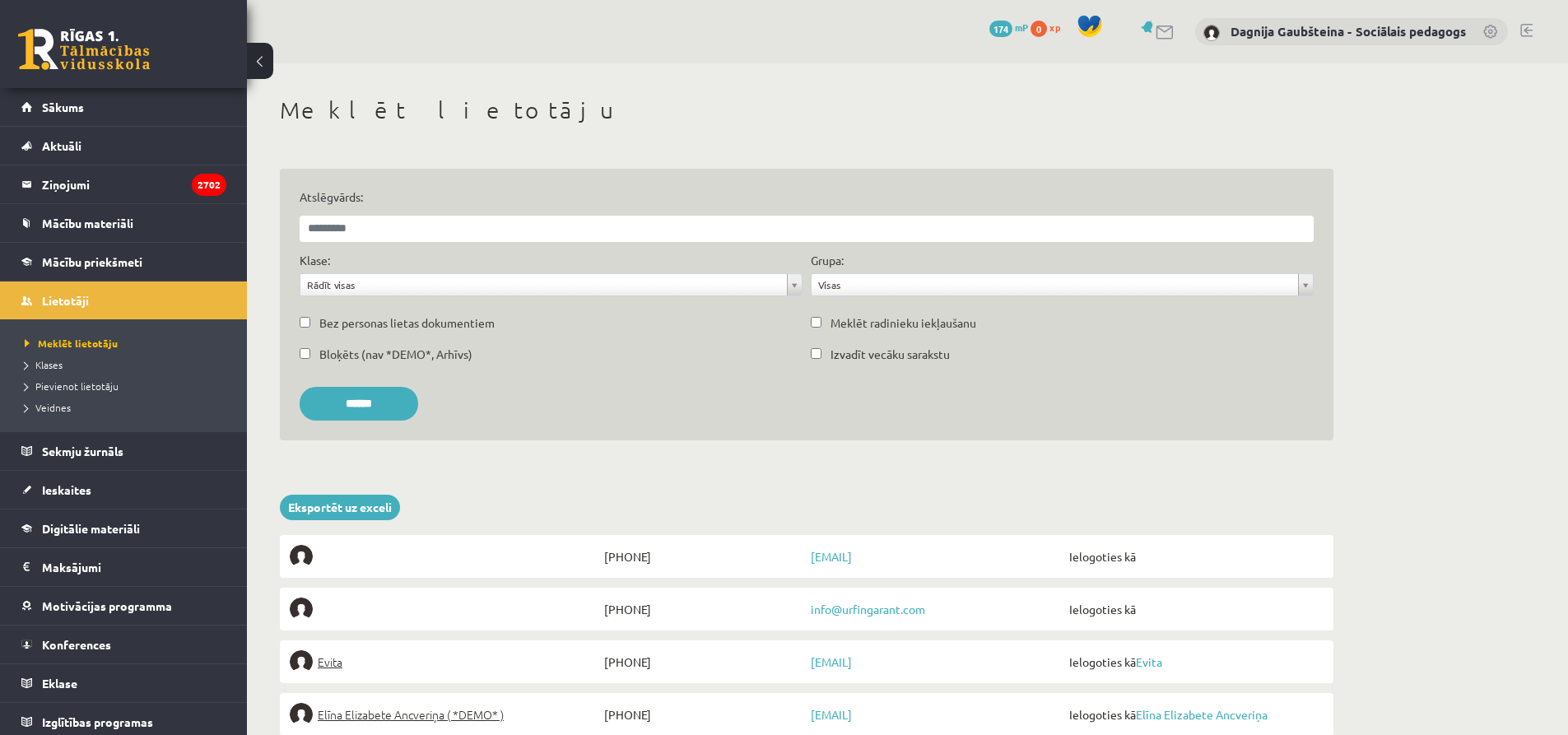 click on "Pievienot lietotāju" at bounding box center [128, 386] 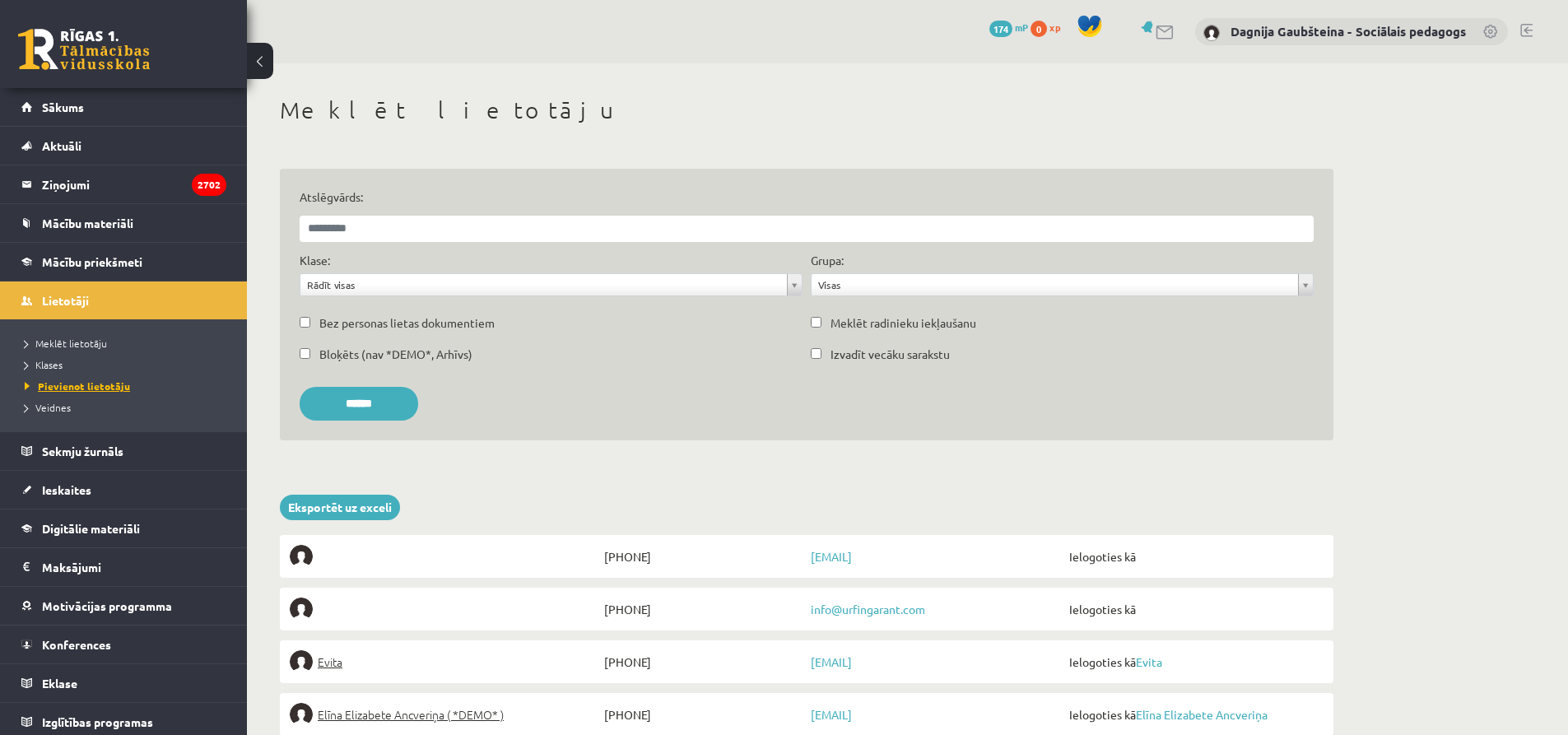 click on "Pievienot lietotāju" at bounding box center [77, 386] 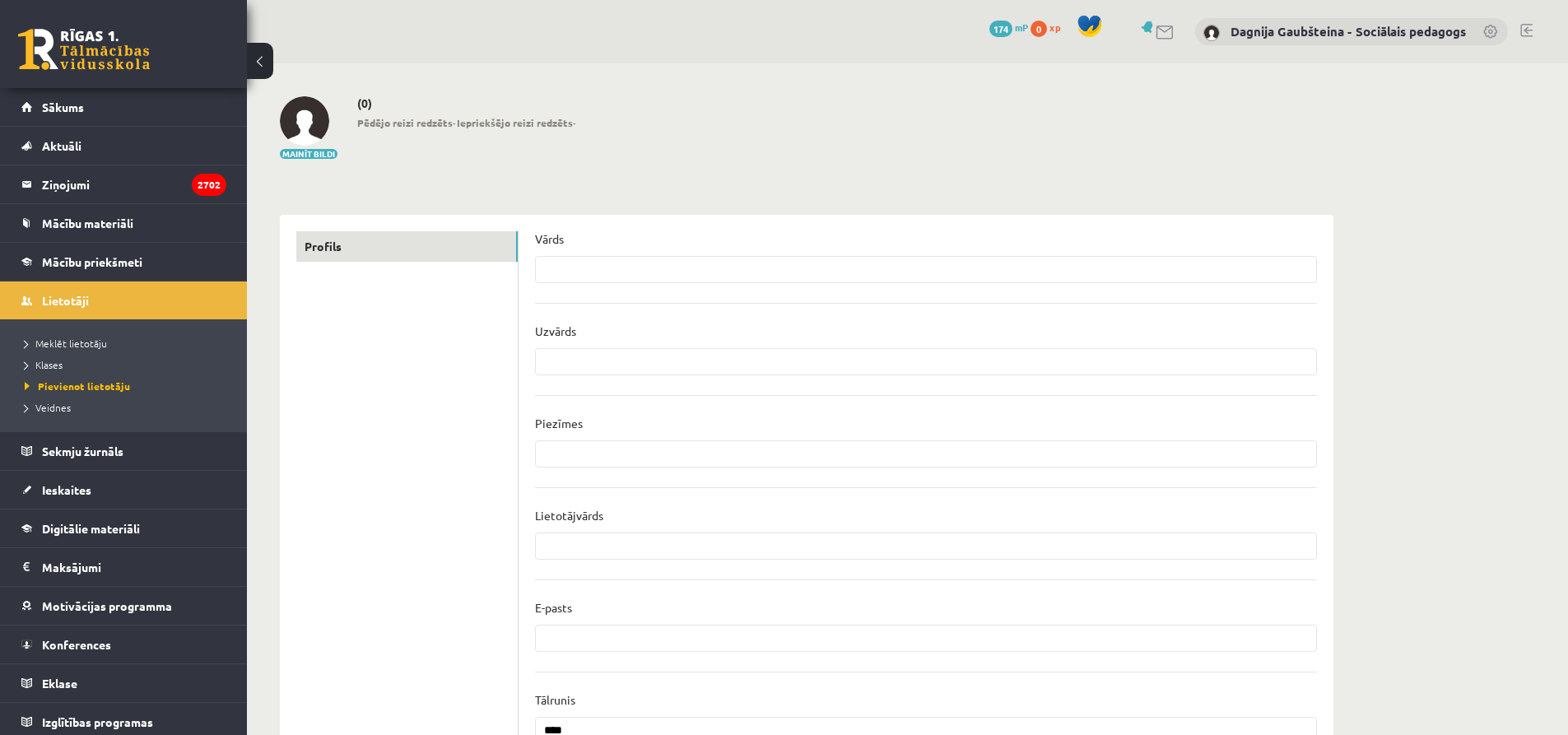 click at bounding box center (926, 269) 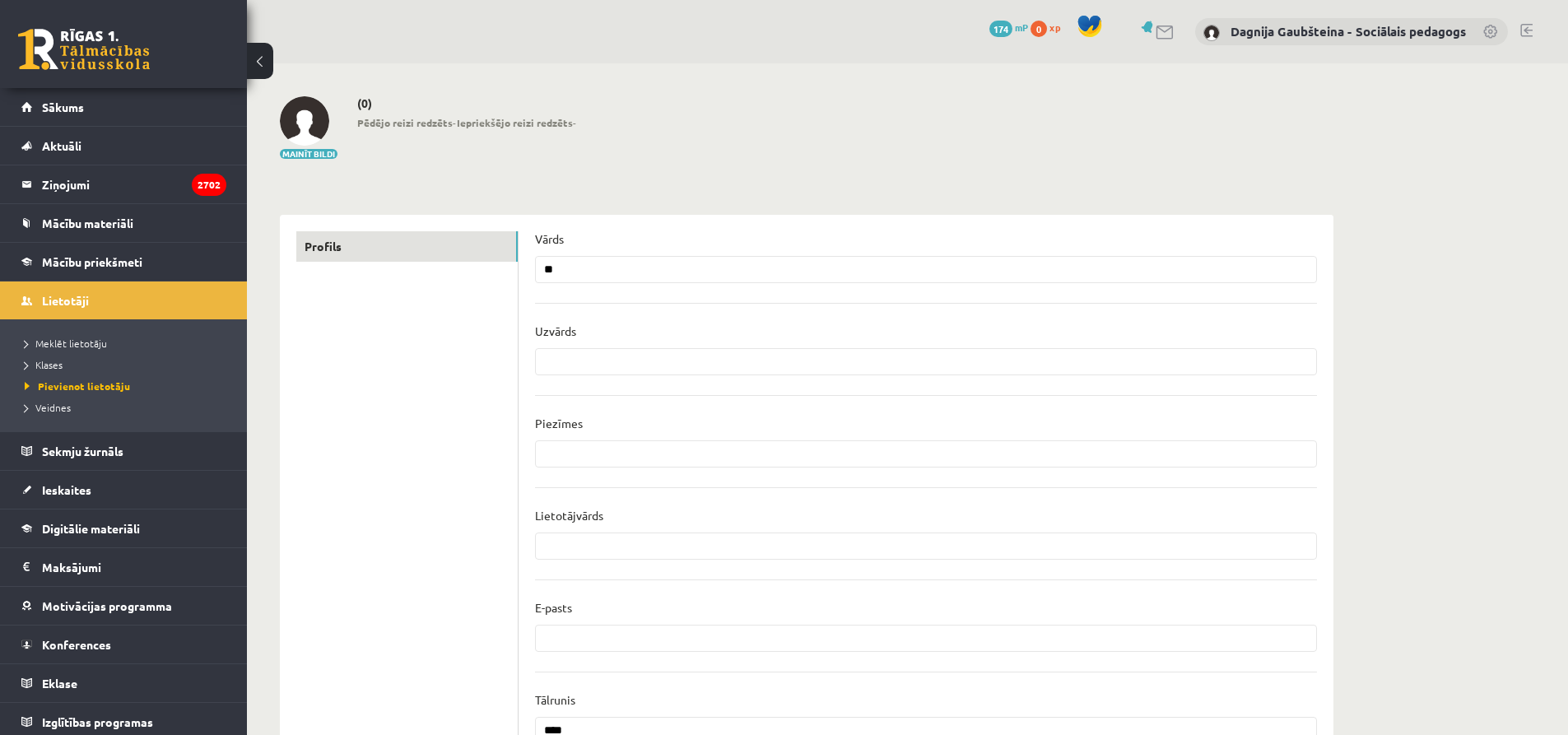 type on "*******" 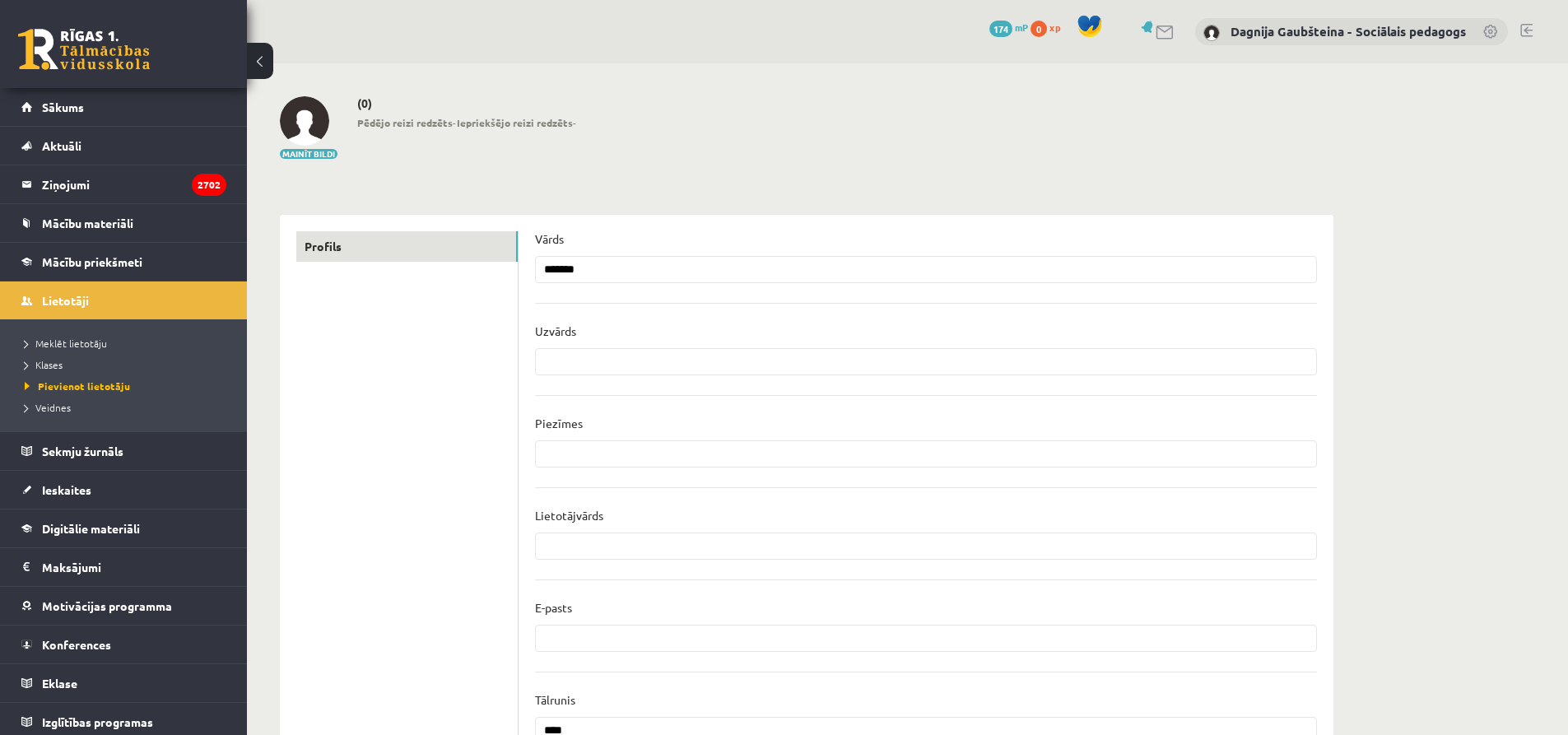 click at bounding box center (926, 361) 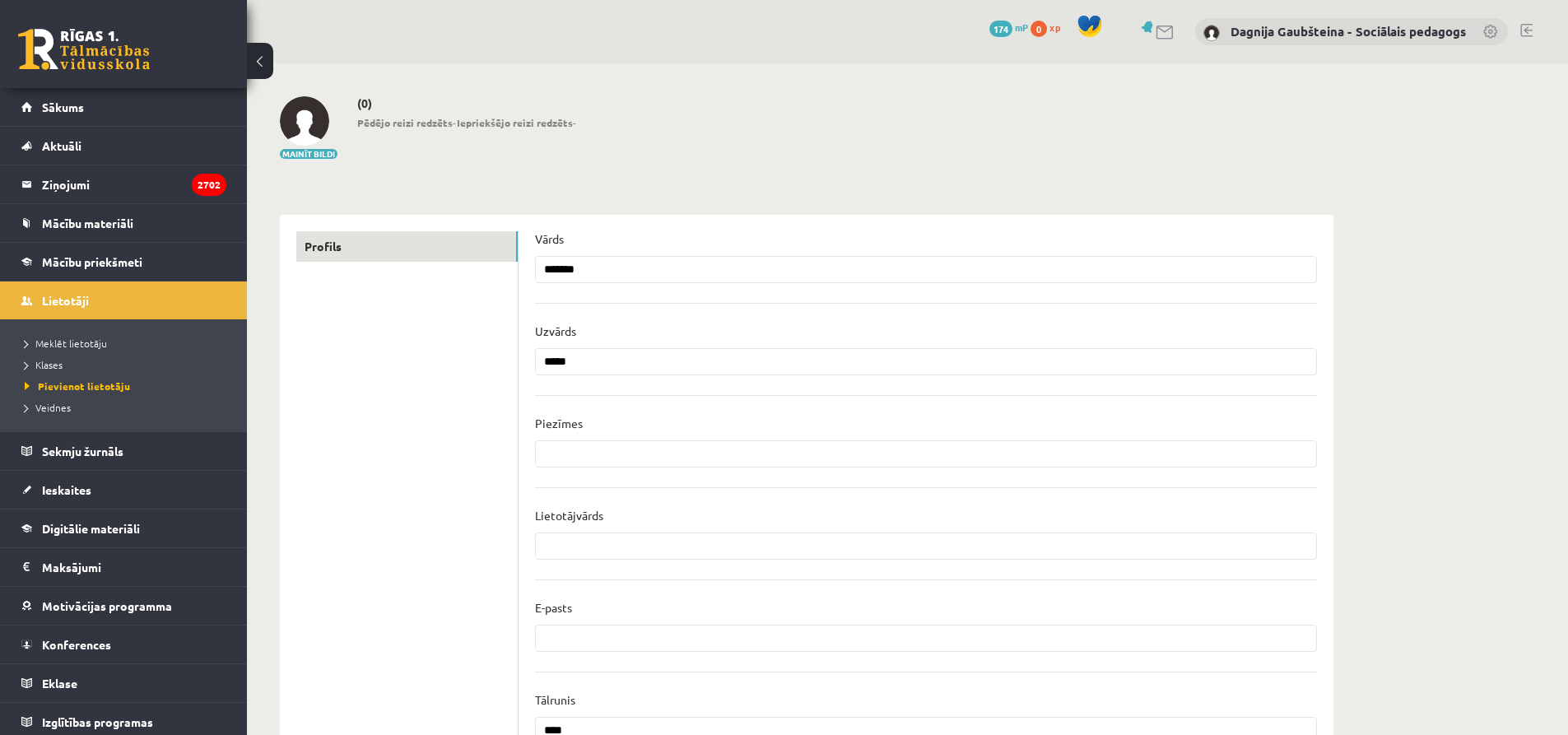 type on "*******" 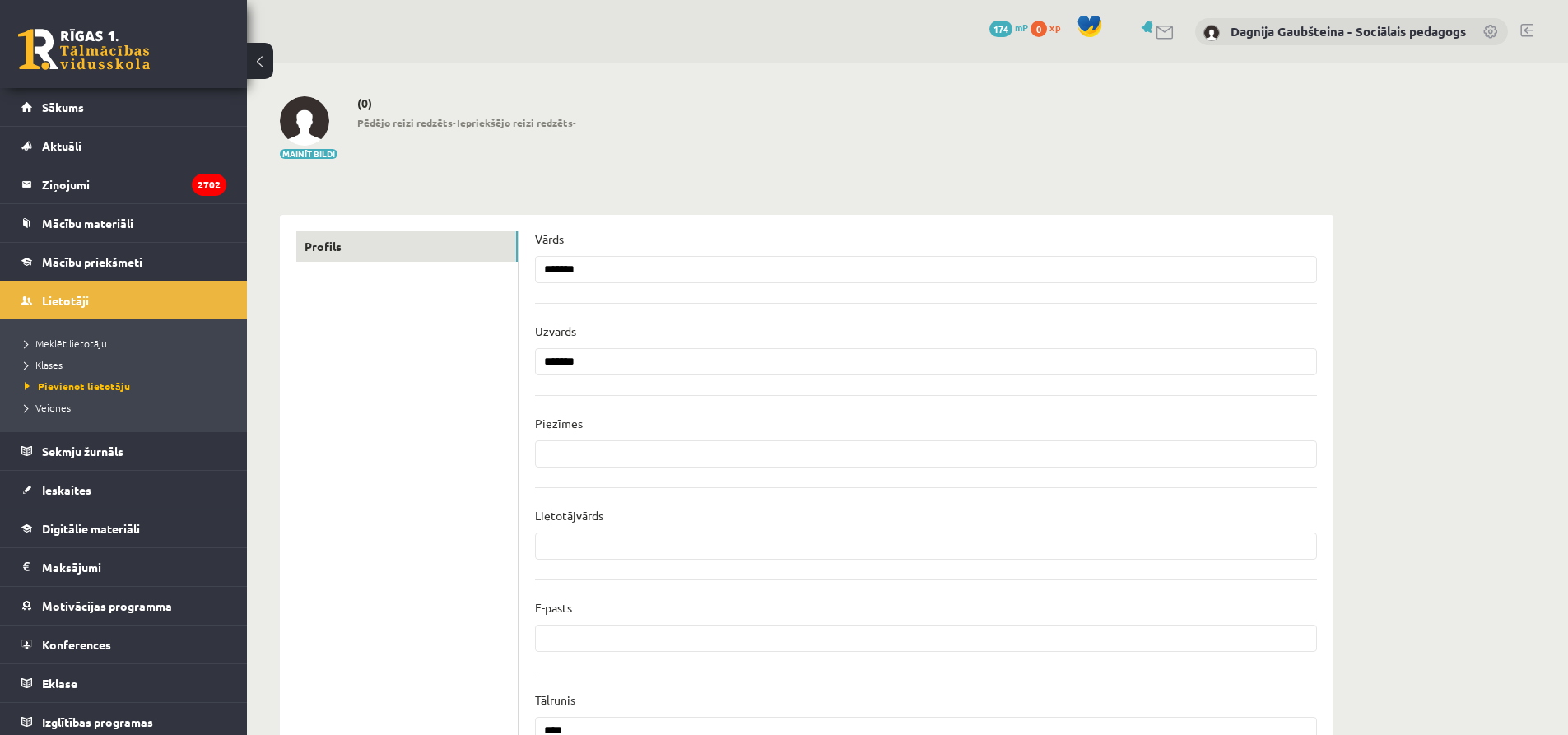 click at bounding box center (926, 454) 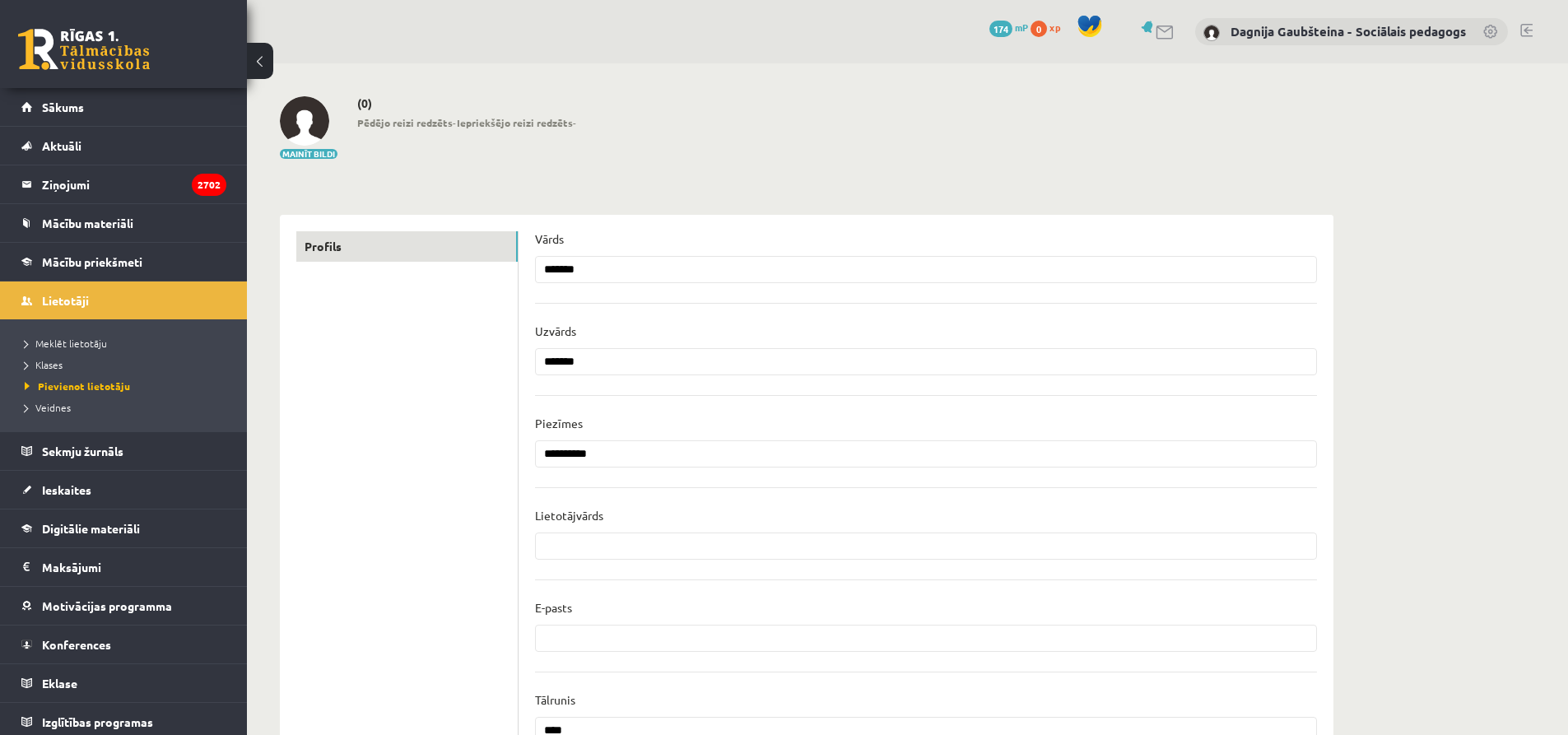 click at bounding box center (926, 546) 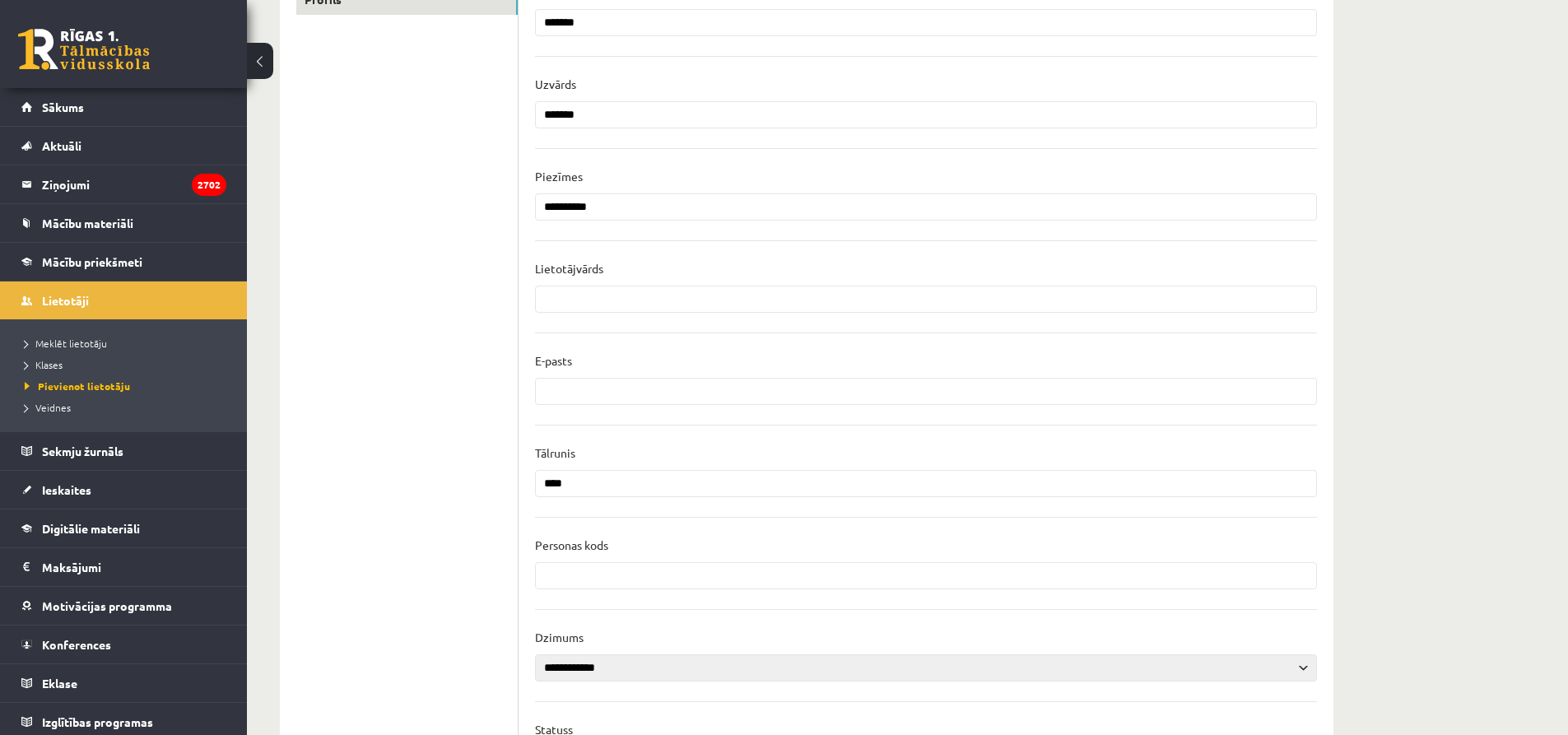 scroll, scrollTop: 329, scrollLeft: 0, axis: vertical 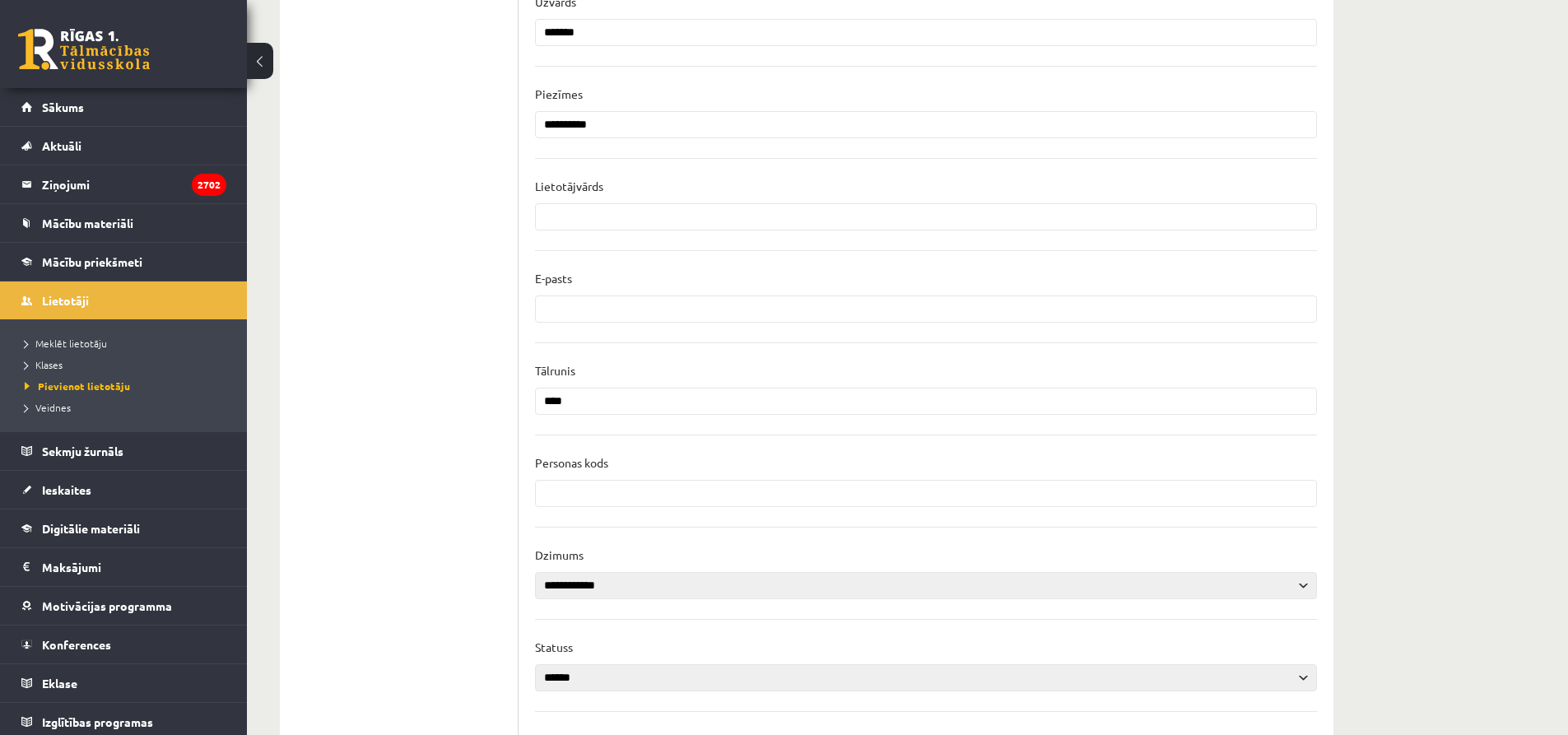click at bounding box center [926, 493] 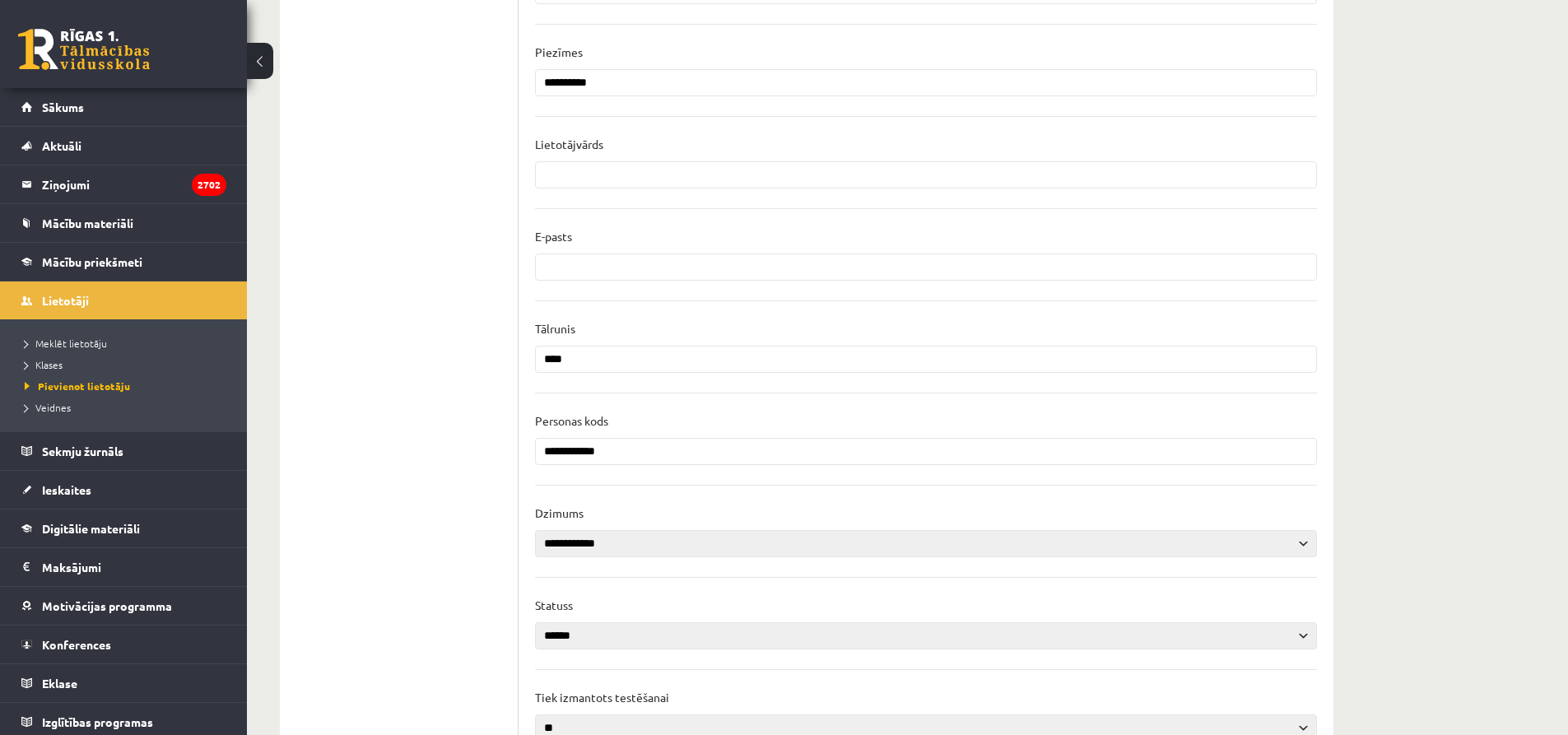 scroll, scrollTop: 412, scrollLeft: 0, axis: vertical 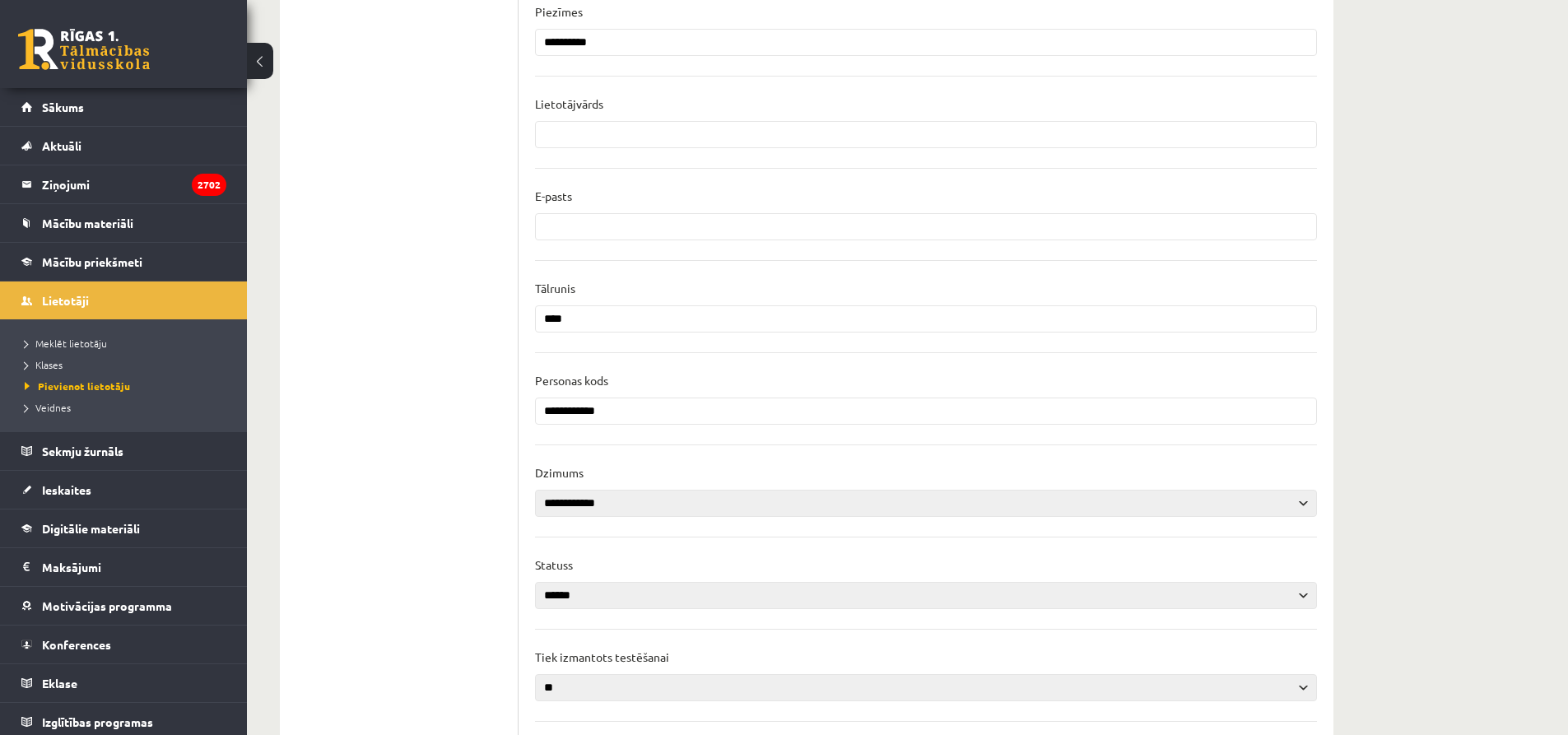 type on "**********" 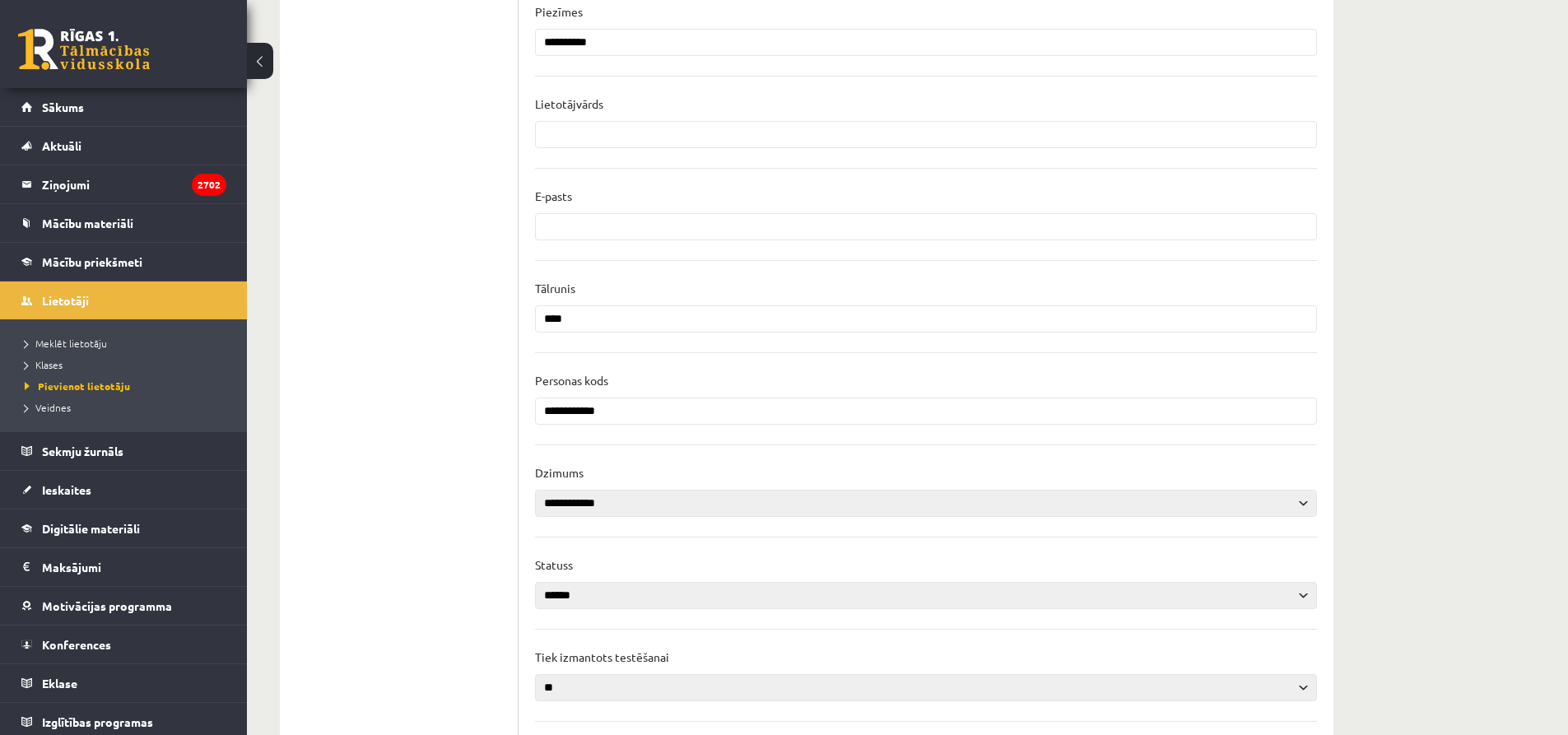 click on "**********" at bounding box center [926, 503] 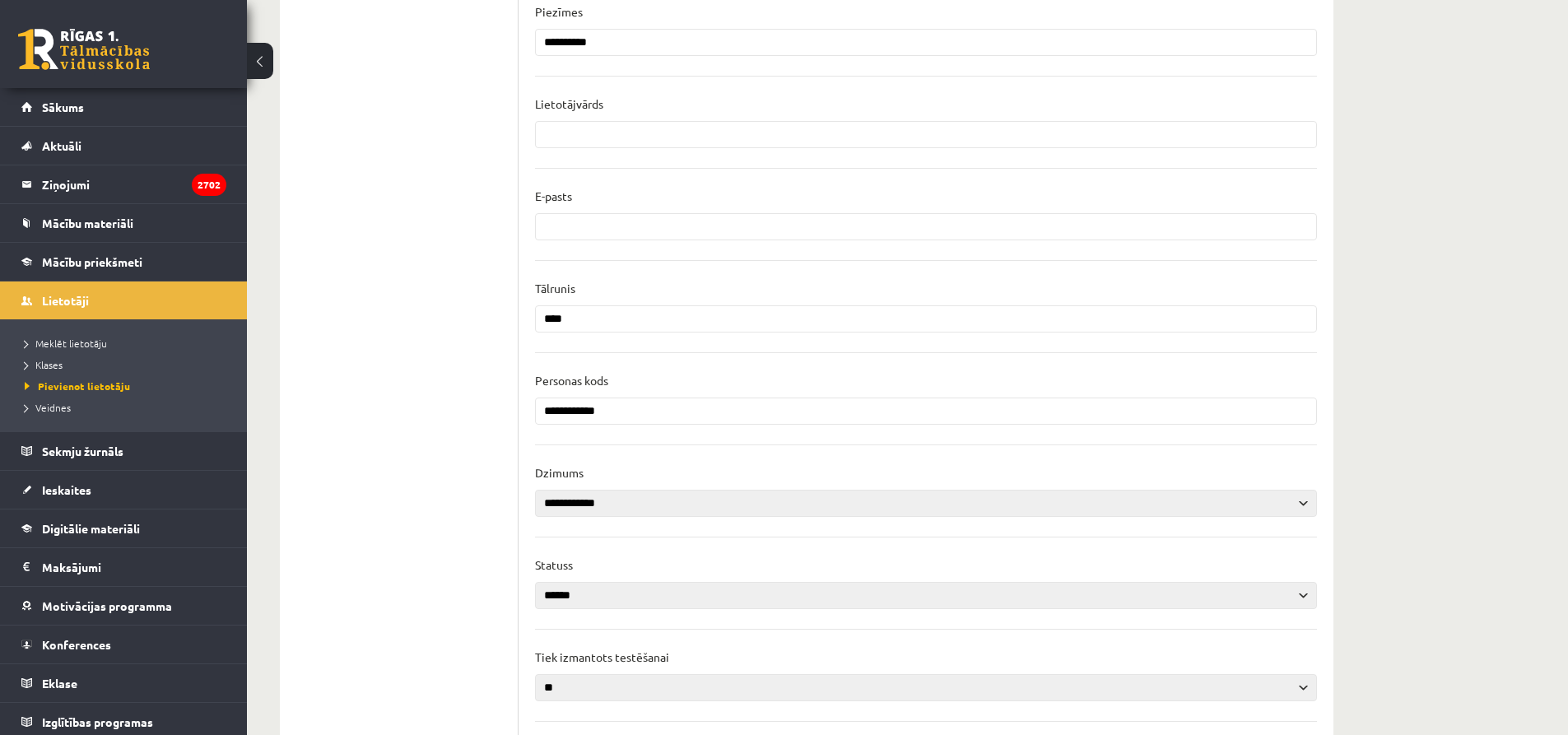 select on "******" 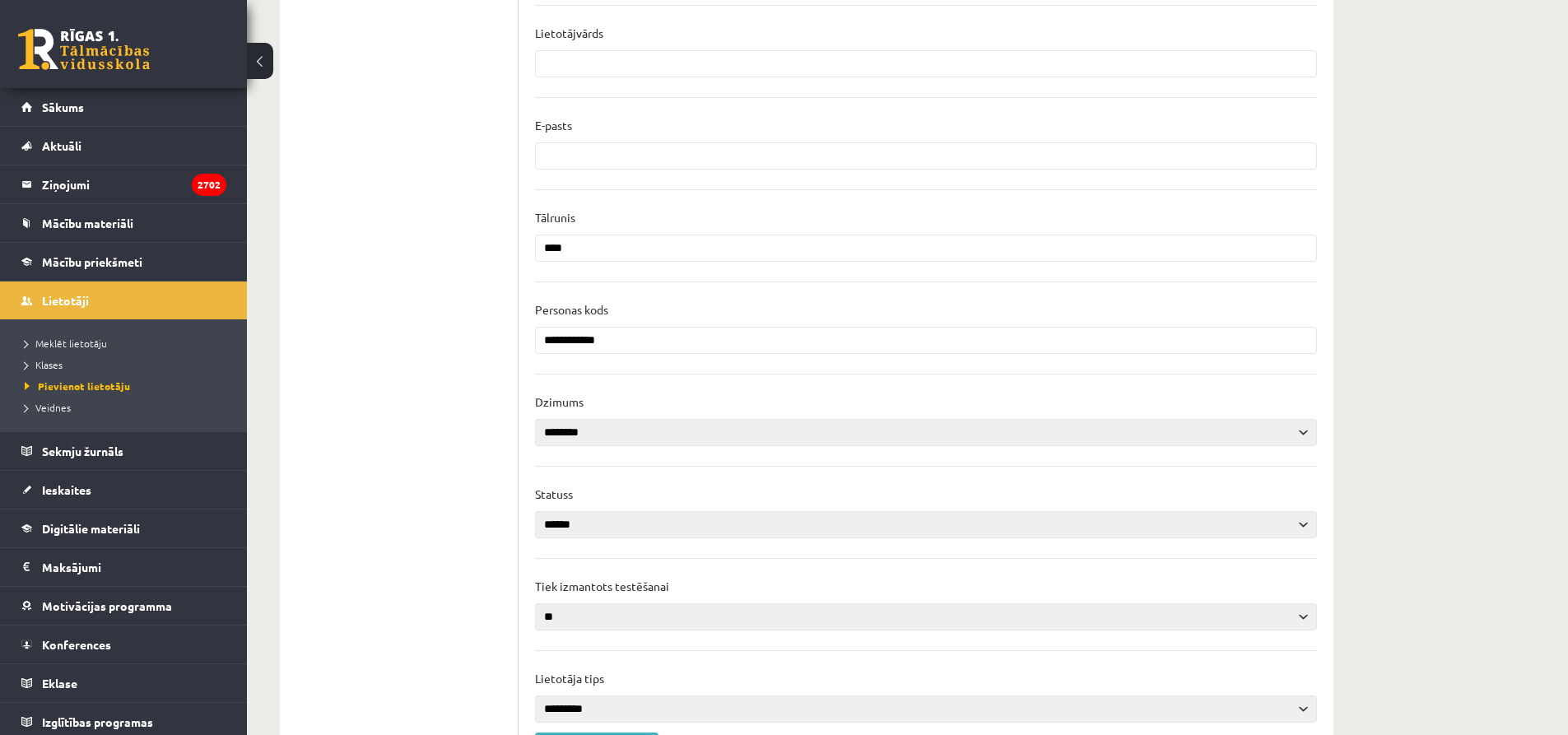 scroll, scrollTop: 555, scrollLeft: 0, axis: vertical 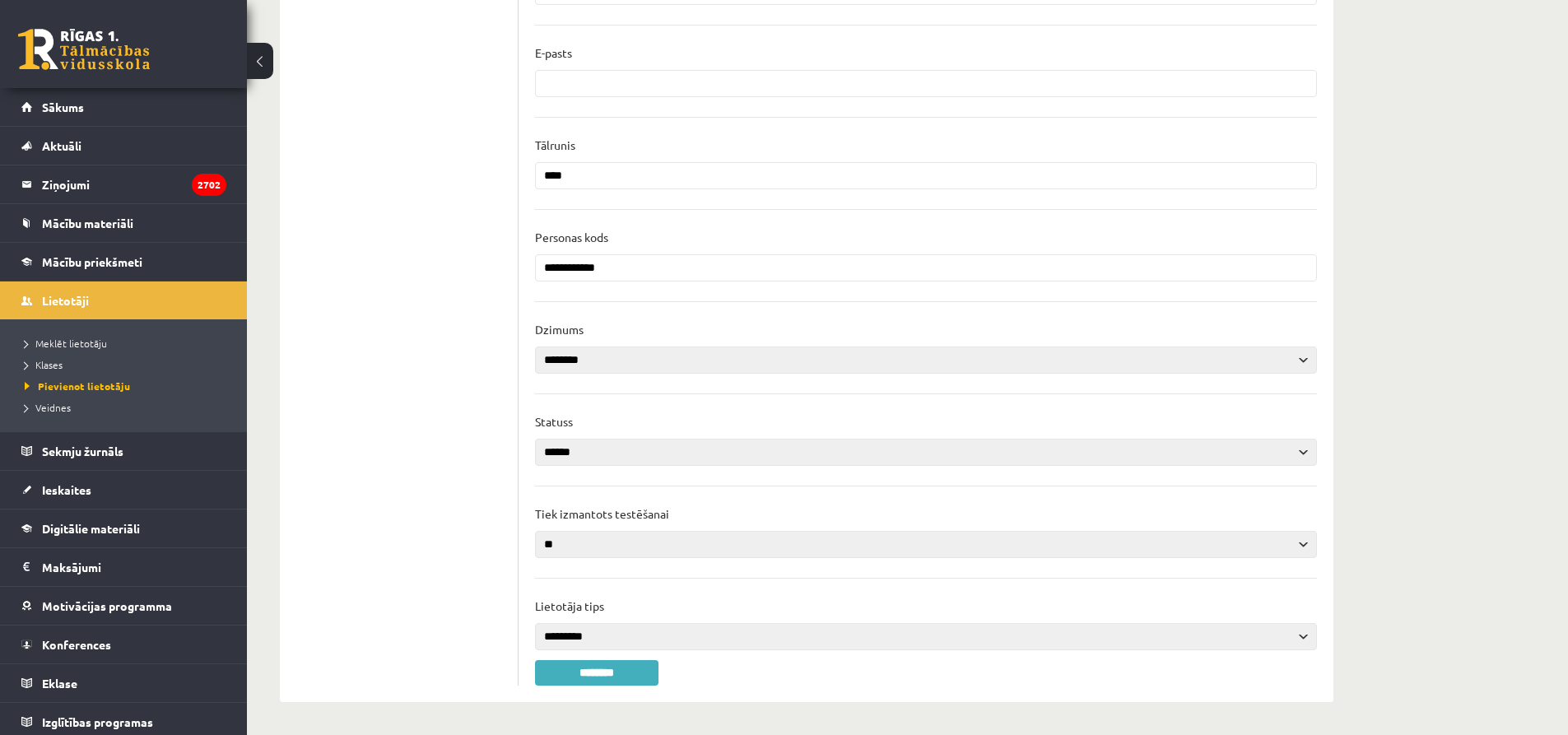 click on "**********" at bounding box center (926, 636) 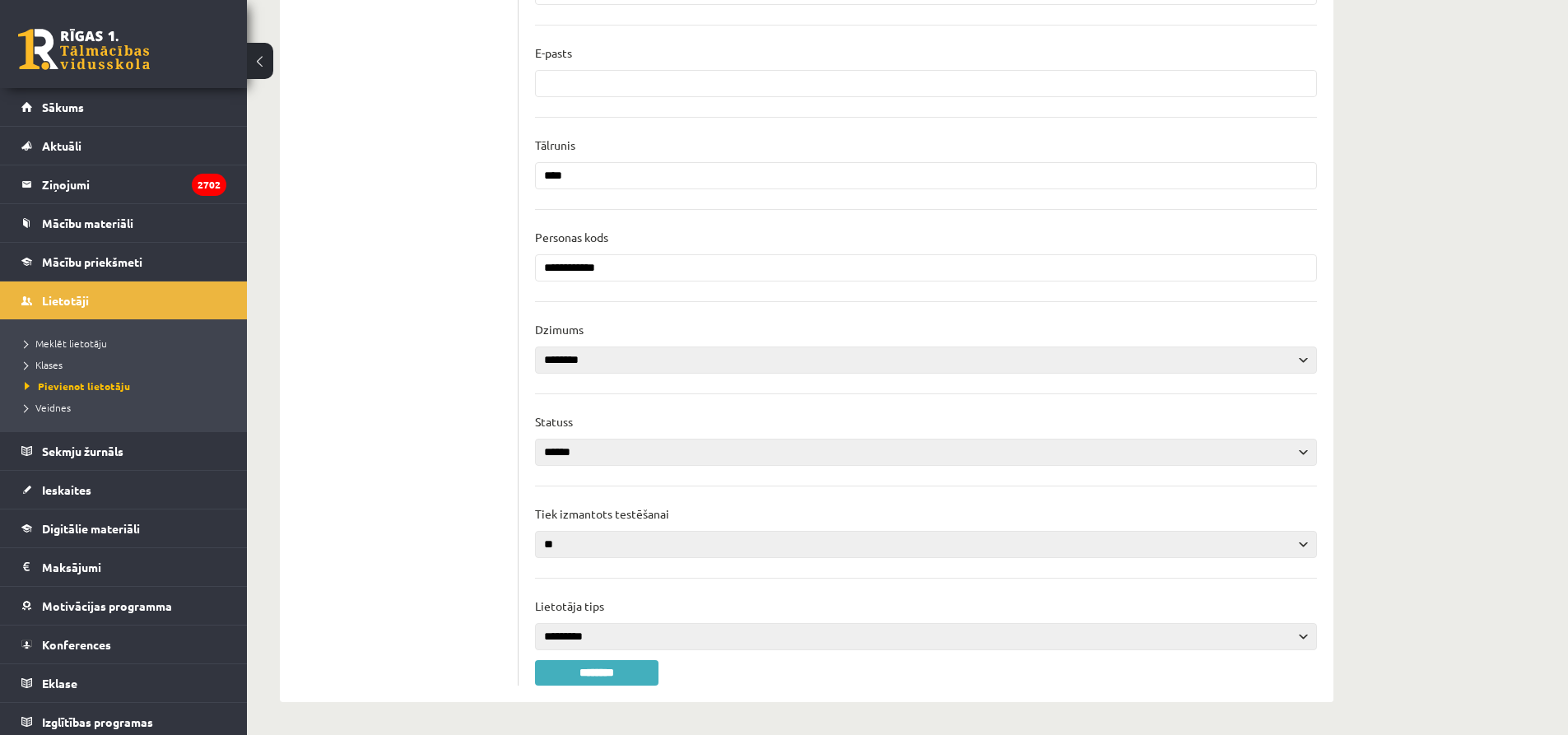 select on "*" 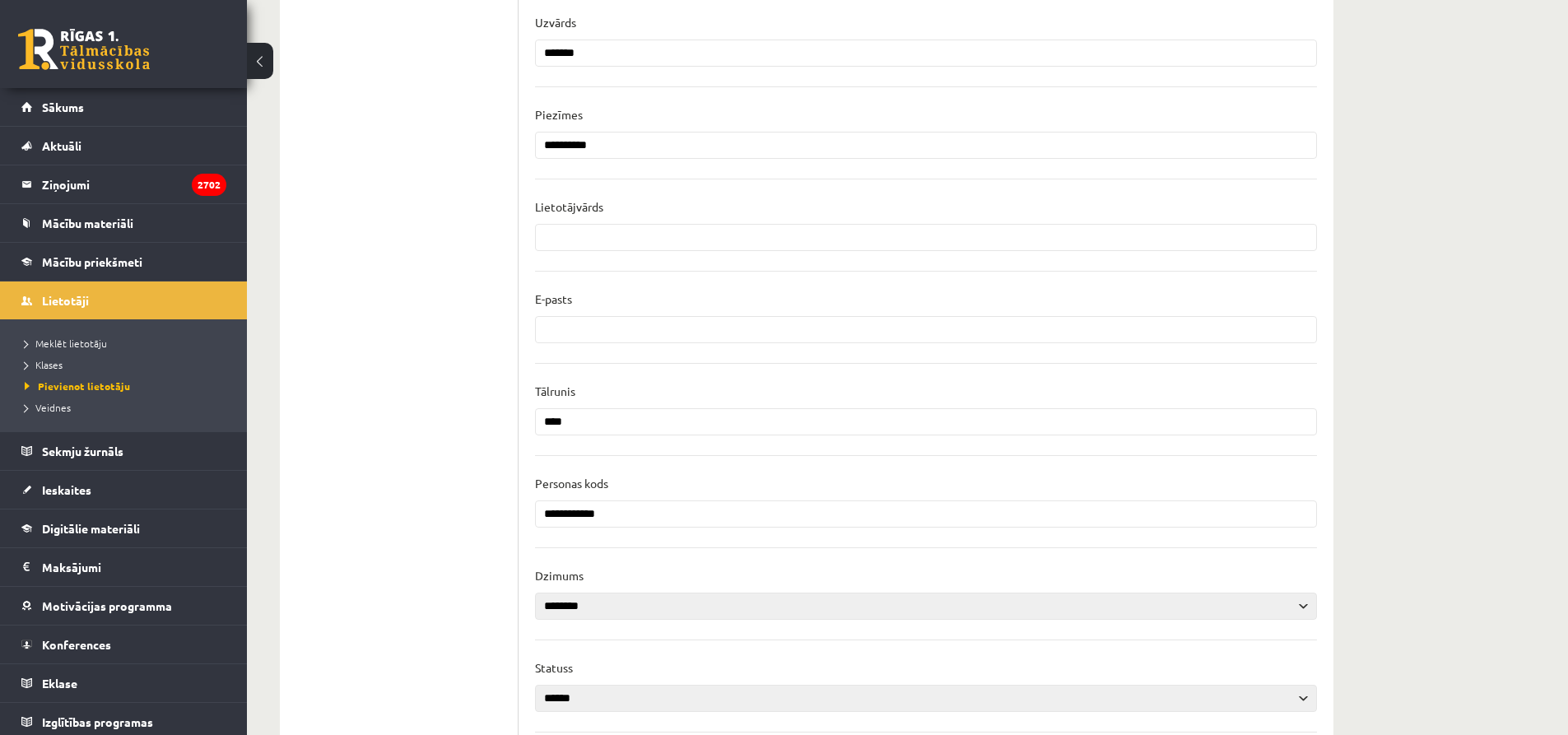 scroll, scrollTop: 308, scrollLeft: 0, axis: vertical 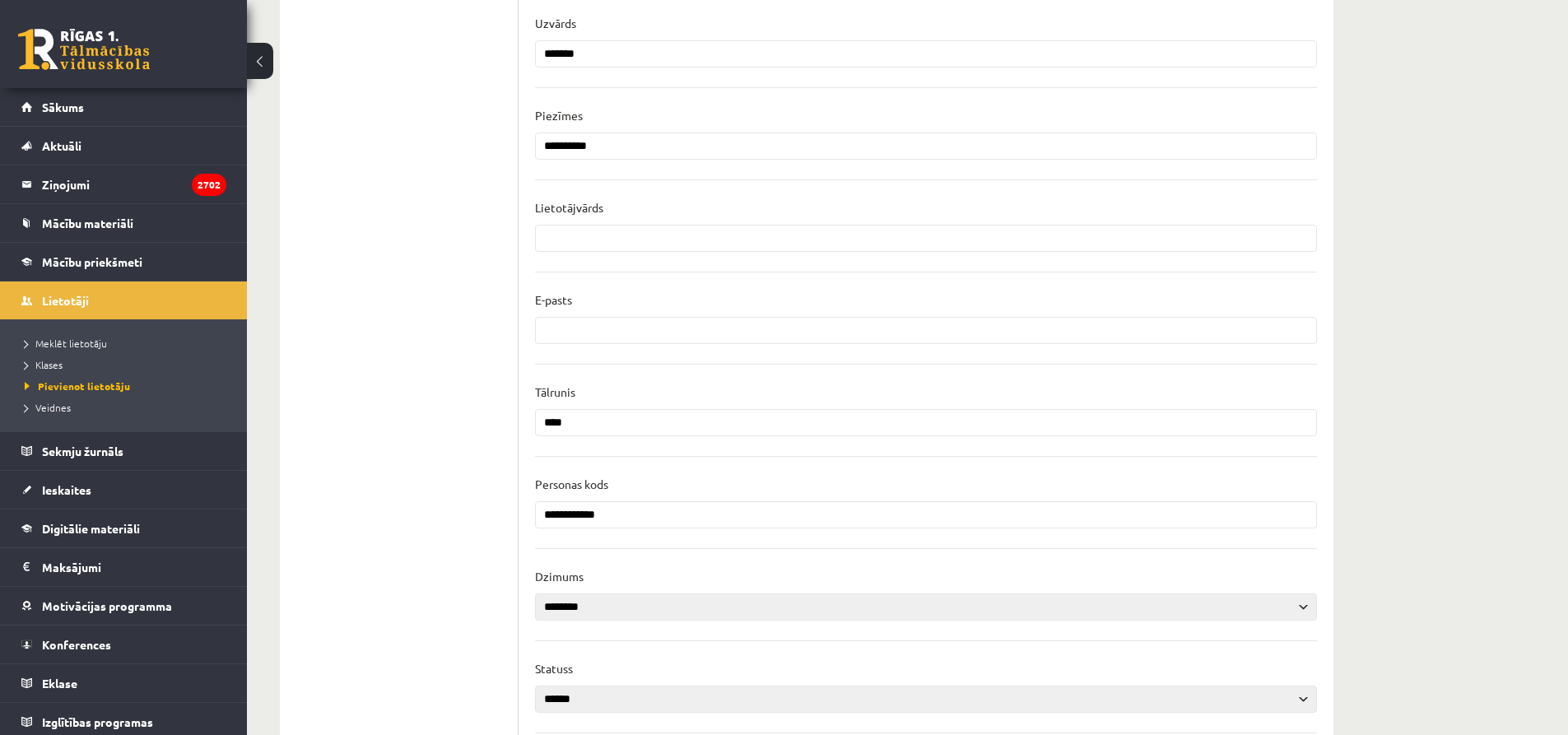 click at bounding box center (926, 238) 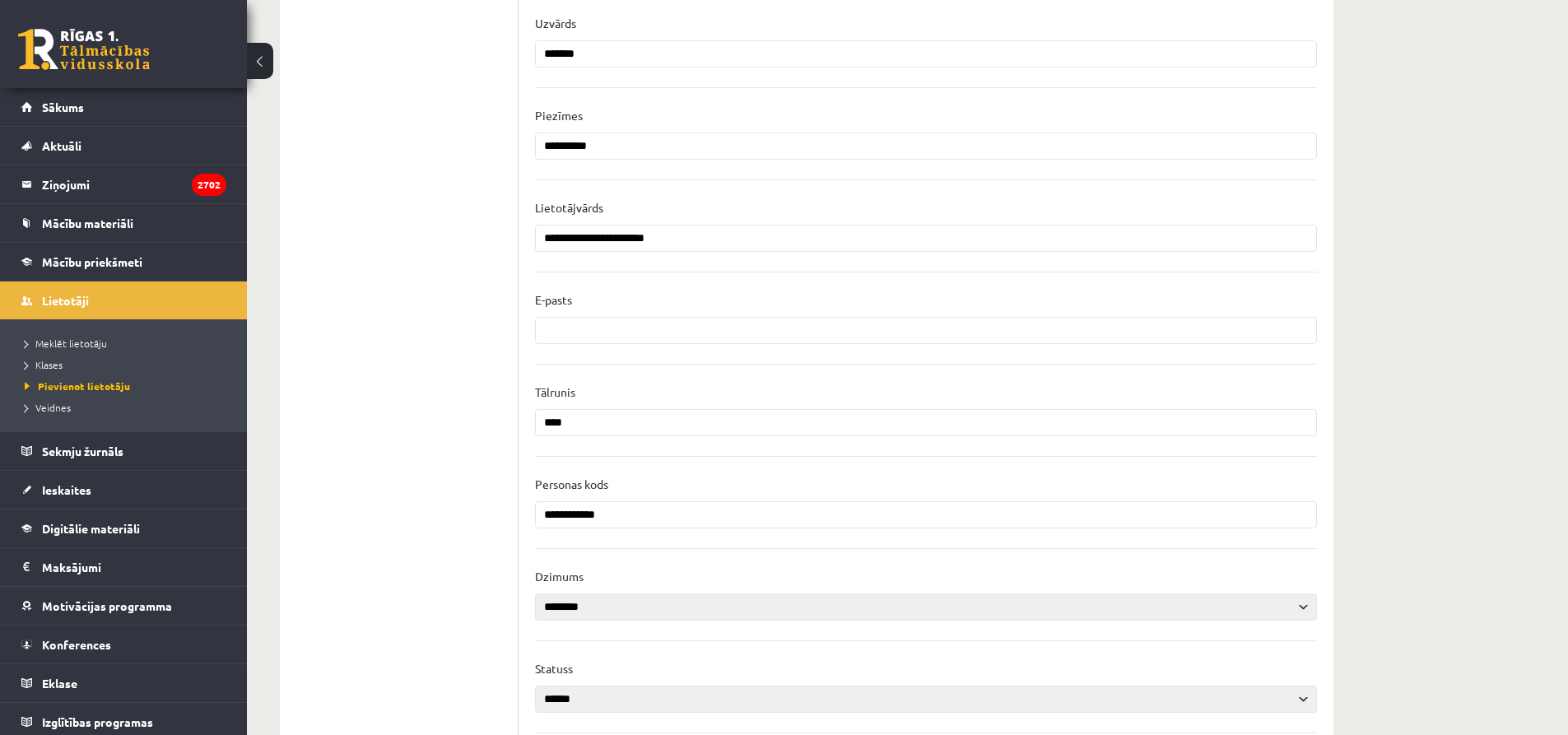 drag, startPoint x: 747, startPoint y: 240, endPoint x: 574, endPoint y: 254, distance: 173.56555 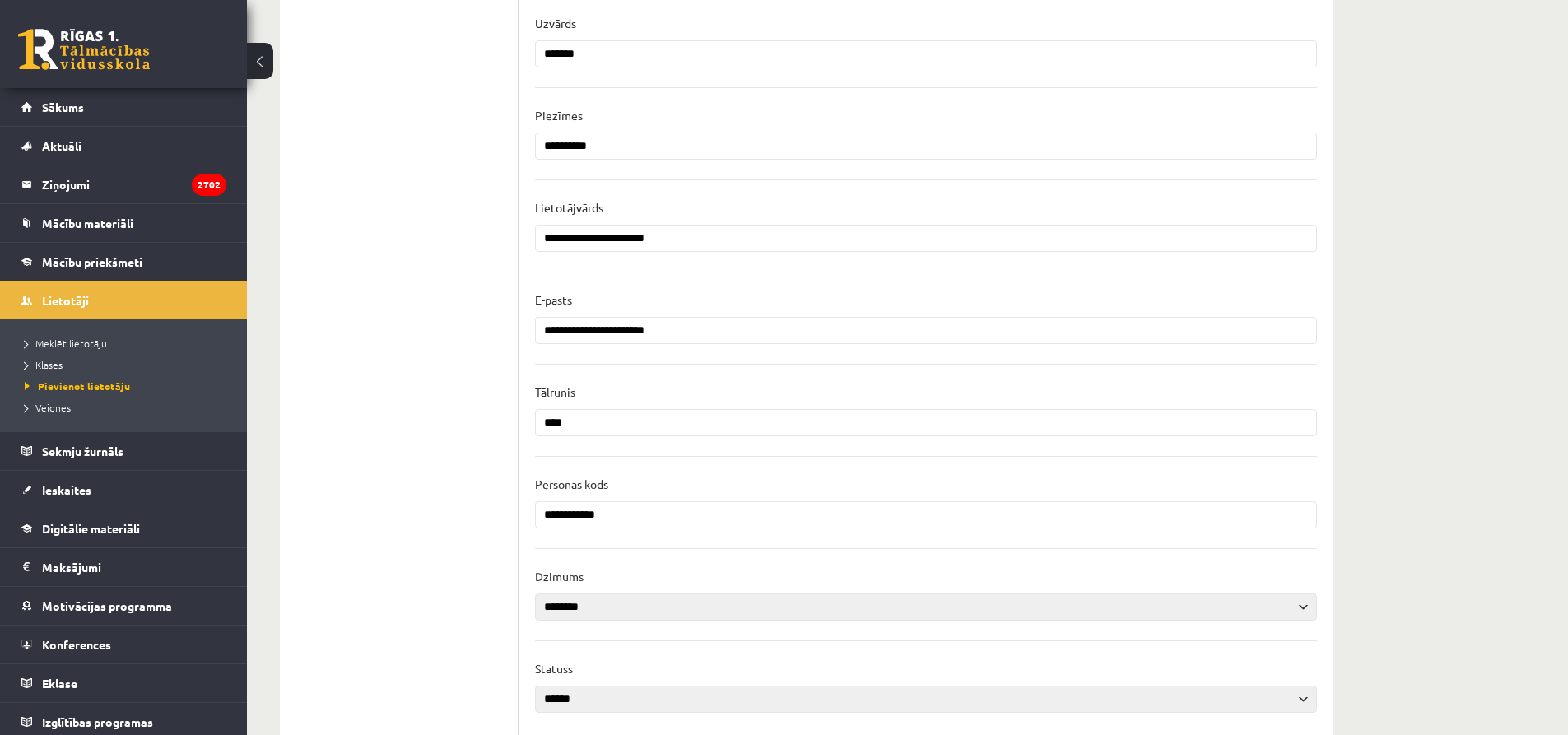 type on "**********" 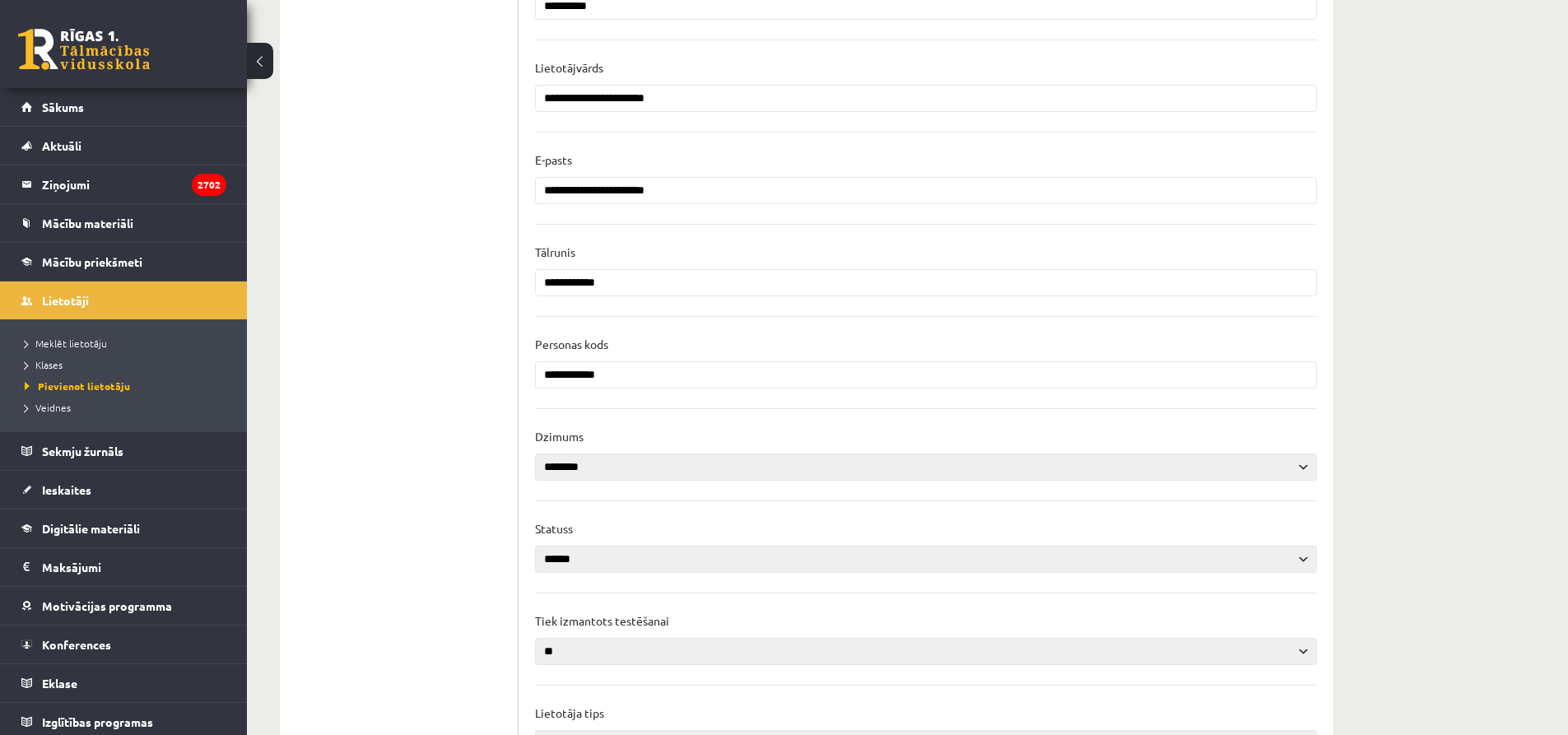 scroll, scrollTop: 555, scrollLeft: 0, axis: vertical 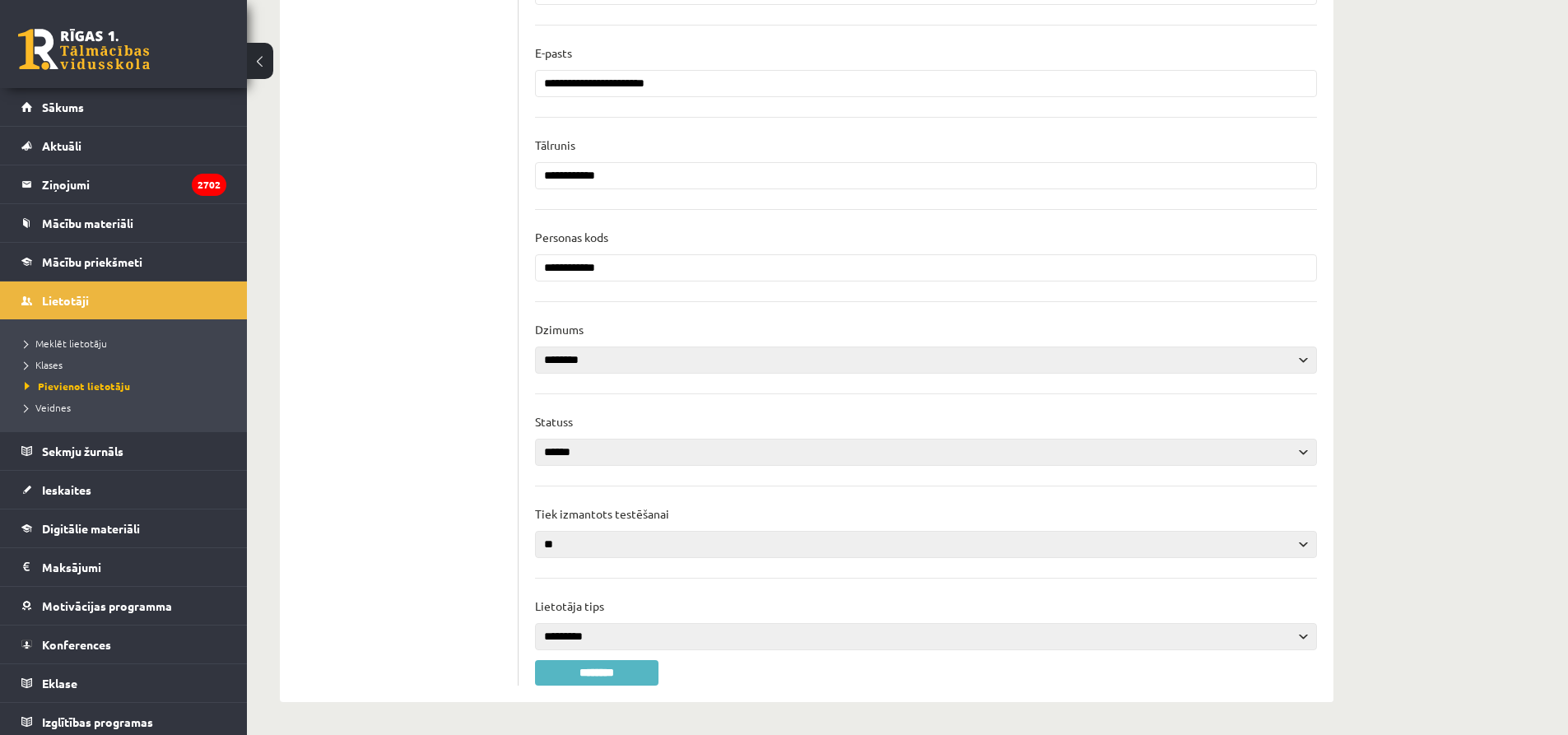 type on "**********" 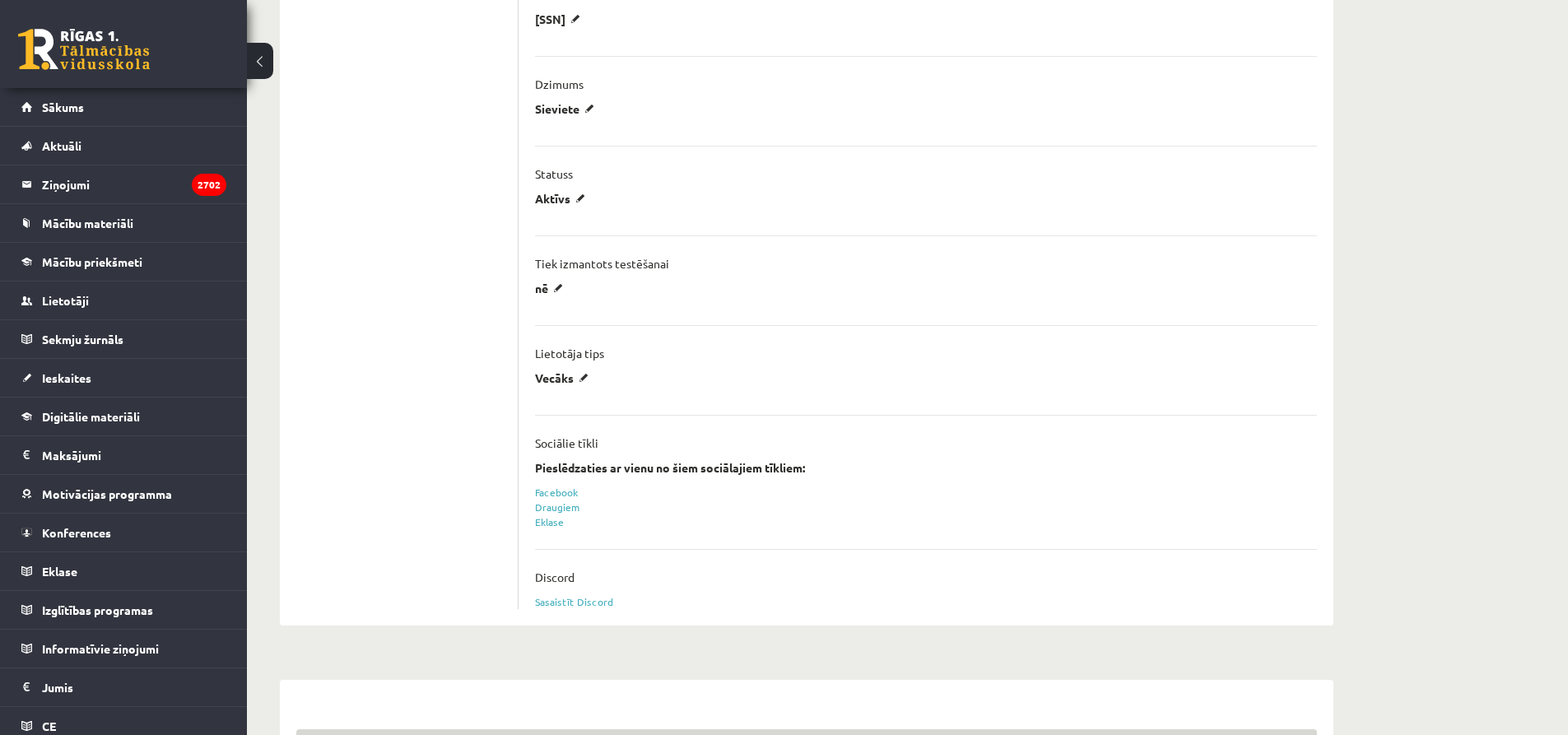 scroll, scrollTop: 988, scrollLeft: 0, axis: vertical 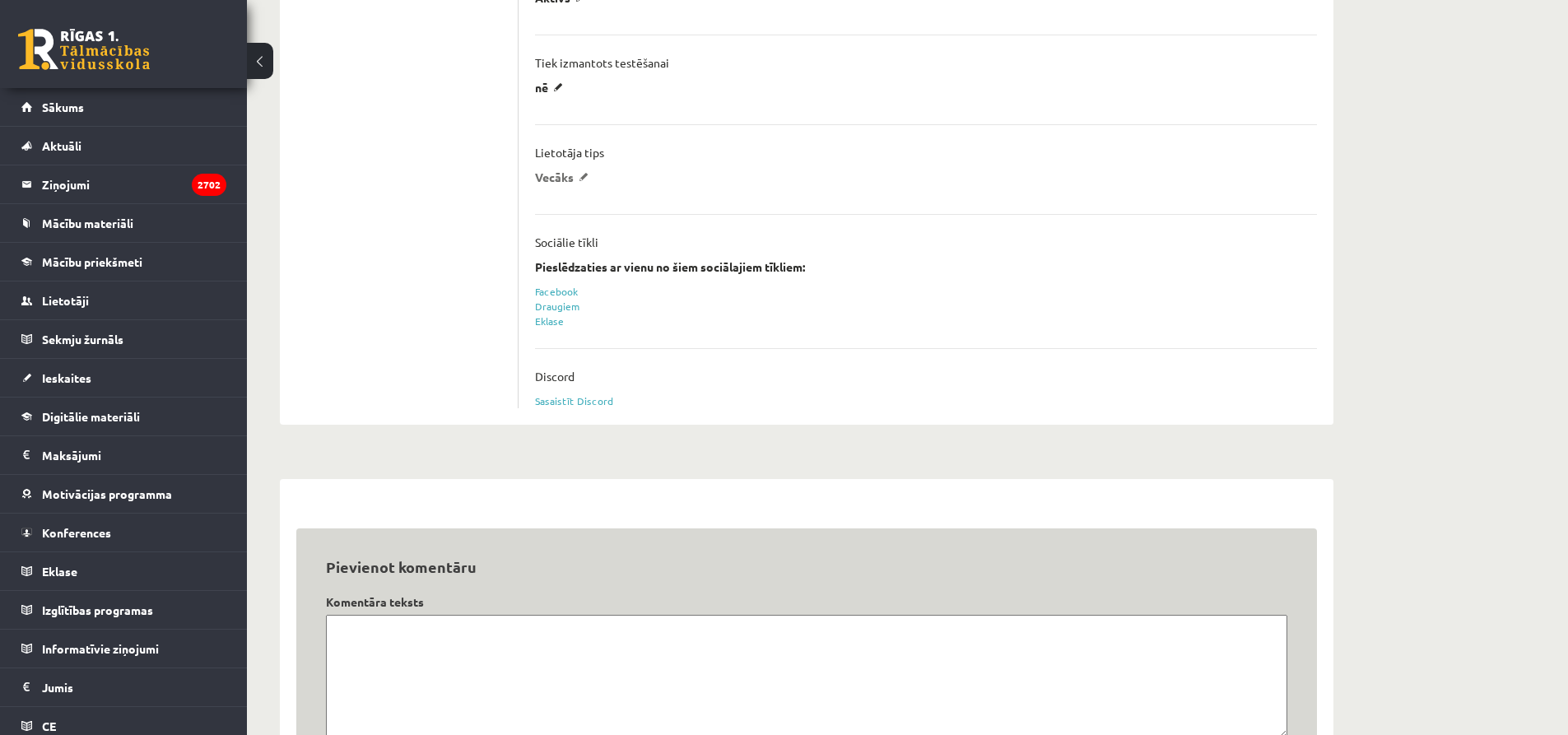 click on "Vecāks" at bounding box center [565, 177] 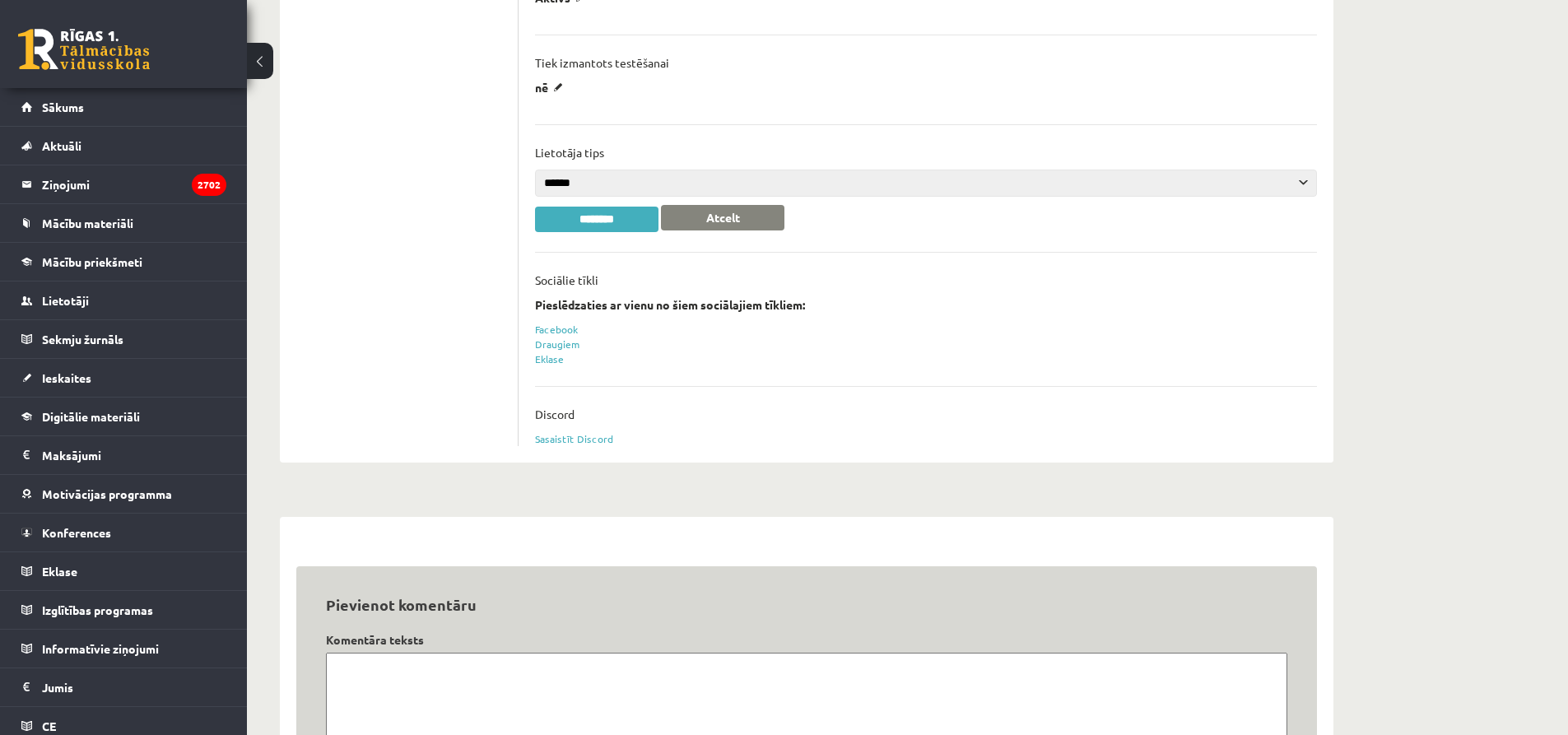 click on "**********" at bounding box center [926, 183] 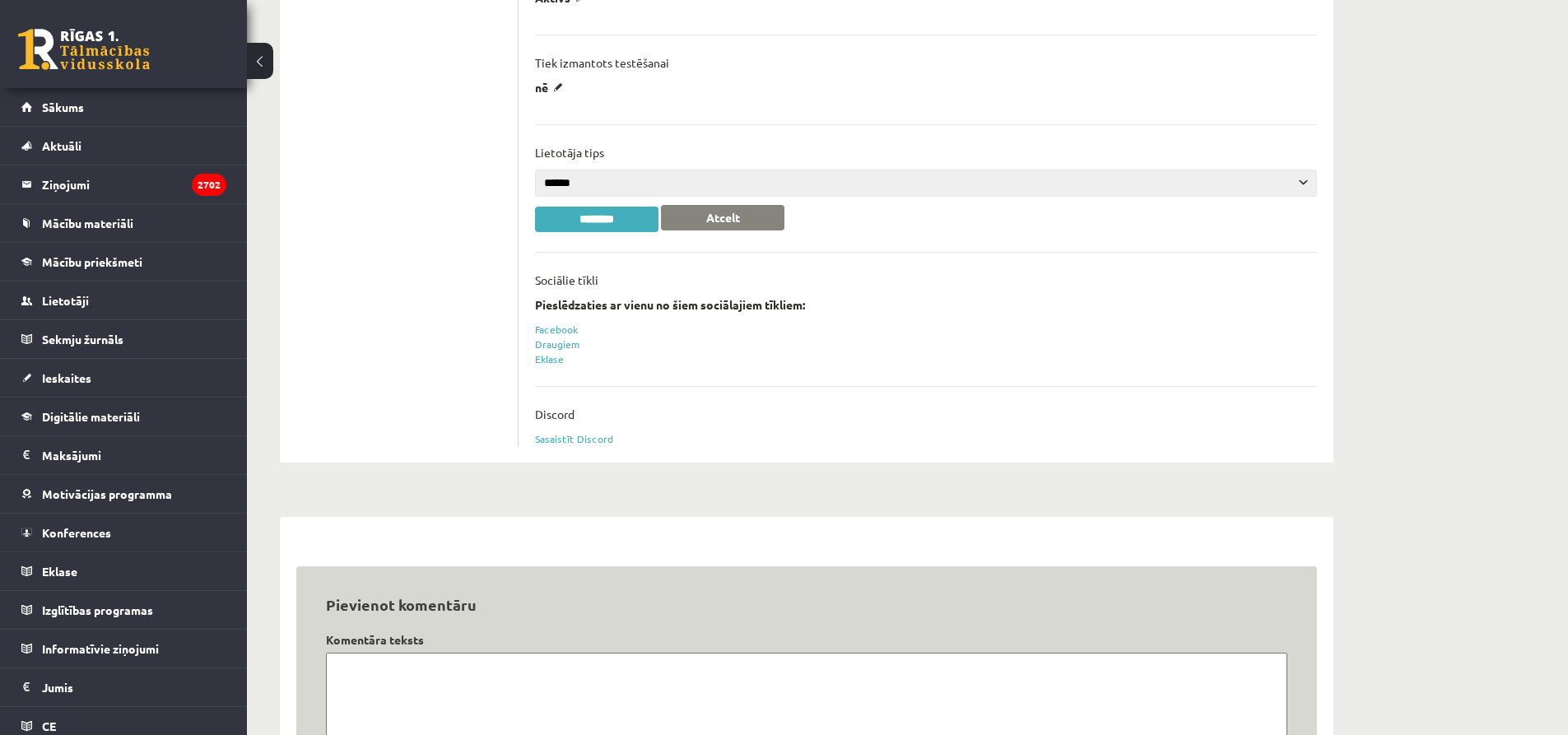 select on "*" 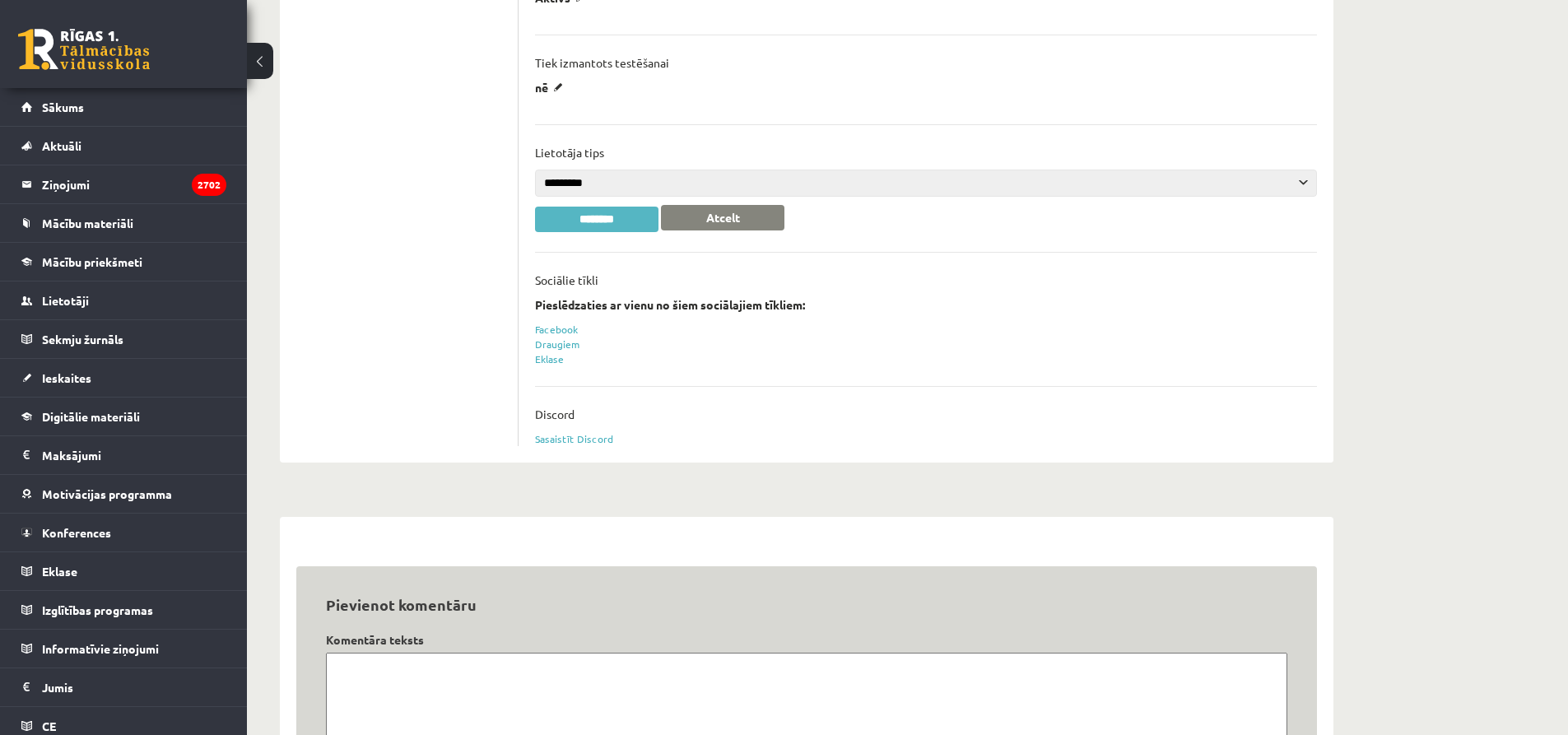 click on "********" at bounding box center (597, 219) 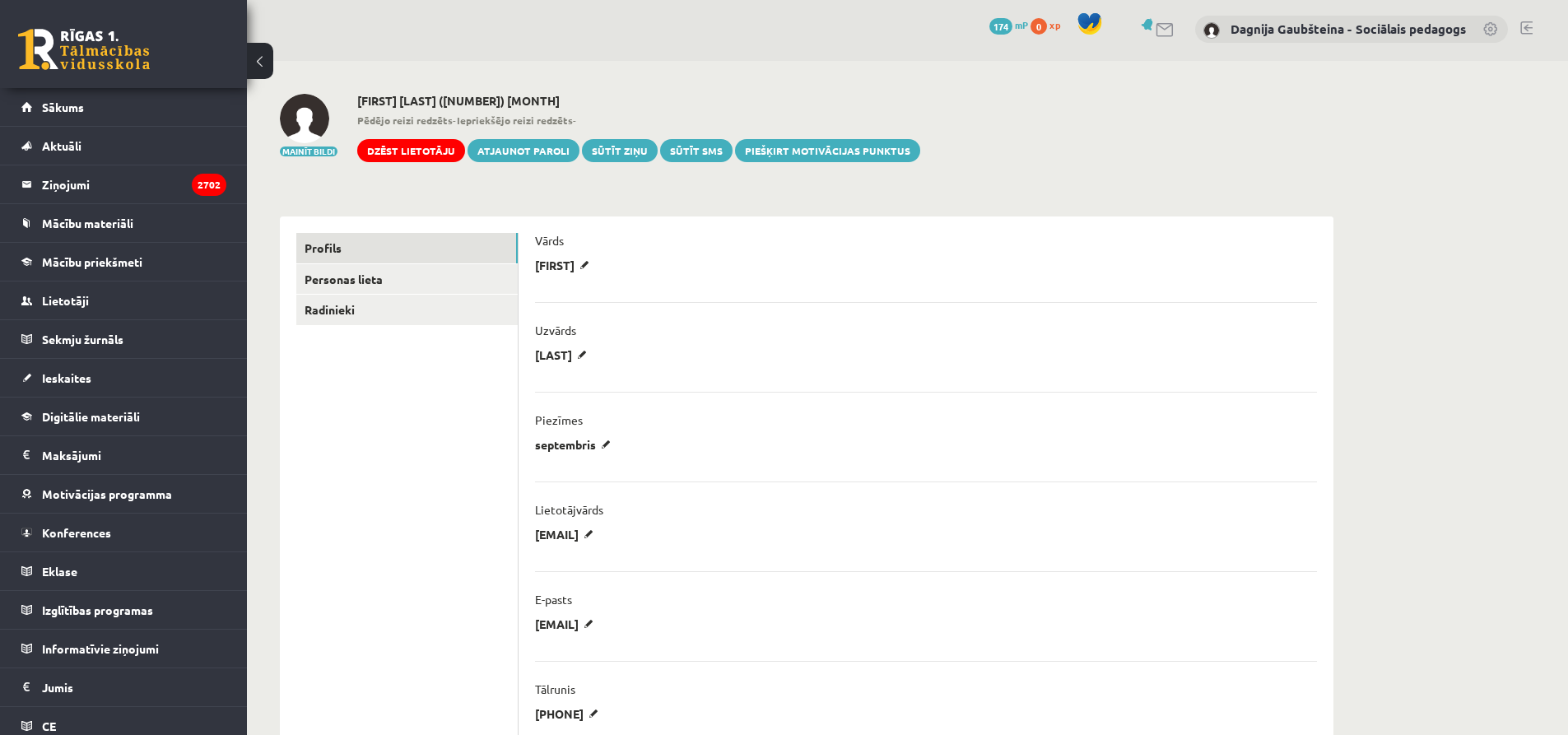 scroll, scrollTop: 0, scrollLeft: 0, axis: both 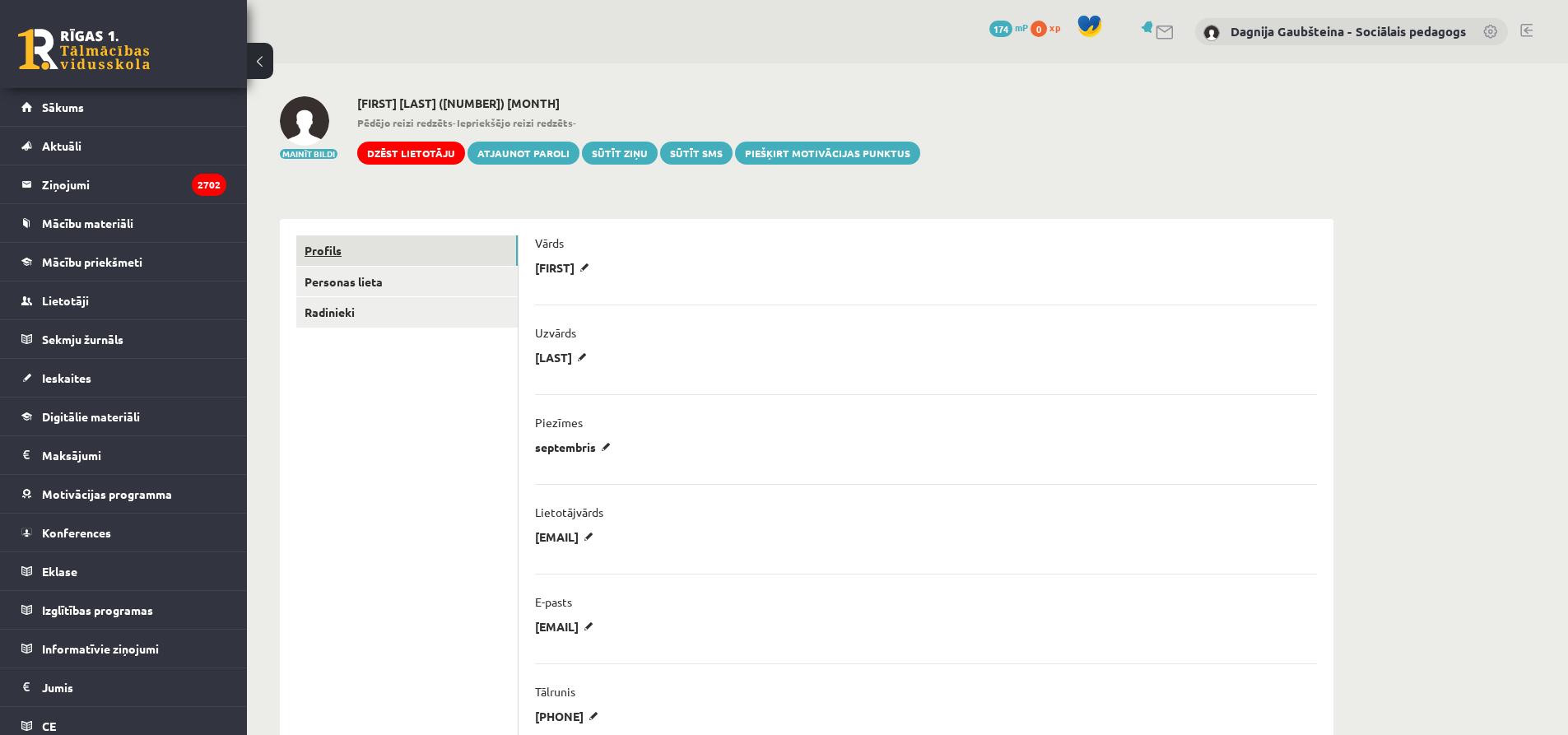 click on "Profils" at bounding box center [407, 250] 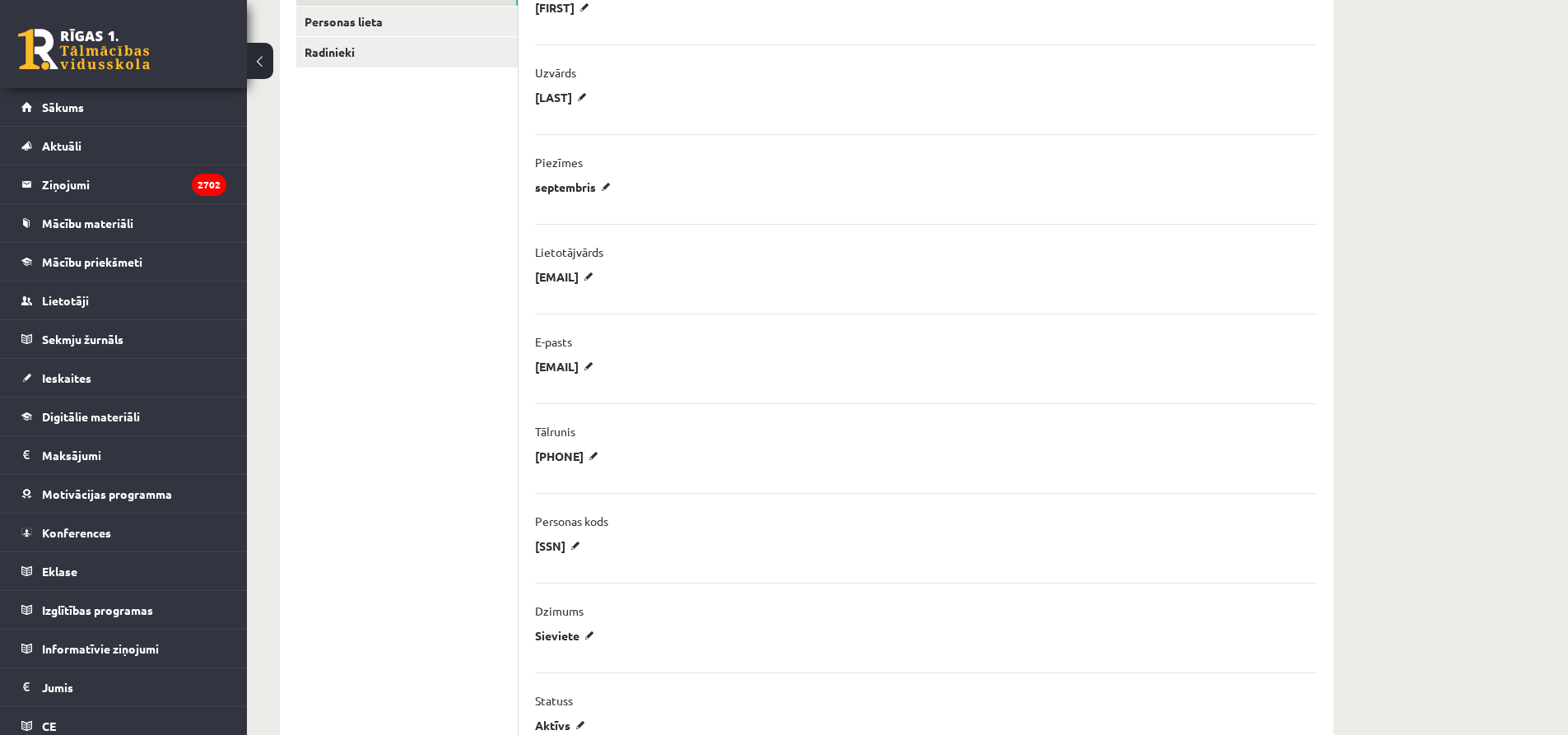 scroll, scrollTop: 0, scrollLeft: 0, axis: both 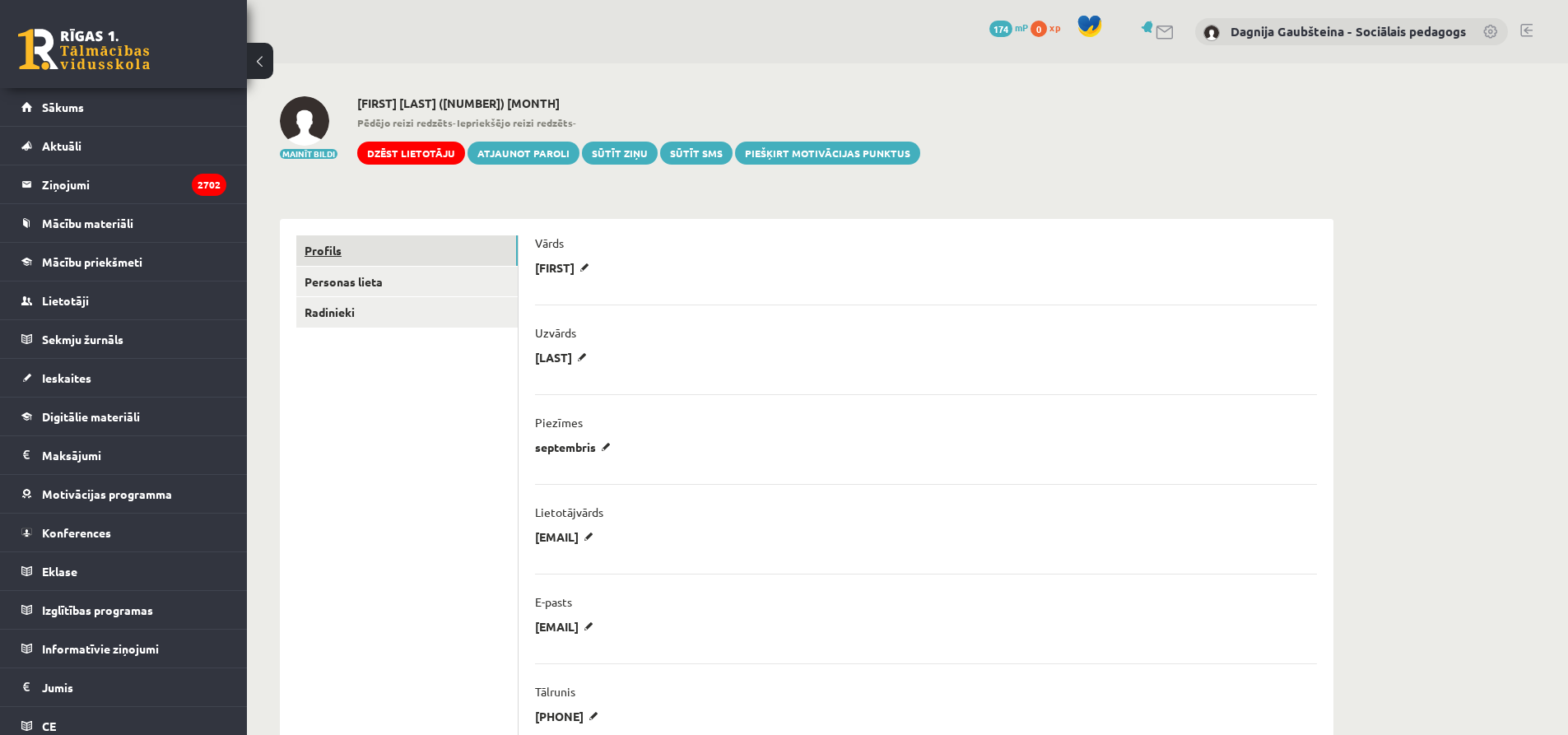 click on "Profils" at bounding box center [407, 250] 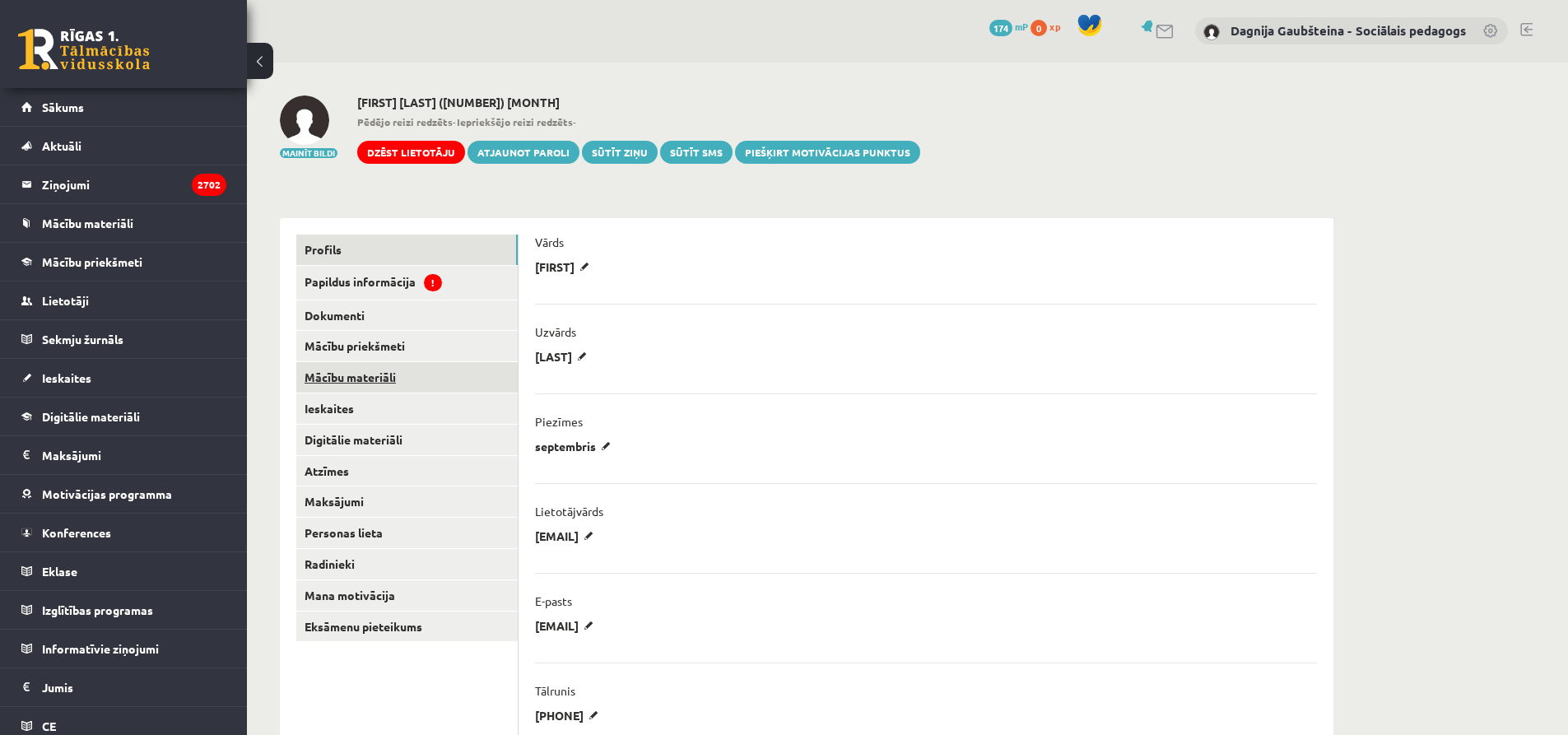 scroll, scrollTop: 0, scrollLeft: 0, axis: both 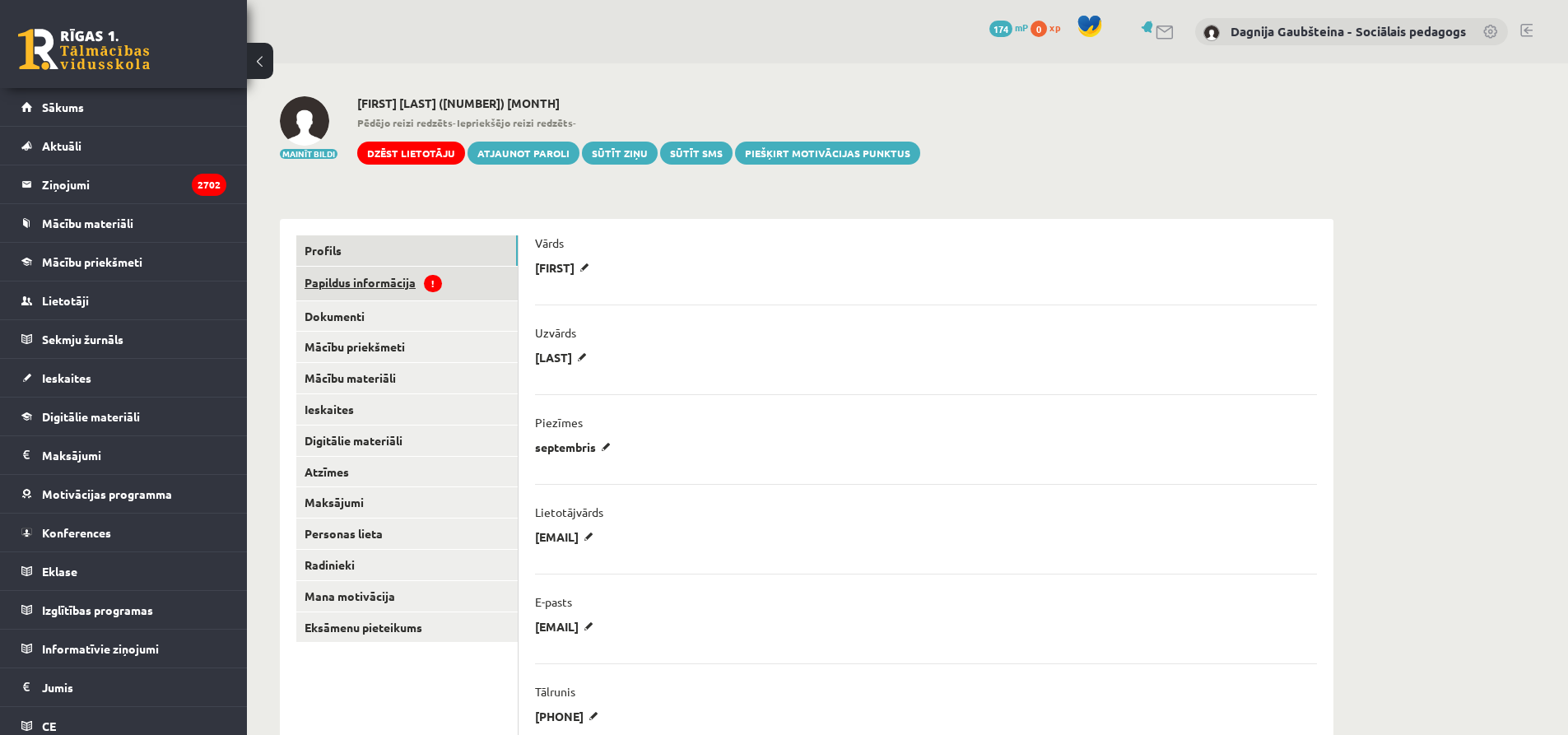 click on "Papildus informācija
!" at bounding box center [407, 283] 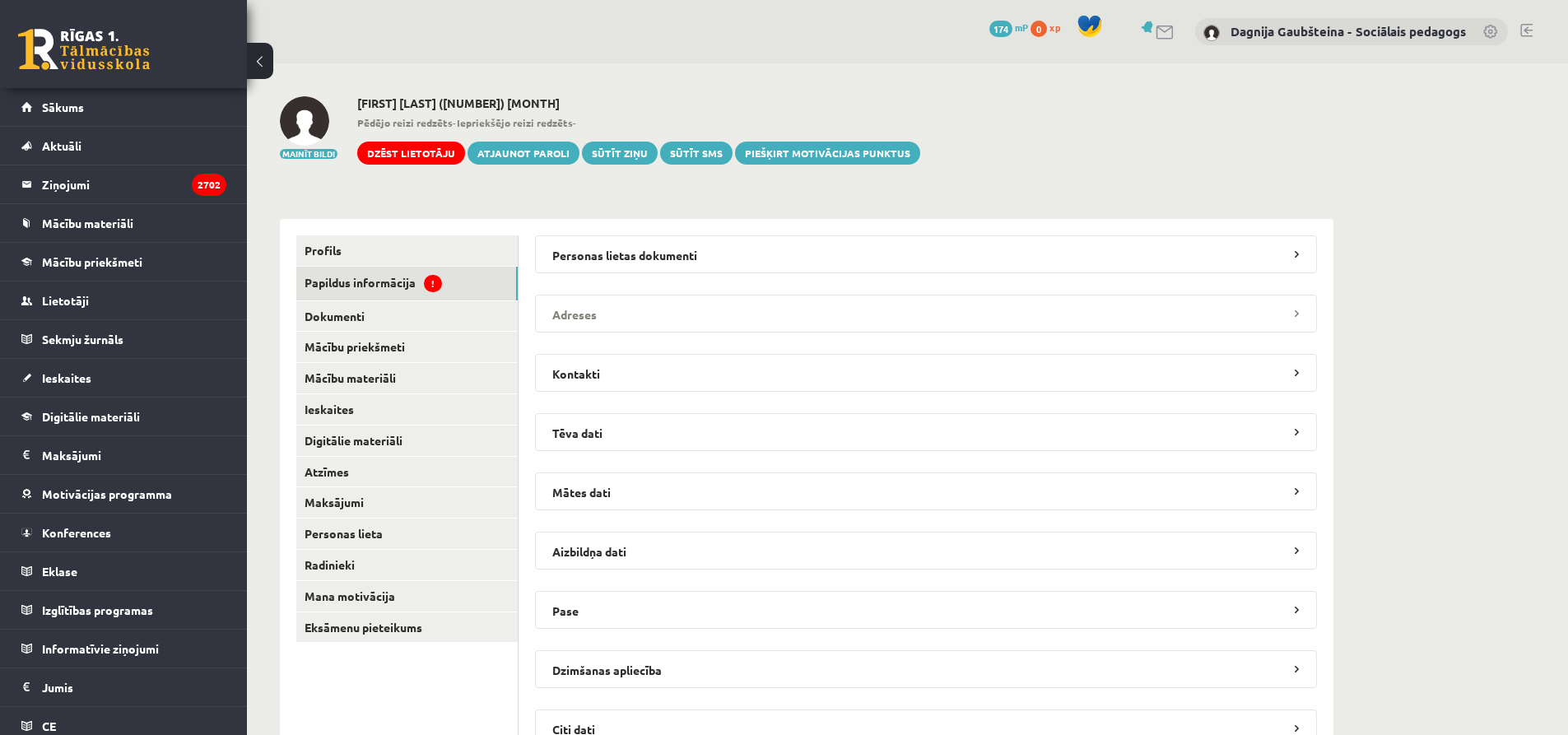 click on "Adreses" at bounding box center (926, 314) 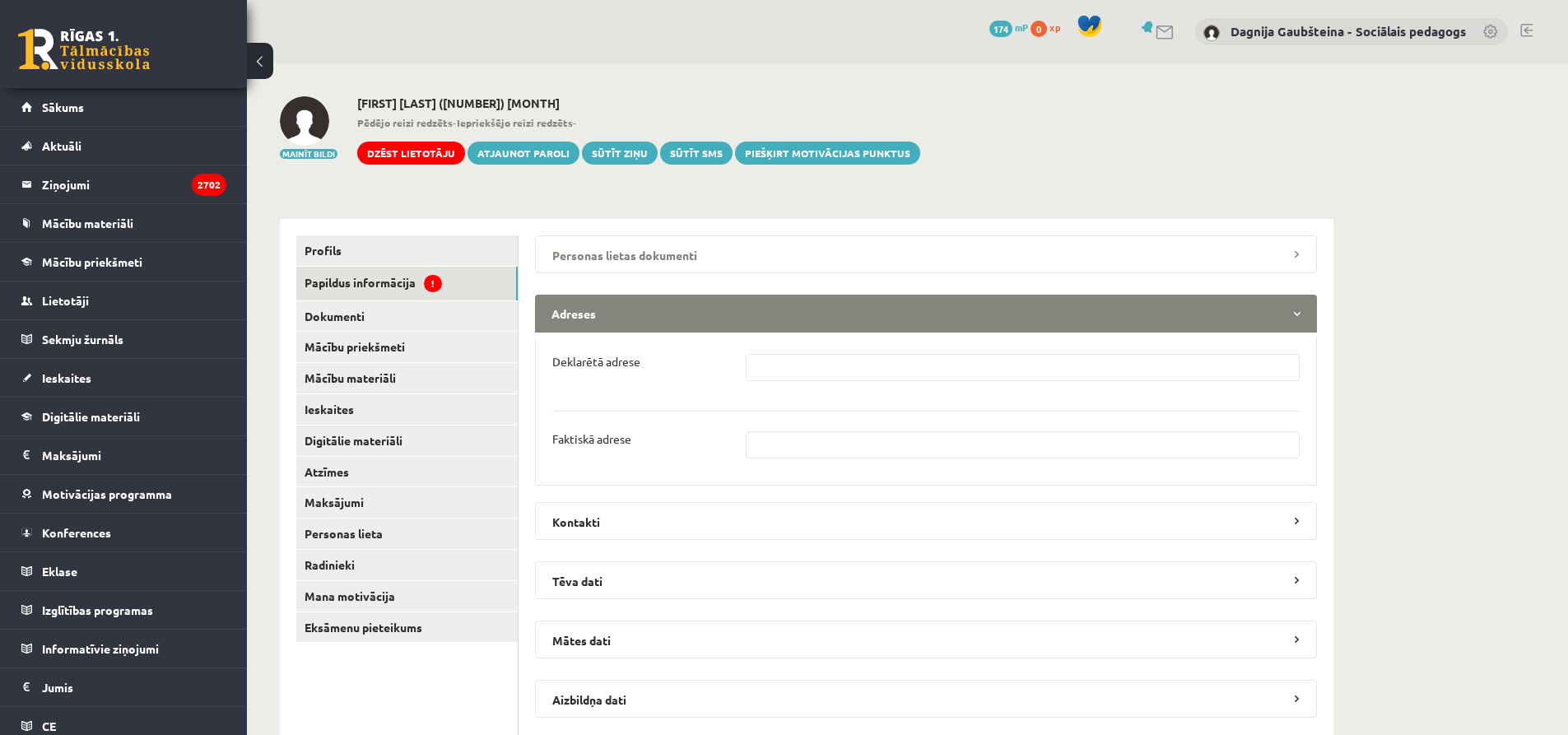 click on "Personas lietas dokumenti" at bounding box center [926, 254] 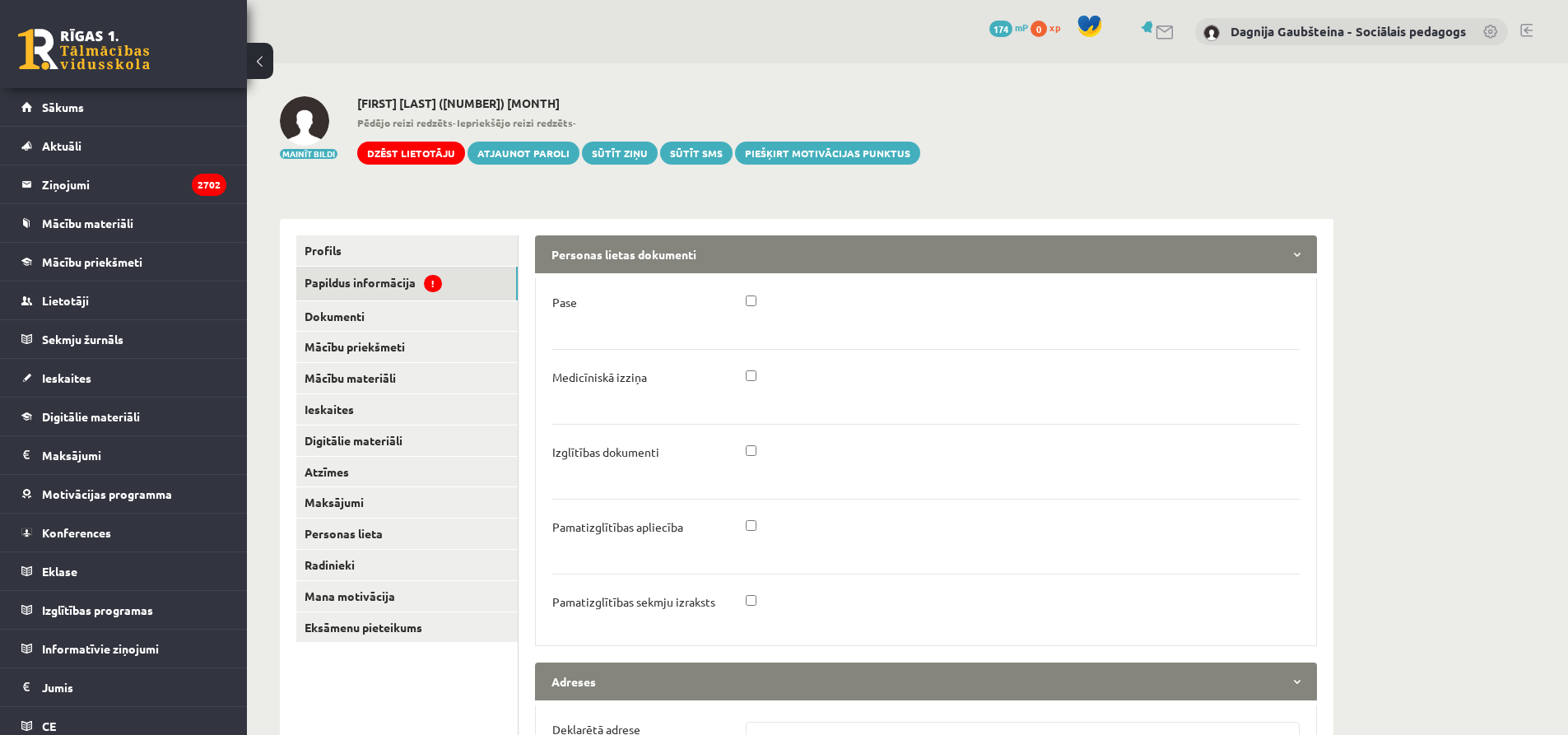 click at bounding box center (1023, 307) 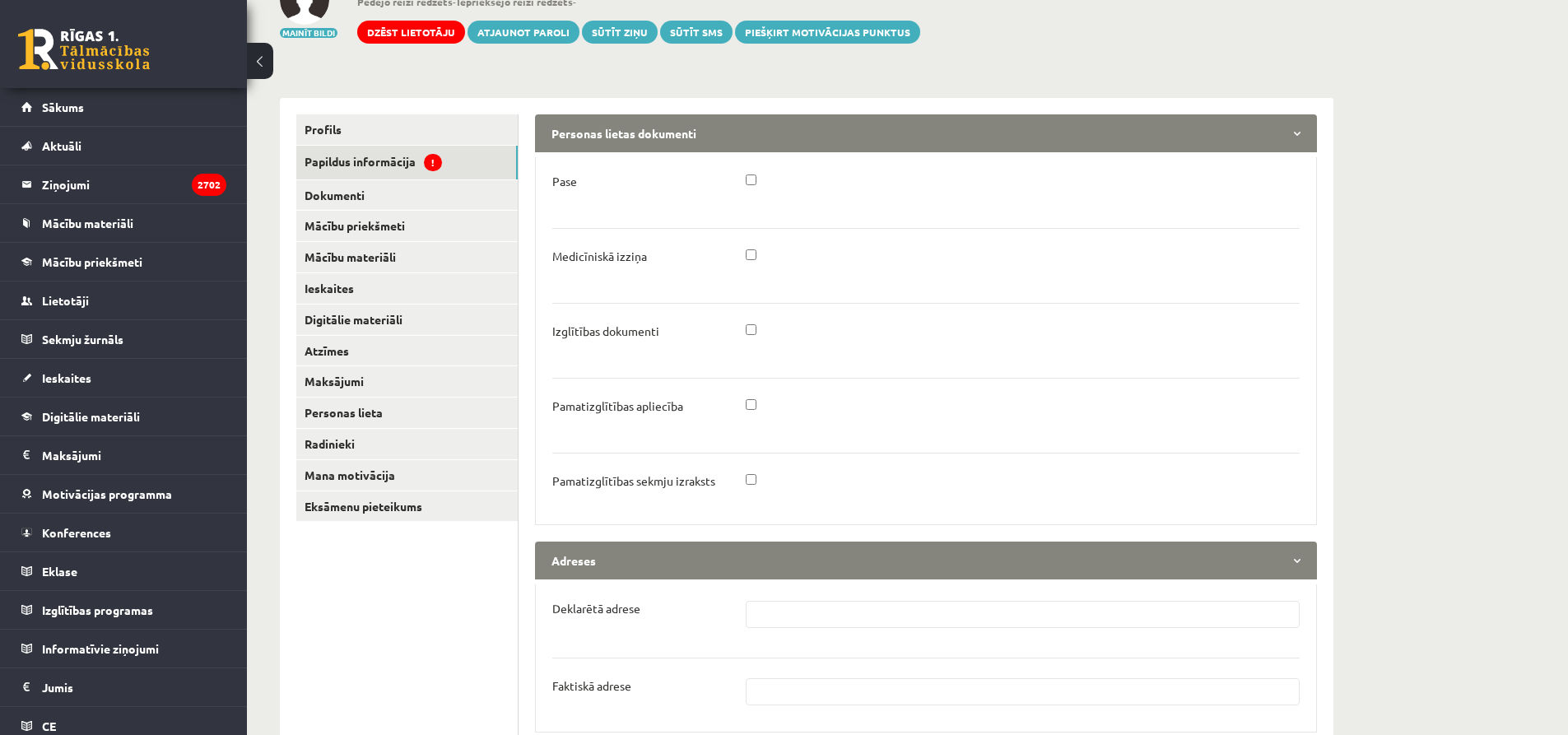 scroll, scrollTop: 165, scrollLeft: 0, axis: vertical 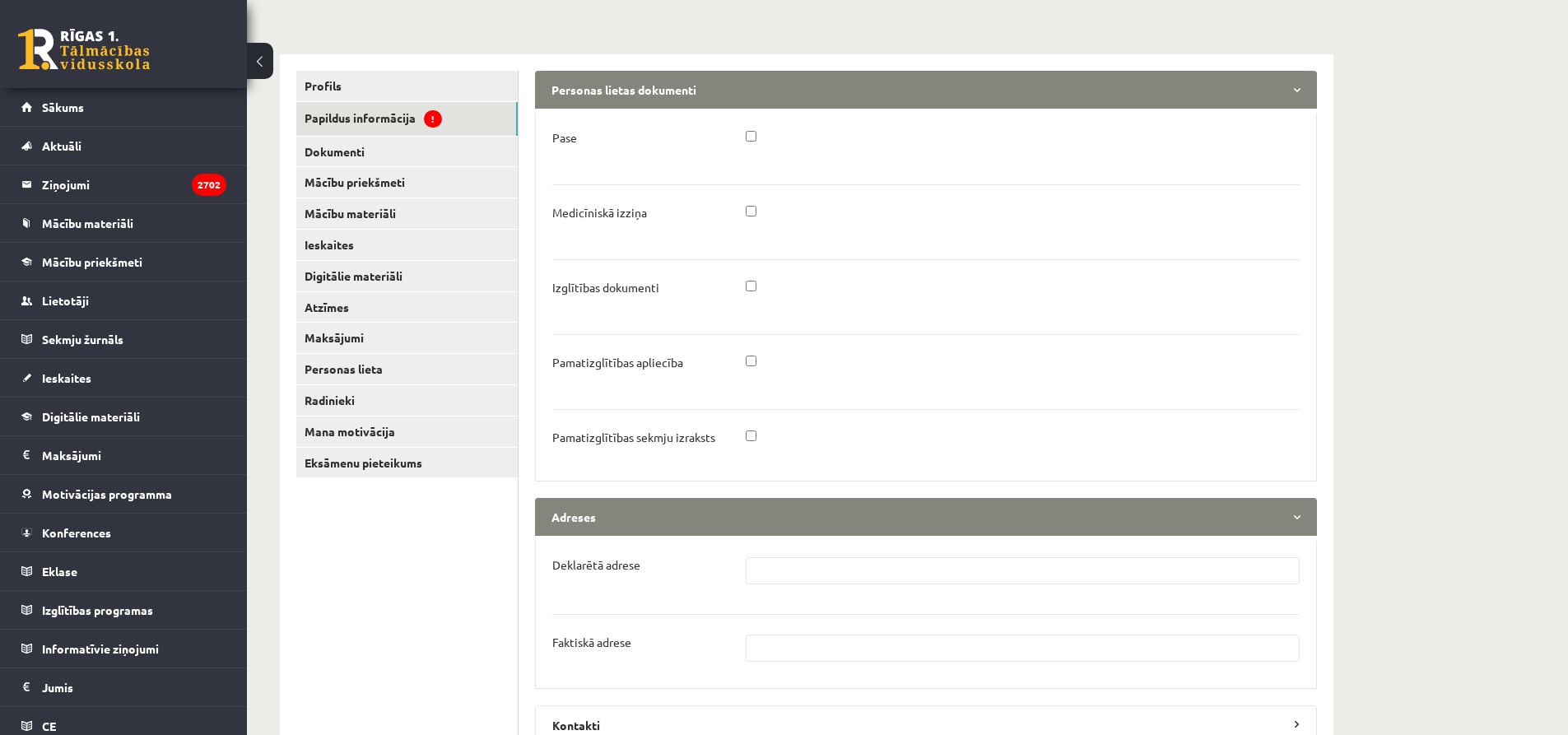 click at bounding box center [1023, 292] 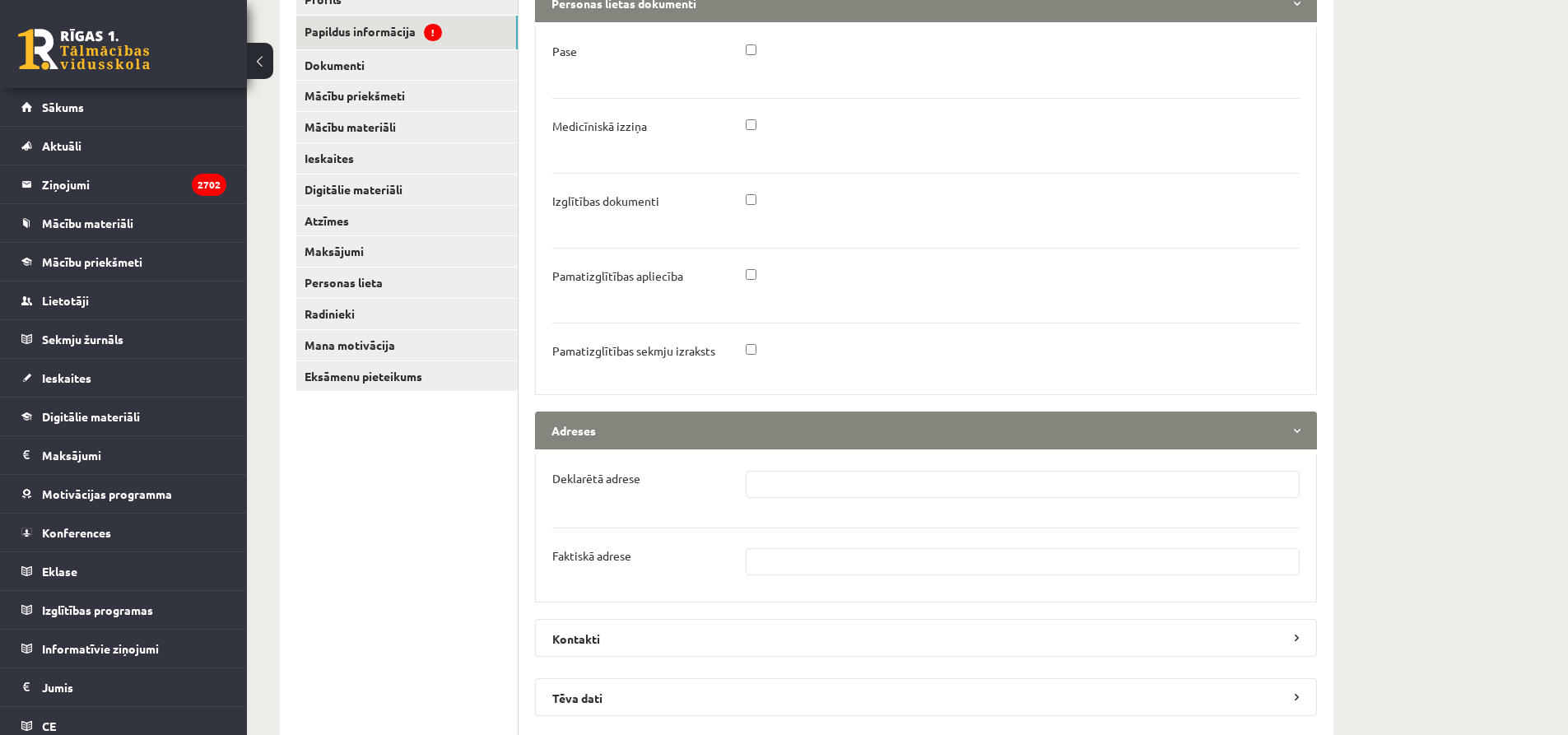 scroll, scrollTop: 412, scrollLeft: 0, axis: vertical 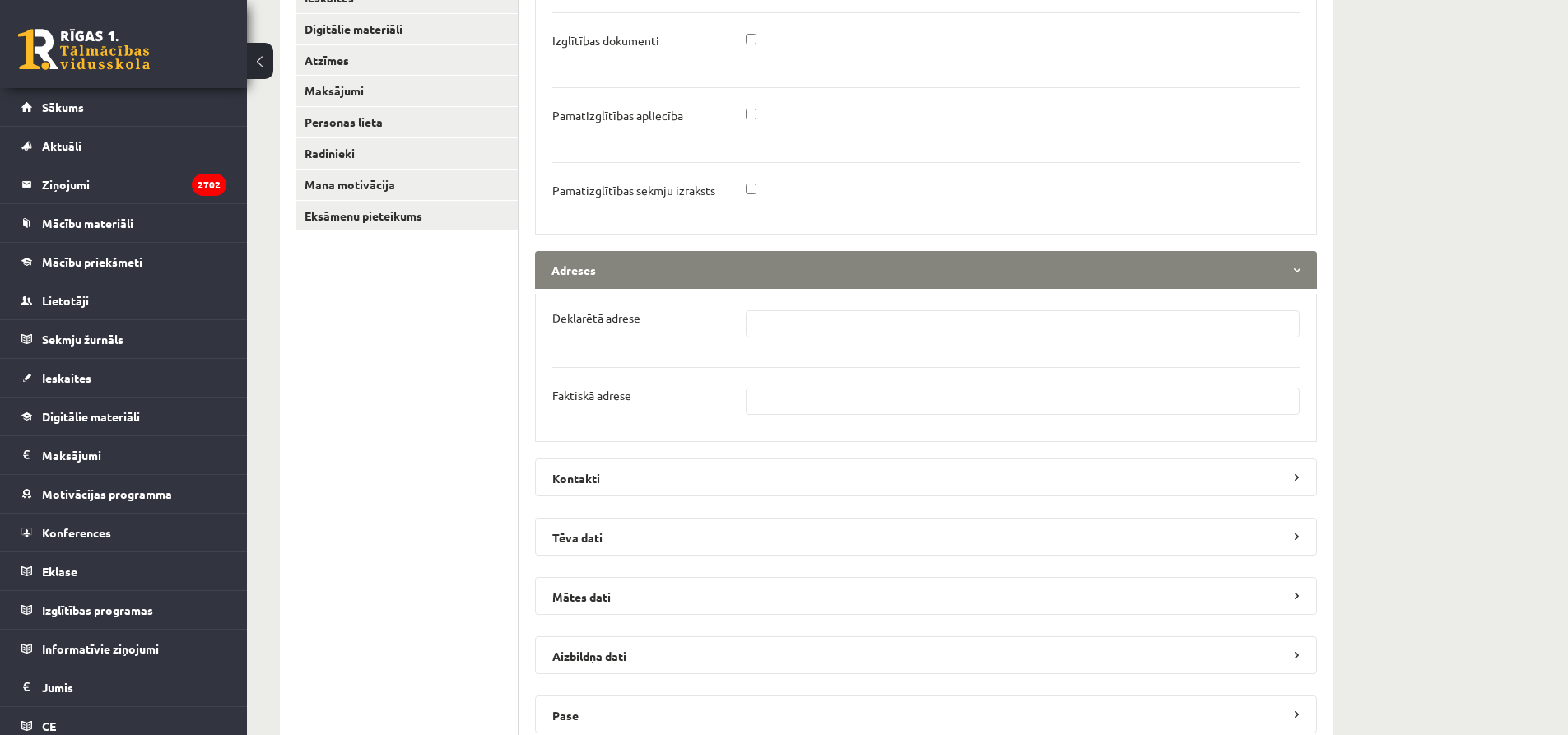 click at bounding box center (1023, 323) 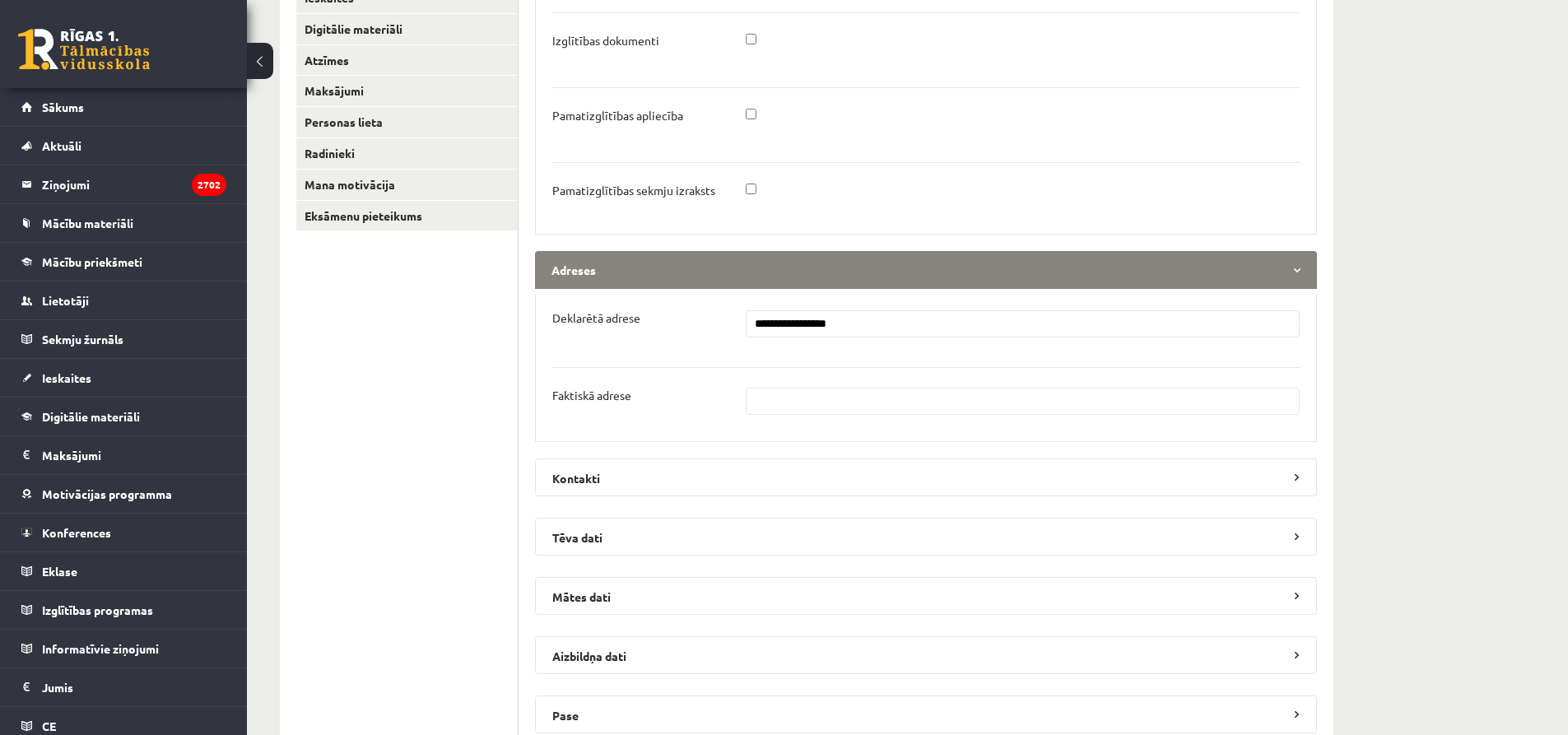 type on "**********" 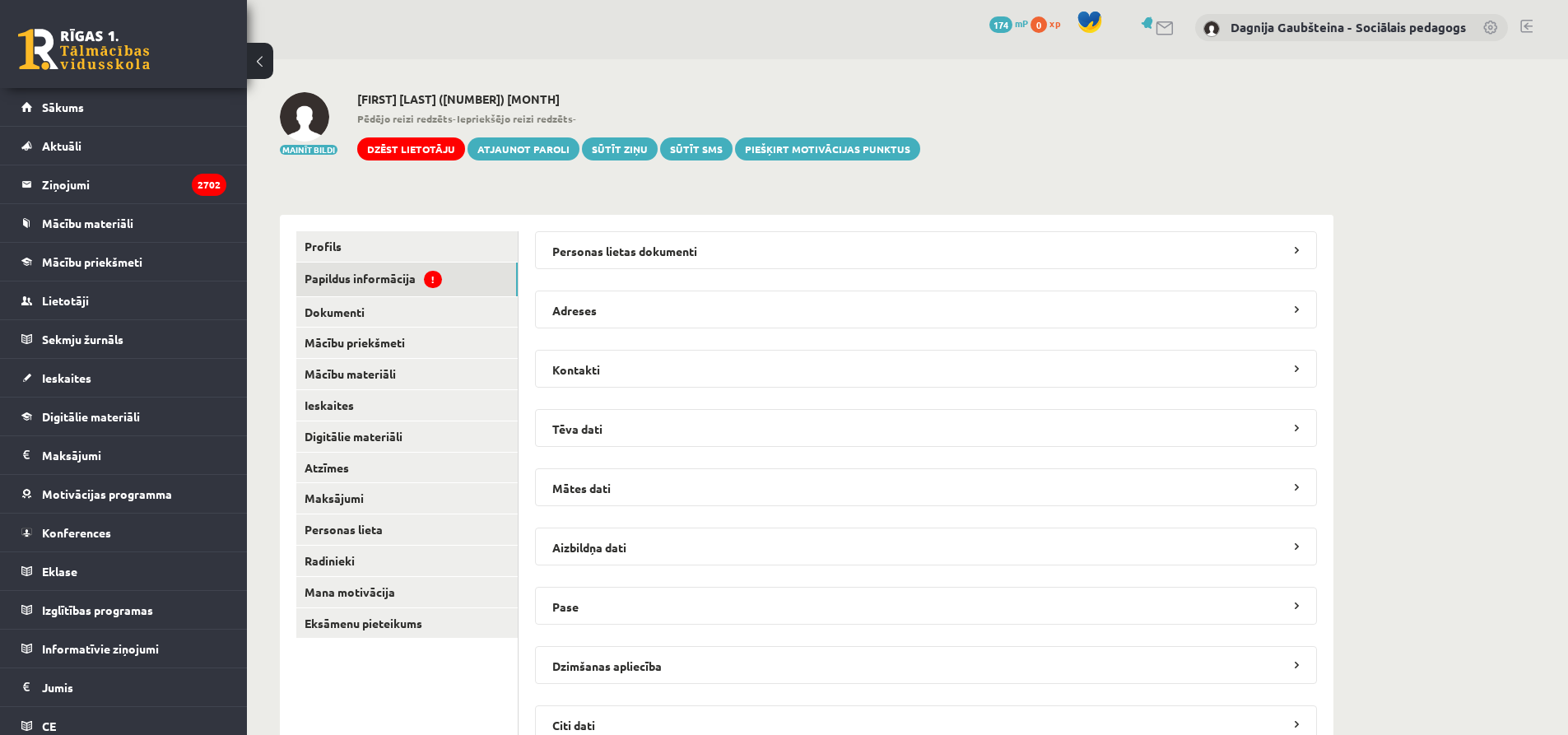 scroll, scrollTop: 0, scrollLeft: 0, axis: both 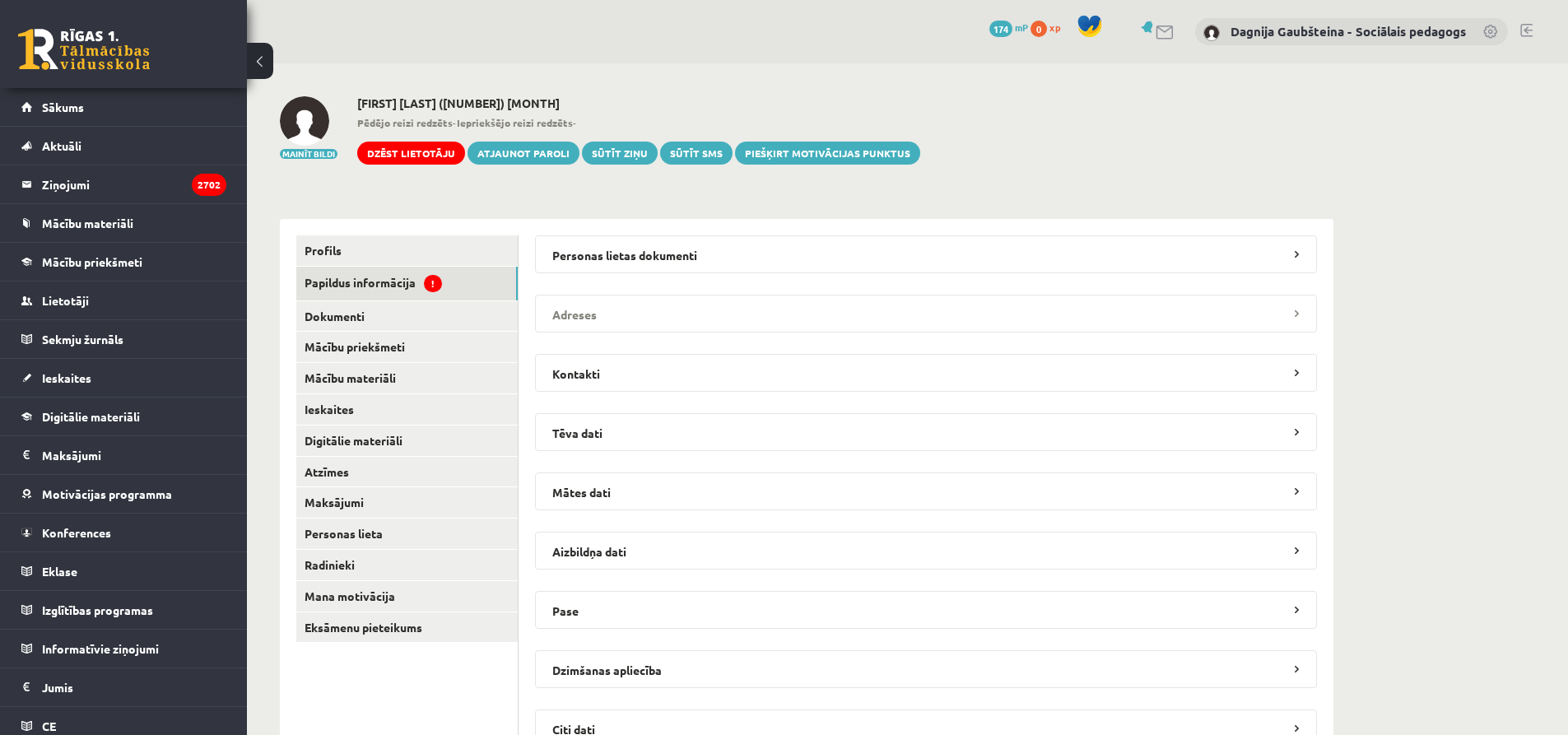 click on "Adreses" at bounding box center (926, 314) 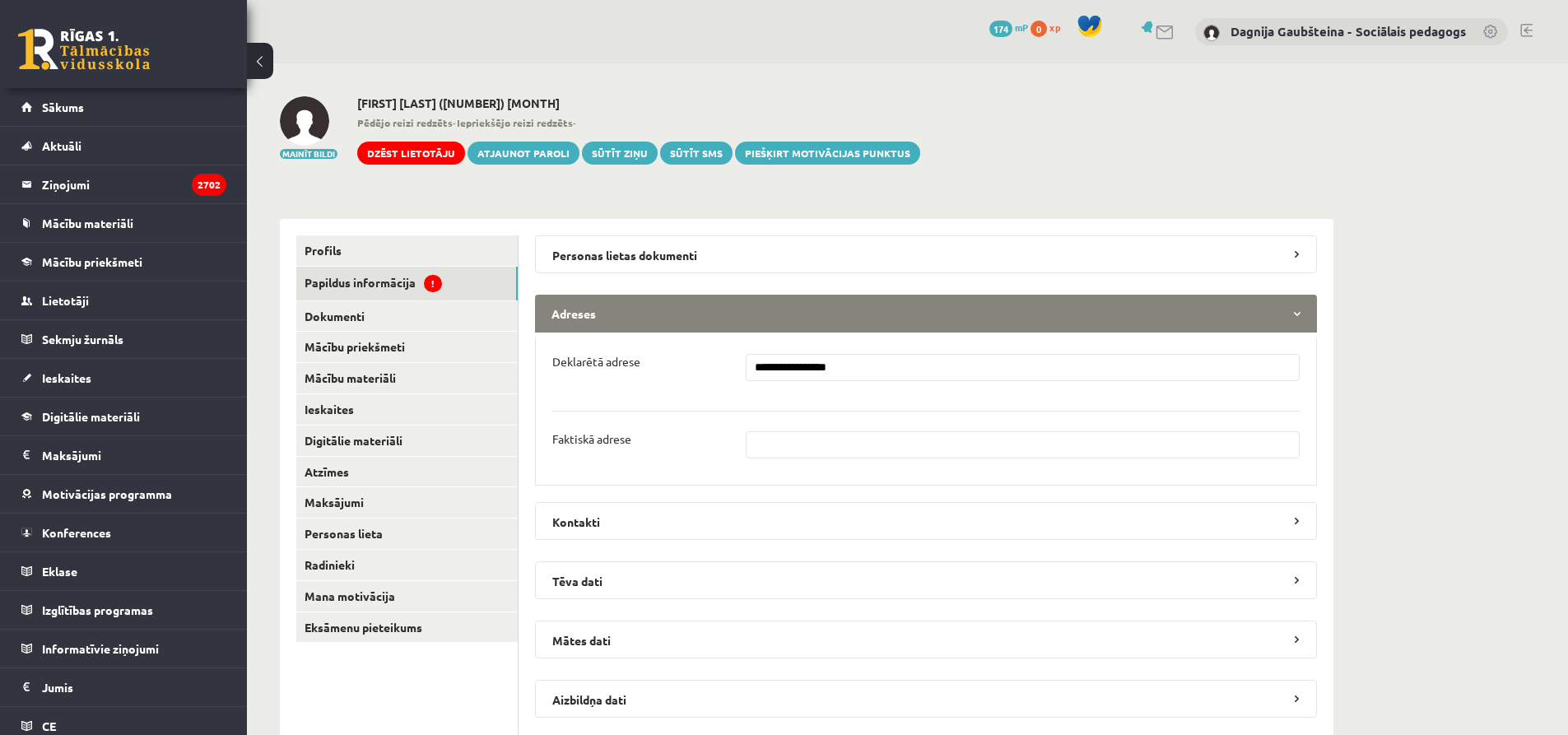 click on "**********" at bounding box center [1023, 367] 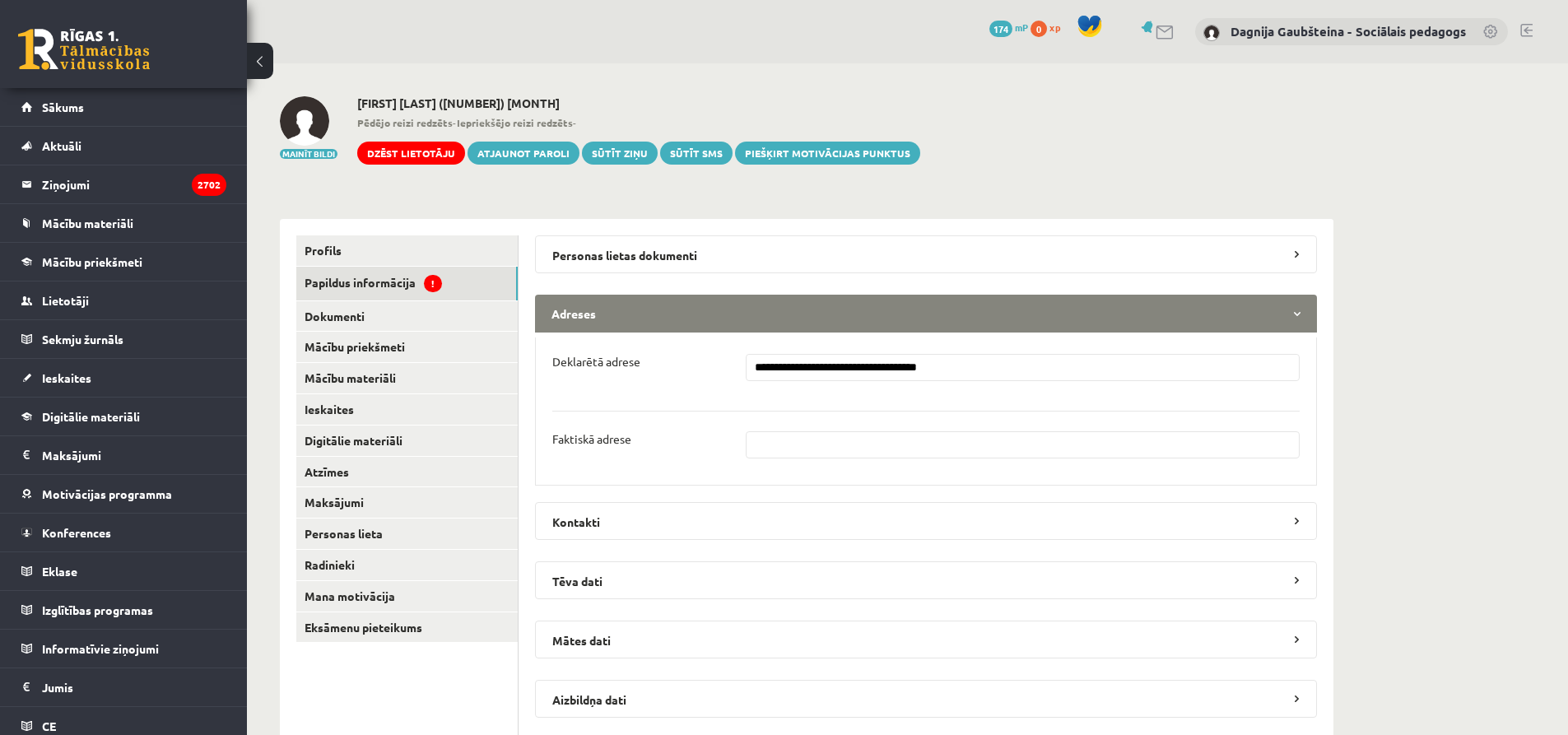 click on "**********" at bounding box center (1023, 367) 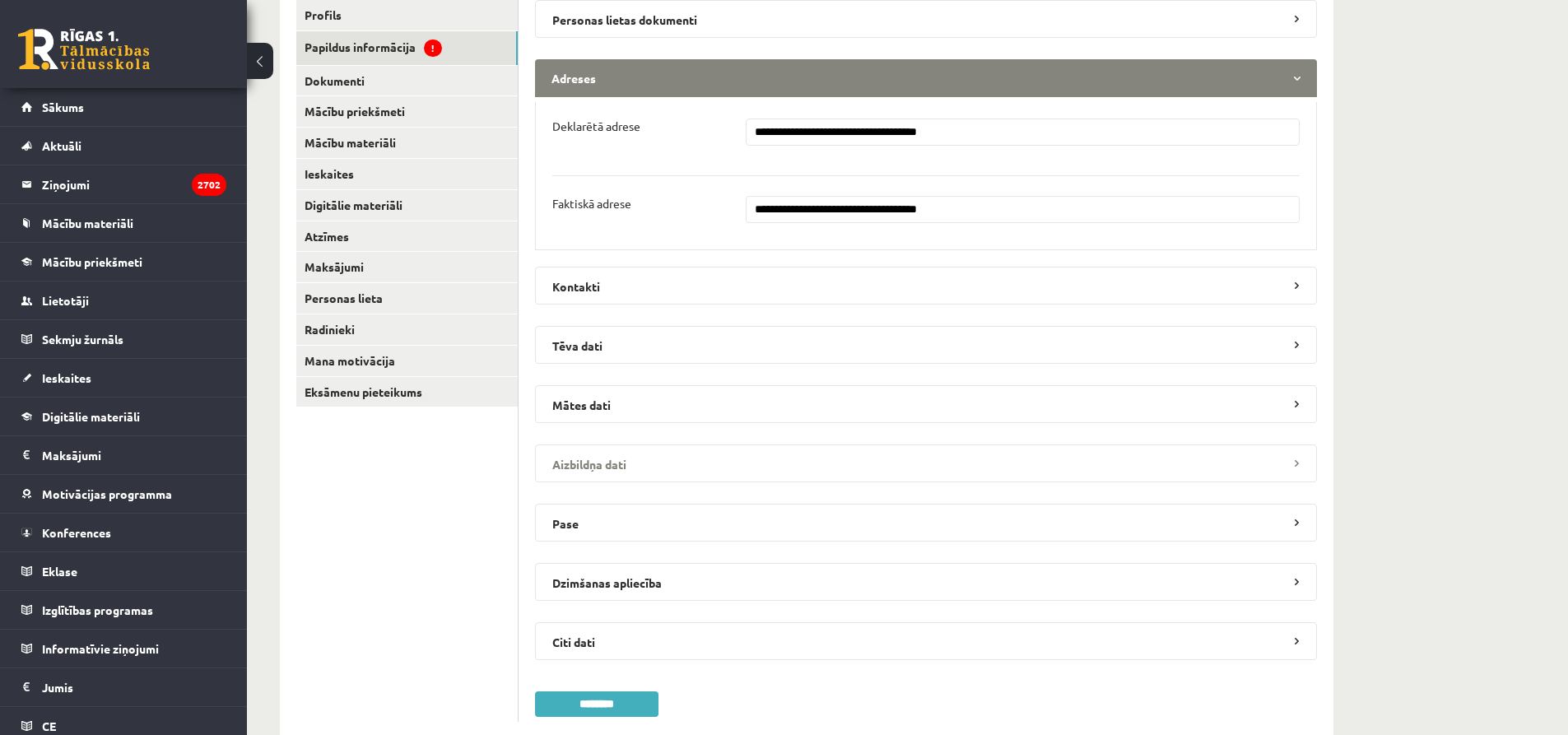 scroll, scrollTop: 329, scrollLeft: 0, axis: vertical 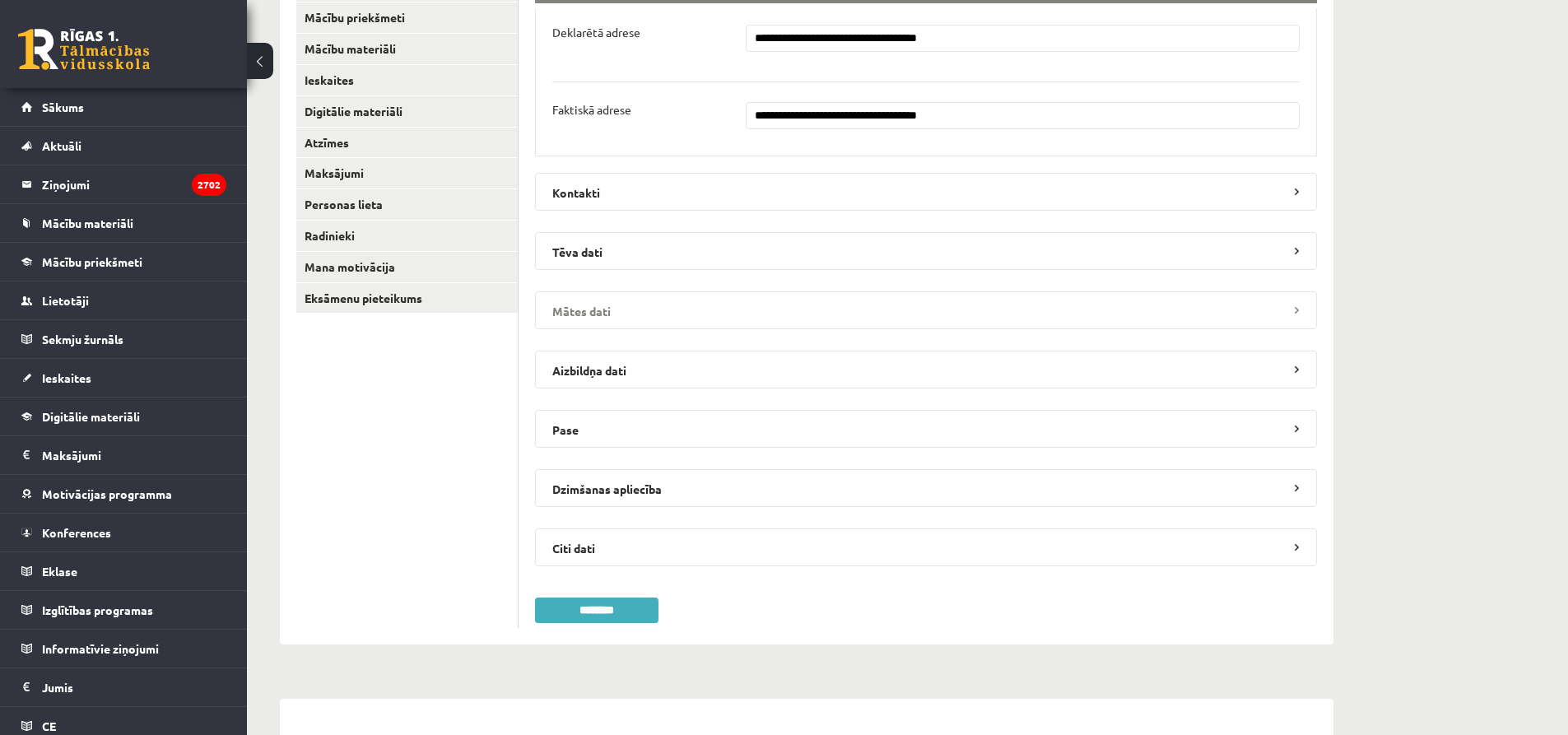 type on "**********" 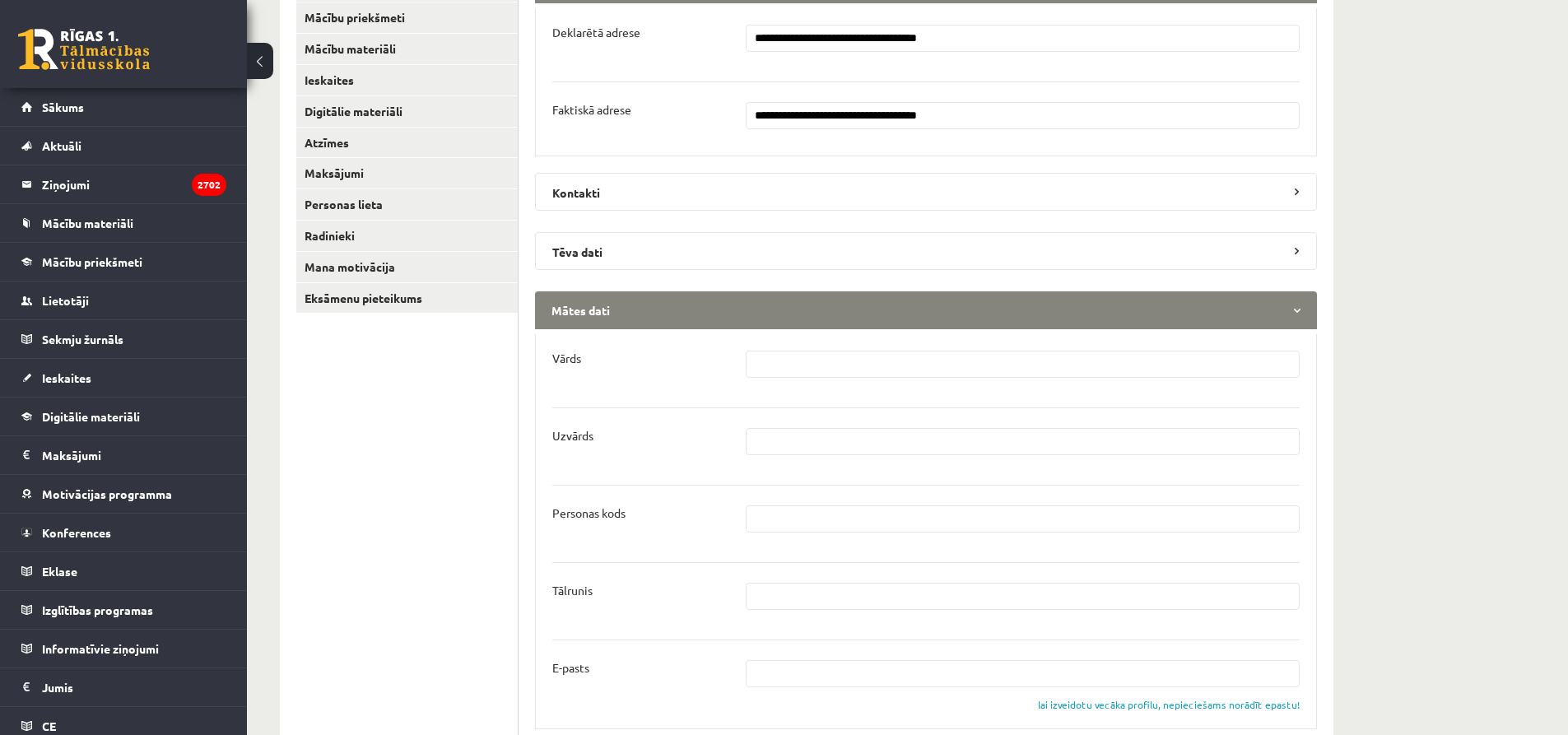 drag, startPoint x: 855, startPoint y: 382, endPoint x: 857, endPoint y: 373, distance: 9.21954 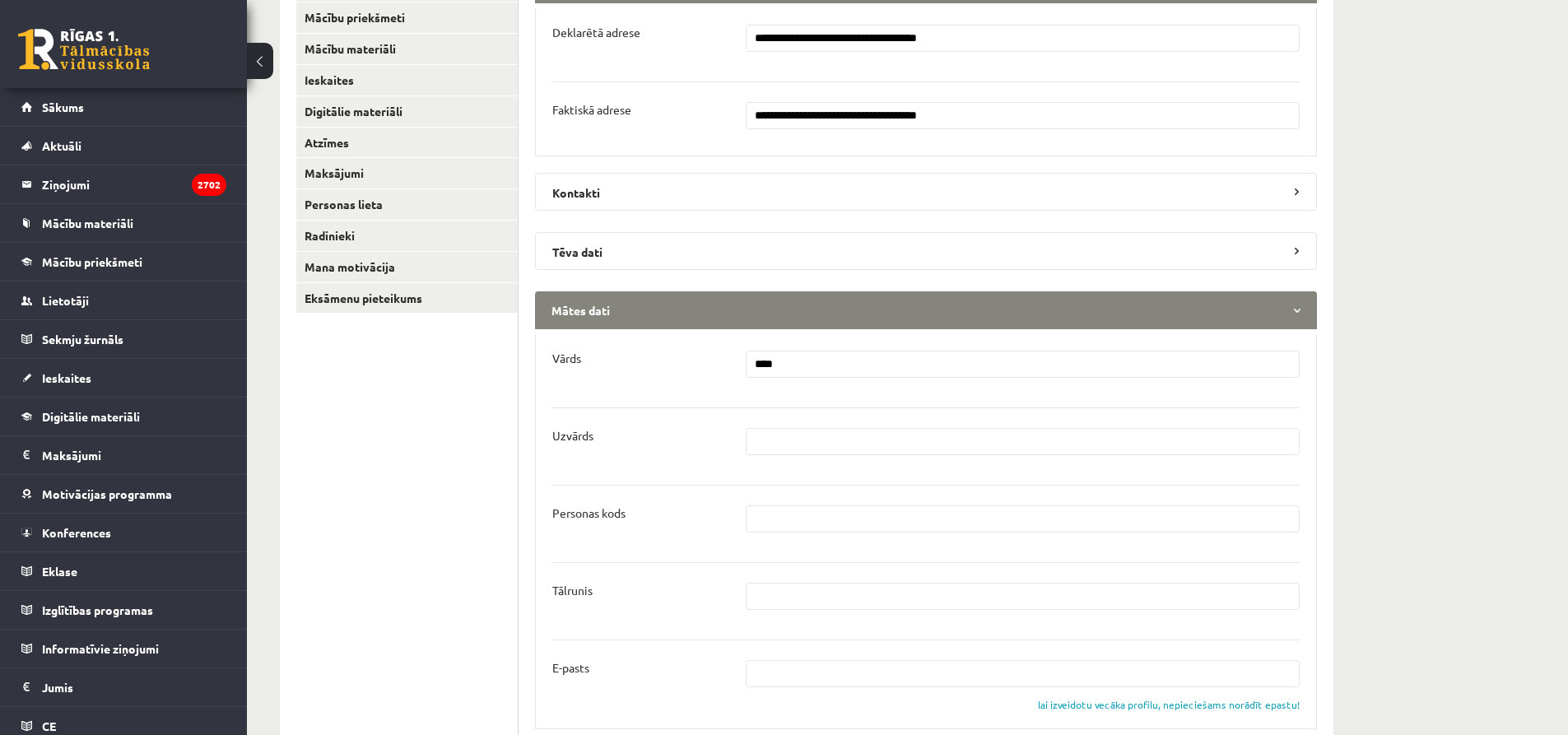 type on "****" 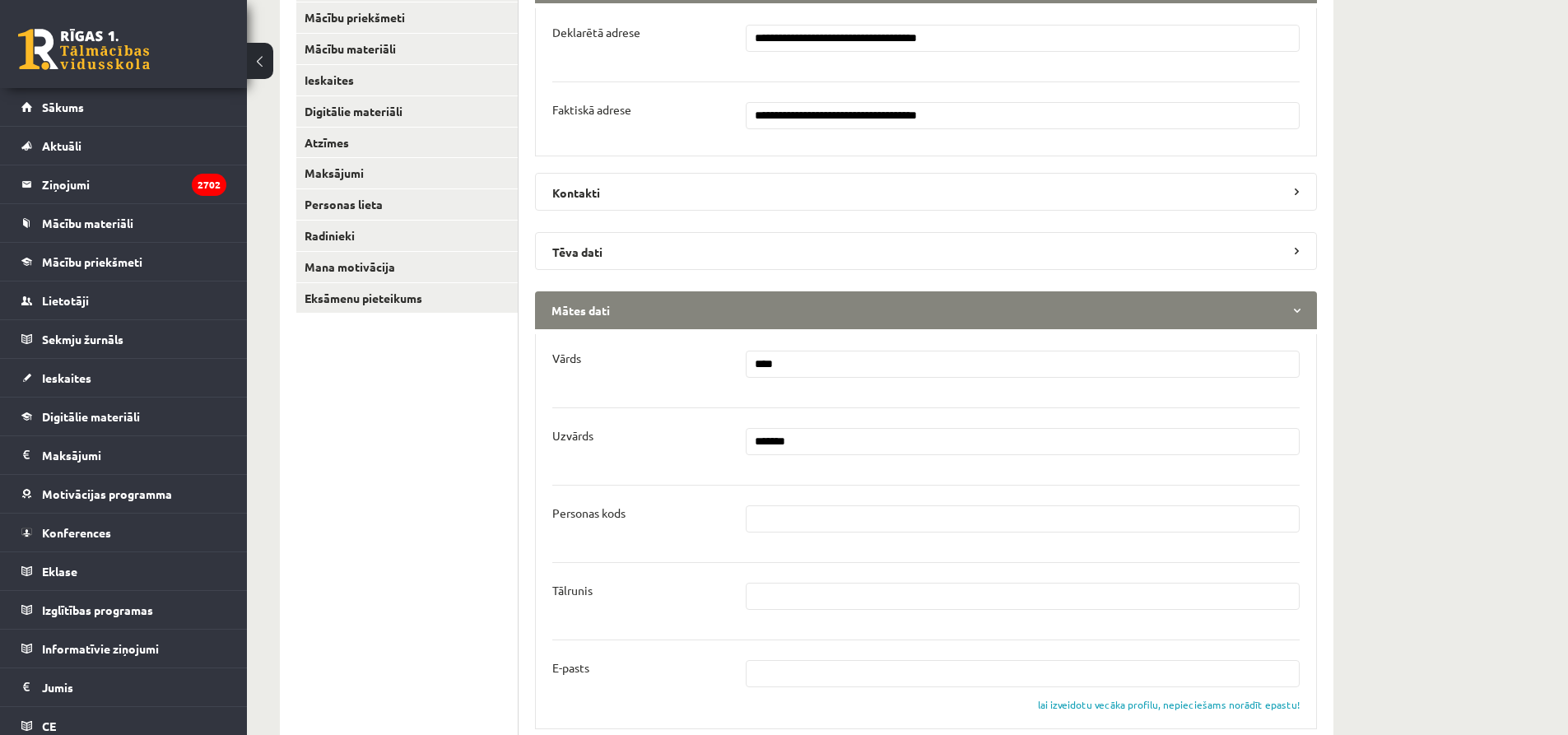 type on "*******" 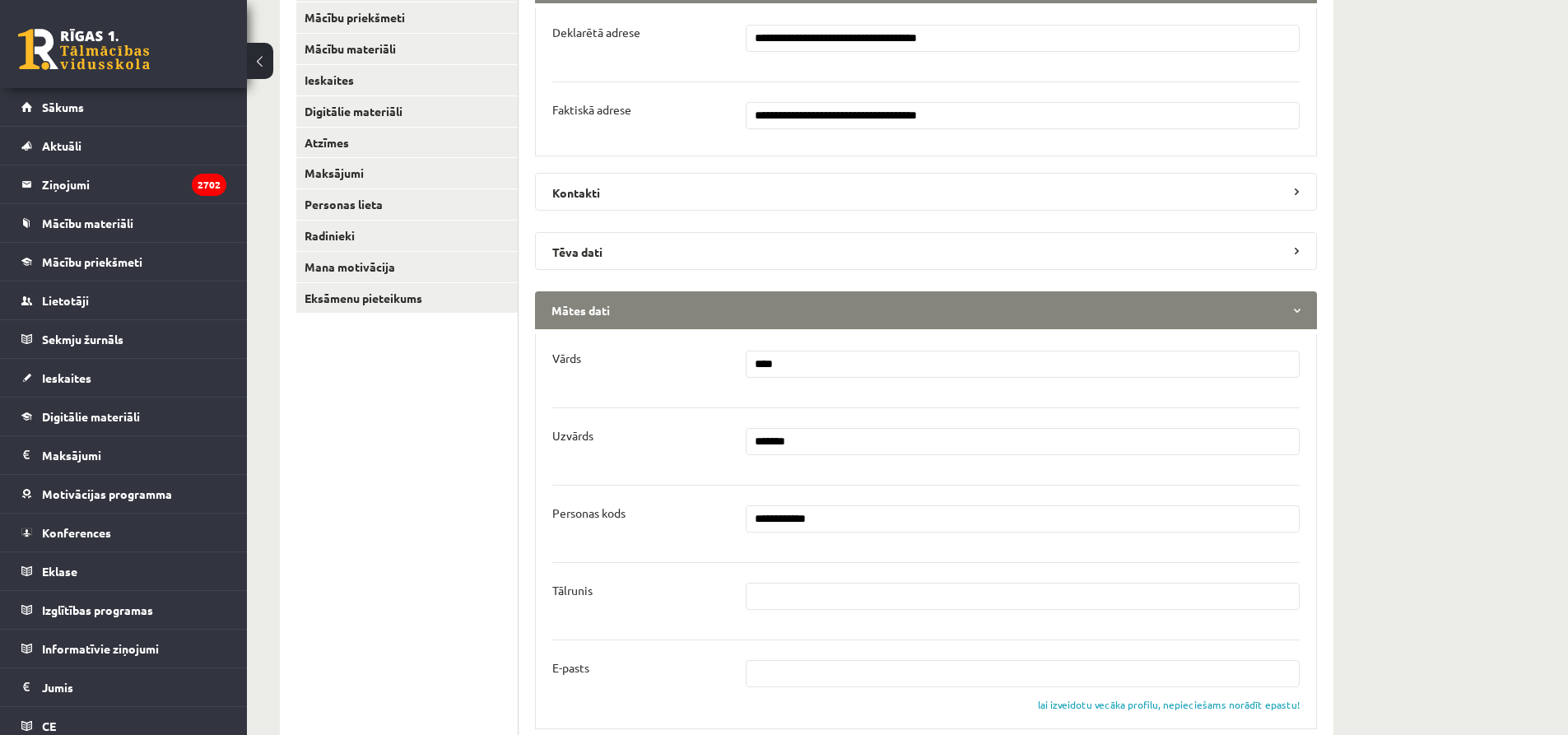 type on "**********" 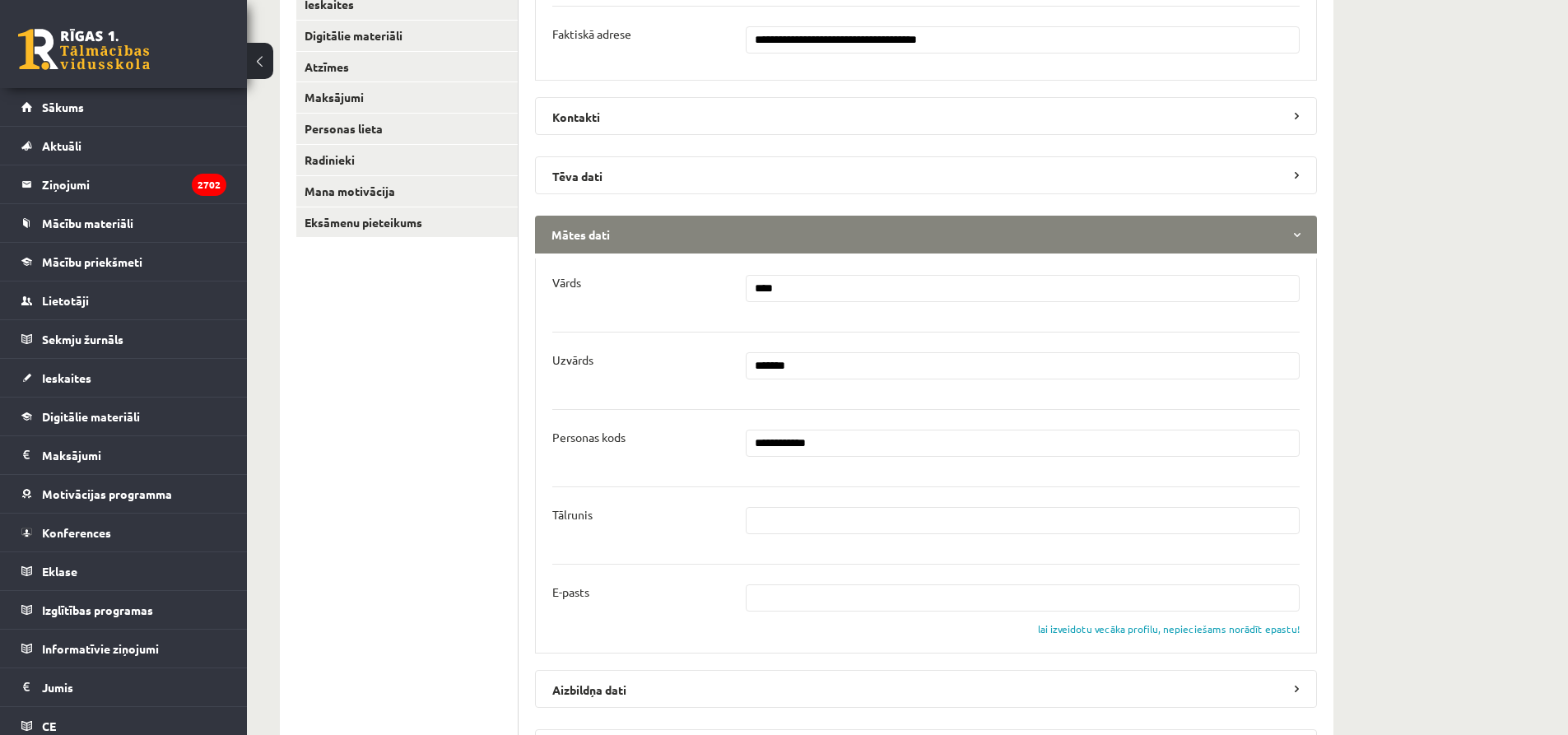 scroll, scrollTop: 494, scrollLeft: 0, axis: vertical 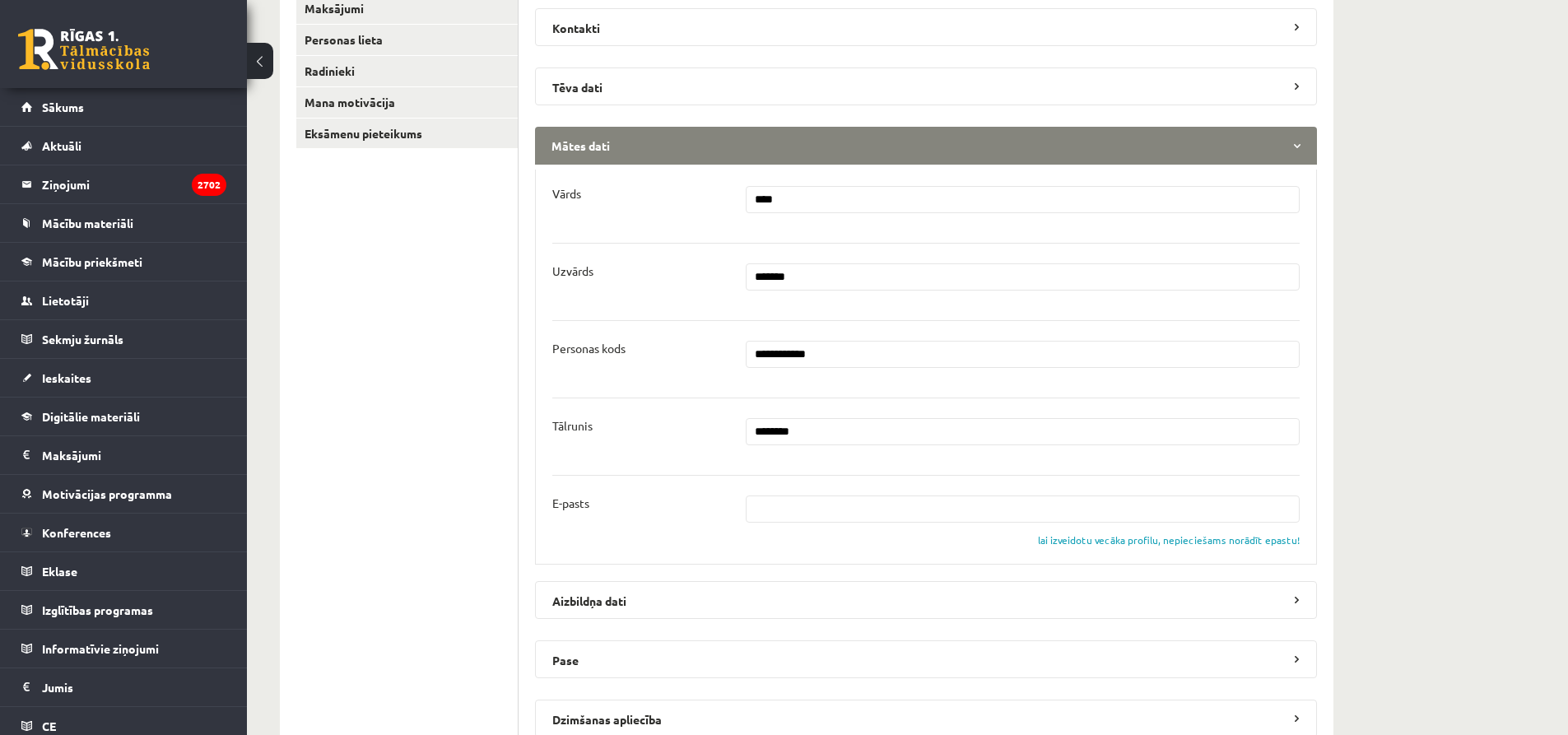 type on "********" 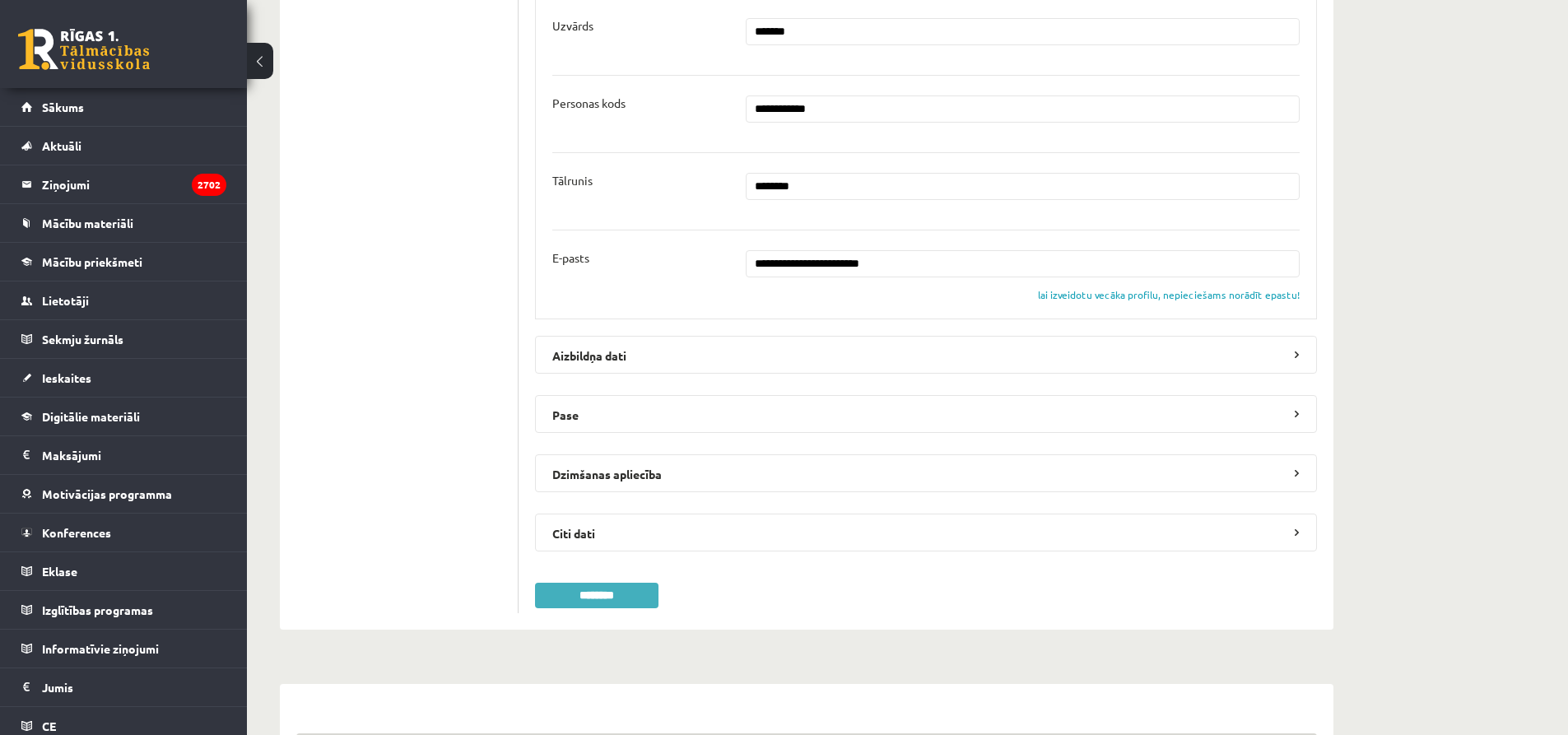 scroll, scrollTop: 741, scrollLeft: 0, axis: vertical 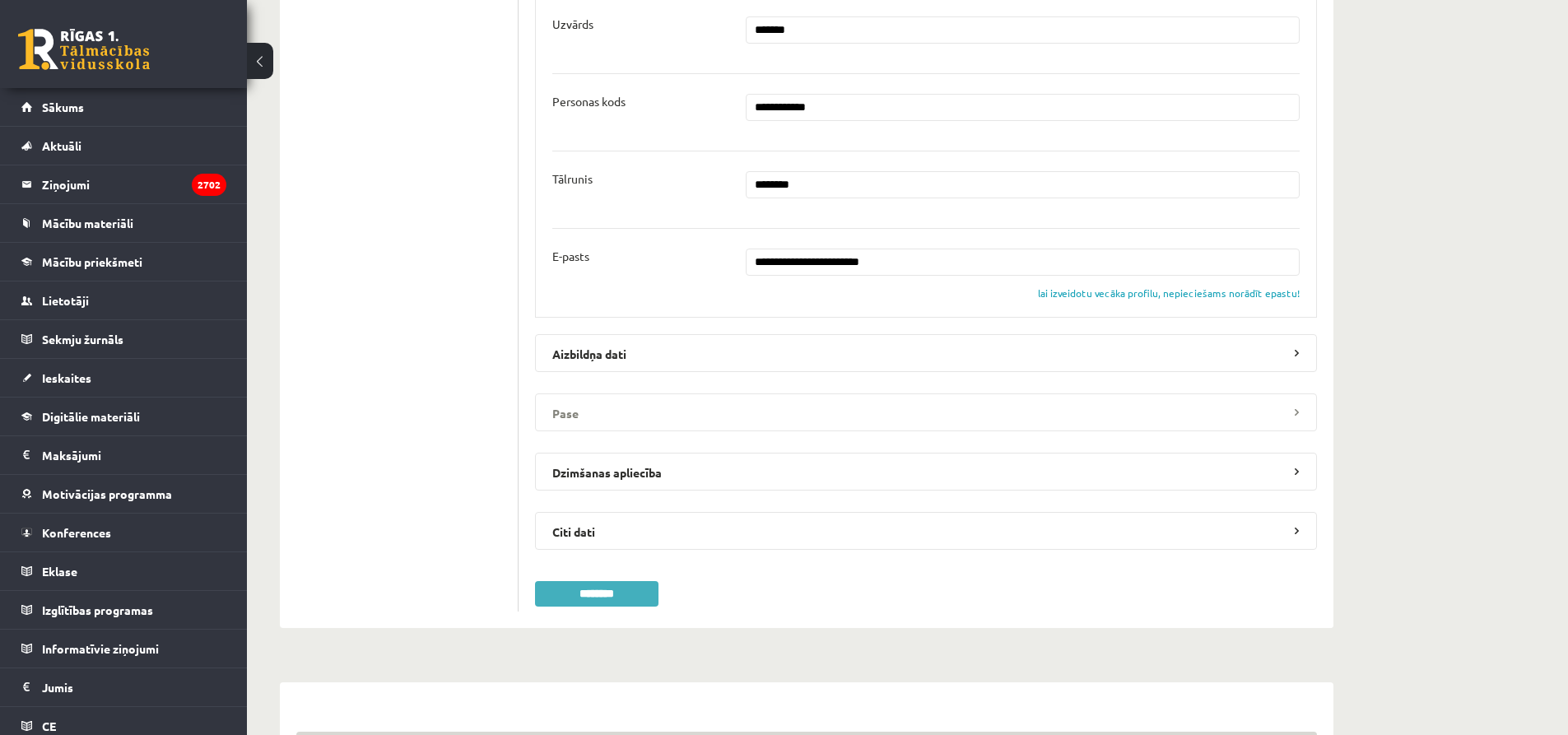 type on "**********" 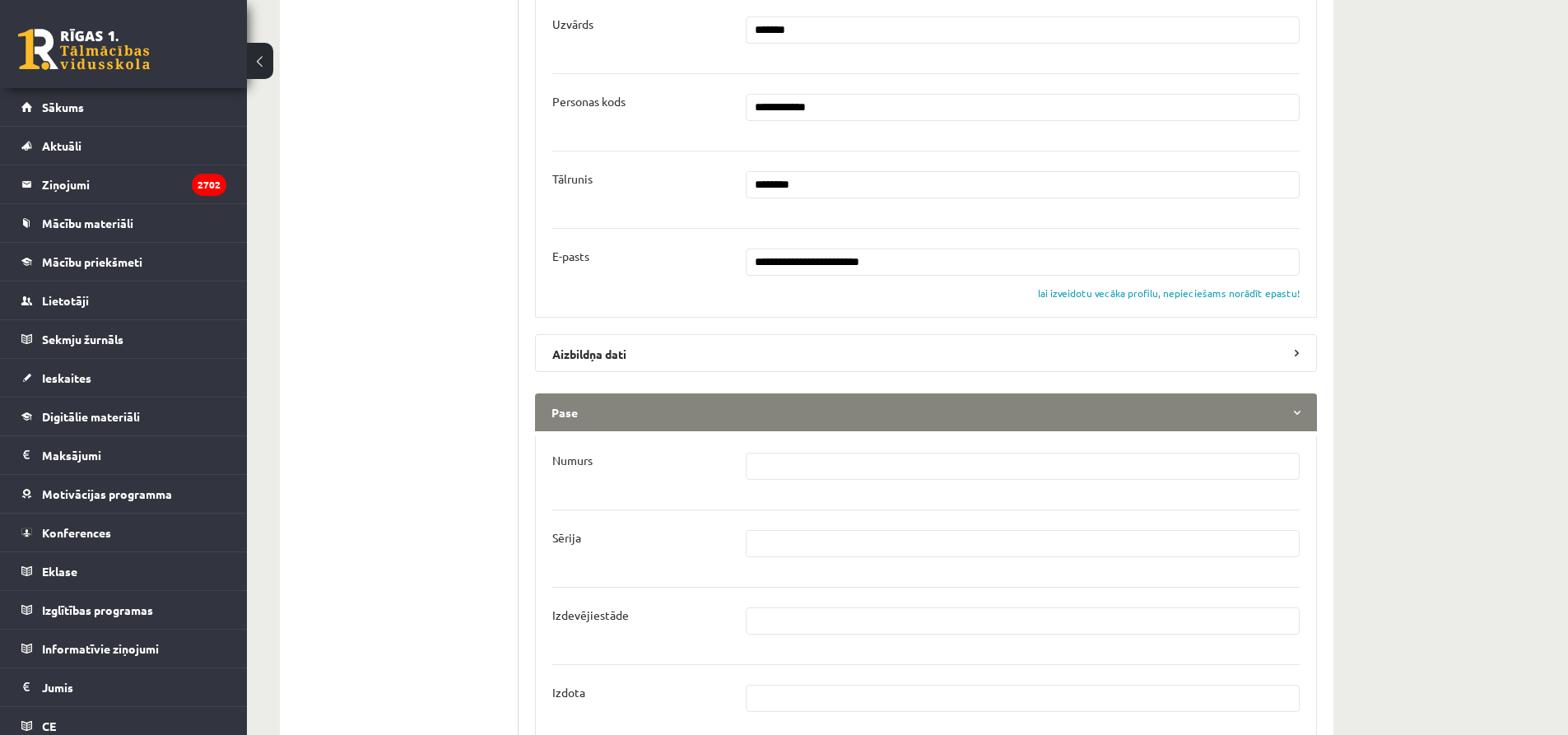 click at bounding box center [1023, 466] 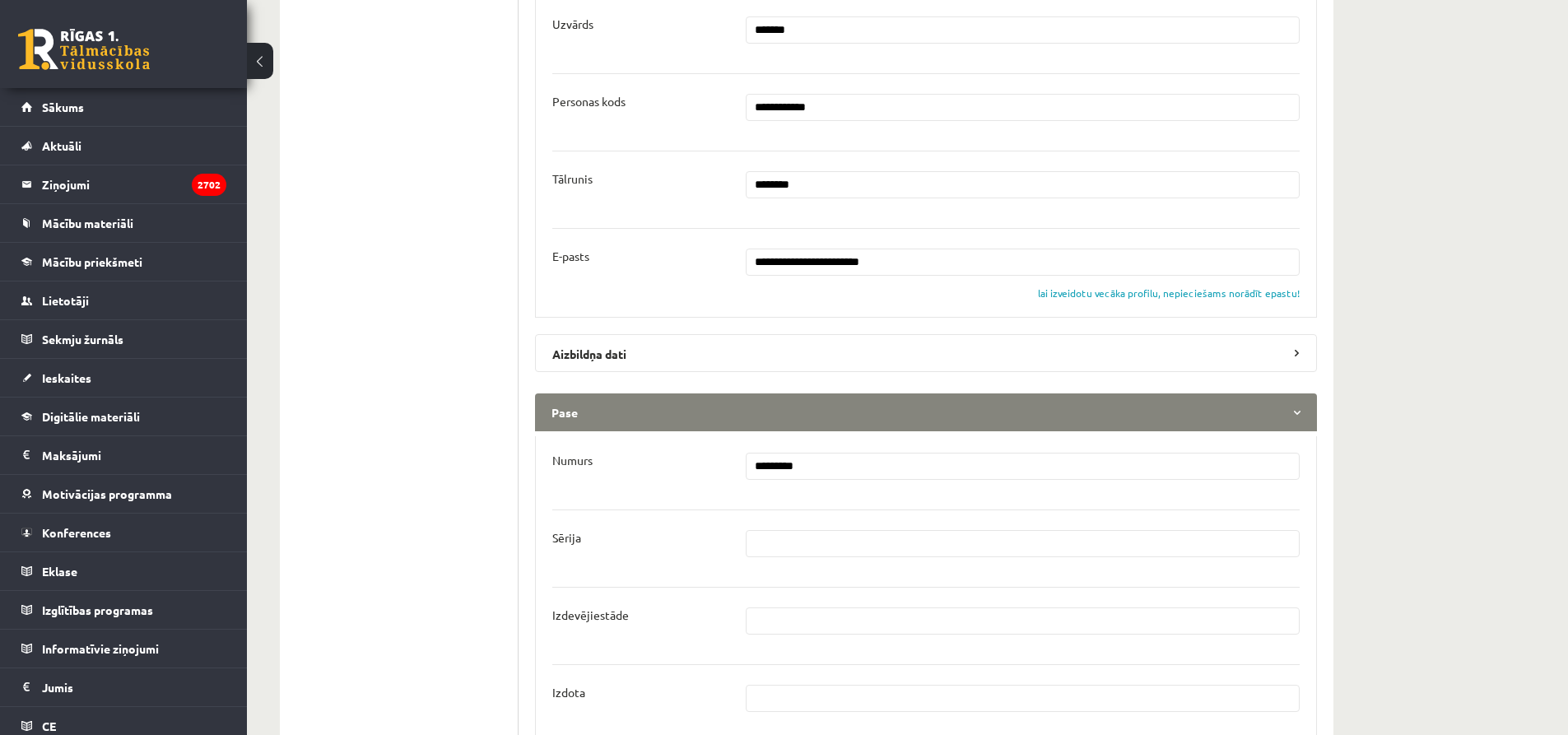 type on "*********" 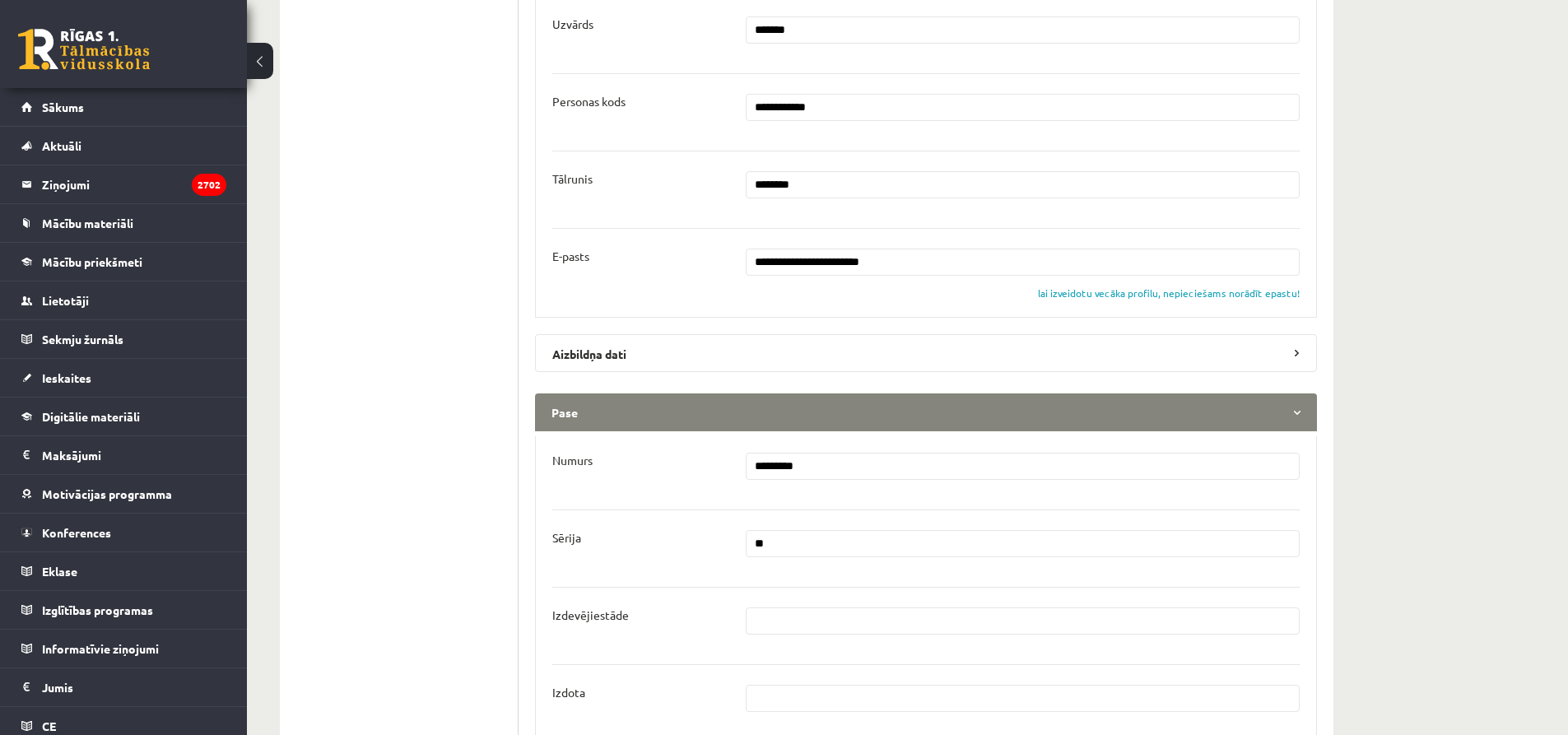 type on "**" 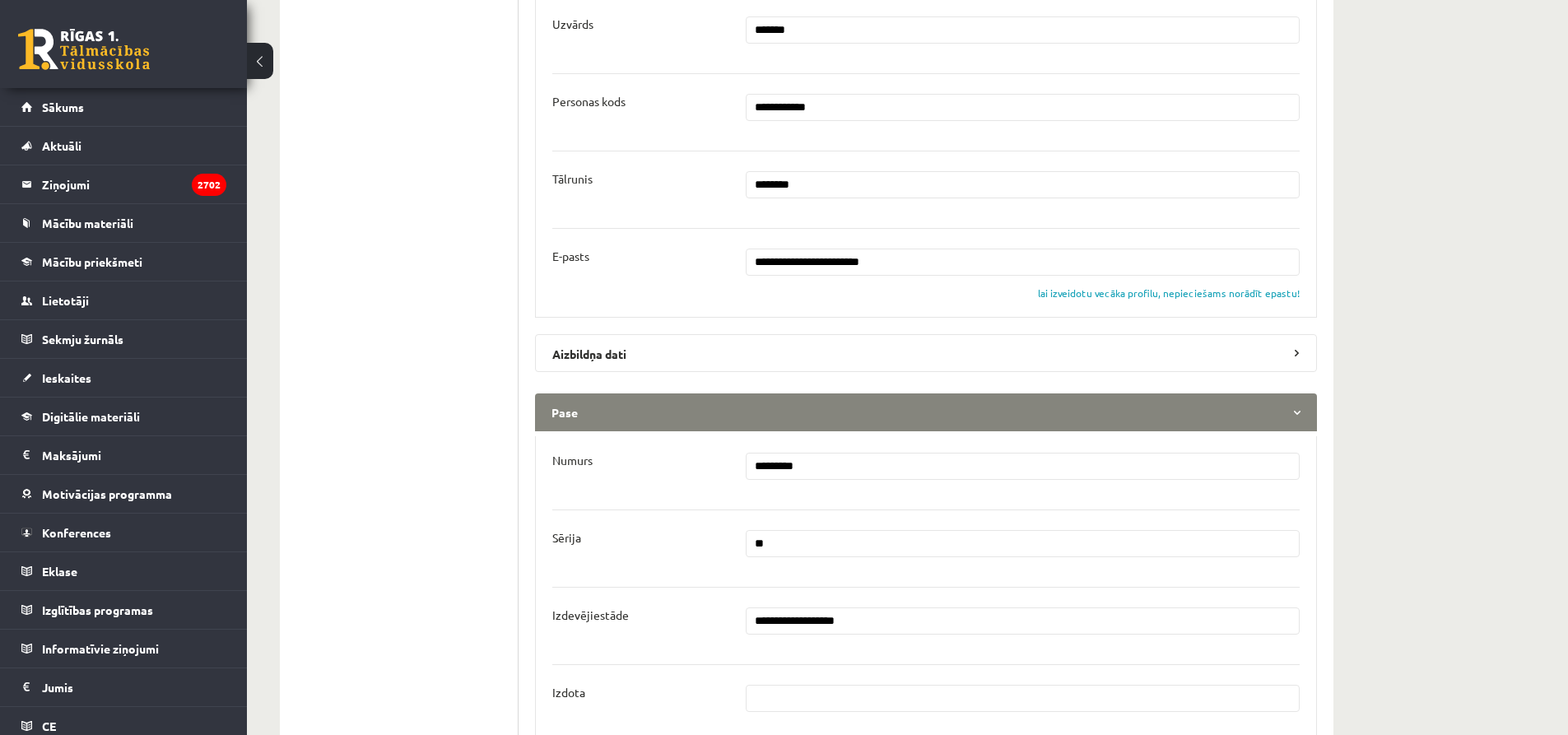 scroll, scrollTop: 905, scrollLeft: 0, axis: vertical 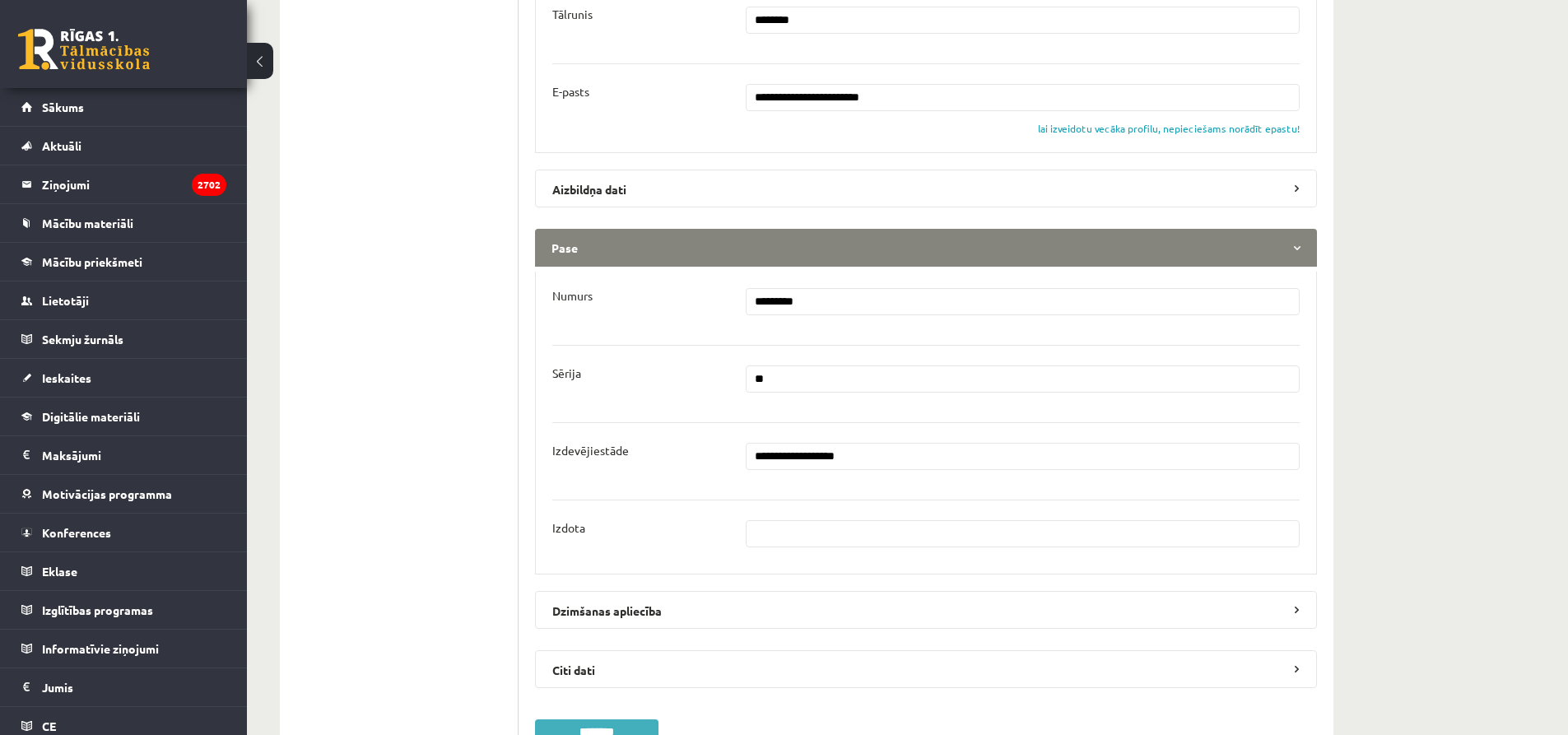 type on "**********" 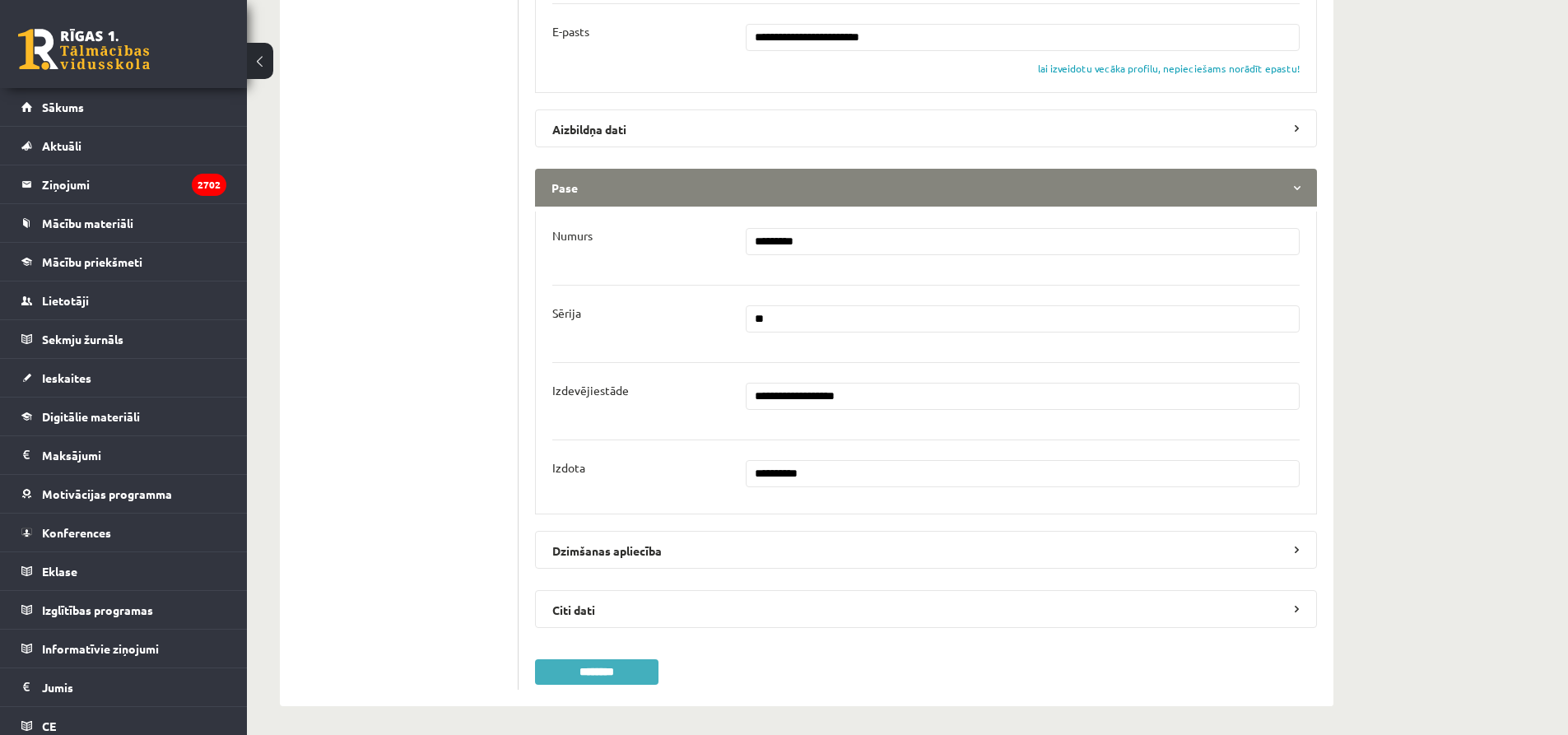 scroll, scrollTop: 1070, scrollLeft: 0, axis: vertical 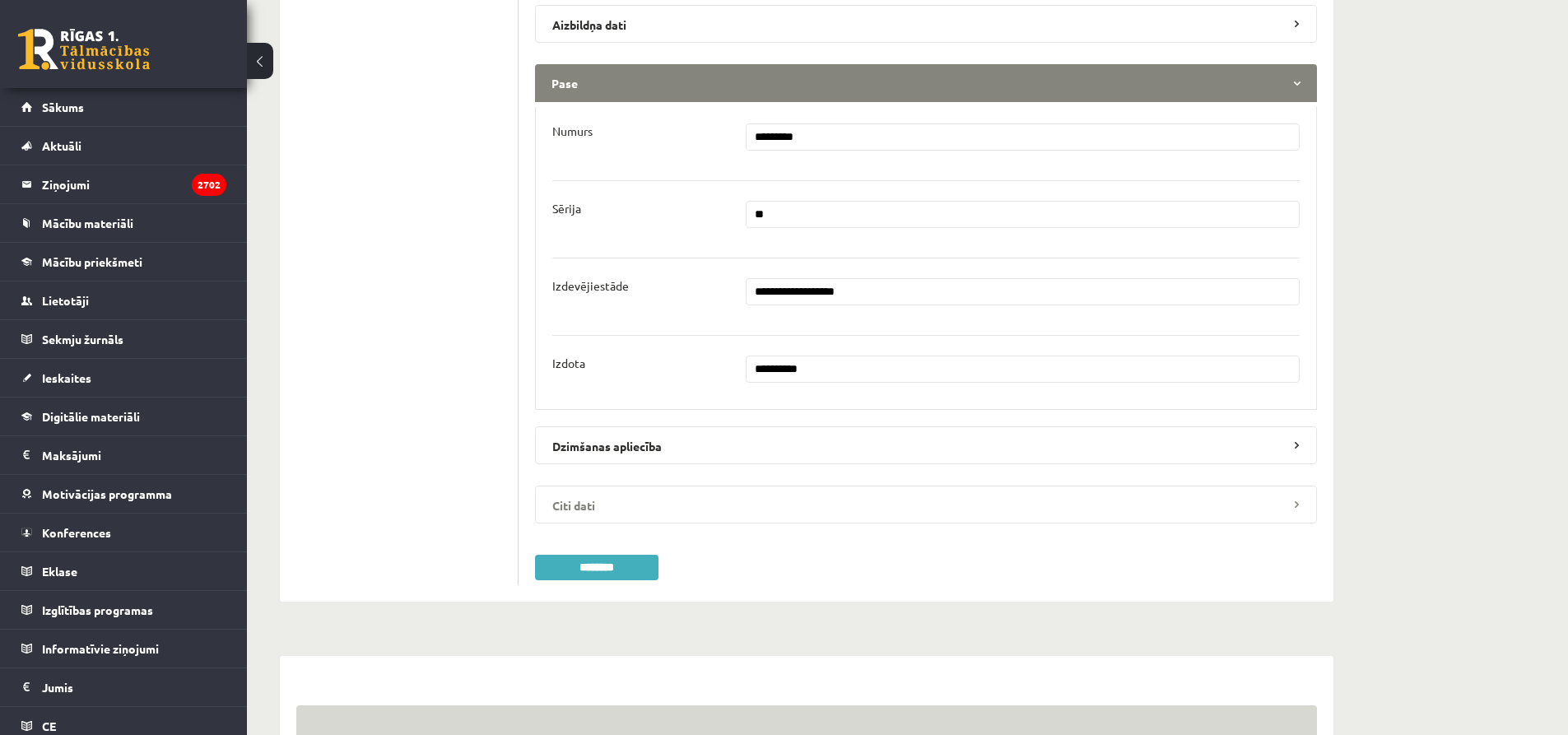 type on "**********" 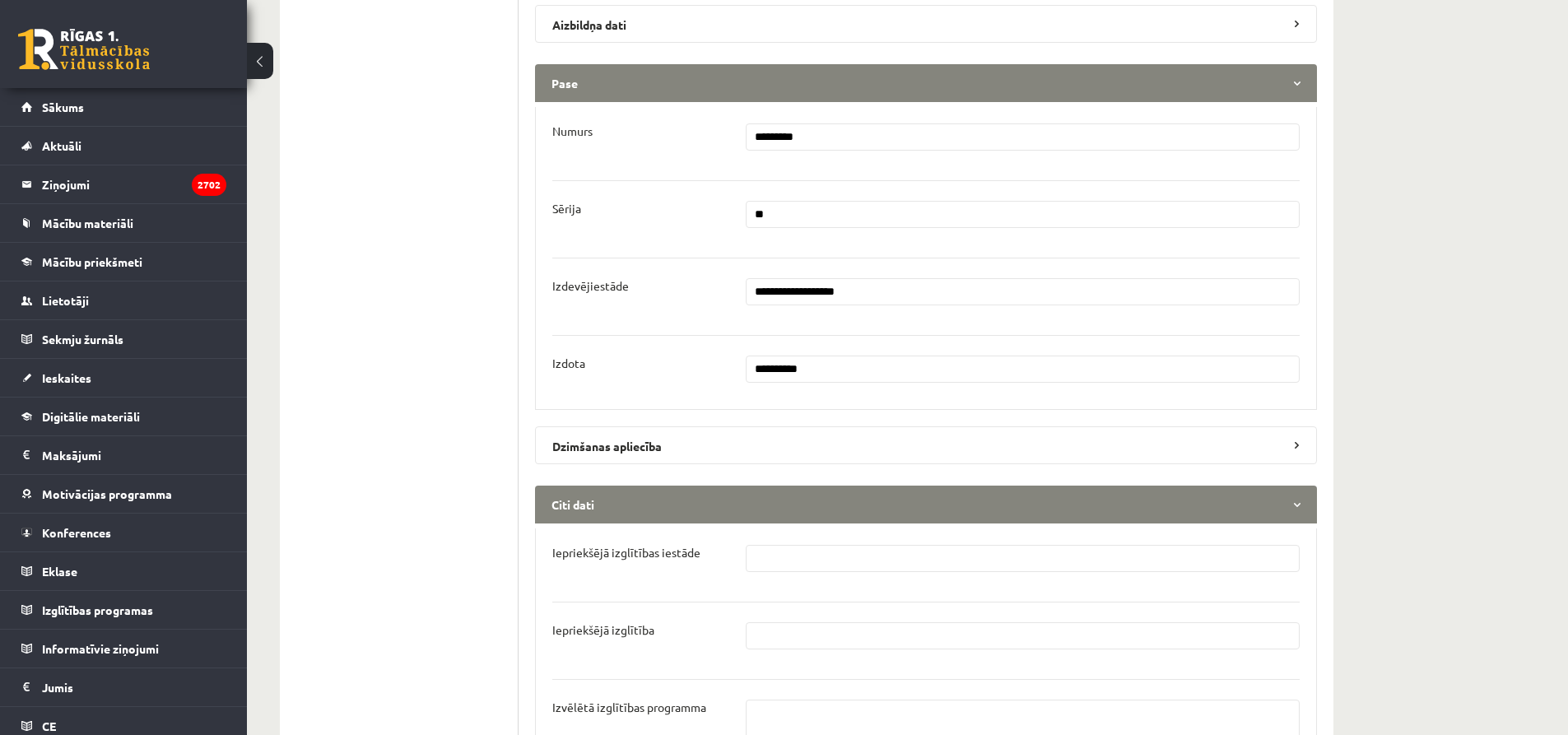 click at bounding box center (1023, 558) 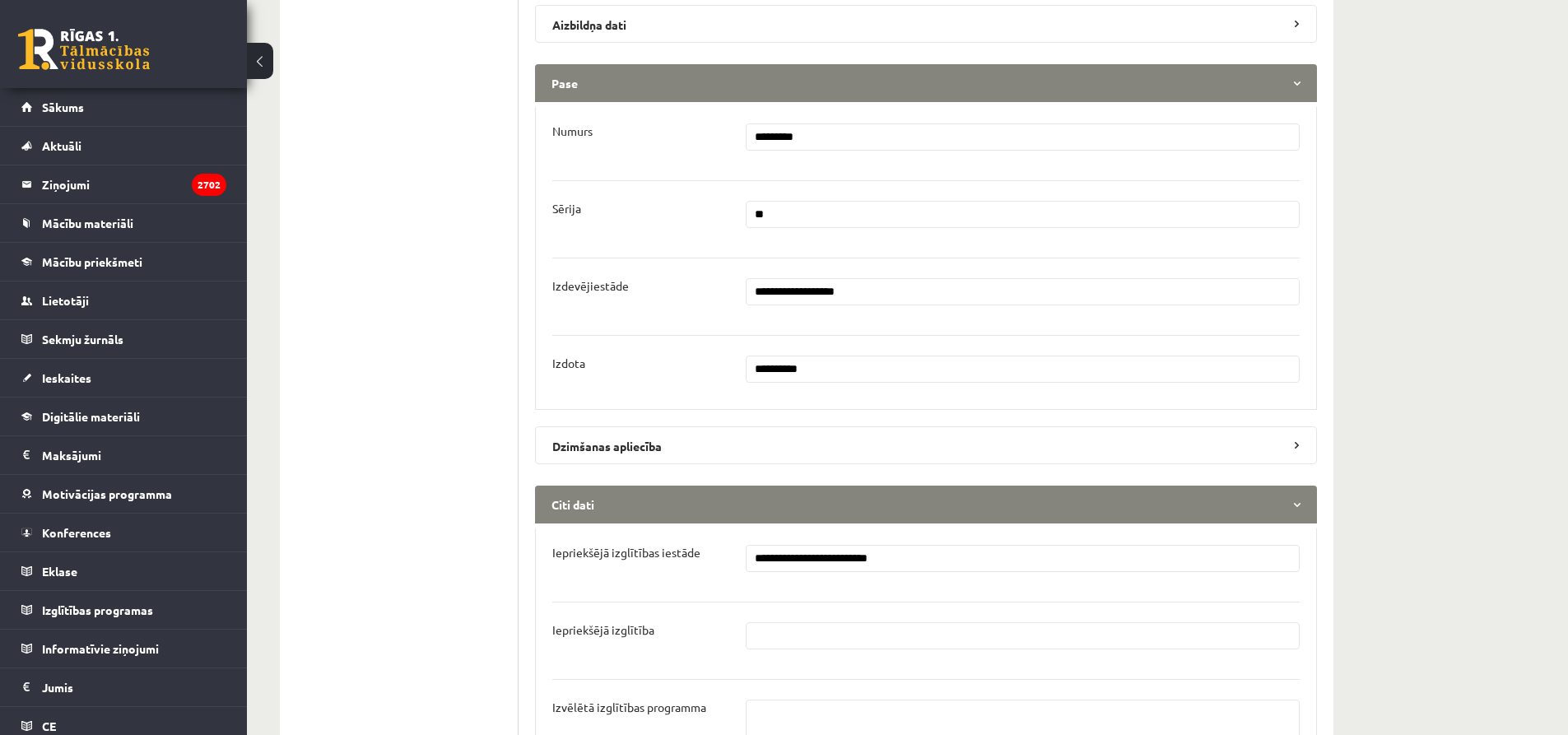 type on "**********" 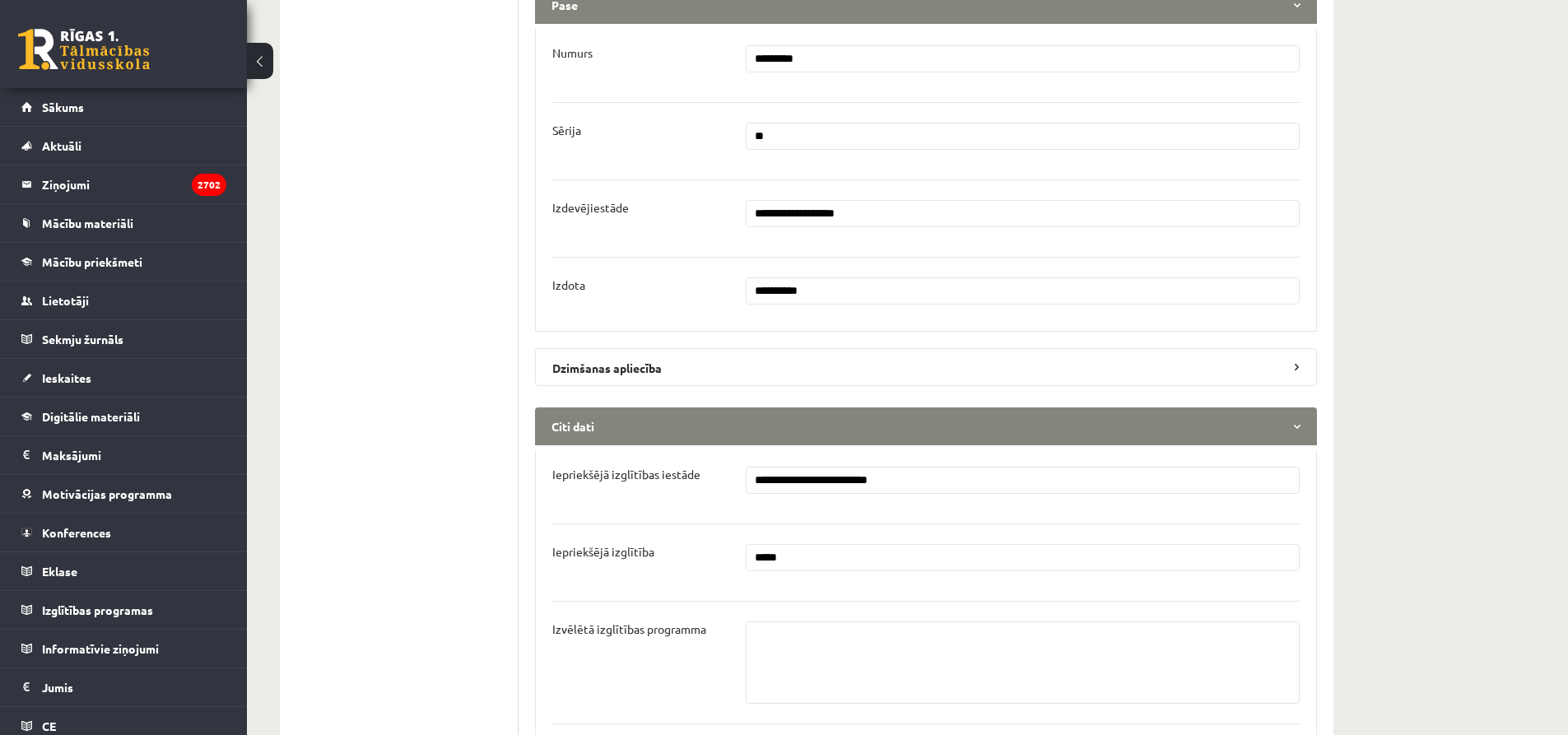 scroll, scrollTop: 1317, scrollLeft: 0, axis: vertical 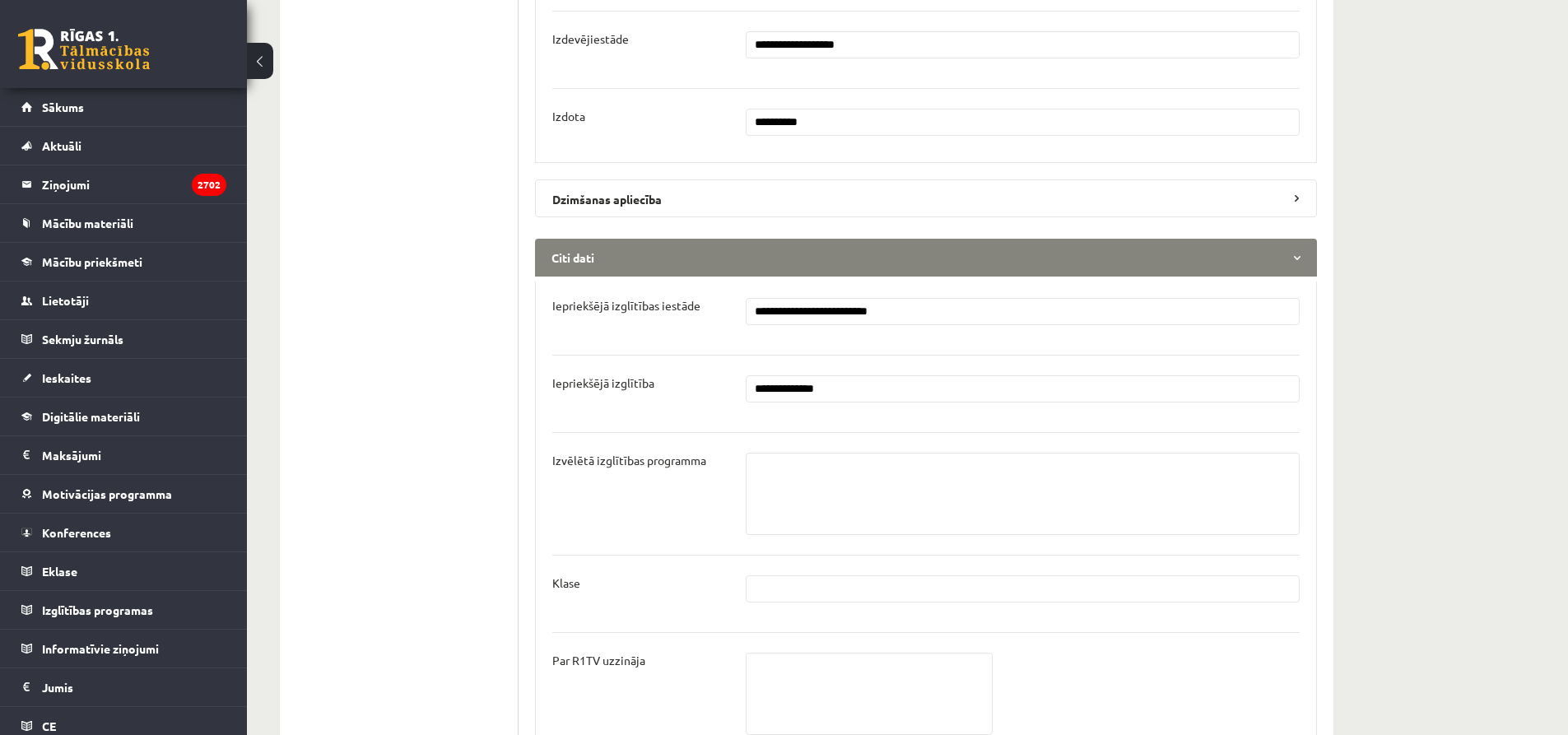 type on "**********" 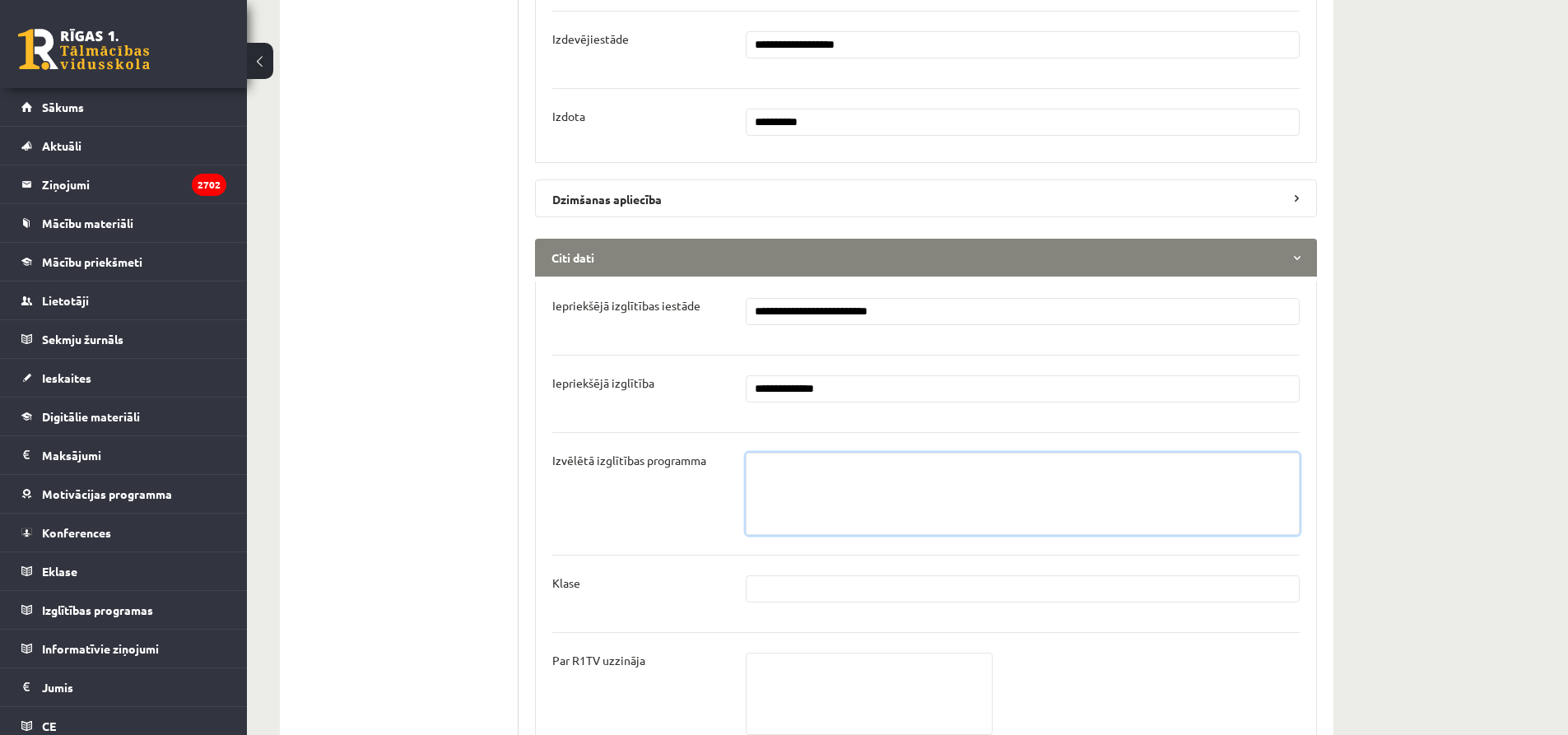 click at bounding box center (1023, 494) 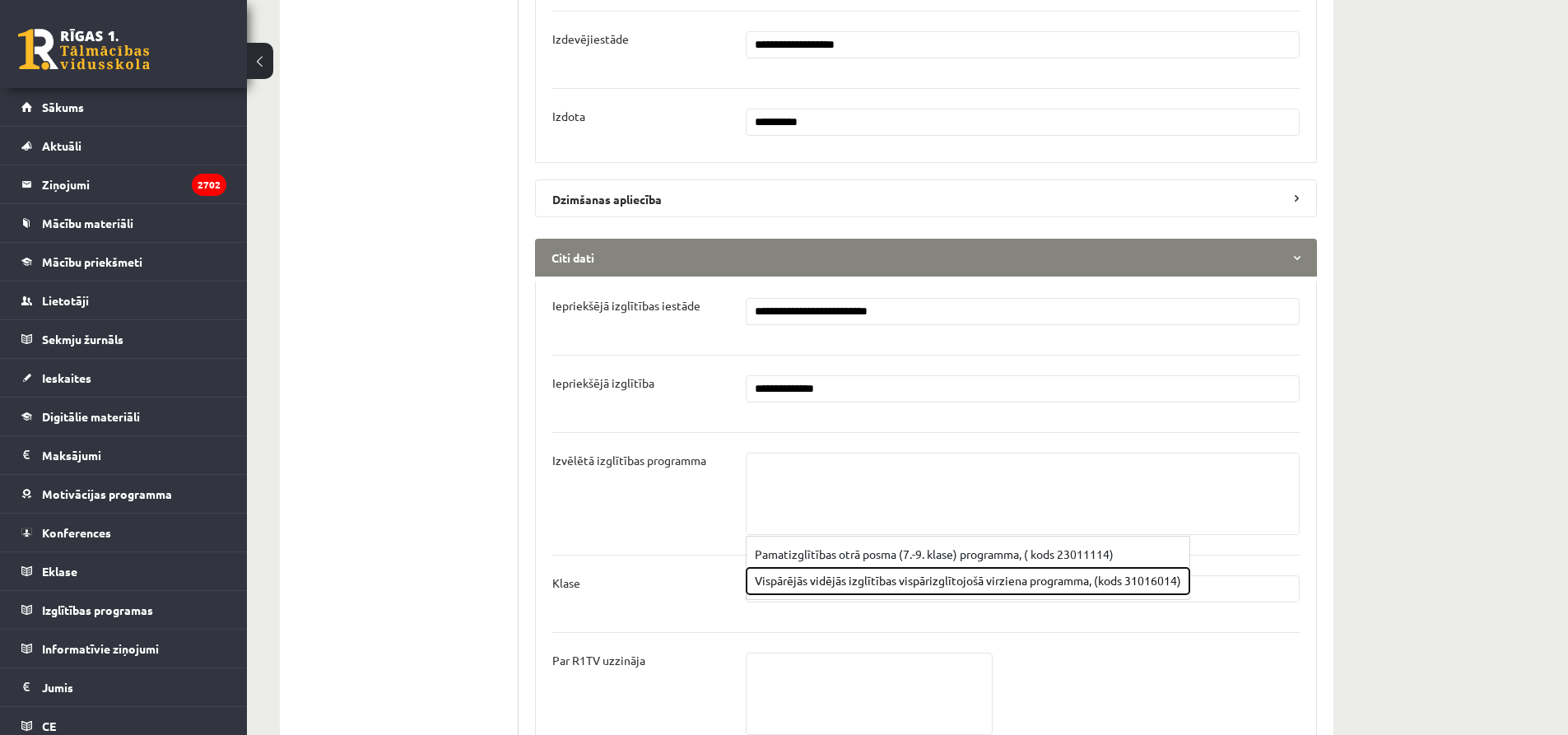 click on "Vispārējās vidējās izglītības vispārizglītojošā virziena programma, (kods 31016014)" at bounding box center [968, 581] 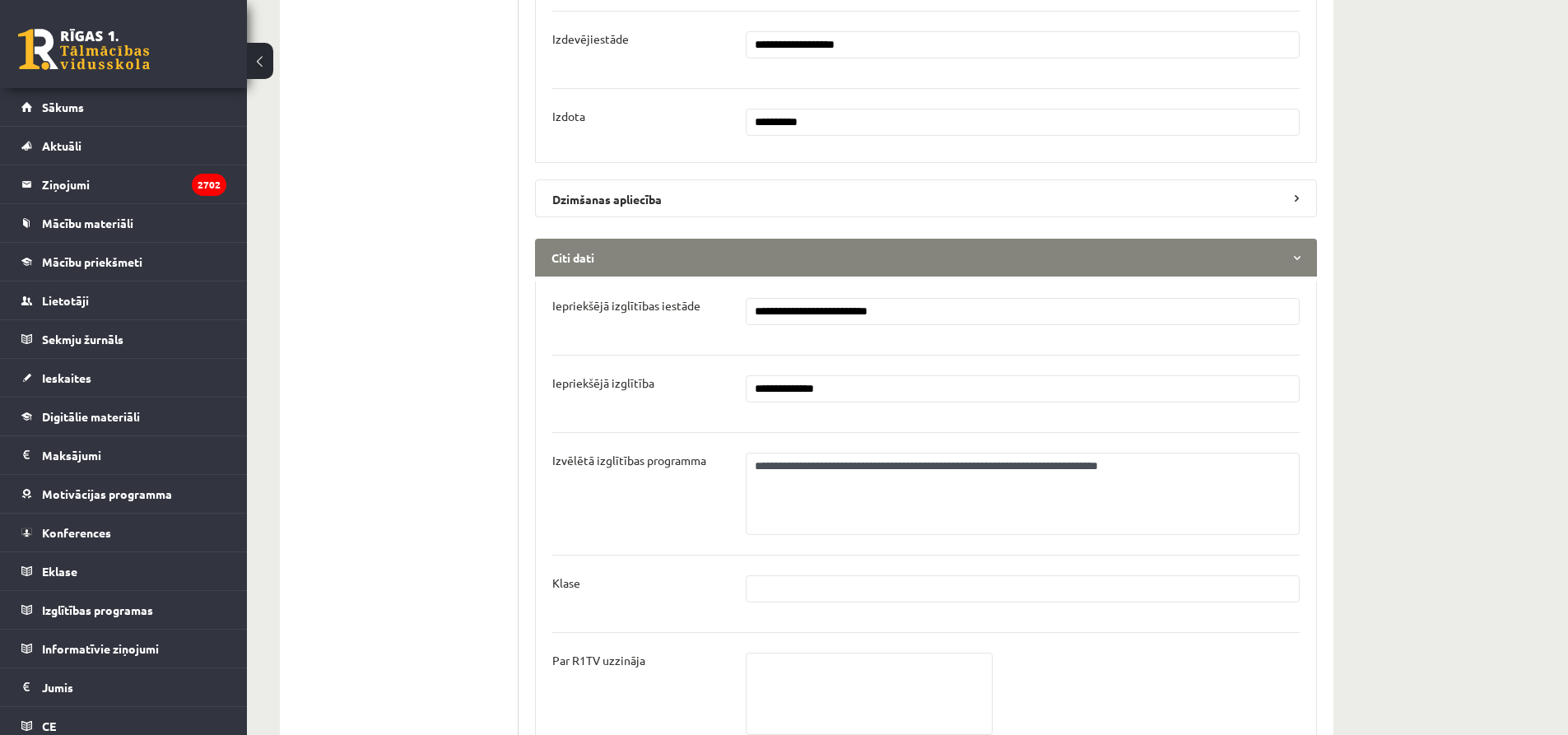 click at bounding box center [1023, 588] 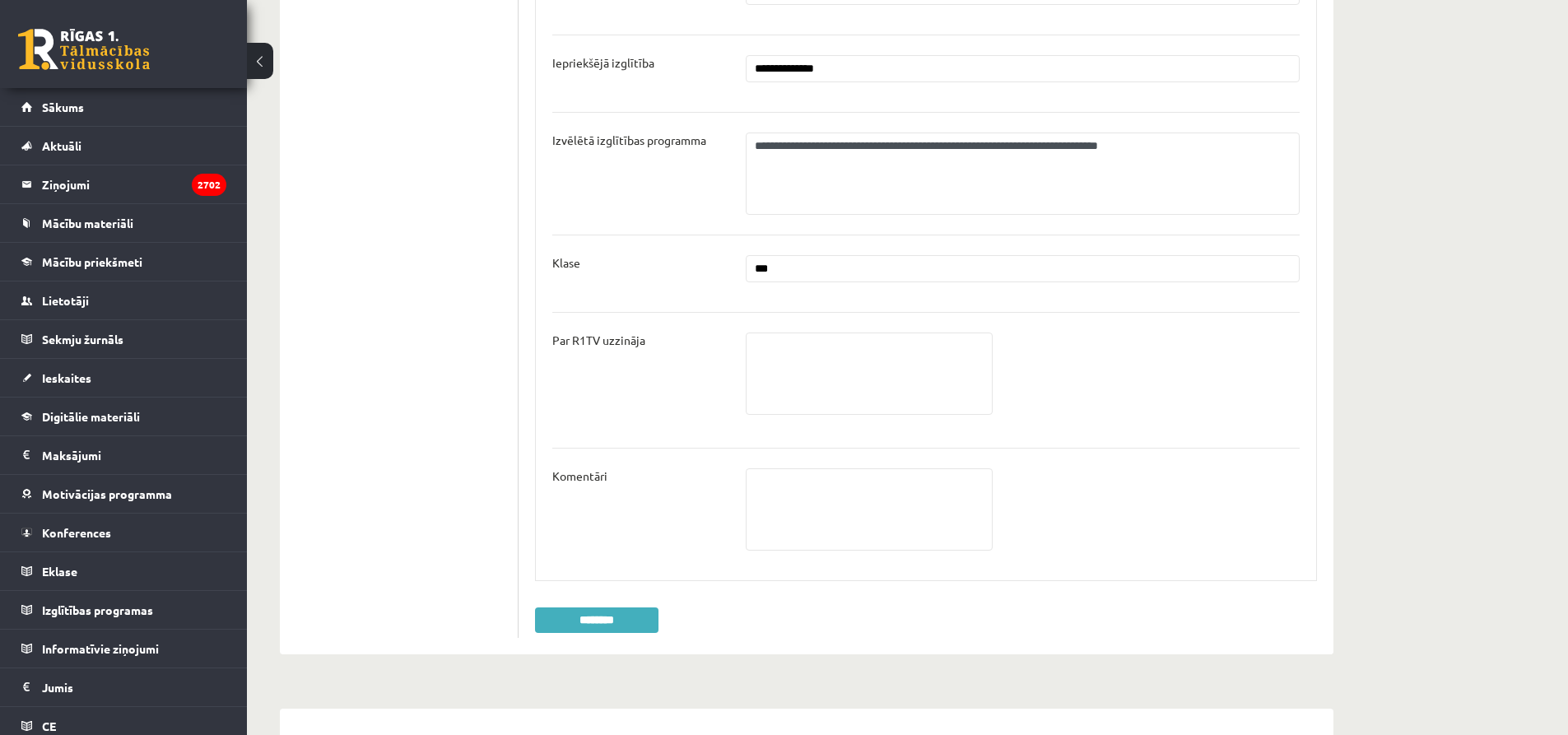 scroll, scrollTop: 1646, scrollLeft: 0, axis: vertical 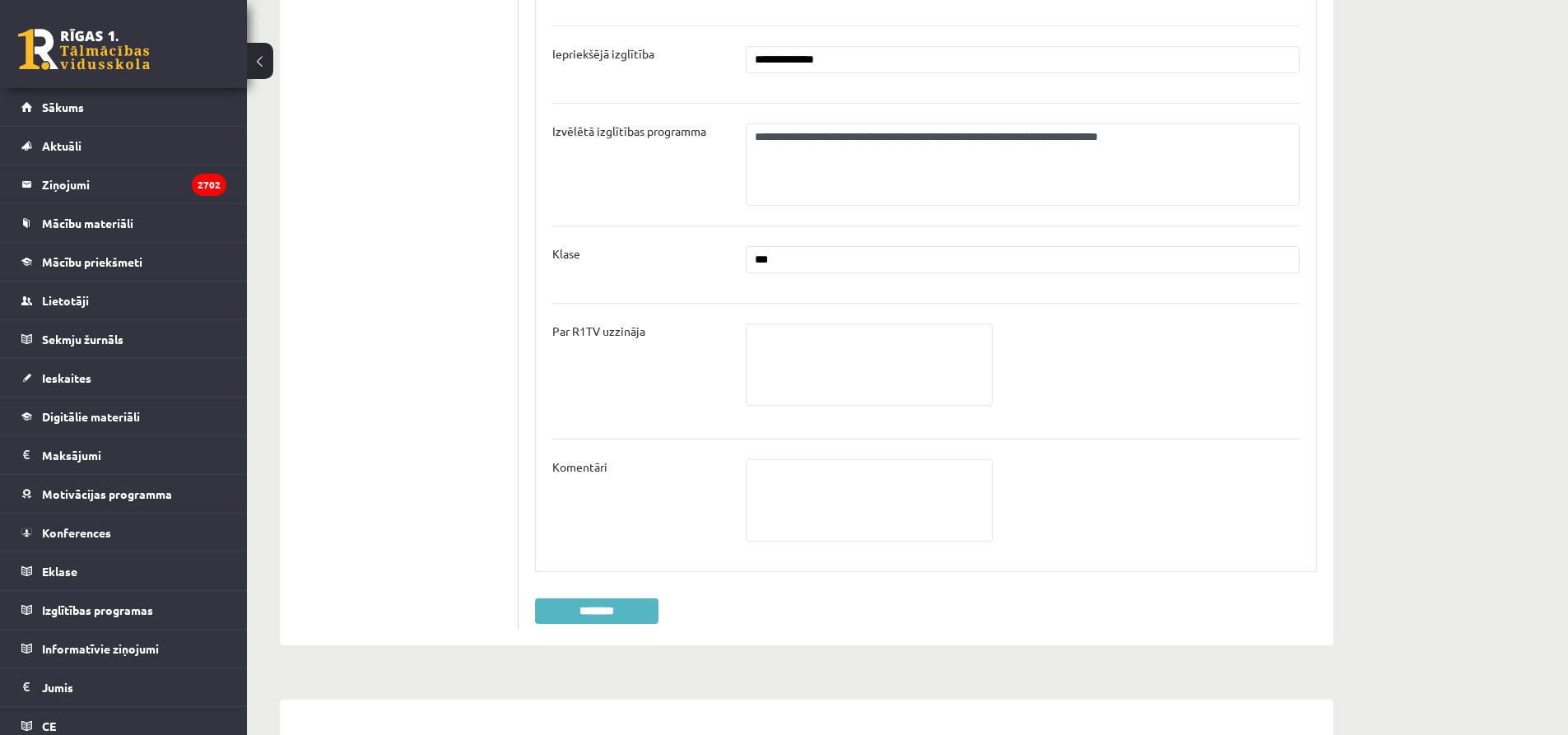 type on "***" 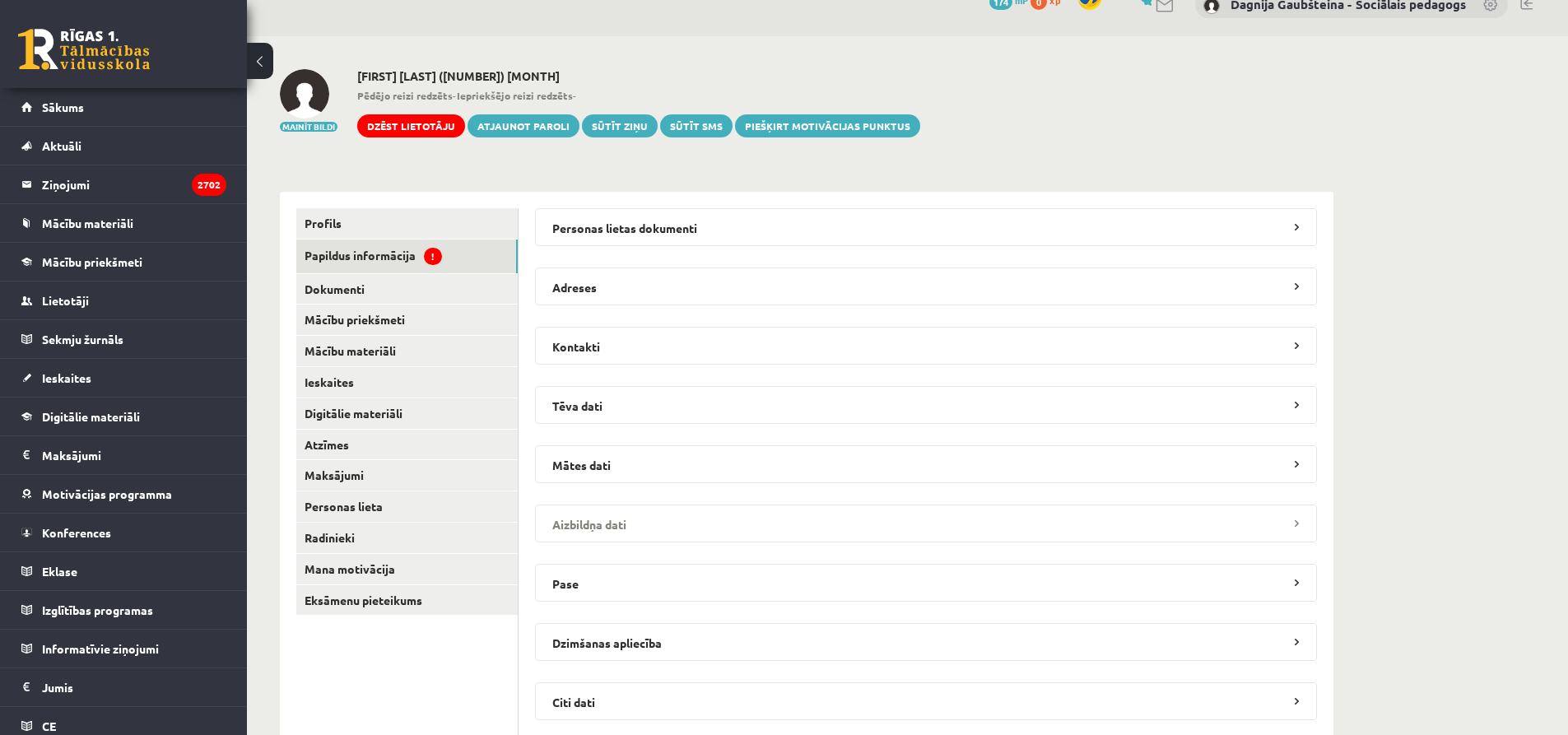 scroll, scrollTop: 0, scrollLeft: 0, axis: both 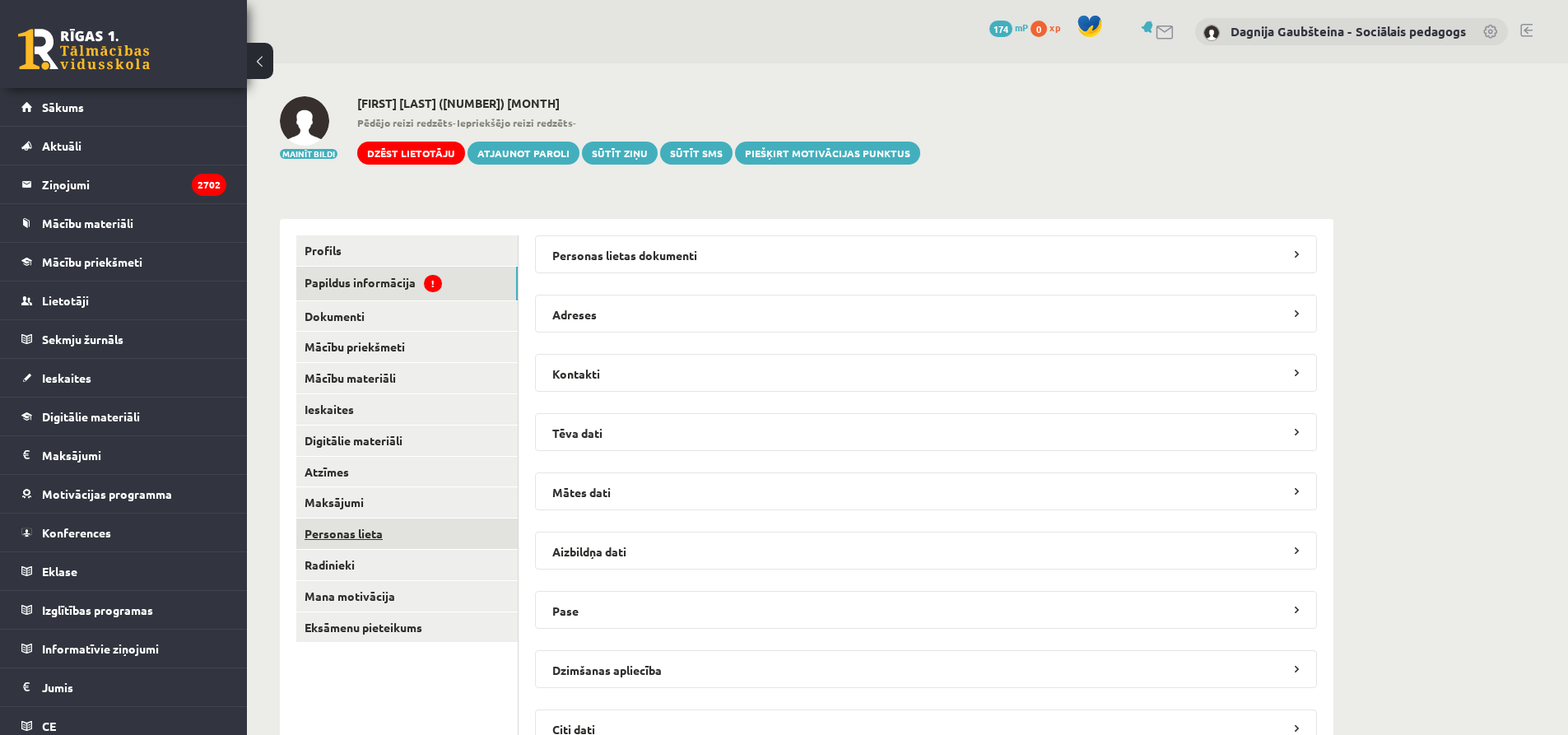 click on "Personas lieta" at bounding box center [407, 533] 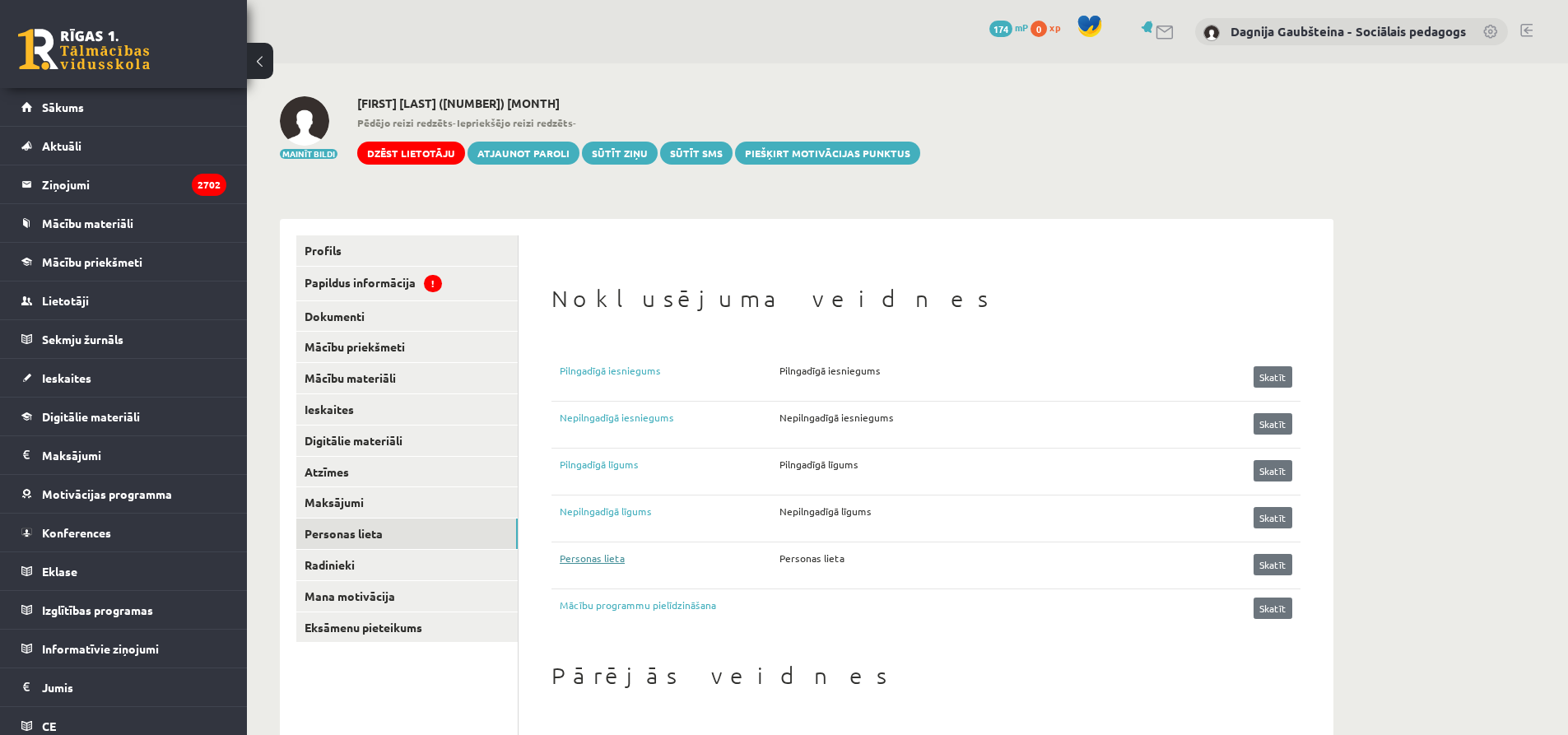click on "Personas lieta" at bounding box center [669, 563] 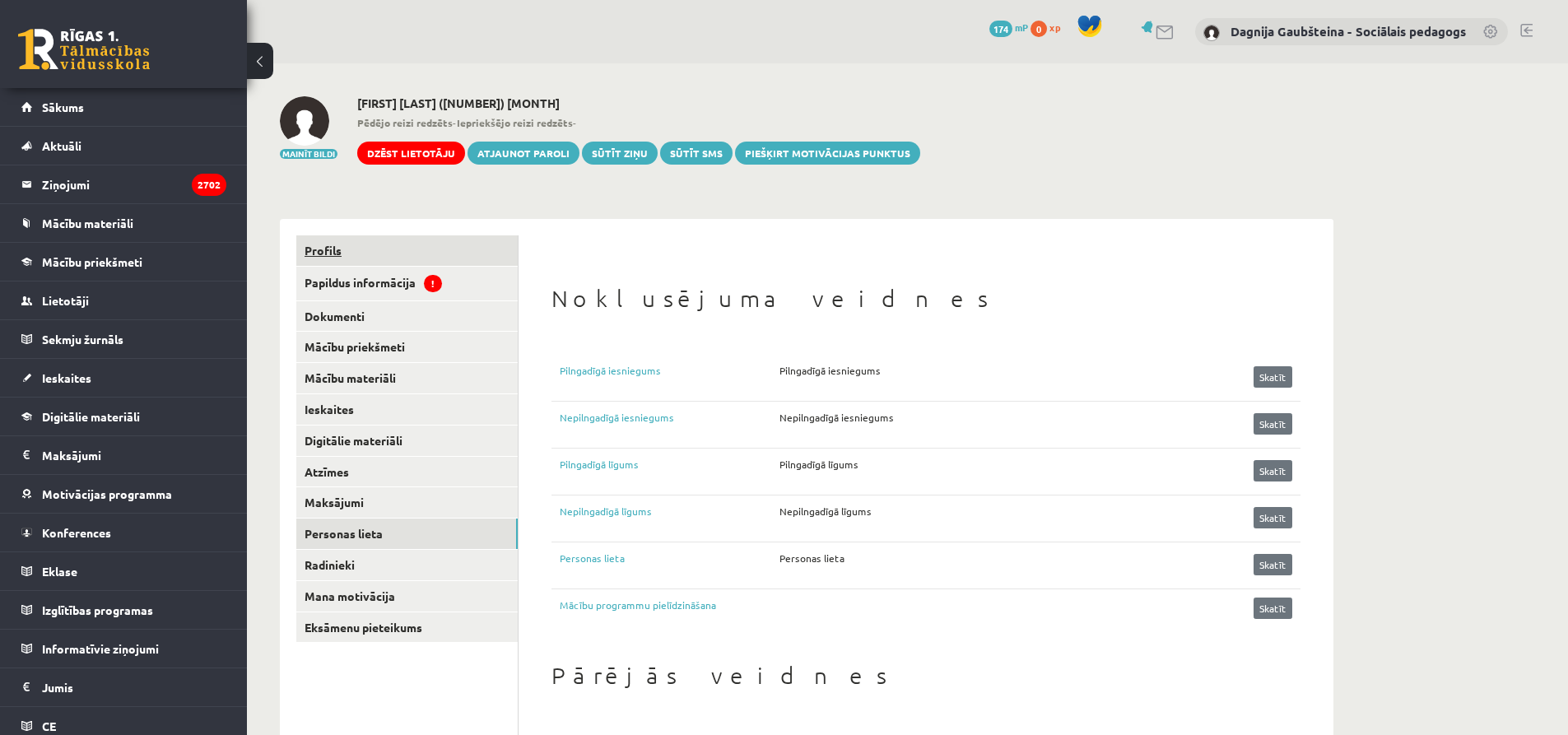click on "Profils" at bounding box center (407, 250) 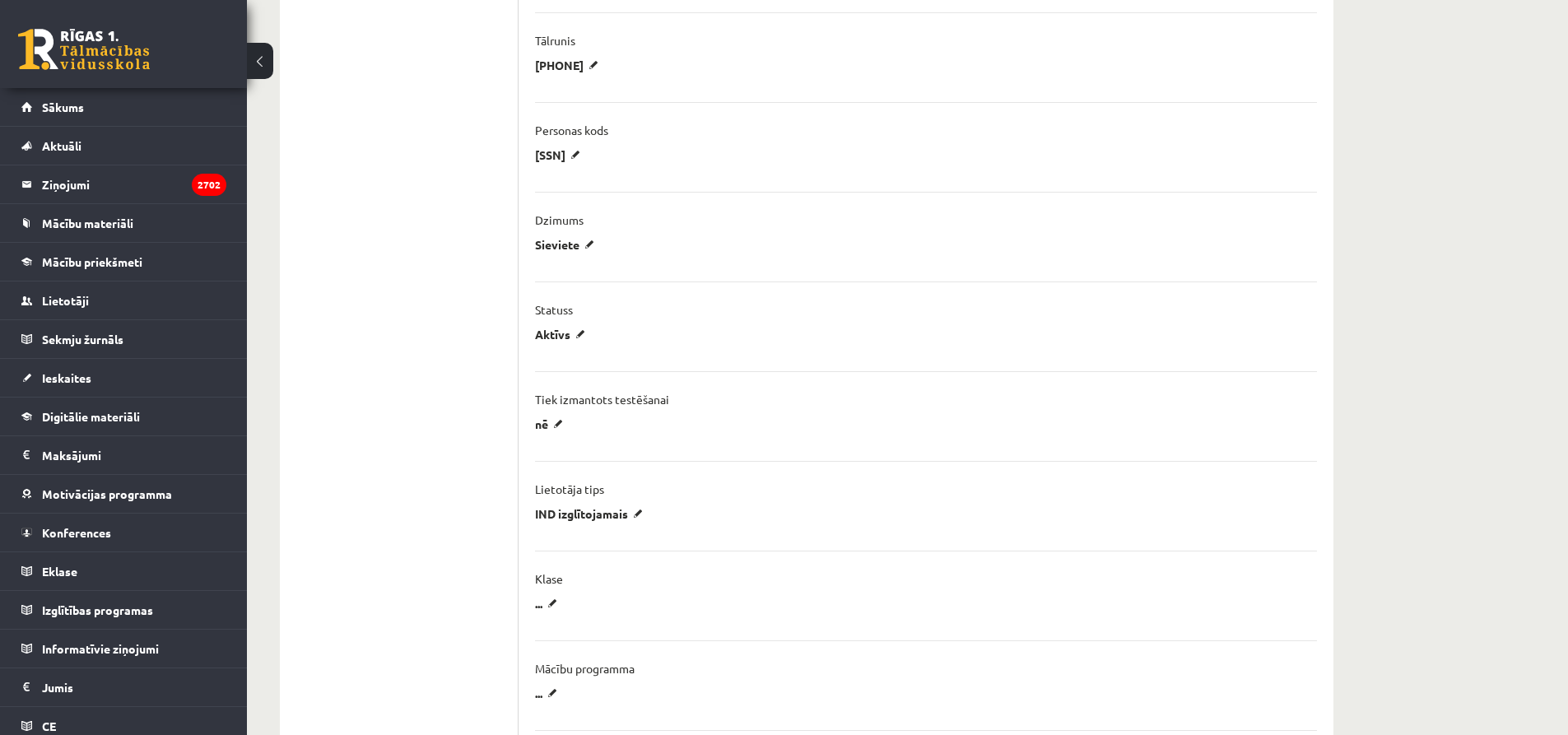 scroll, scrollTop: 658, scrollLeft: 0, axis: vertical 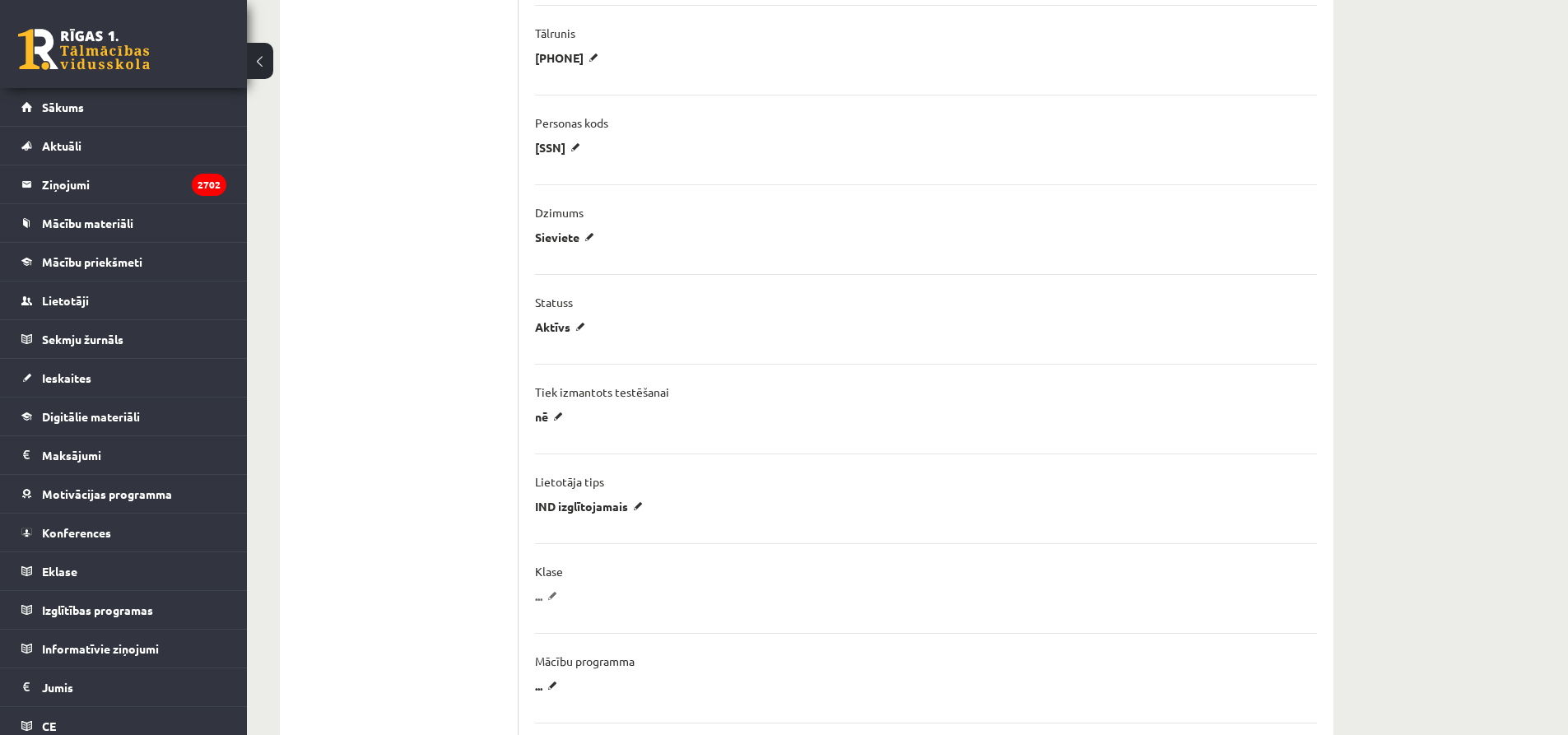 click on "..." at bounding box center (549, 596) 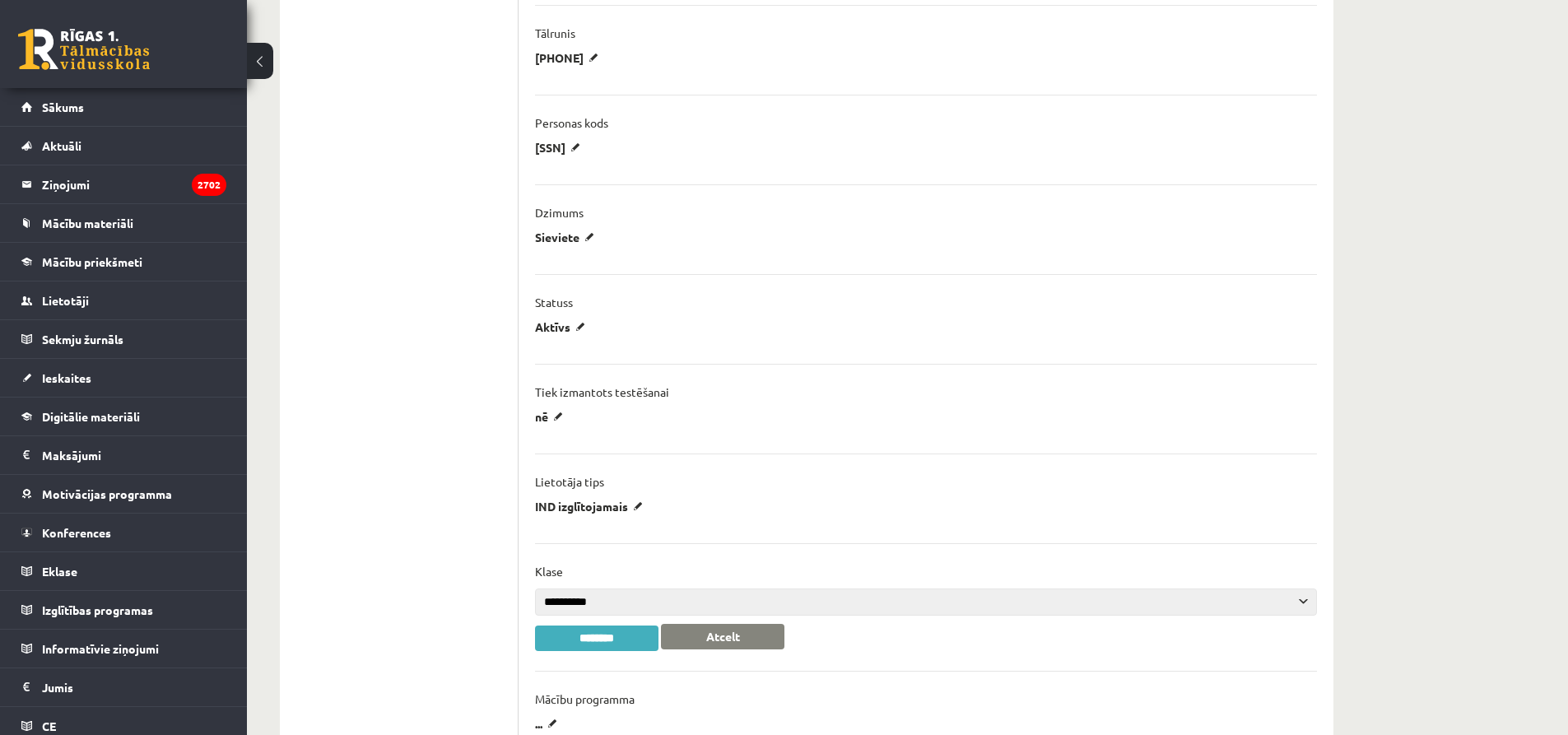 click on "**********" at bounding box center (926, 602) 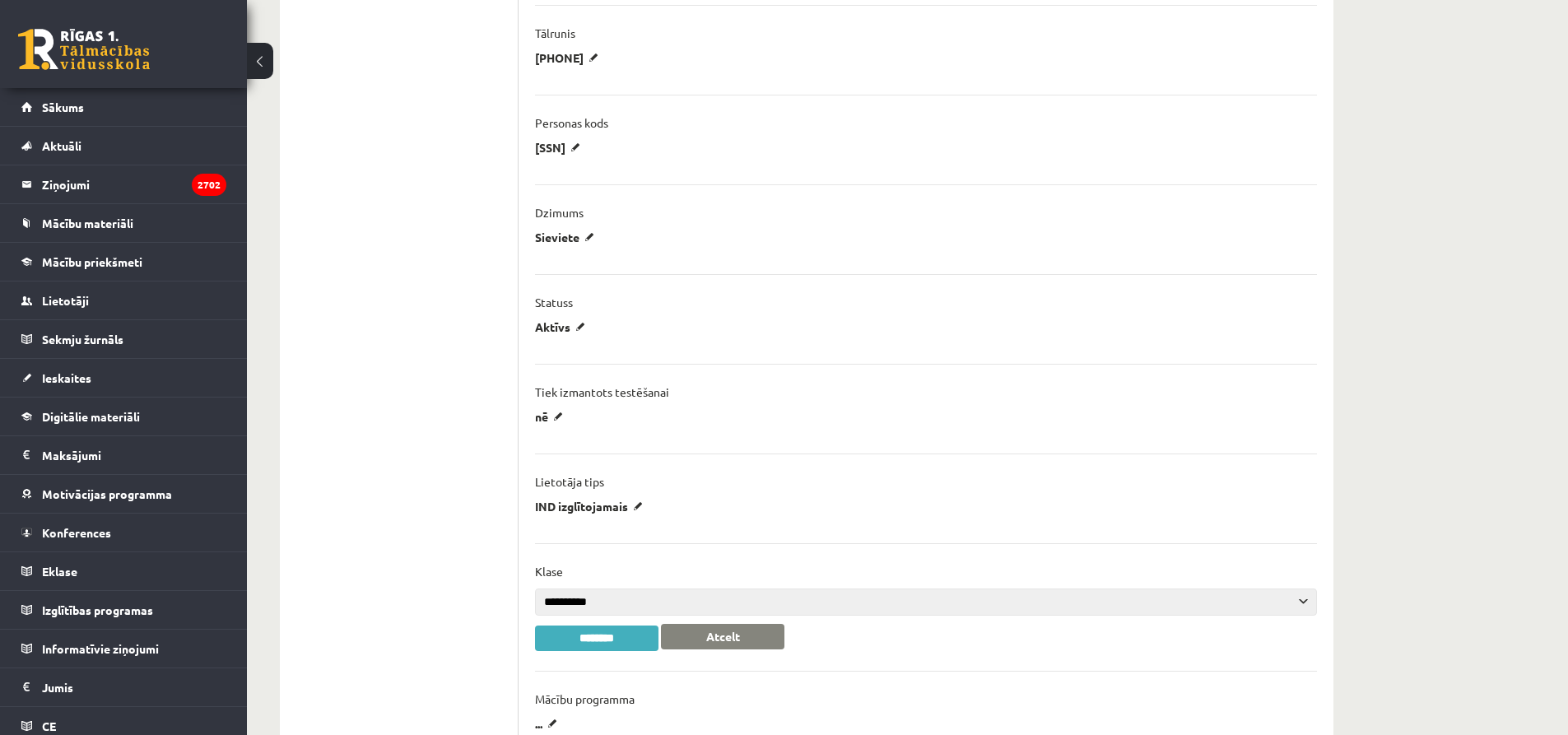 select on "**" 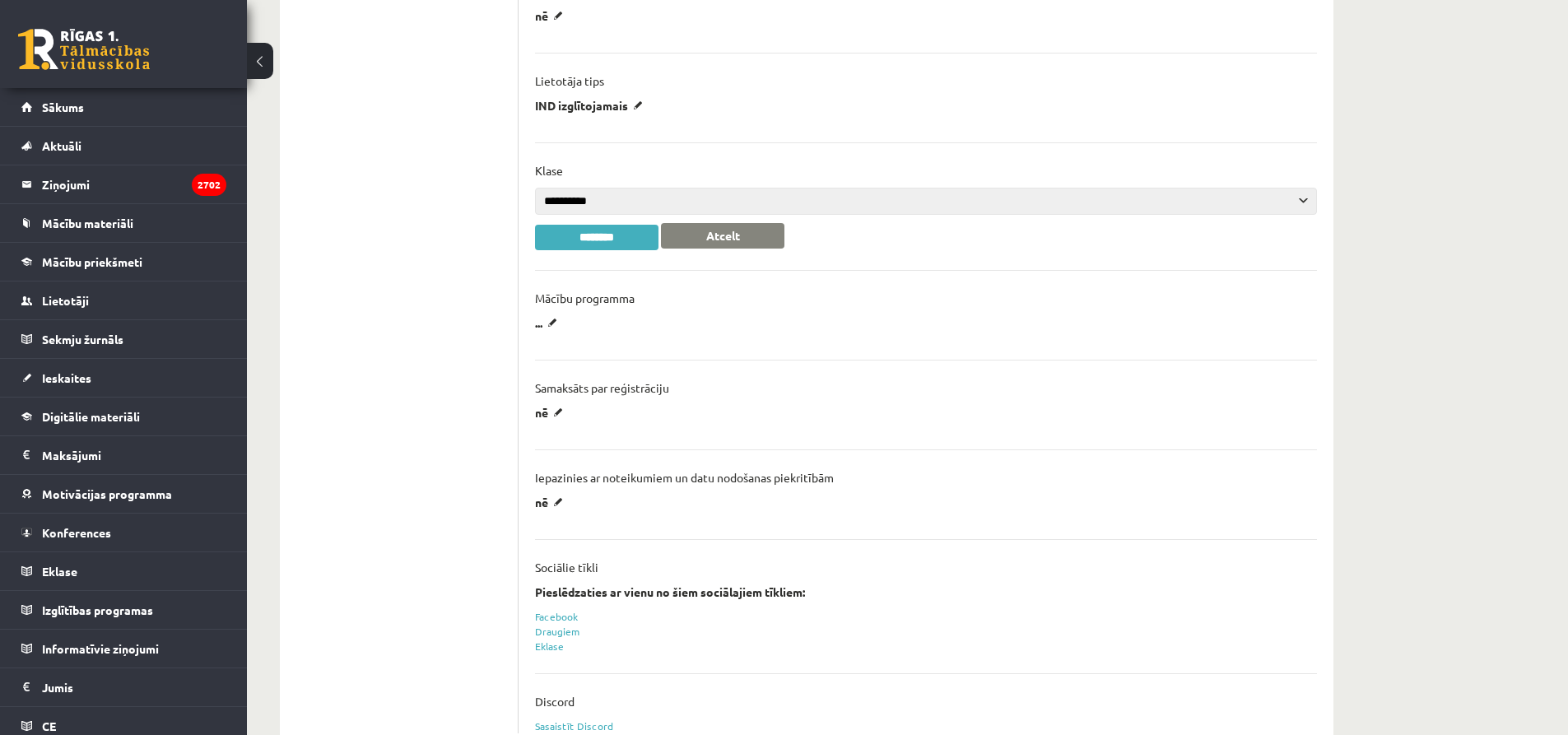 scroll, scrollTop: 1152, scrollLeft: 0, axis: vertical 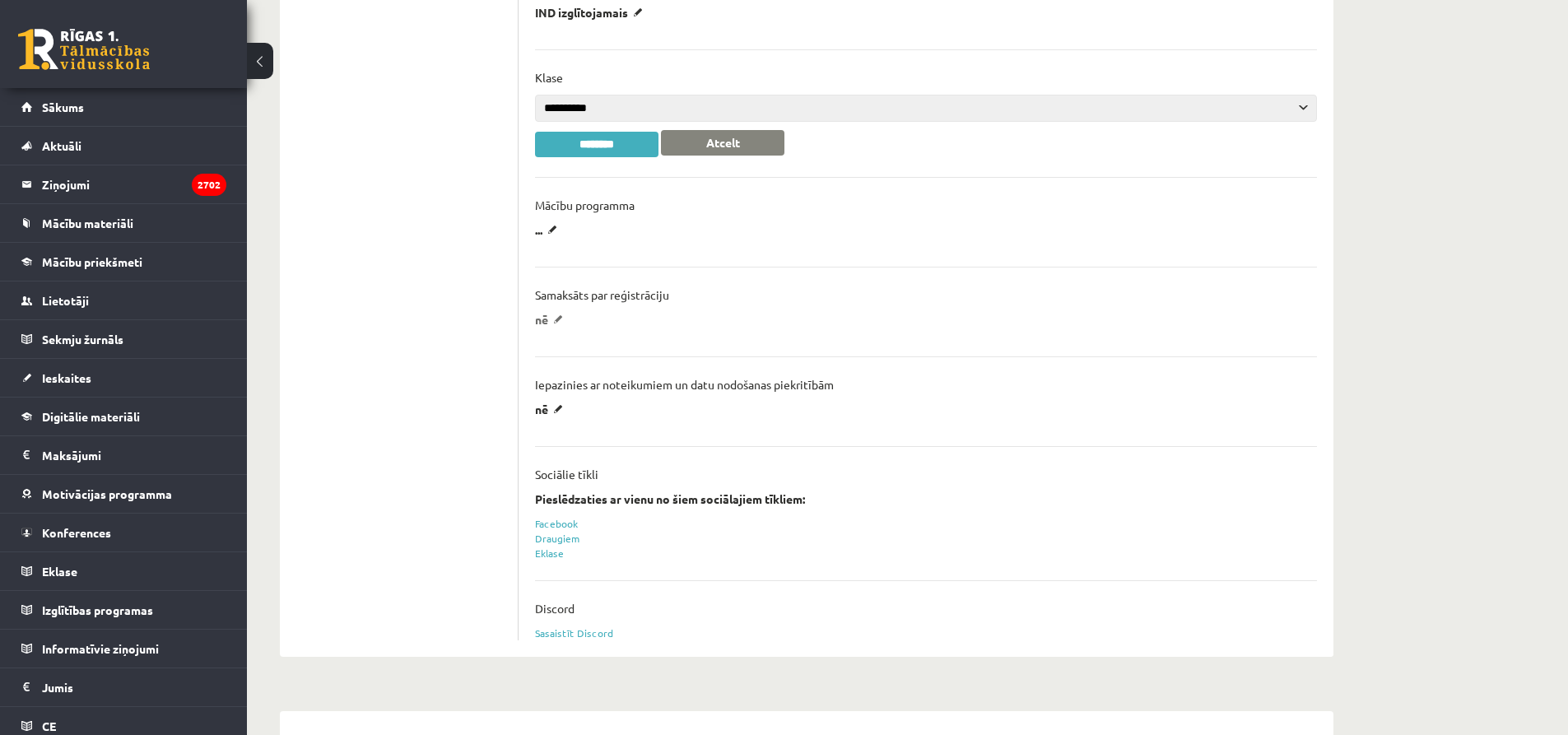 click on "nē" at bounding box center [551, 319] 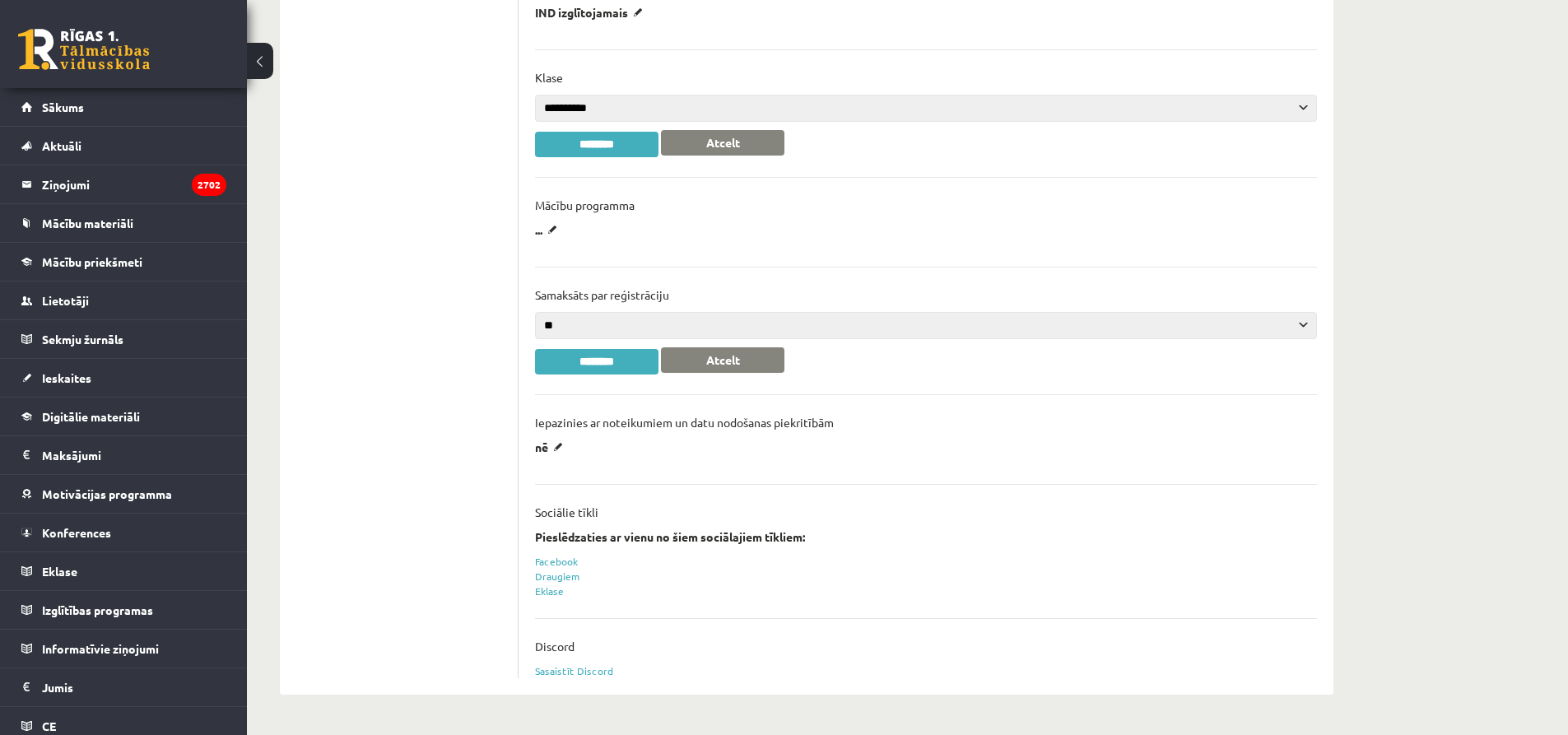 click on "**
**" at bounding box center (926, 325) 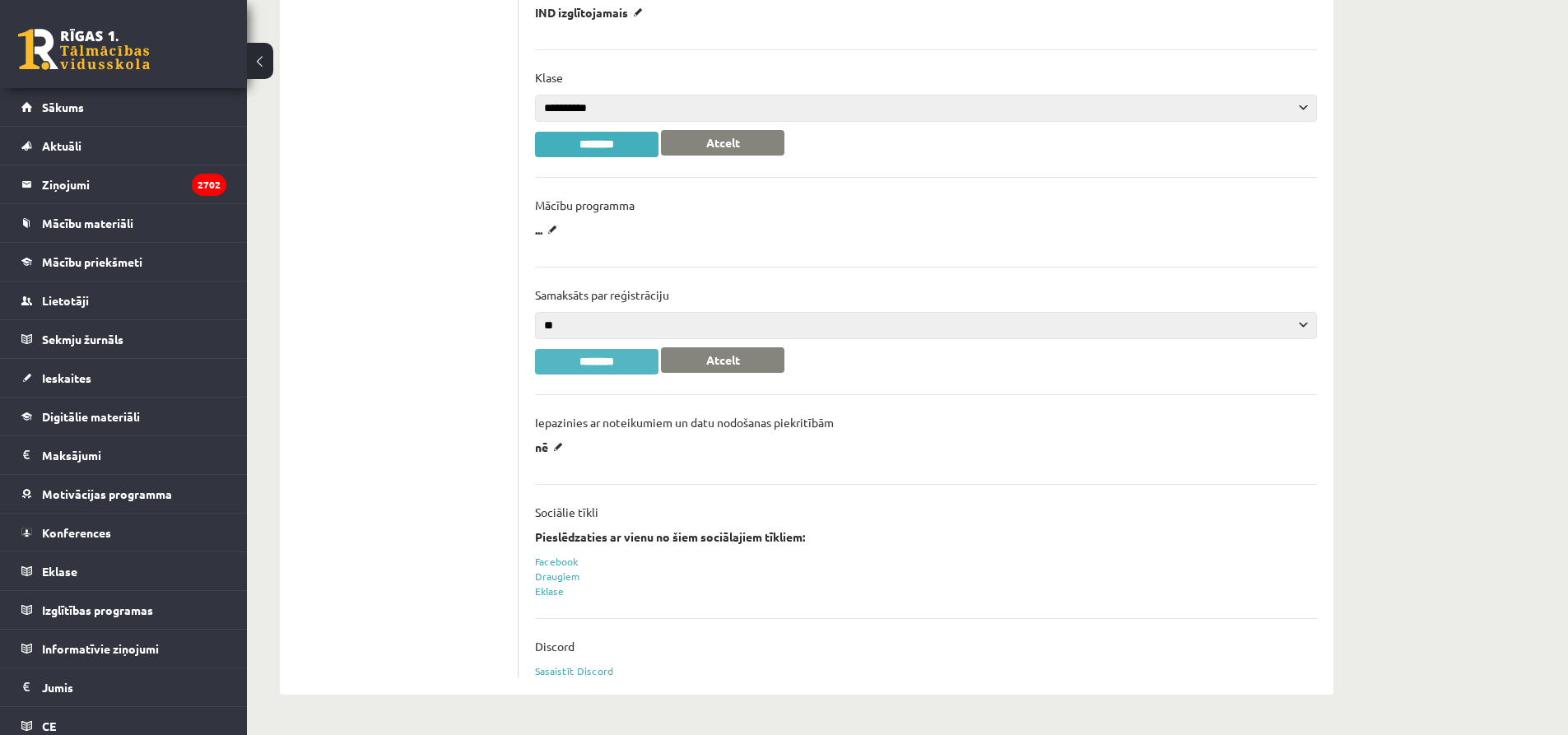 click on "********" at bounding box center (597, 361) 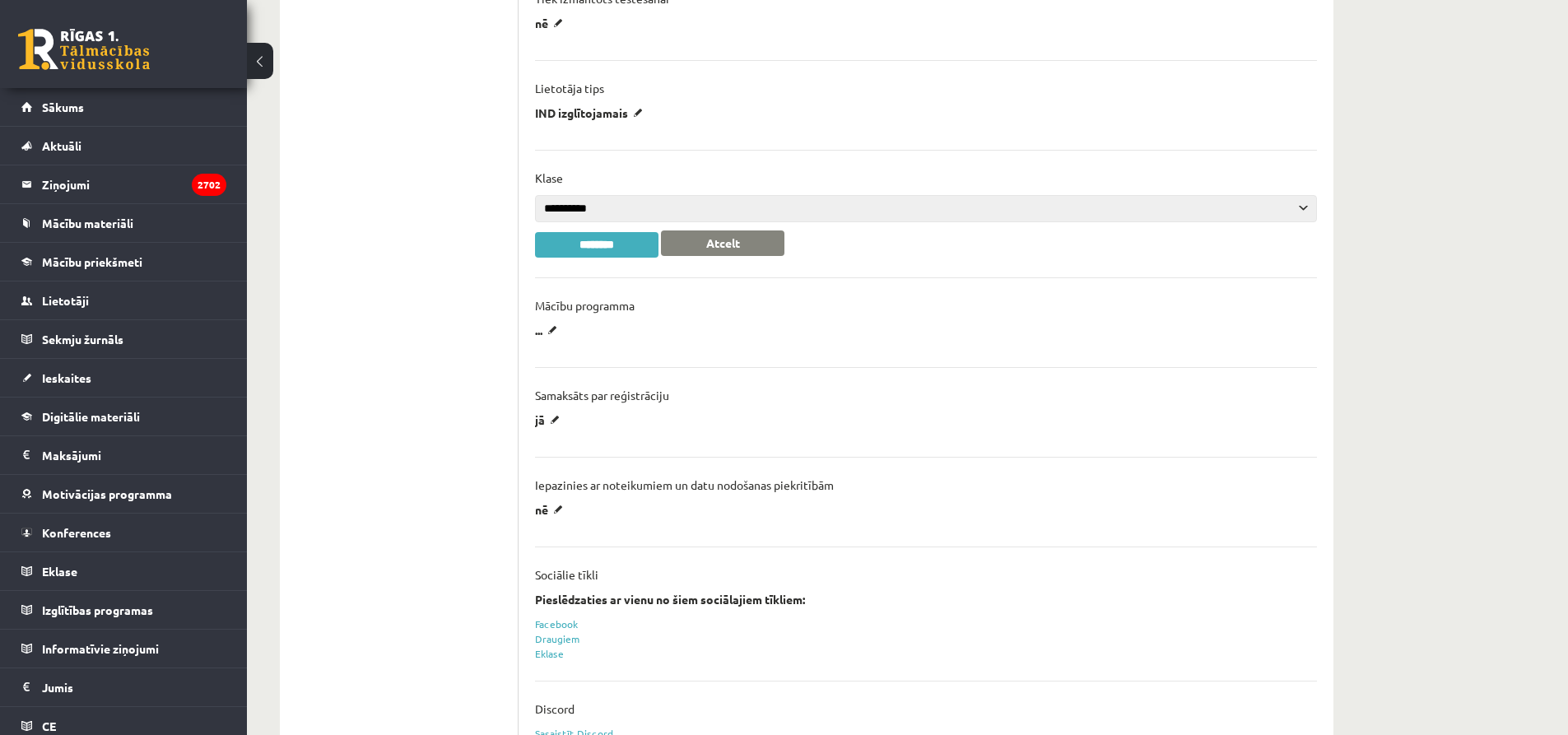 scroll, scrollTop: 741, scrollLeft: 0, axis: vertical 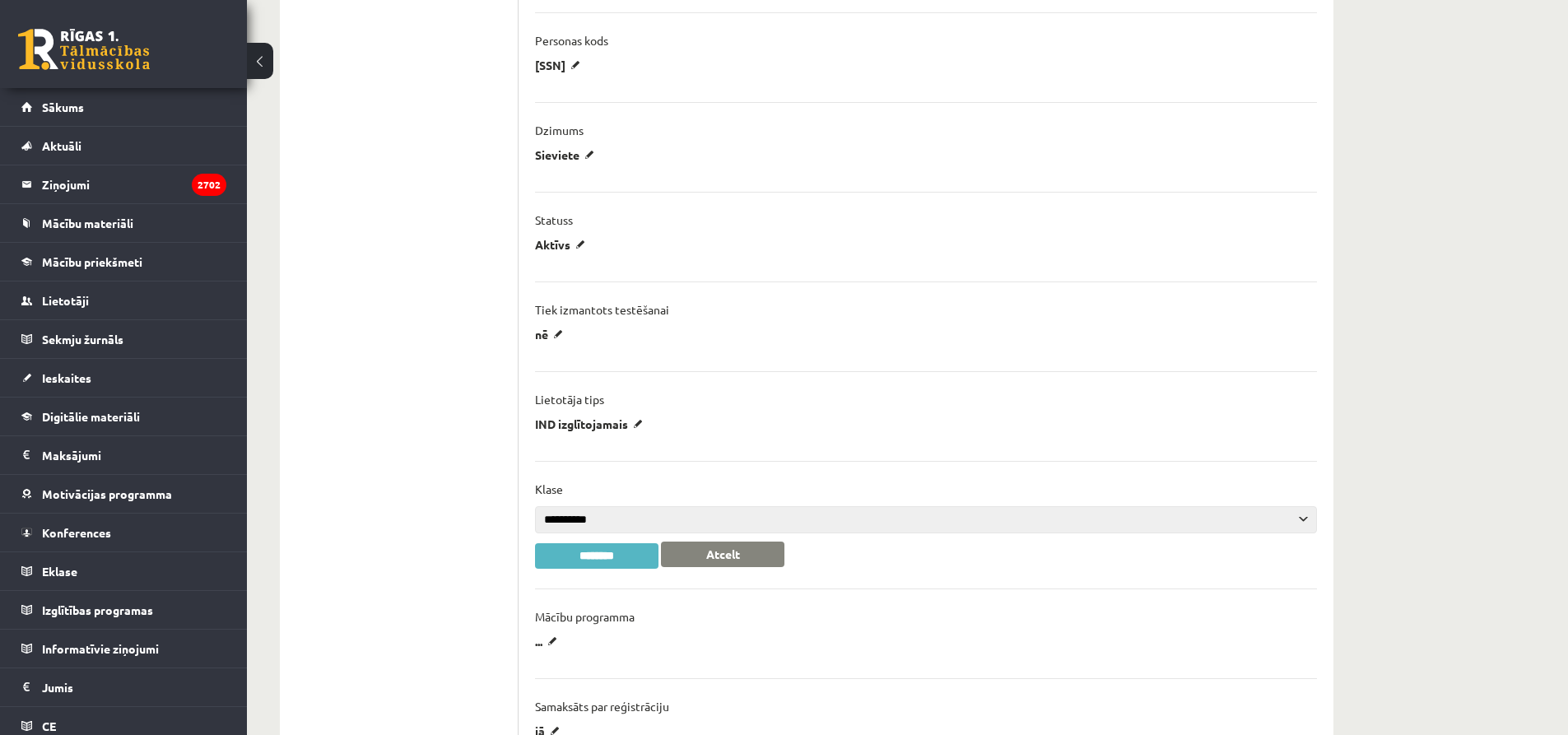 click on "********" at bounding box center [597, 556] 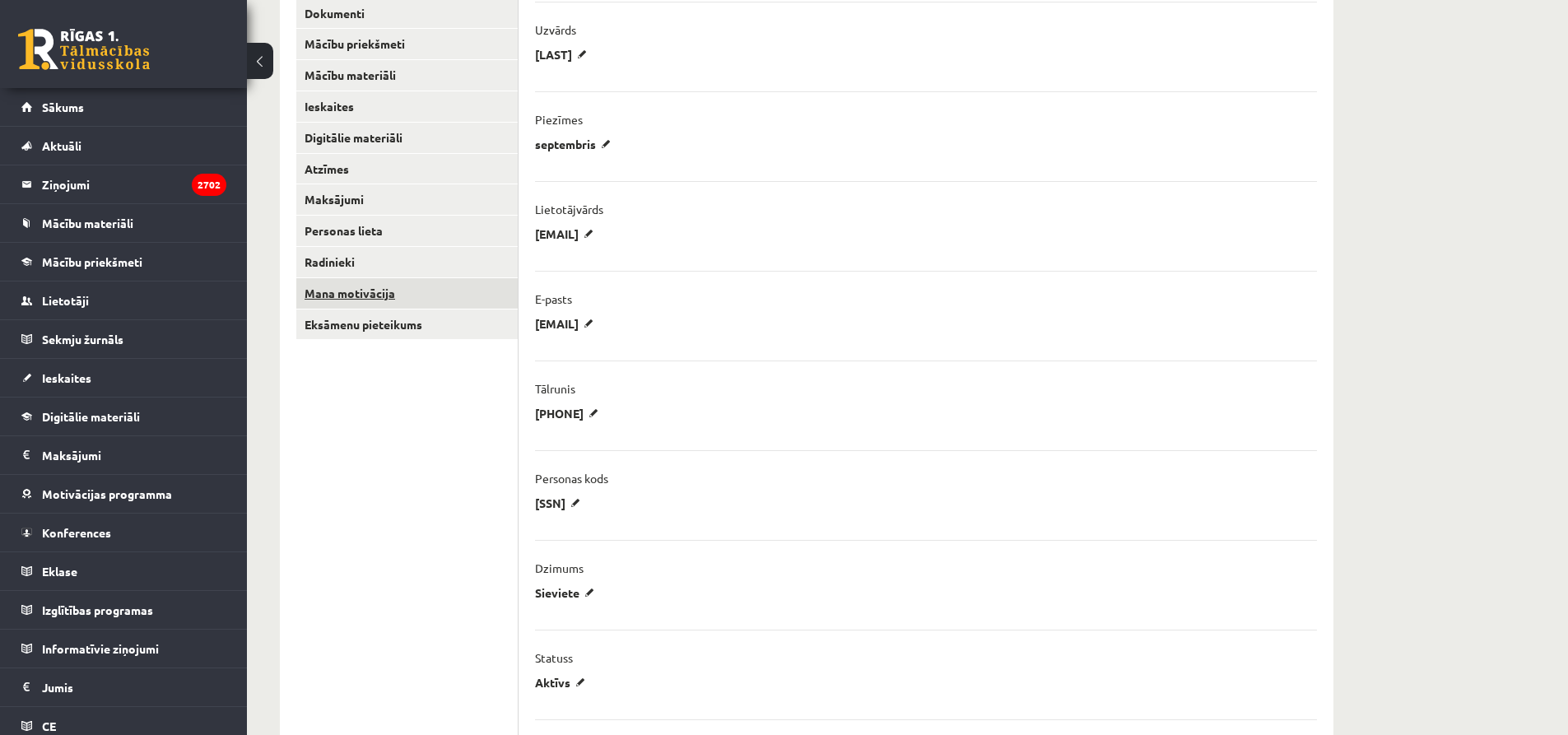 scroll, scrollTop: 0, scrollLeft: 0, axis: both 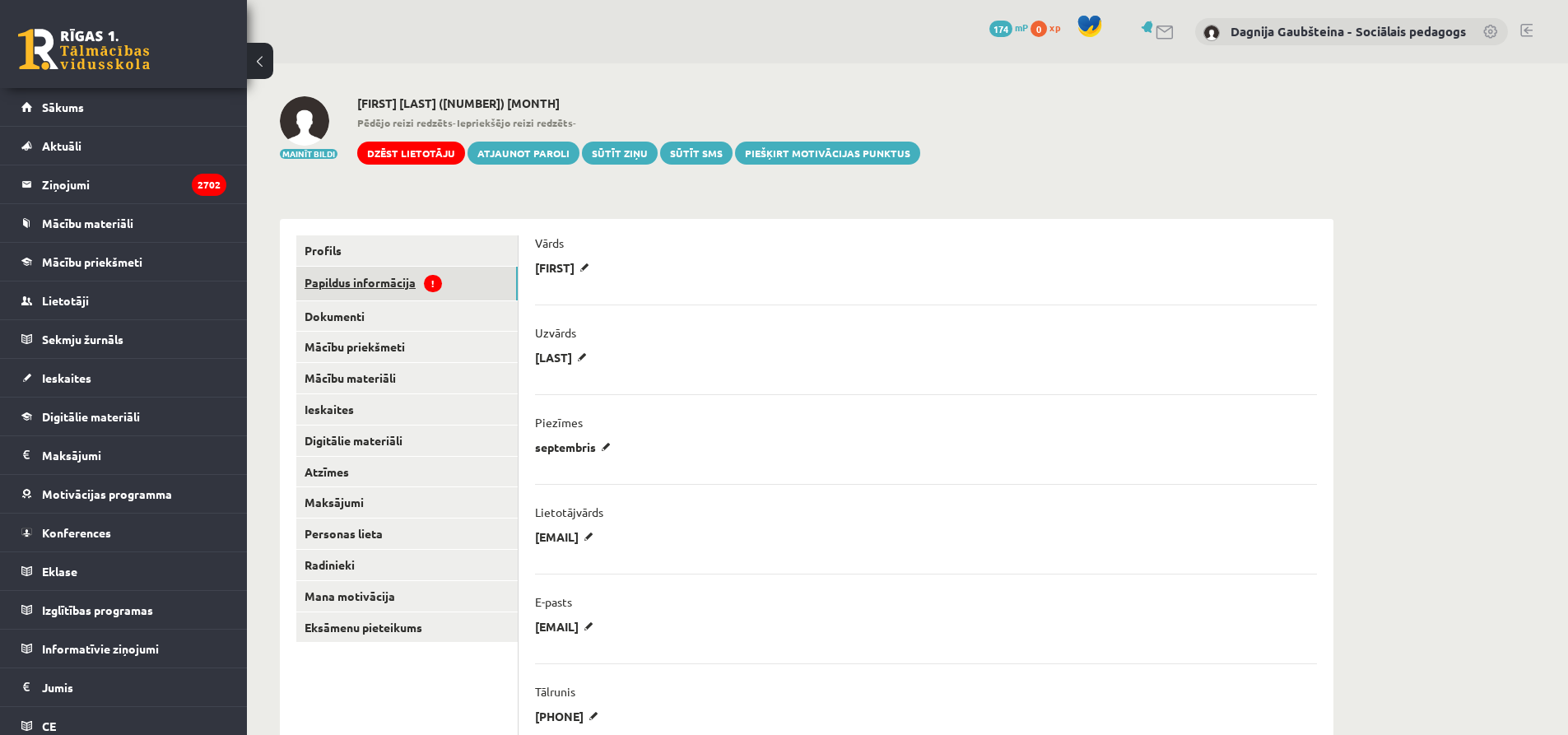 click on "Papildus informācija
!" at bounding box center (407, 283) 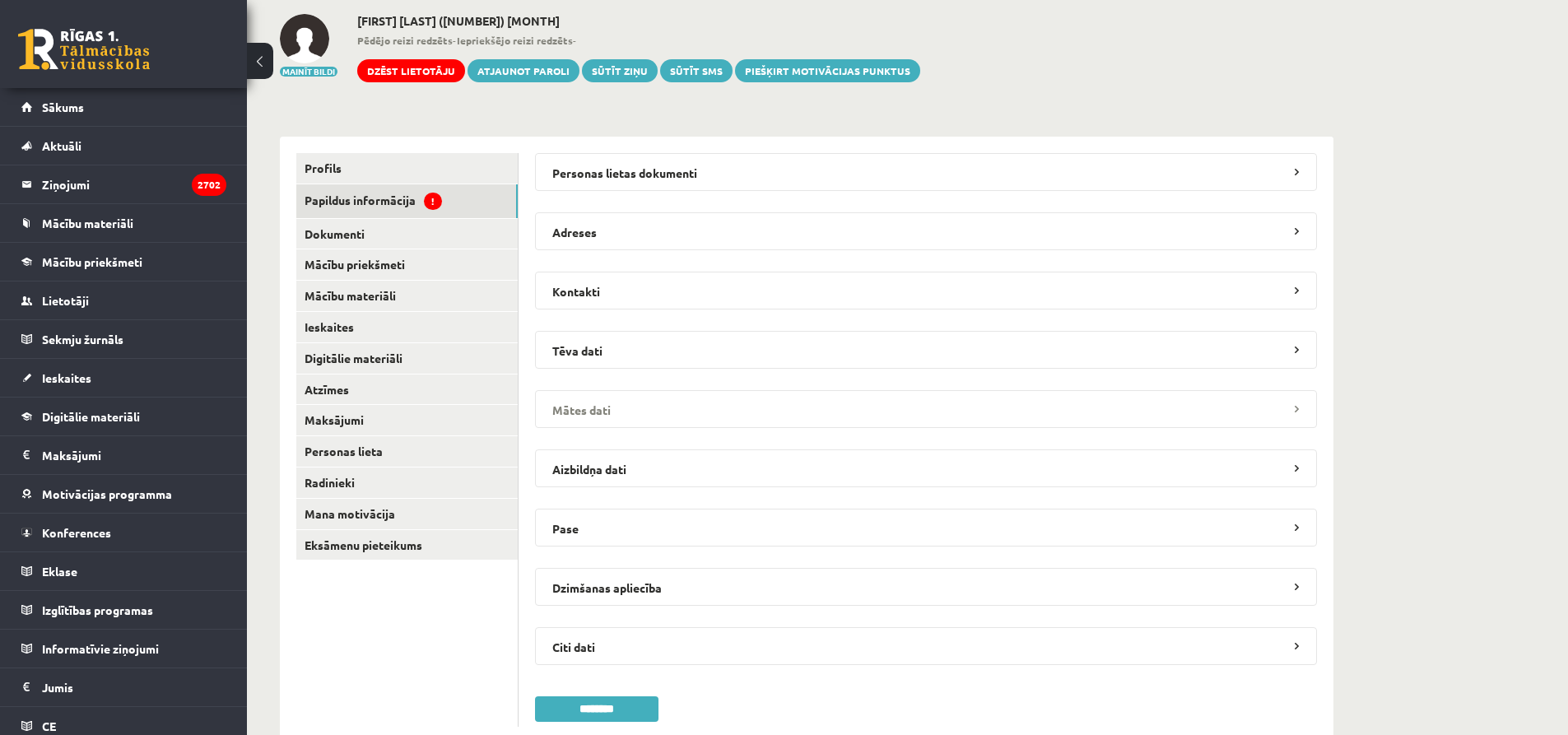 click on "Mātes dati" at bounding box center (926, 409) 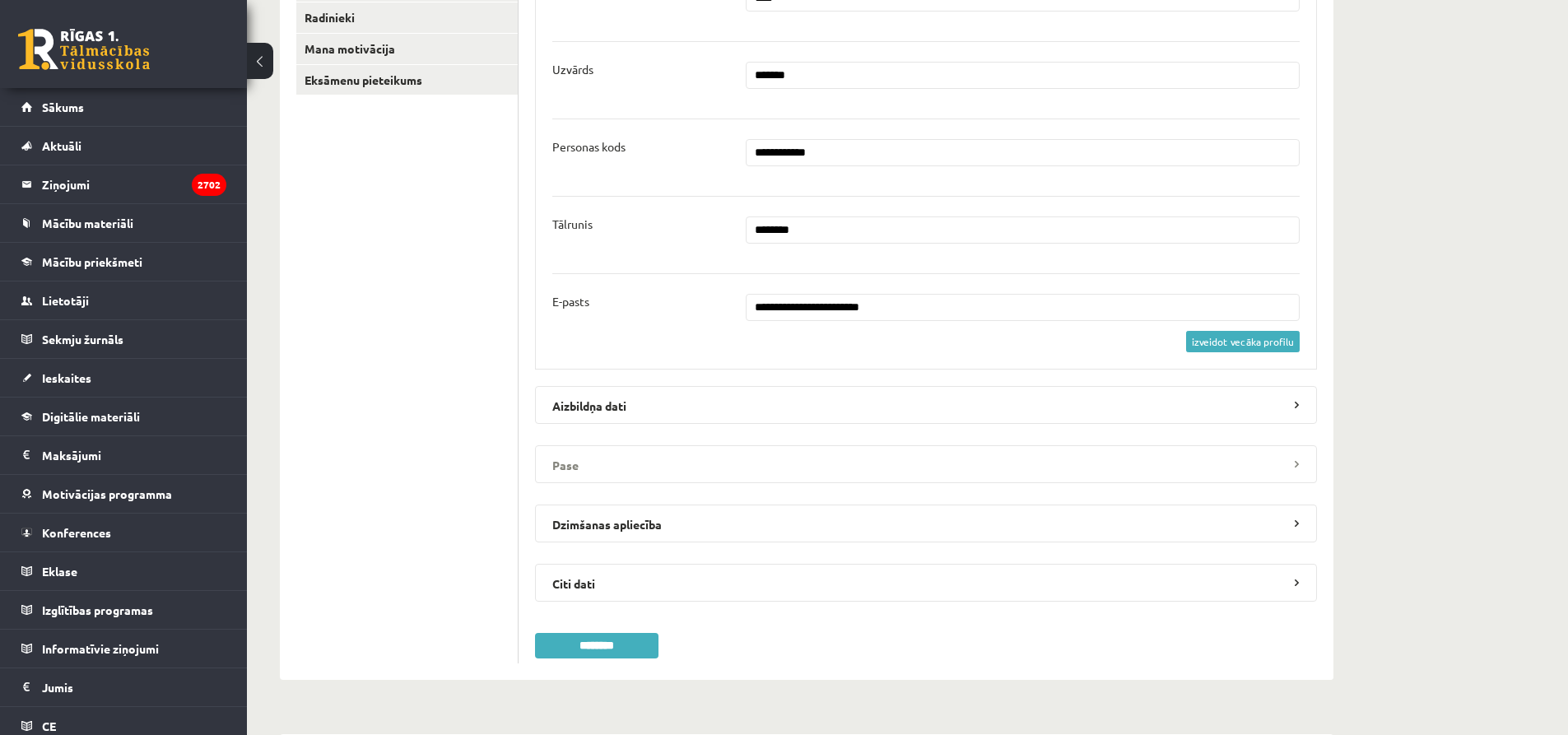 scroll, scrollTop: 576, scrollLeft: 0, axis: vertical 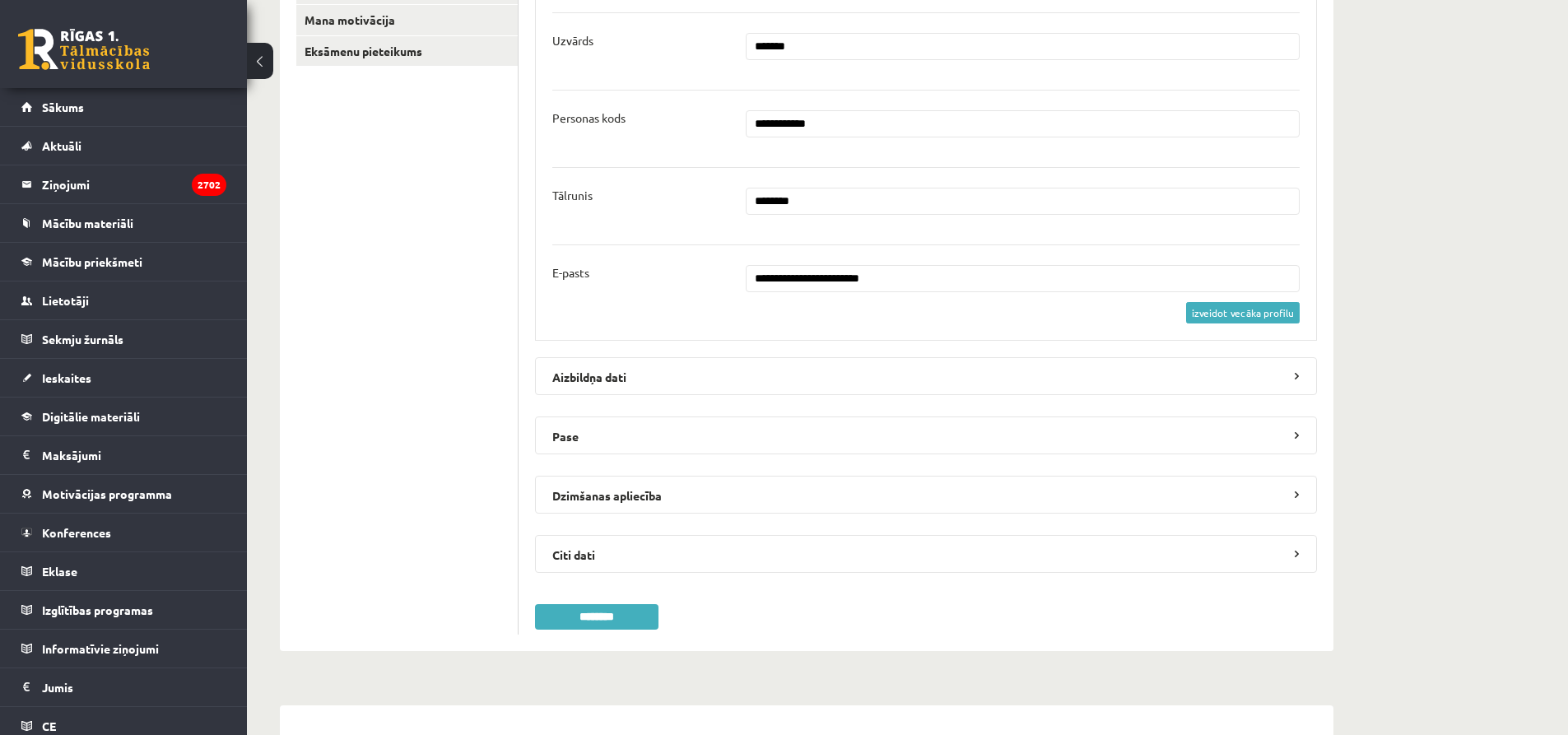 click on "**********" at bounding box center (1023, 278) 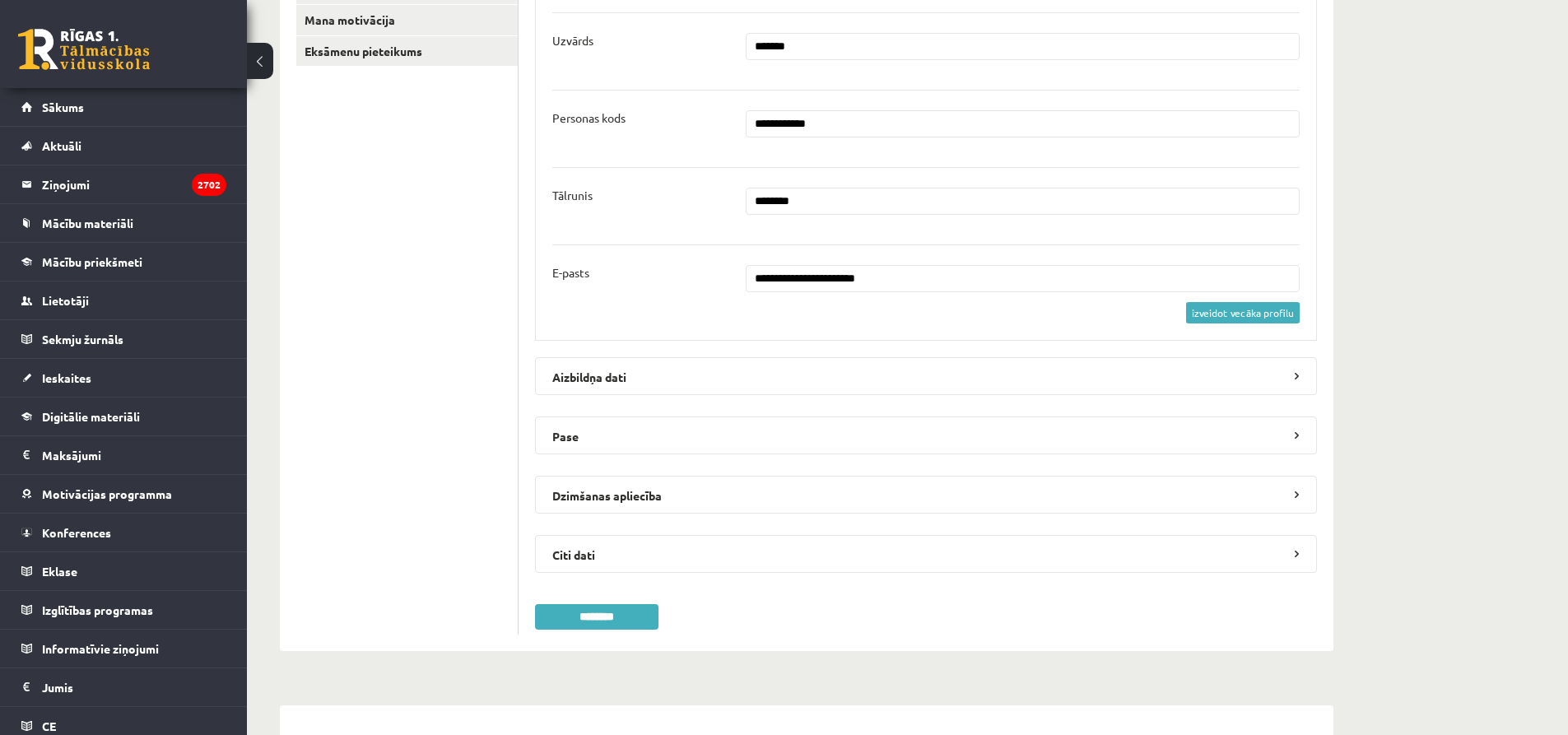 click on "**********" at bounding box center (1023, 278) 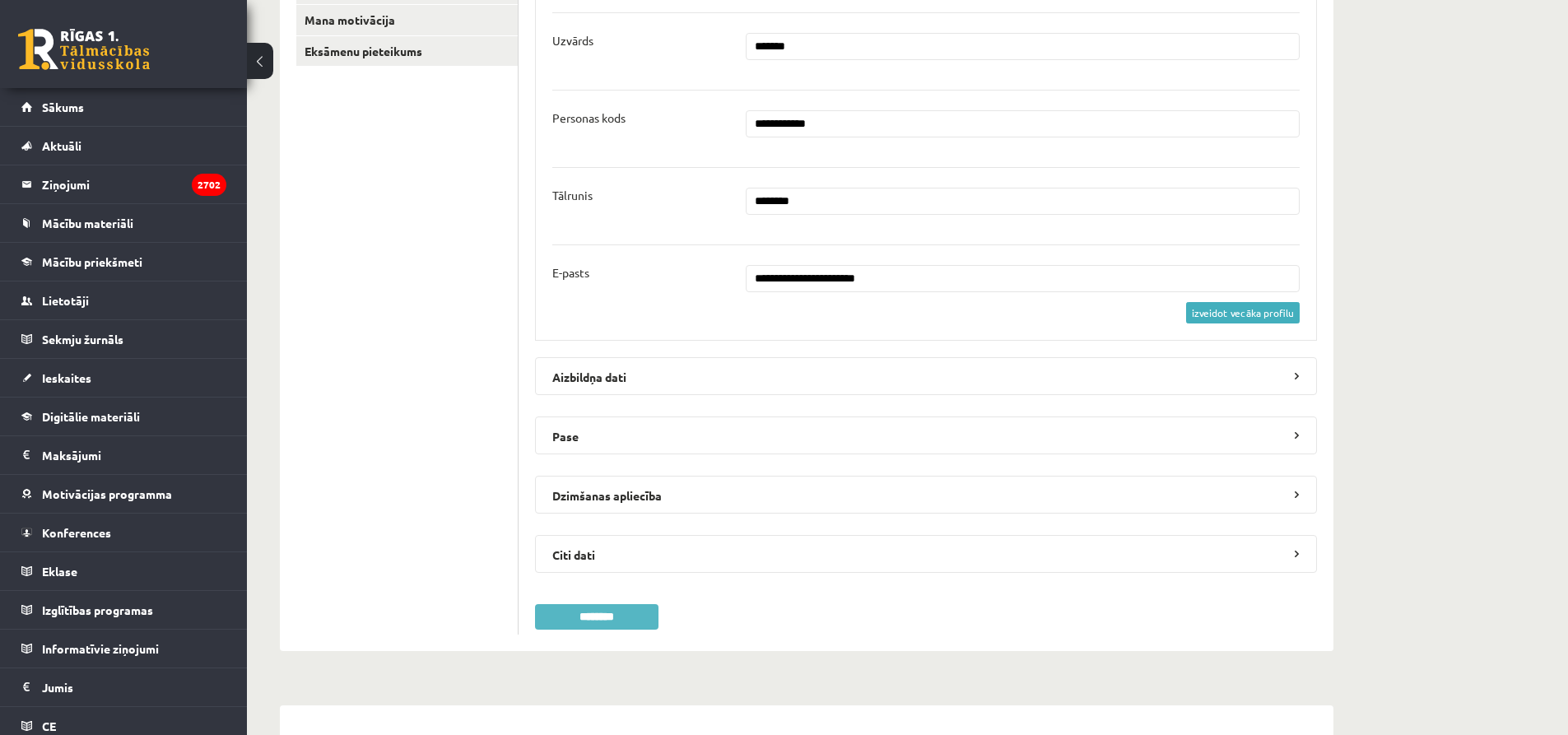 type on "**********" 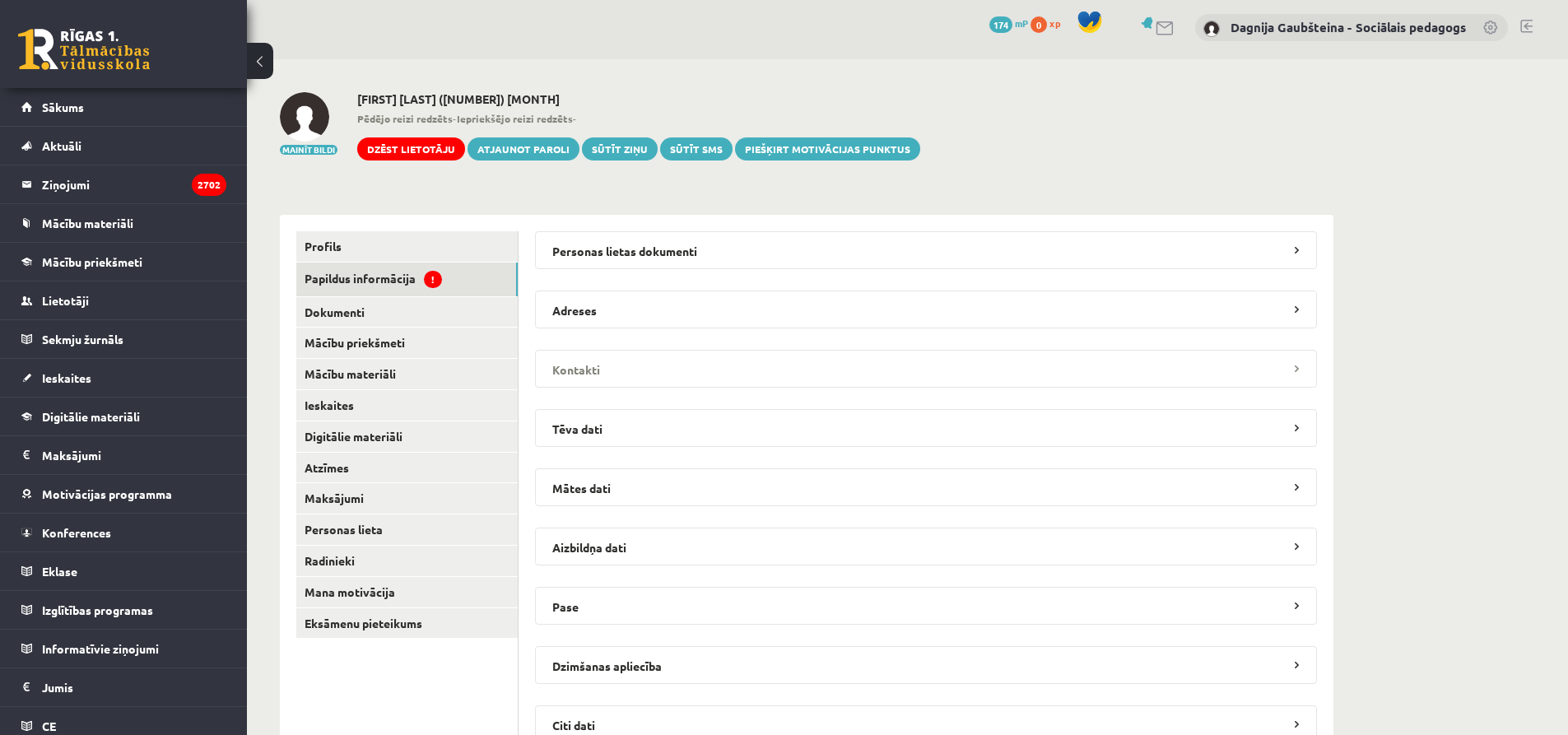 scroll, scrollTop: 0, scrollLeft: 0, axis: both 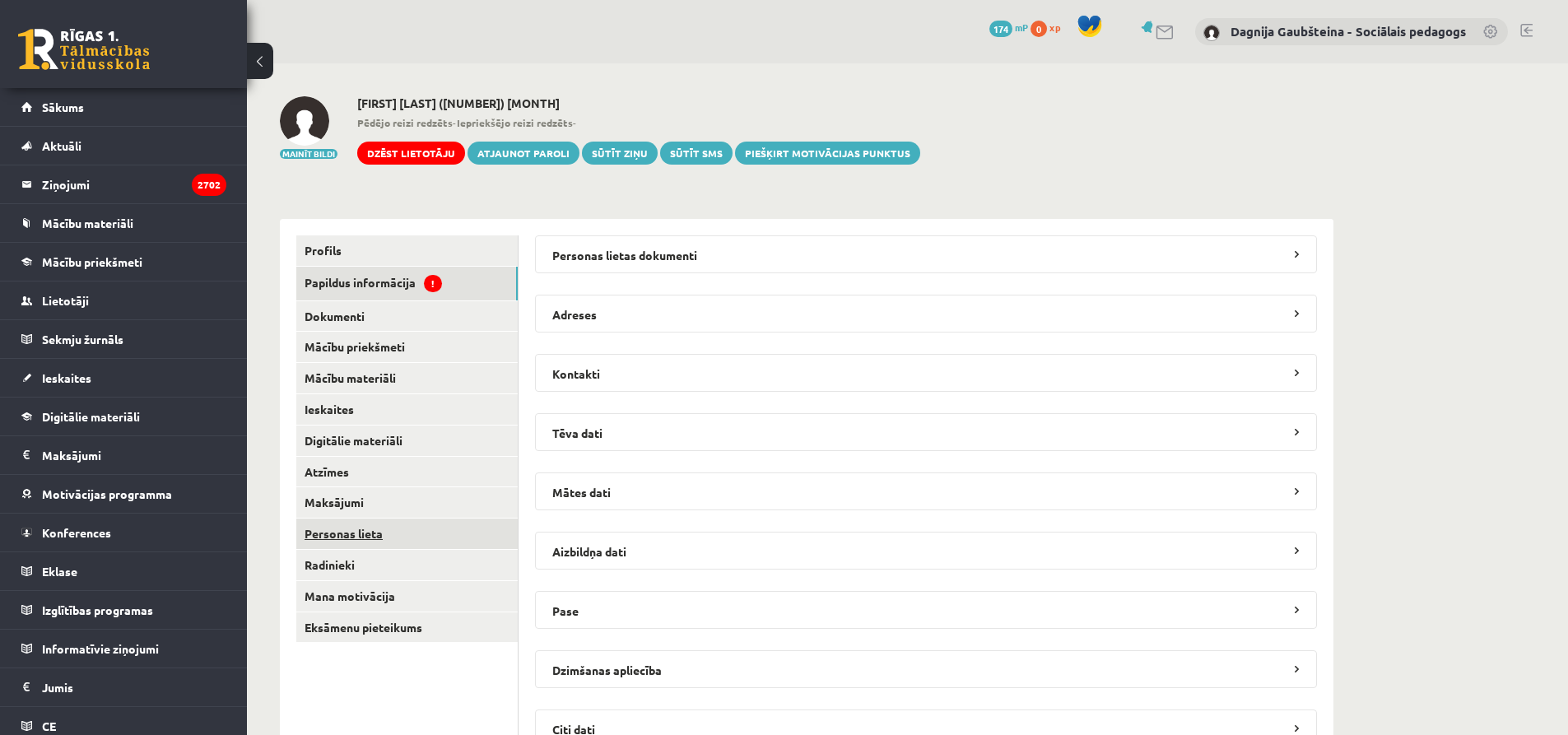 click on "Personas lieta" at bounding box center [407, 533] 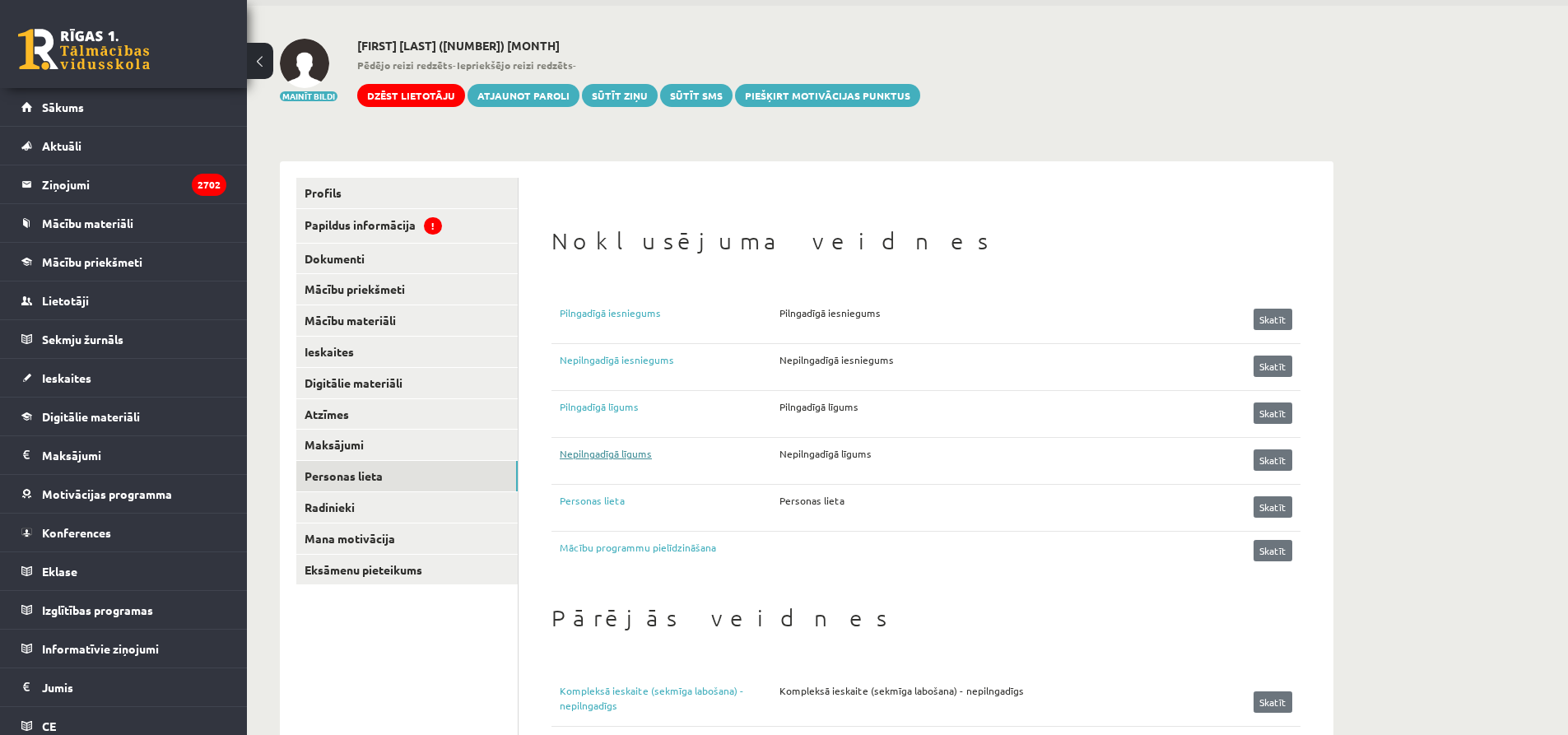 scroll, scrollTop: 82, scrollLeft: 0, axis: vertical 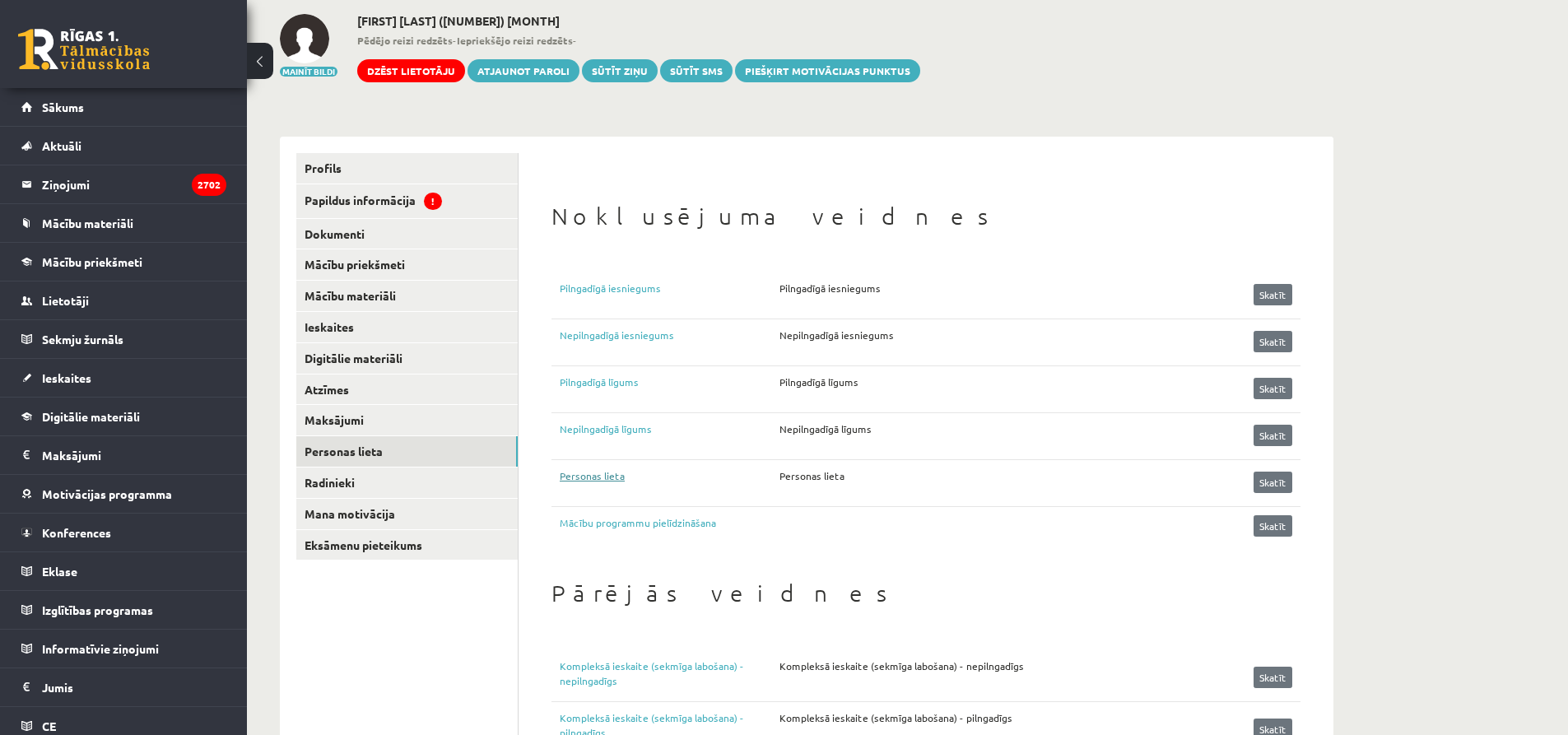 click on "Personas lieta" at bounding box center [669, 481] 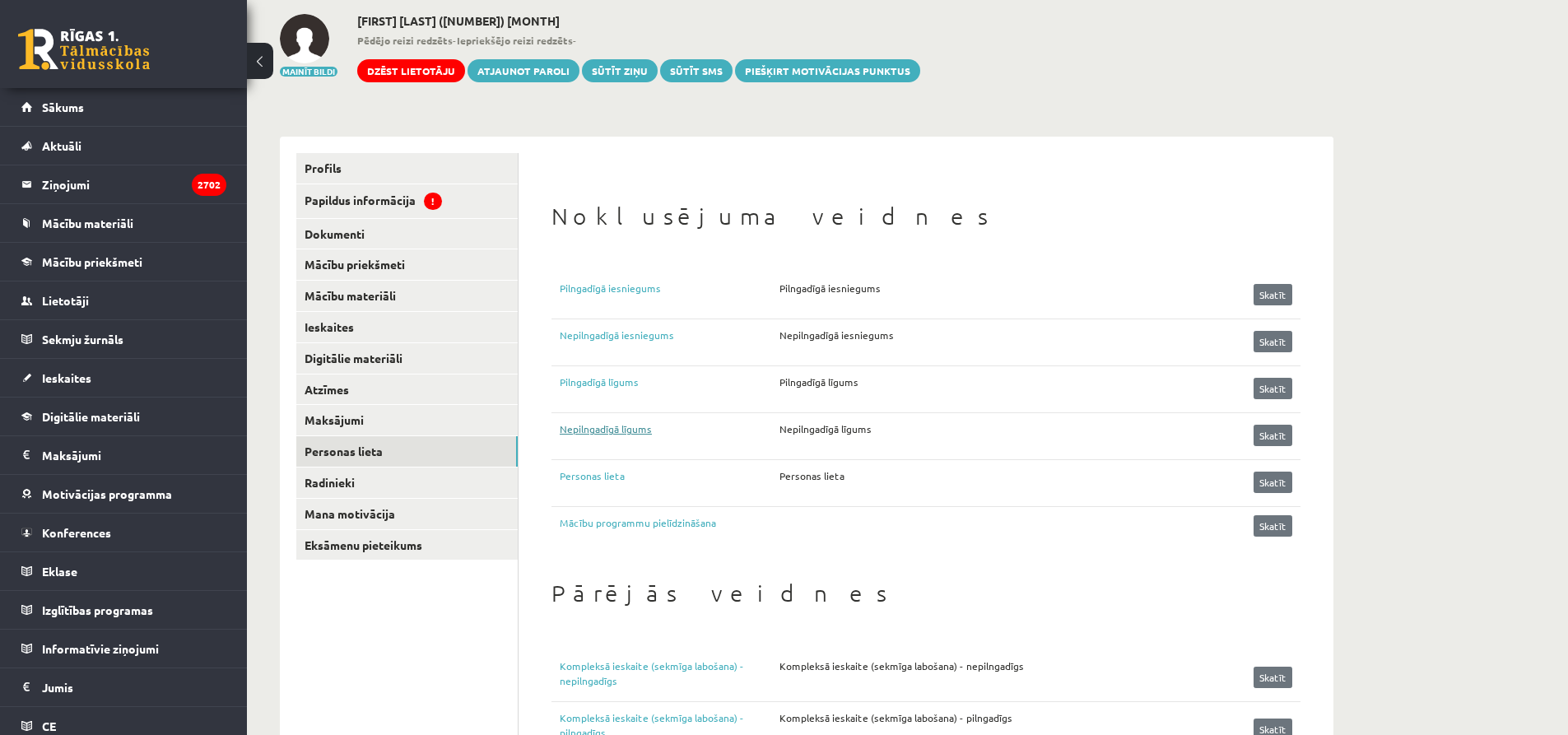 click on "Nepilngadīgā līgums" at bounding box center [669, 434] 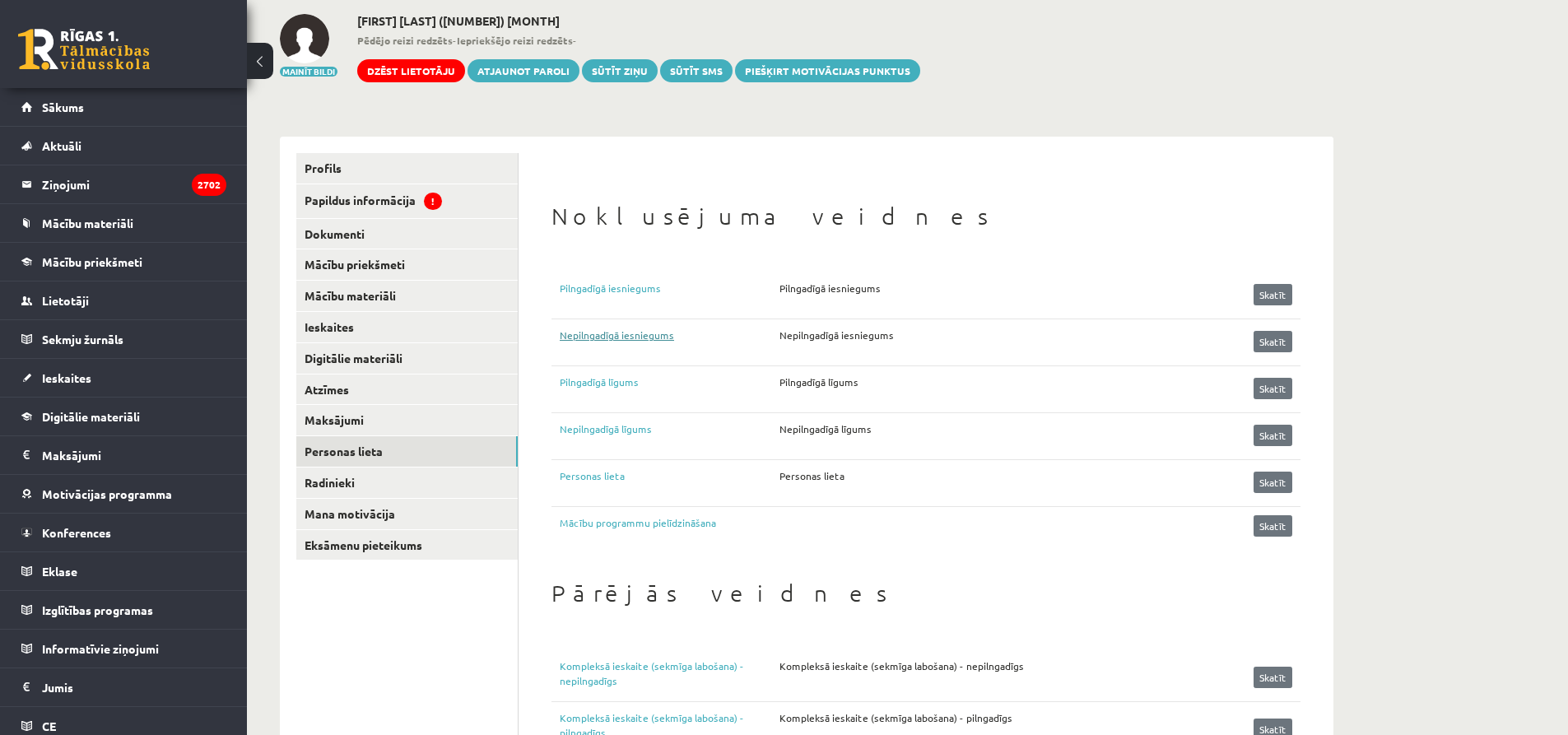 click on "Nepilngadīgā iesniegums" at bounding box center (669, 340) 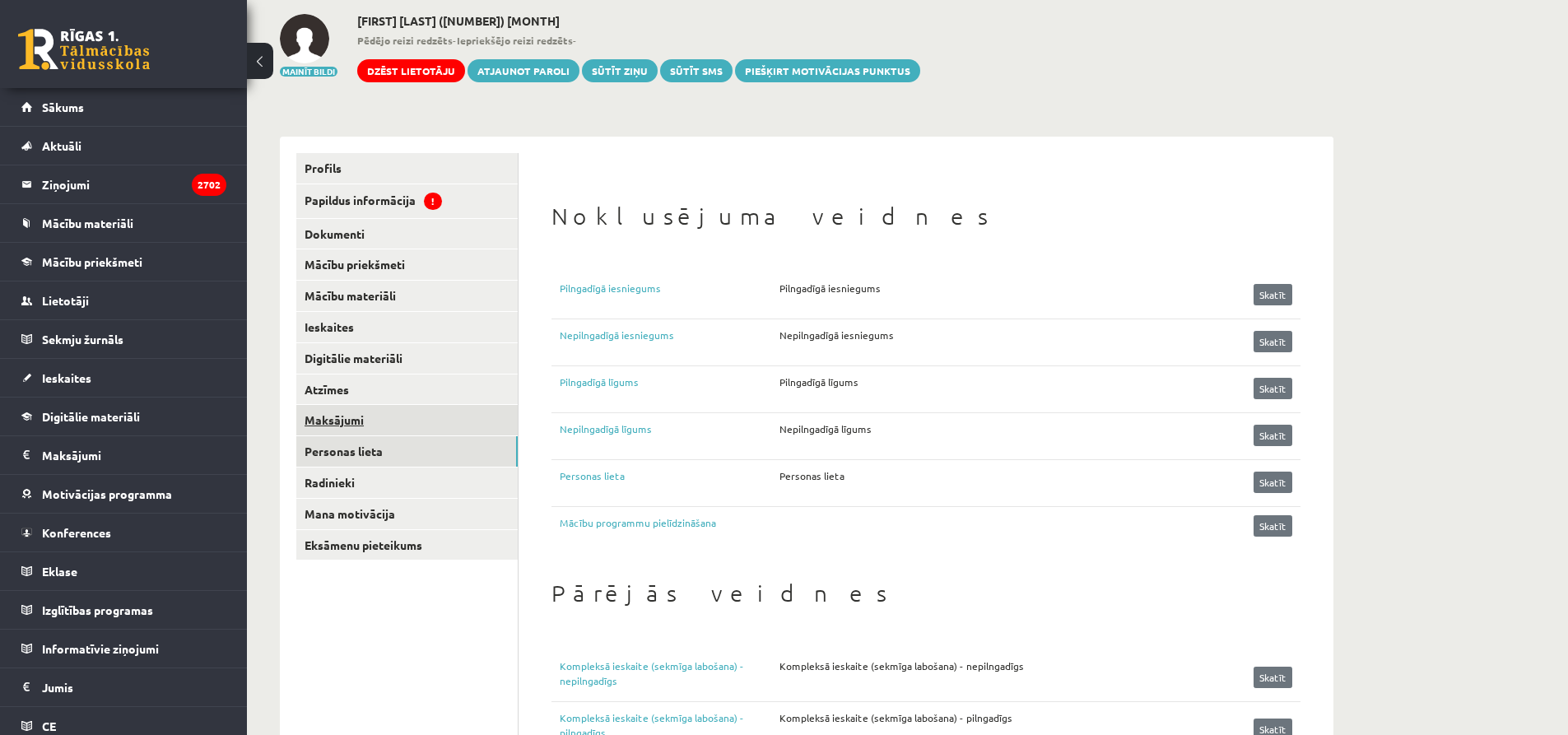 click on "Maksājumi" at bounding box center [407, 420] 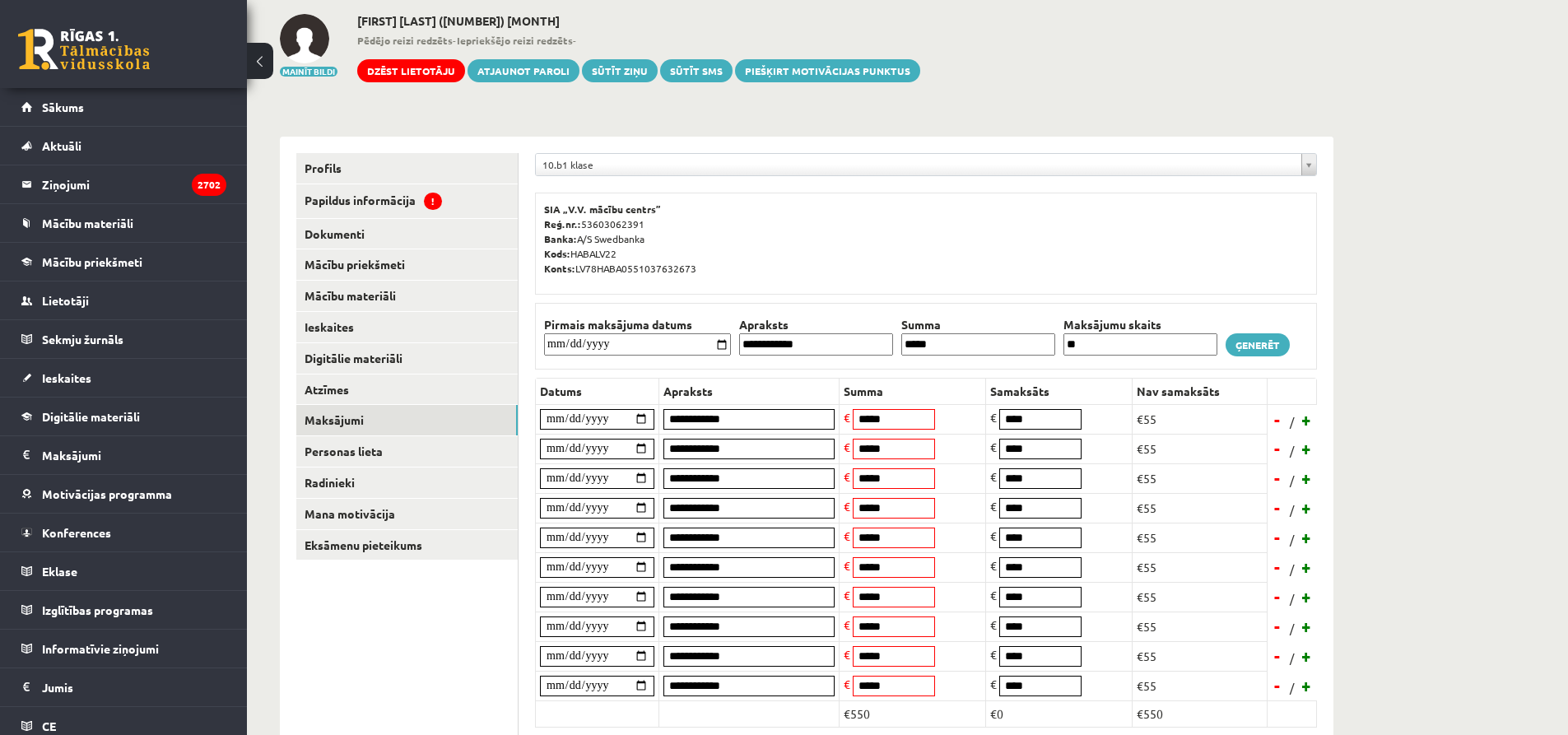 click on "**********" at bounding box center [816, 344] 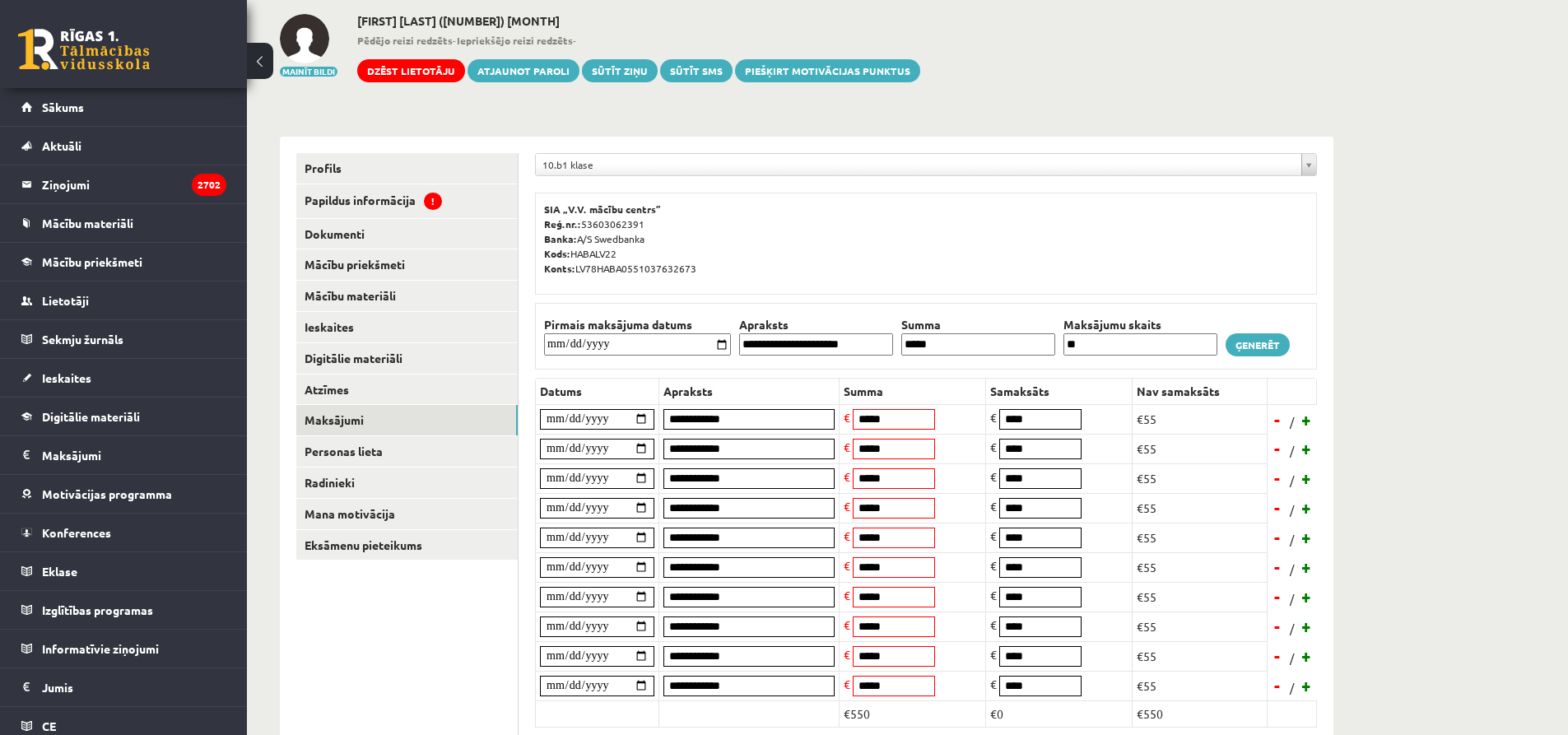 type on "**********" 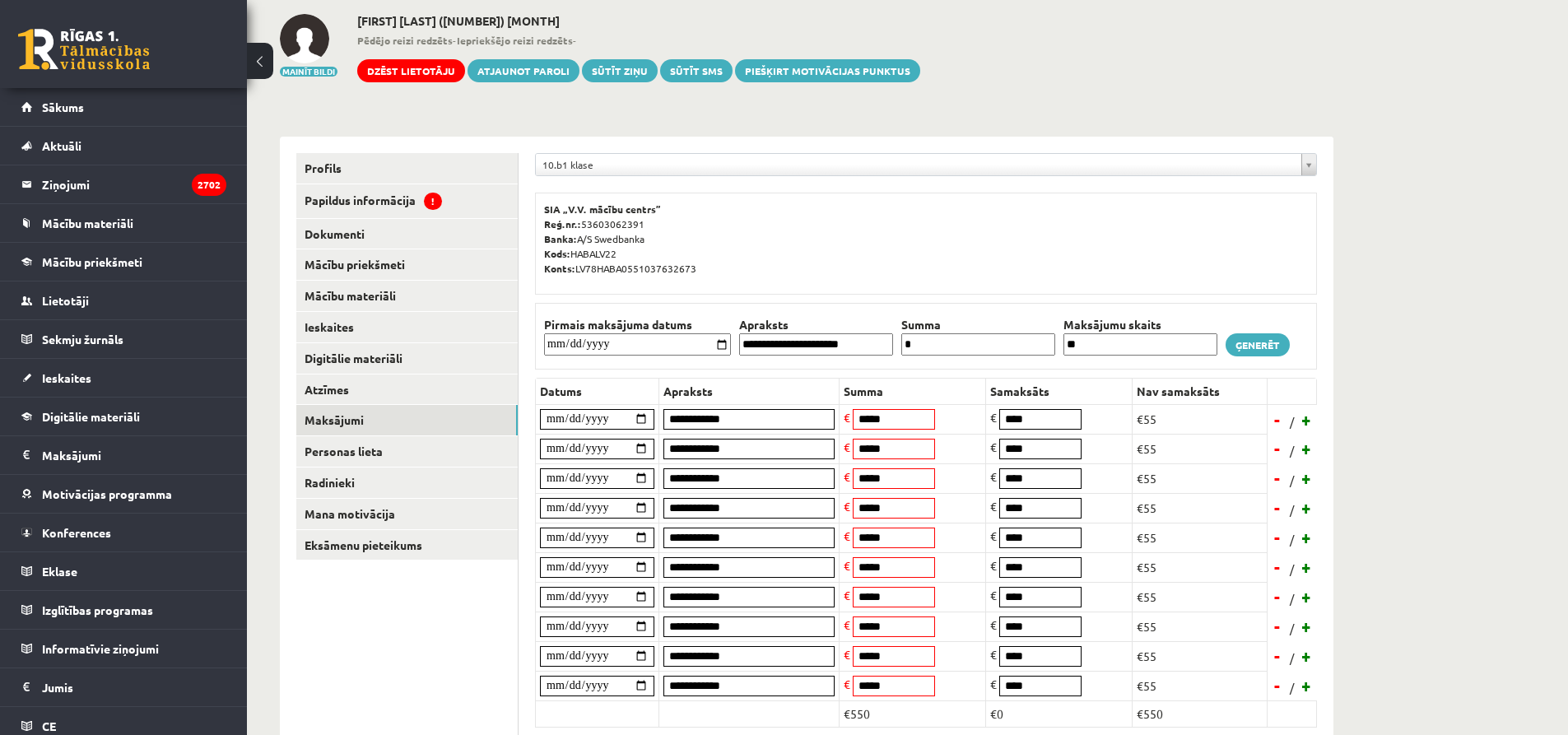 type on "*" 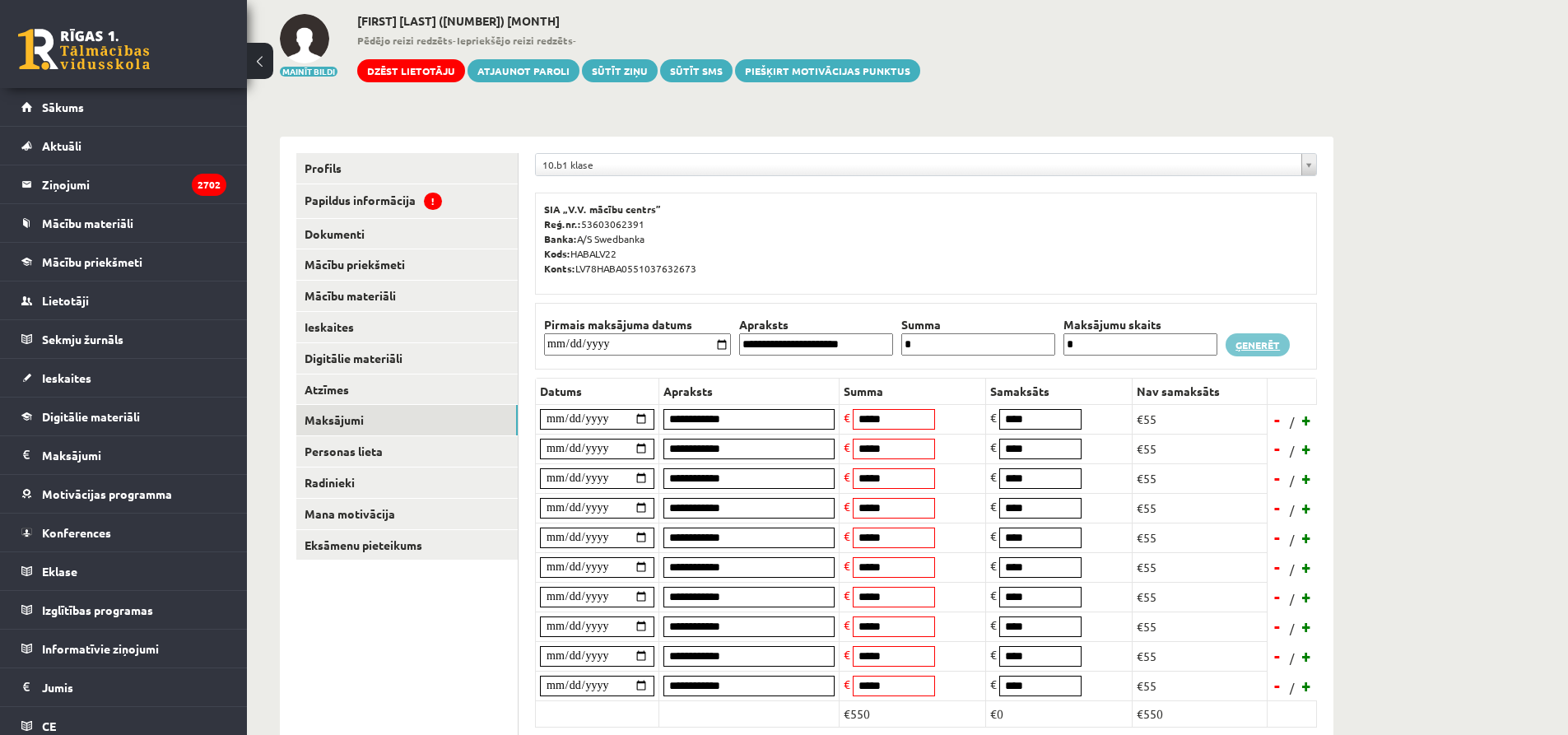 click on "Ģenerēt" at bounding box center [1258, 345] 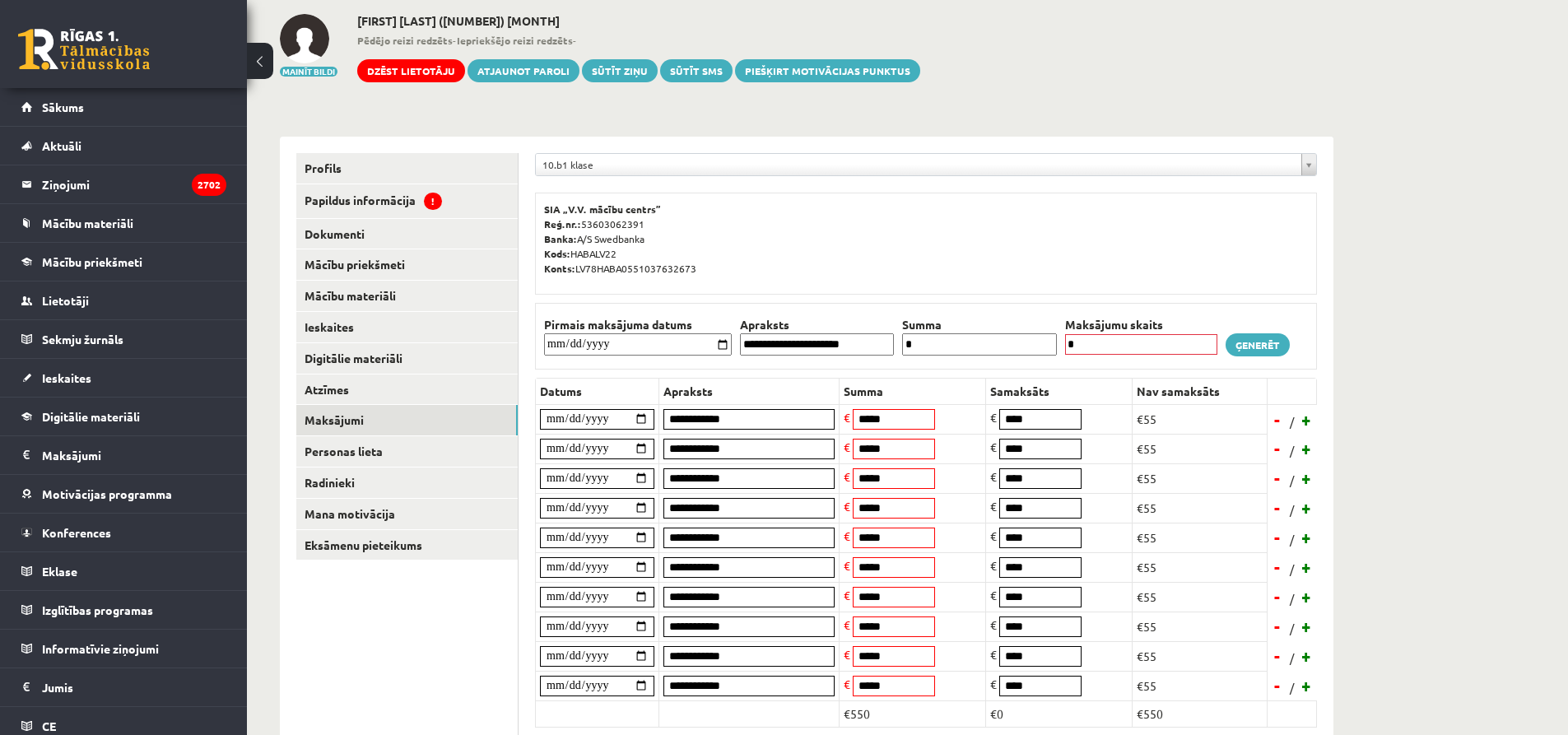 click on "*" at bounding box center (1141, 344) 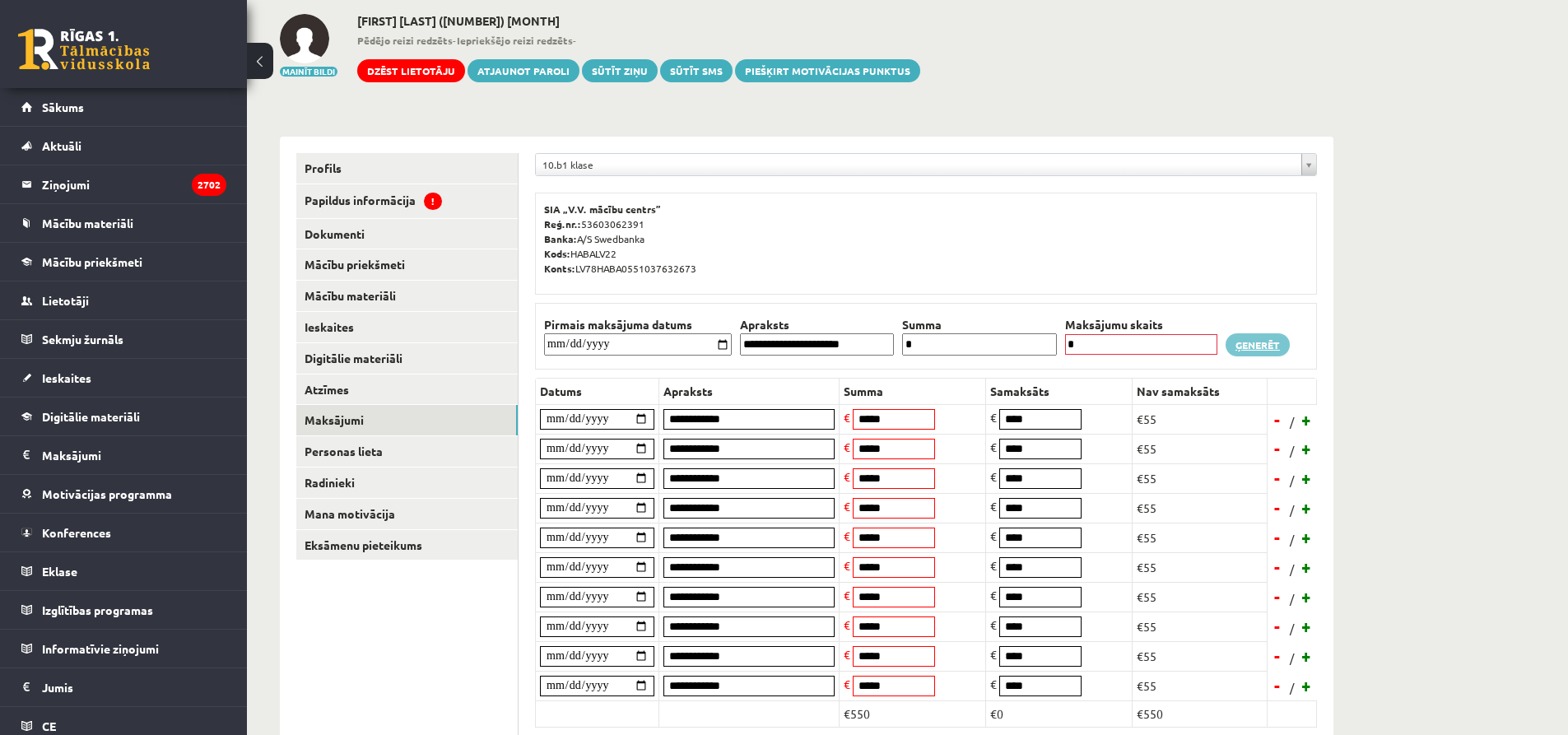type on "*" 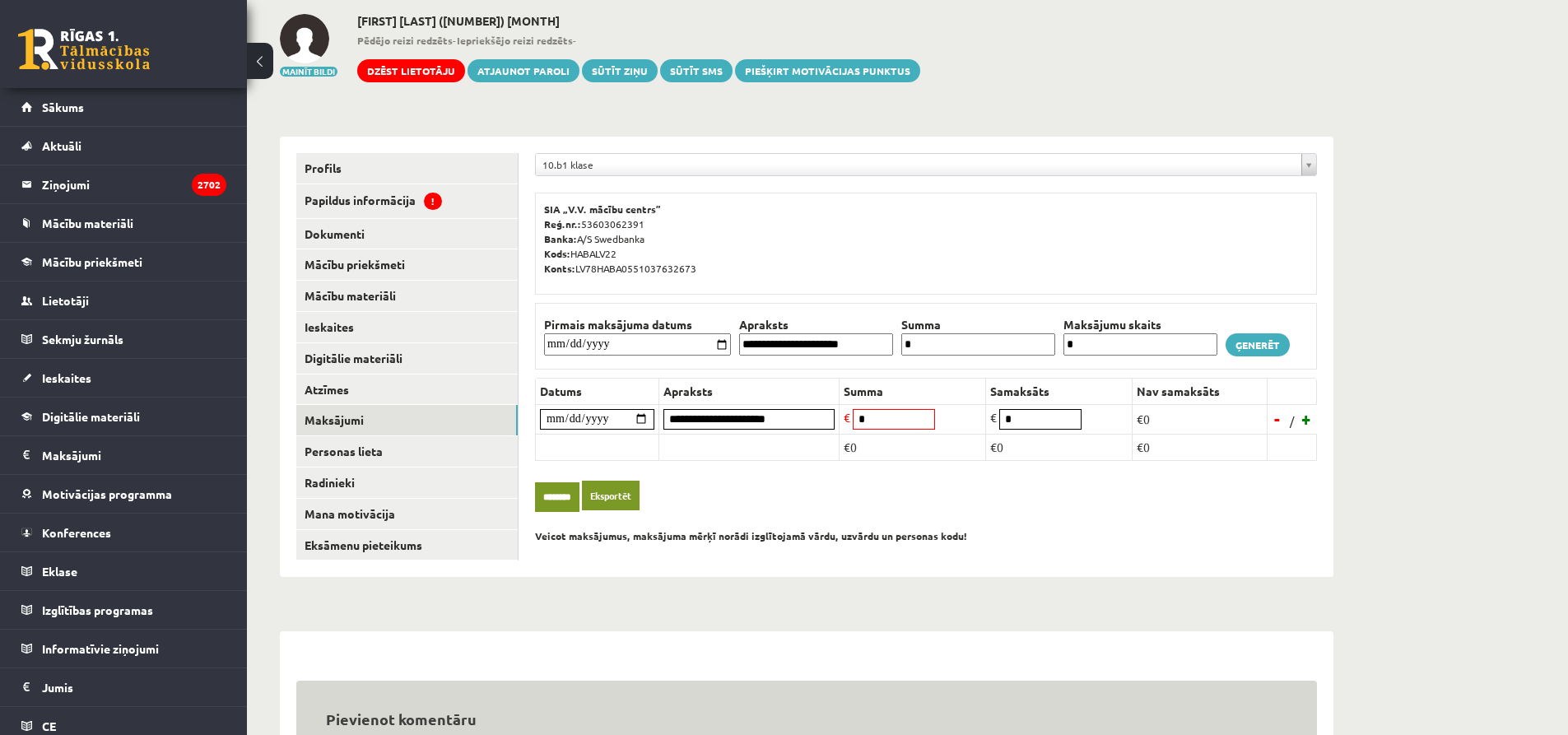 click on "********" at bounding box center [557, 497] 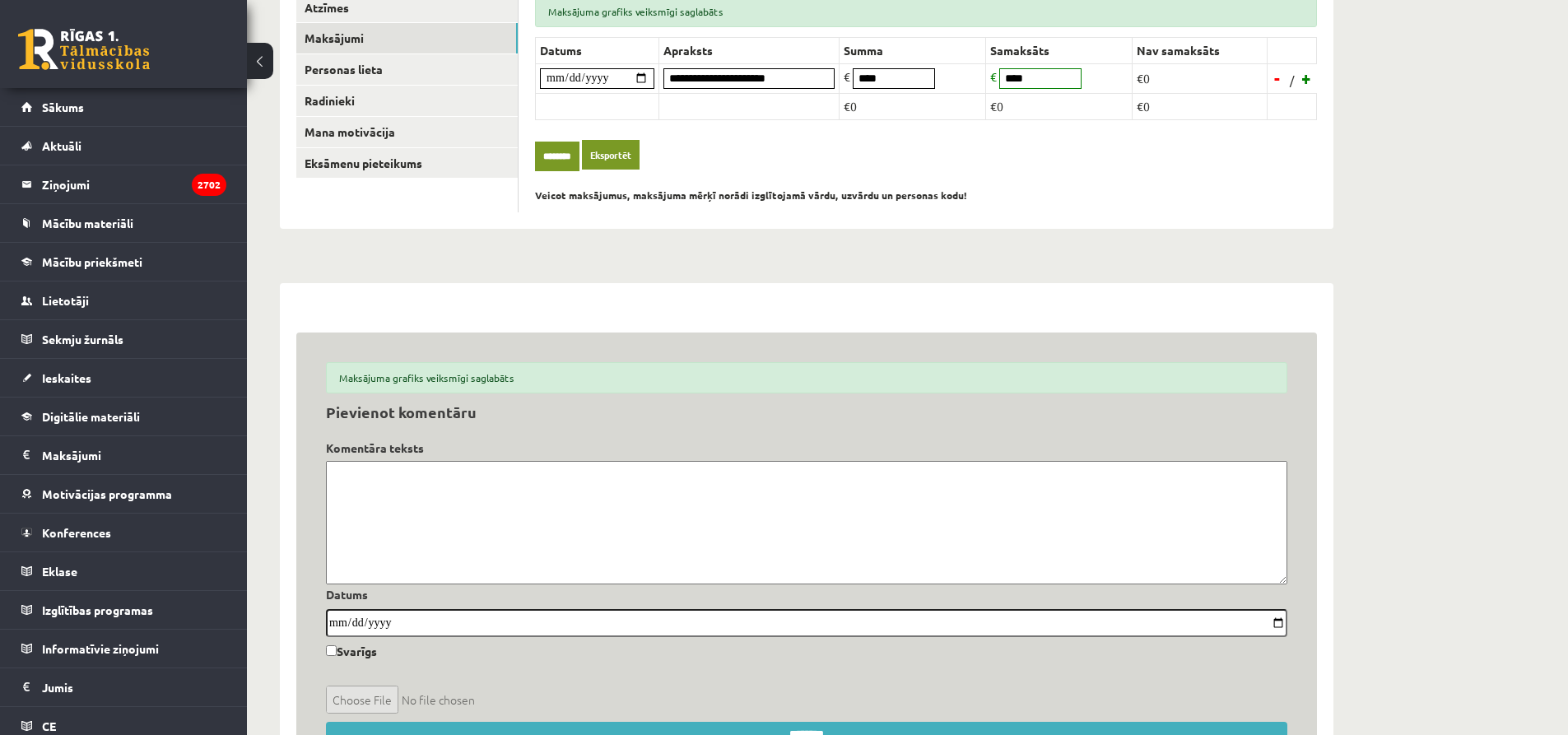 scroll, scrollTop: 354, scrollLeft: 0, axis: vertical 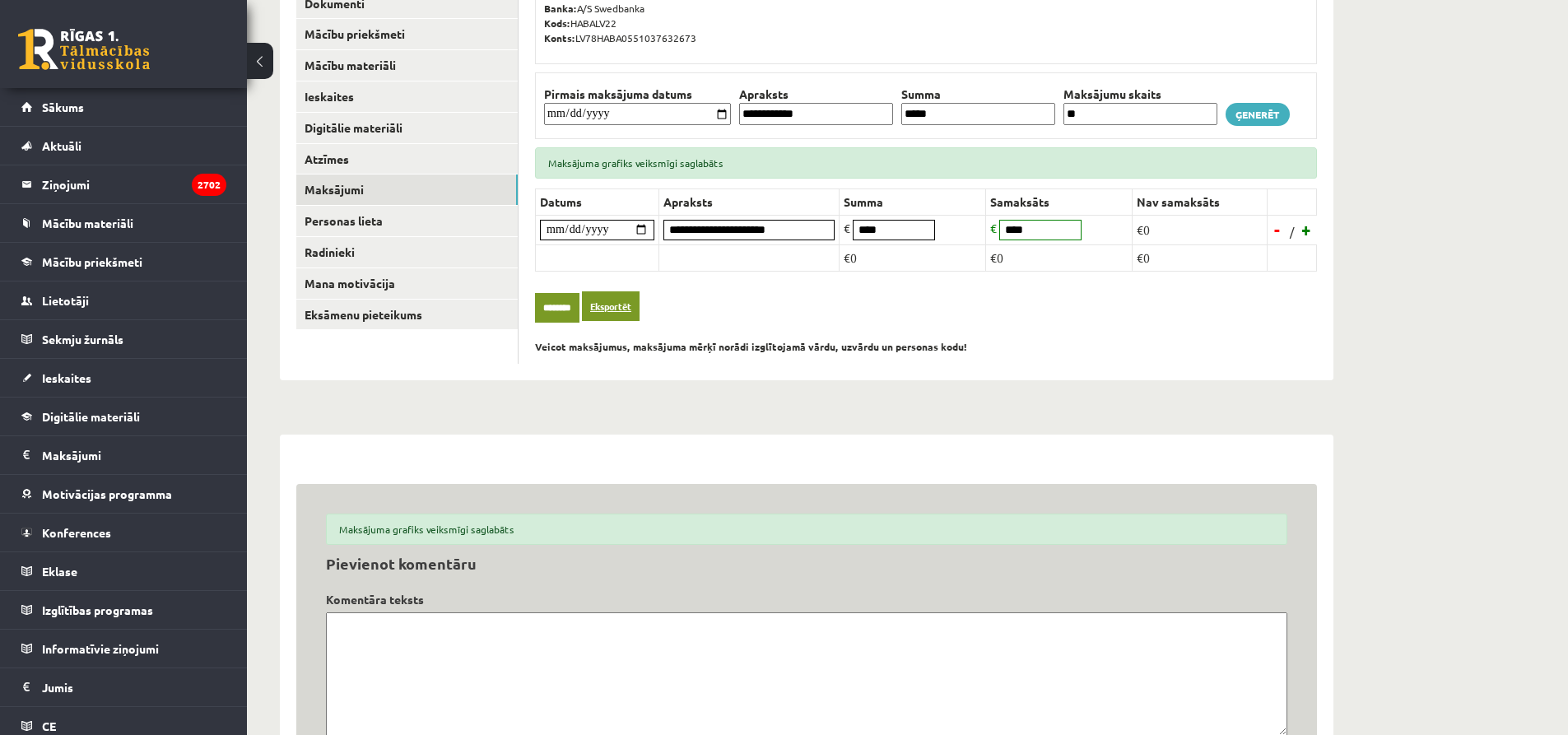 click on "Eksportēt" at bounding box center [611, 306] 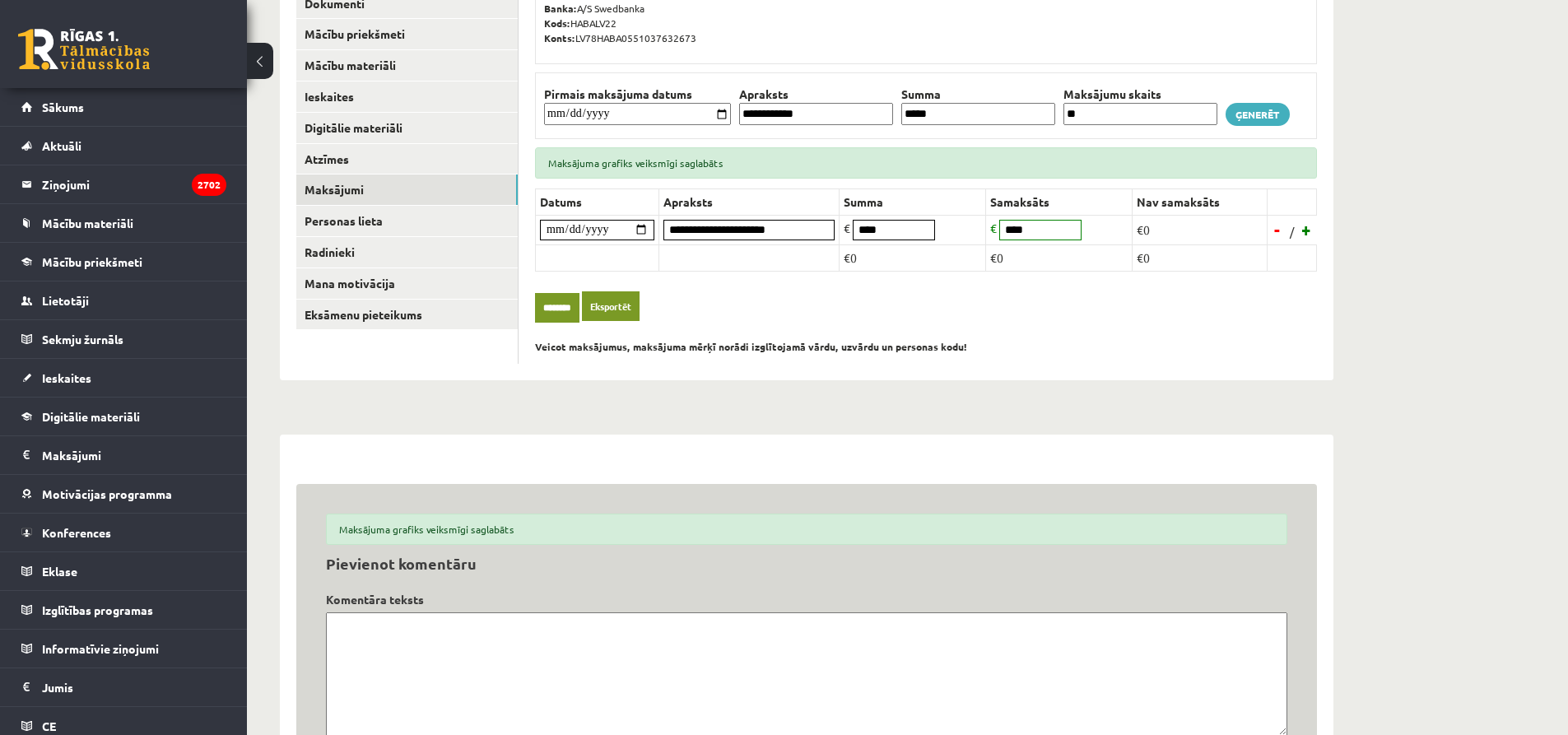 click on "**********" at bounding box center [749, 230] 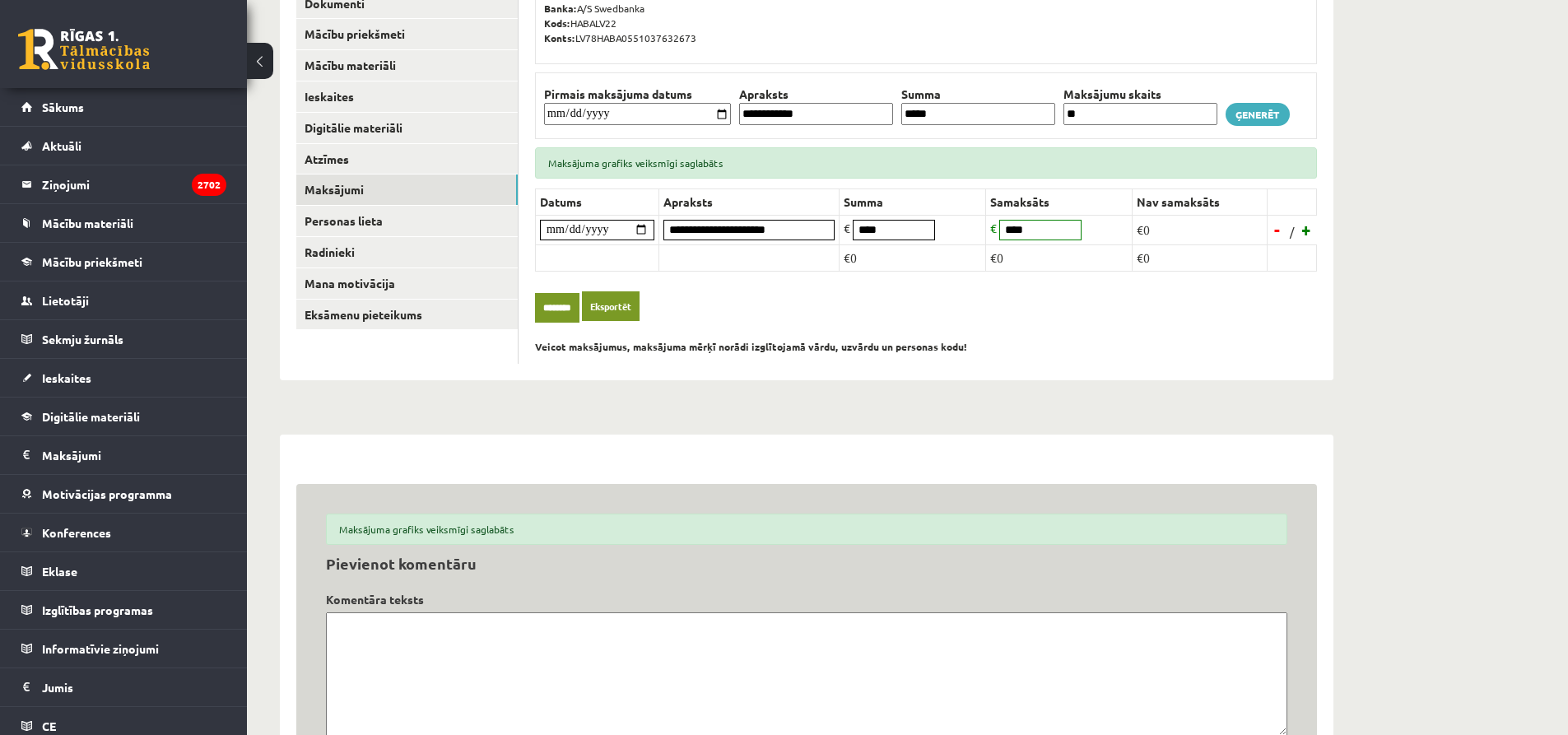 drag, startPoint x: 803, startPoint y: 227, endPoint x: 672, endPoint y: 230, distance: 131.03435 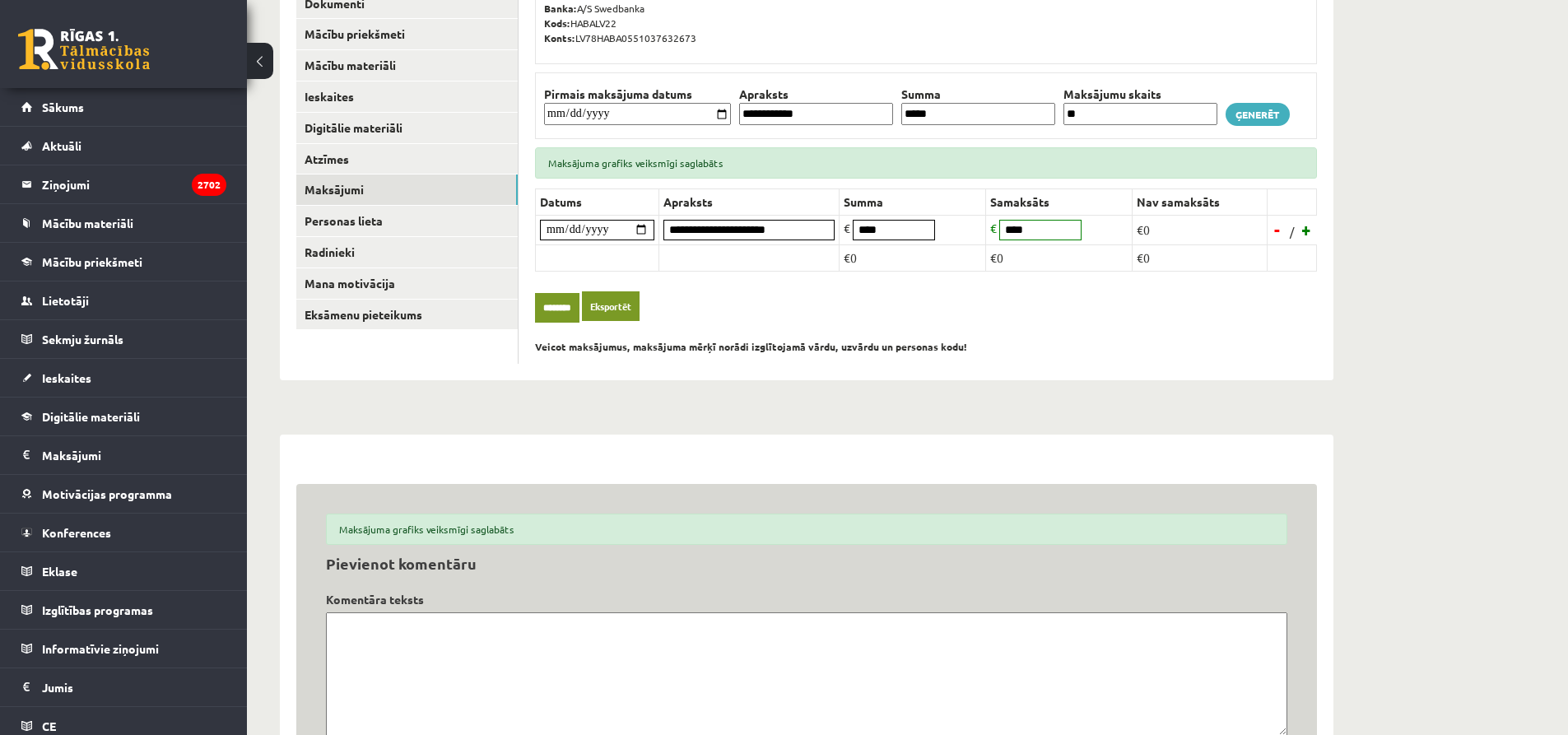 click on "**********" at bounding box center (749, 230) 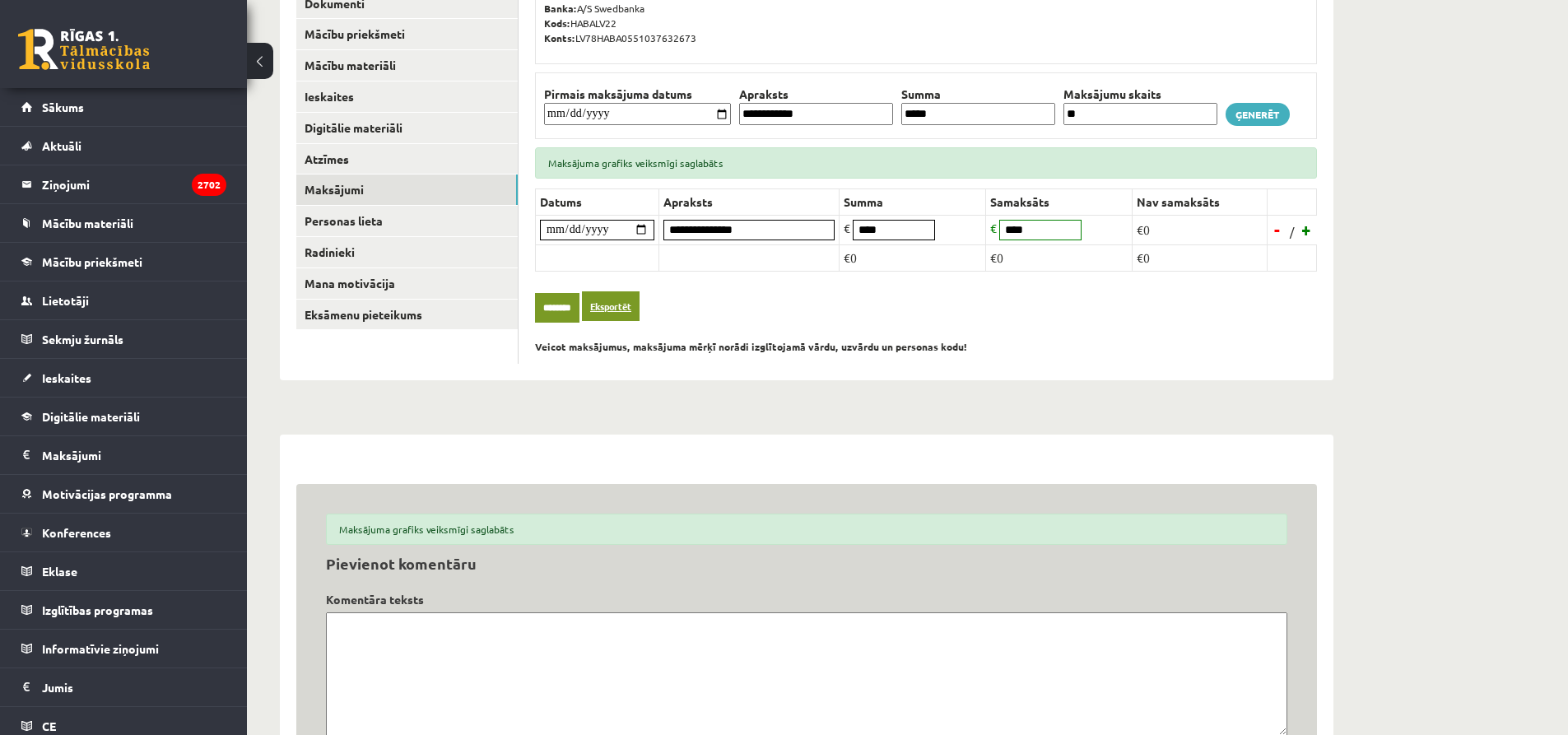 type on "**********" 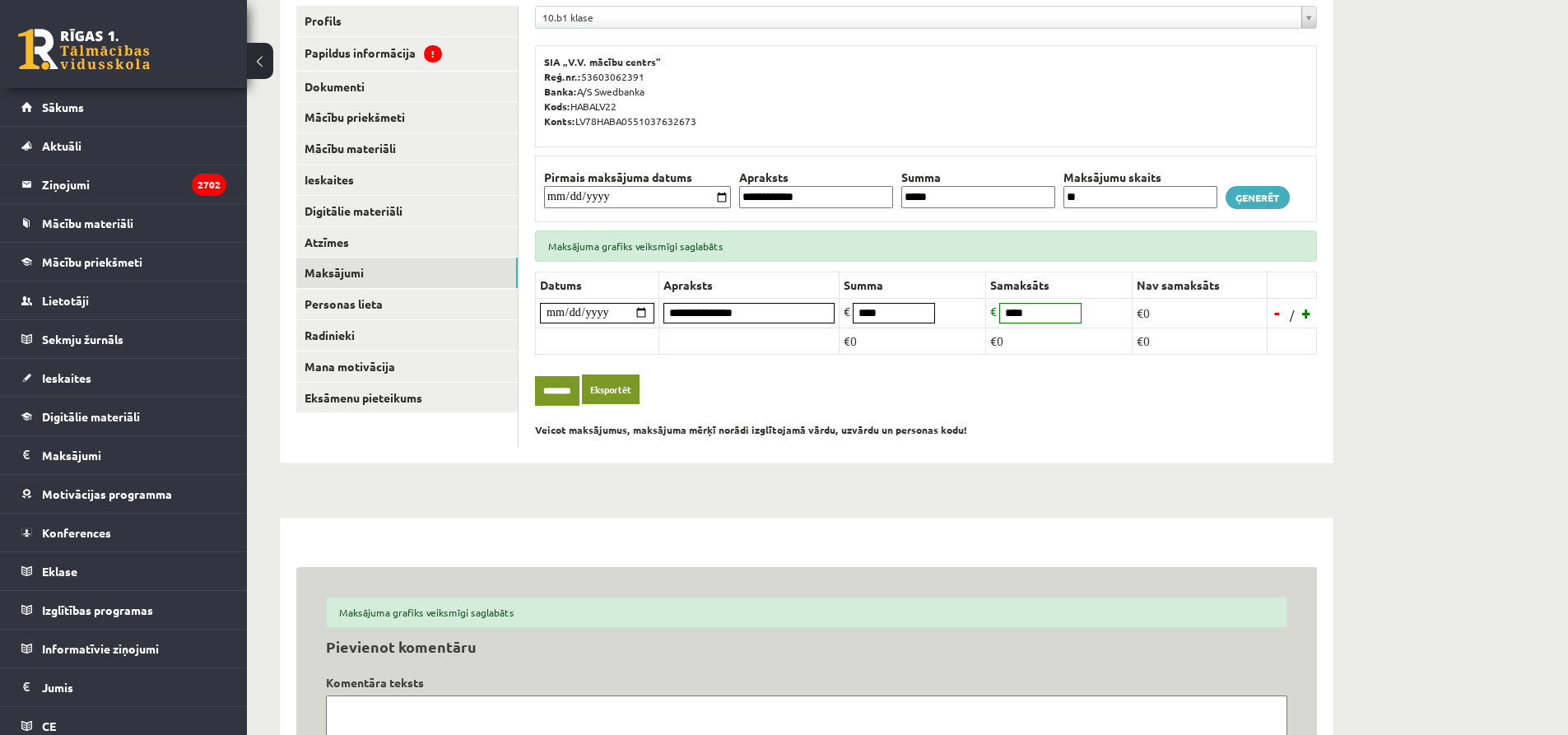 scroll, scrollTop: 25, scrollLeft: 0, axis: vertical 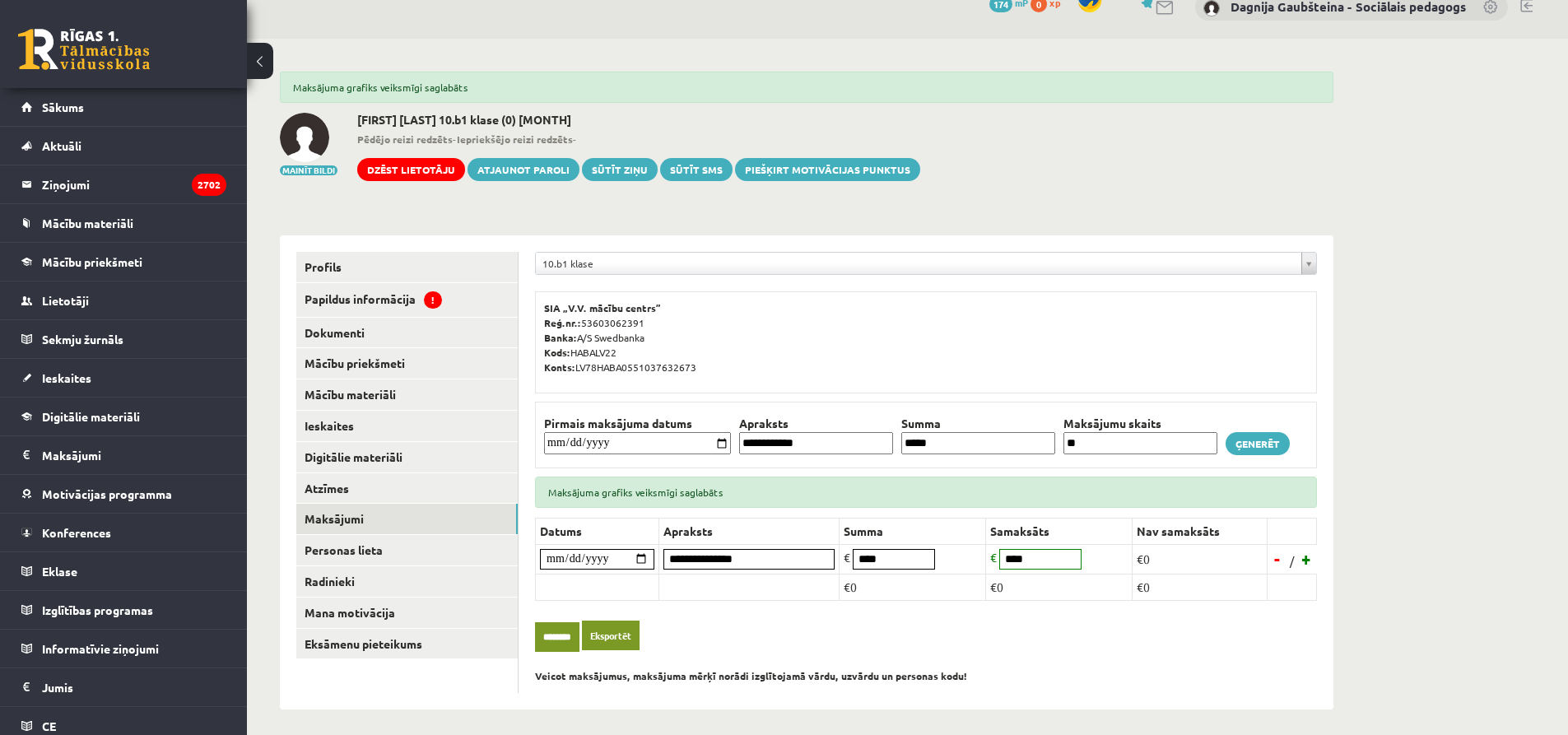 click on "**********" at bounding box center [907, 675] 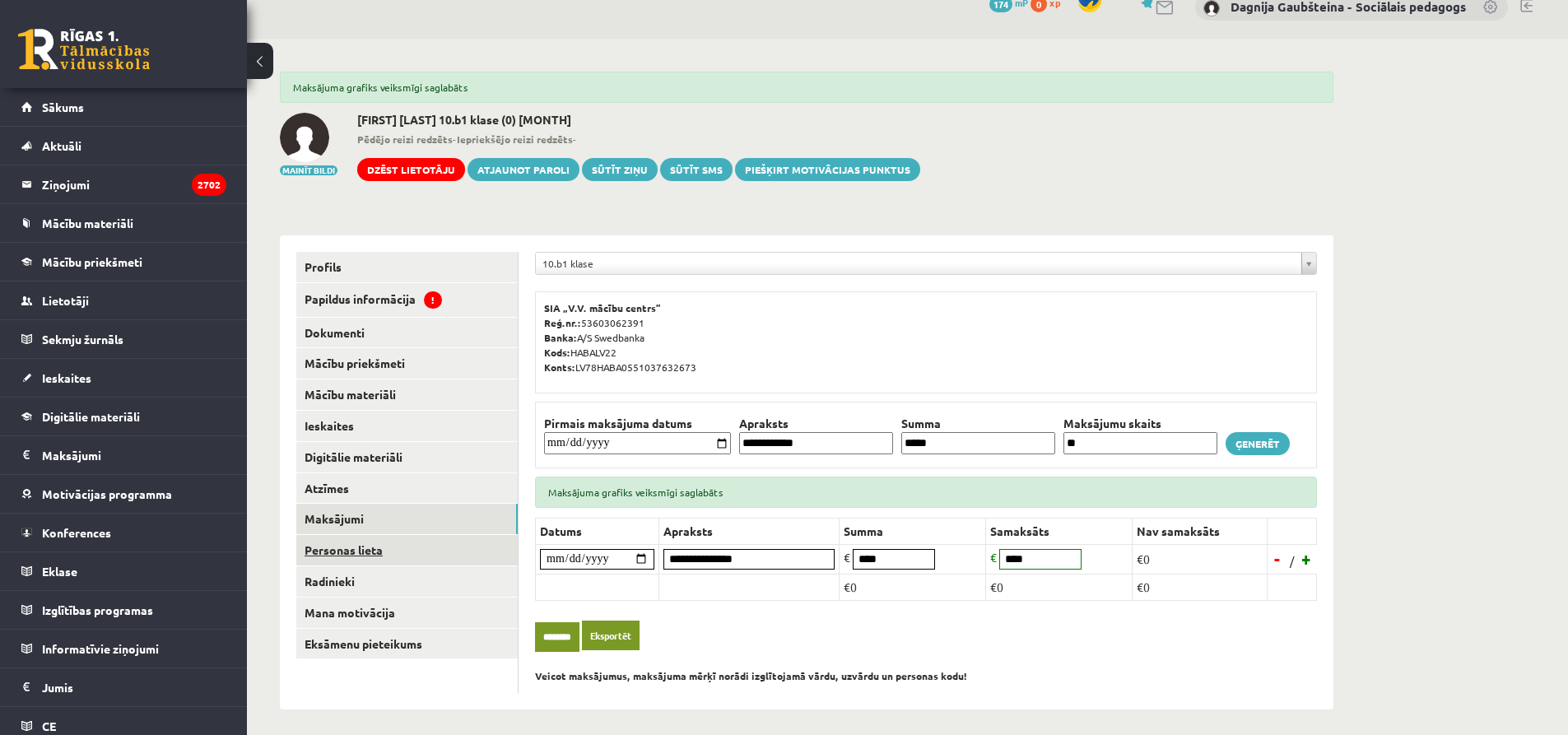 click on "Personas lieta" at bounding box center (407, 550) 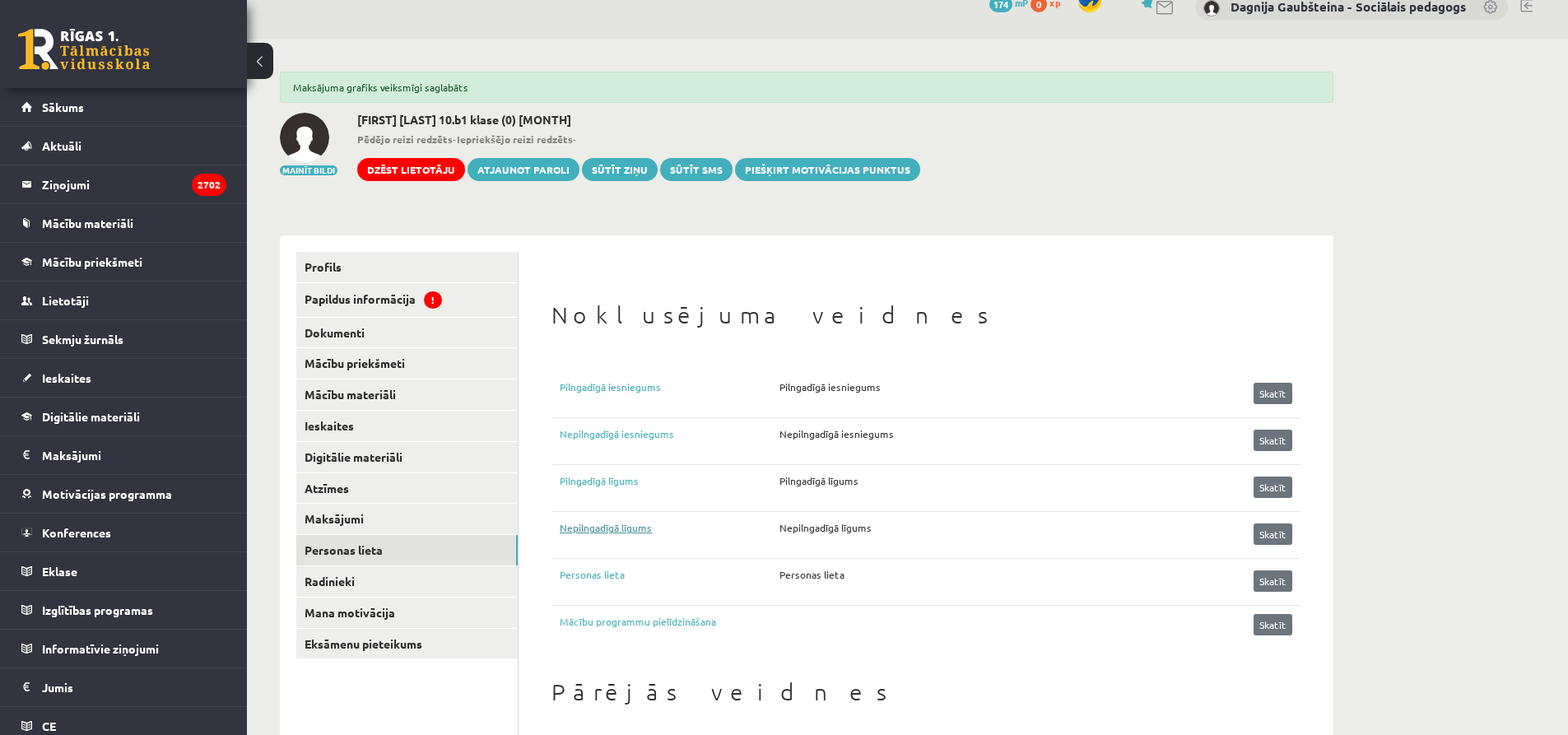 click on "Nepilngadīgā līgums" at bounding box center [669, 533] 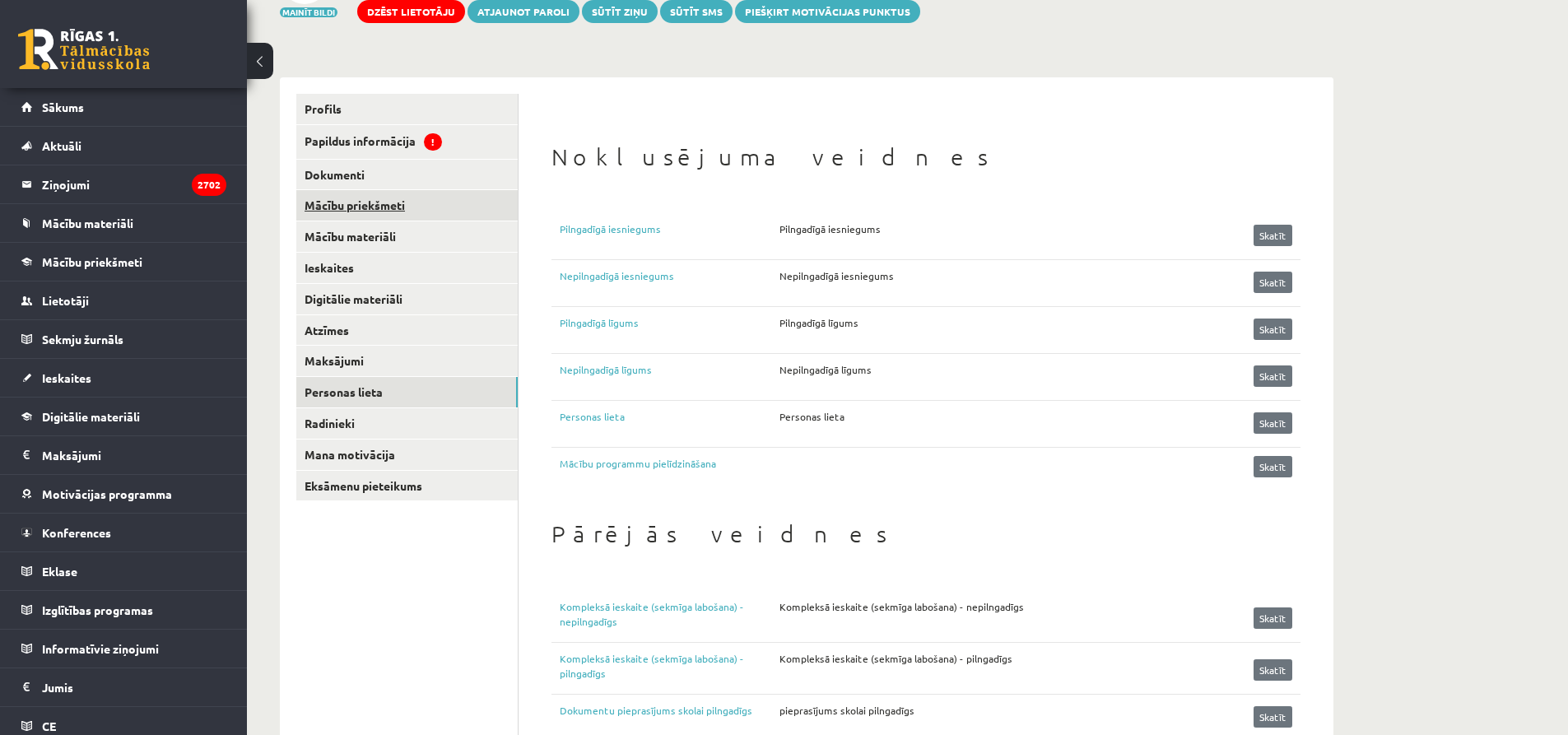 scroll, scrollTop: 0, scrollLeft: 0, axis: both 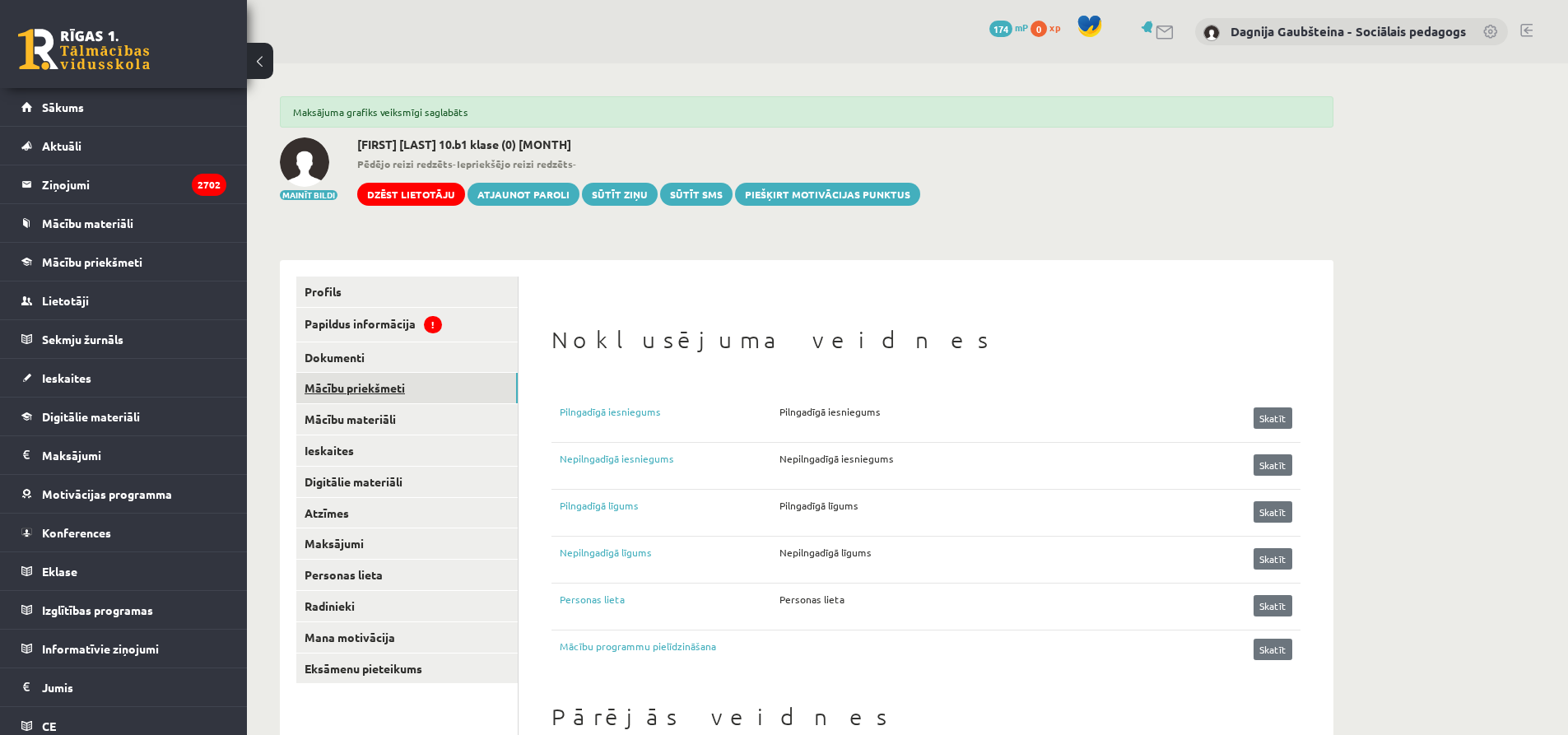 click on "Mācību priekšmeti" at bounding box center [407, 388] 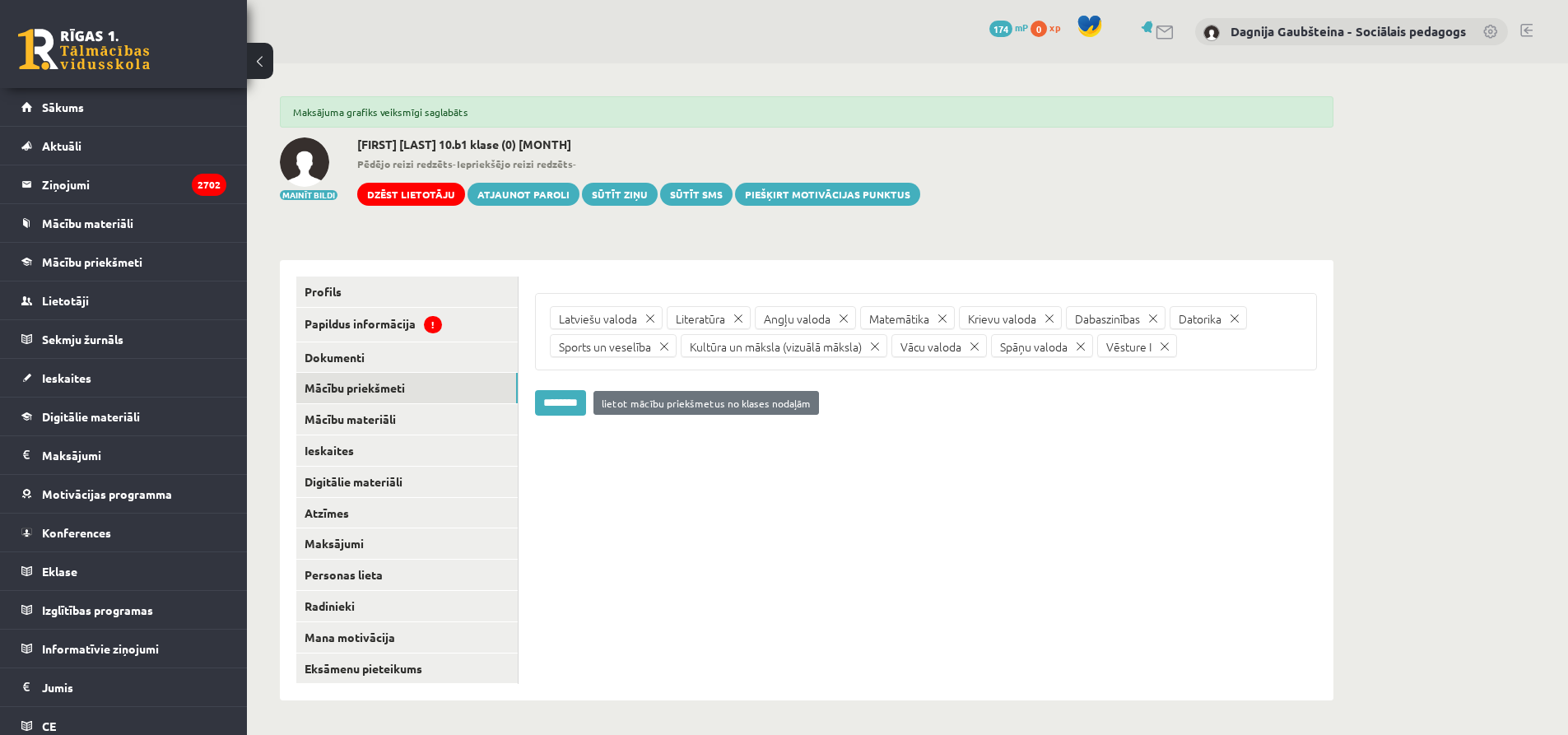 click at bounding box center [1081, 347] 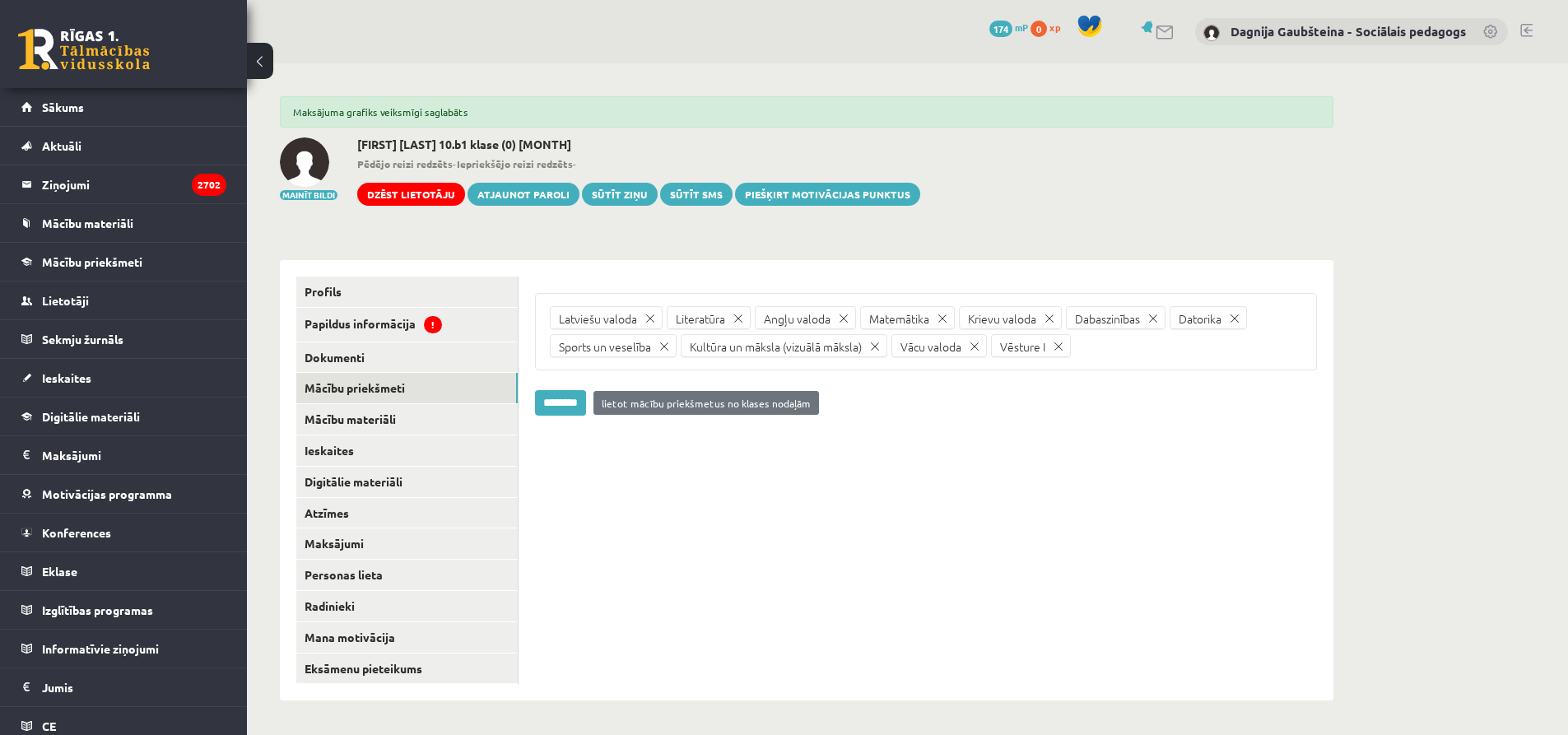 click at bounding box center [1049, 319] 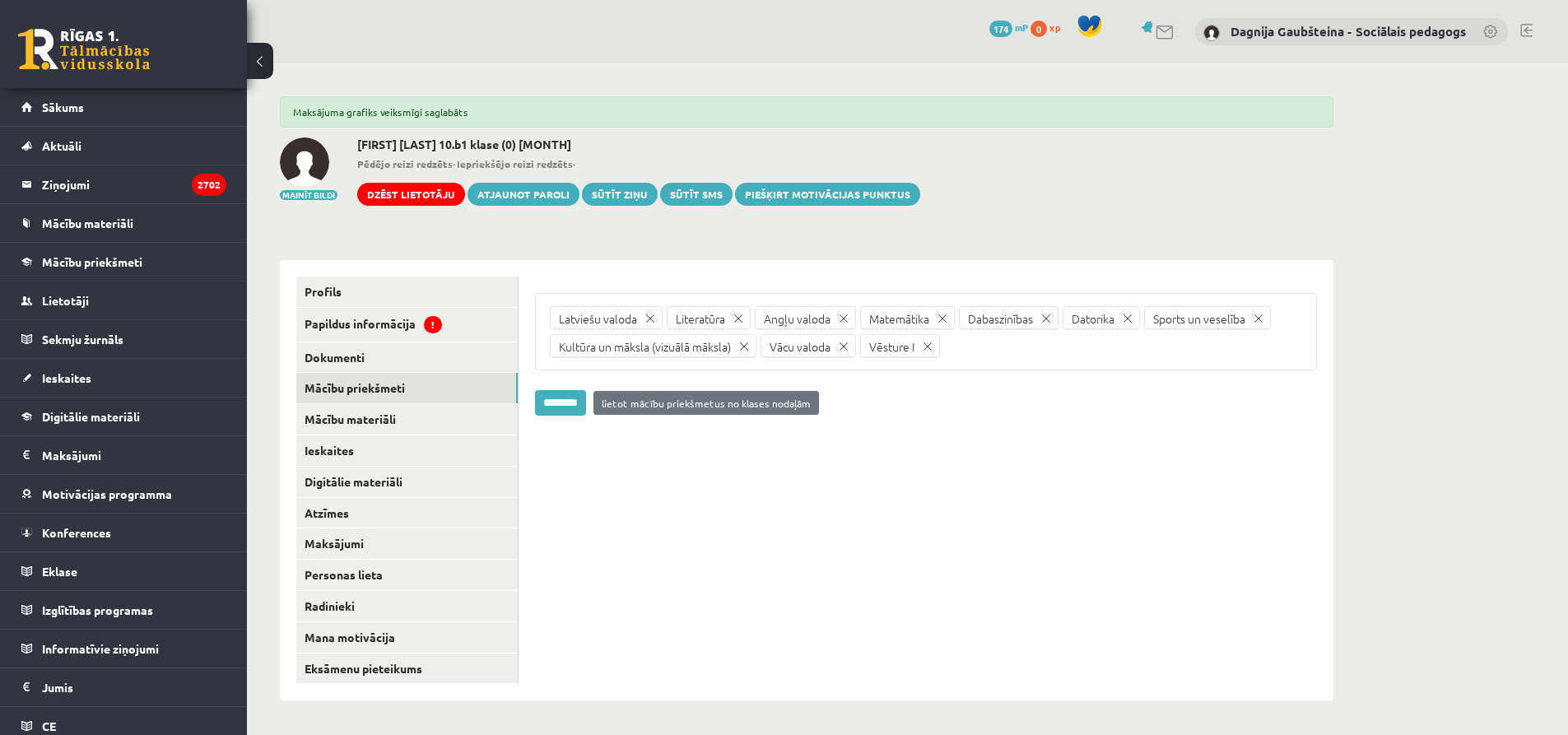 click on "********" at bounding box center [561, 402] 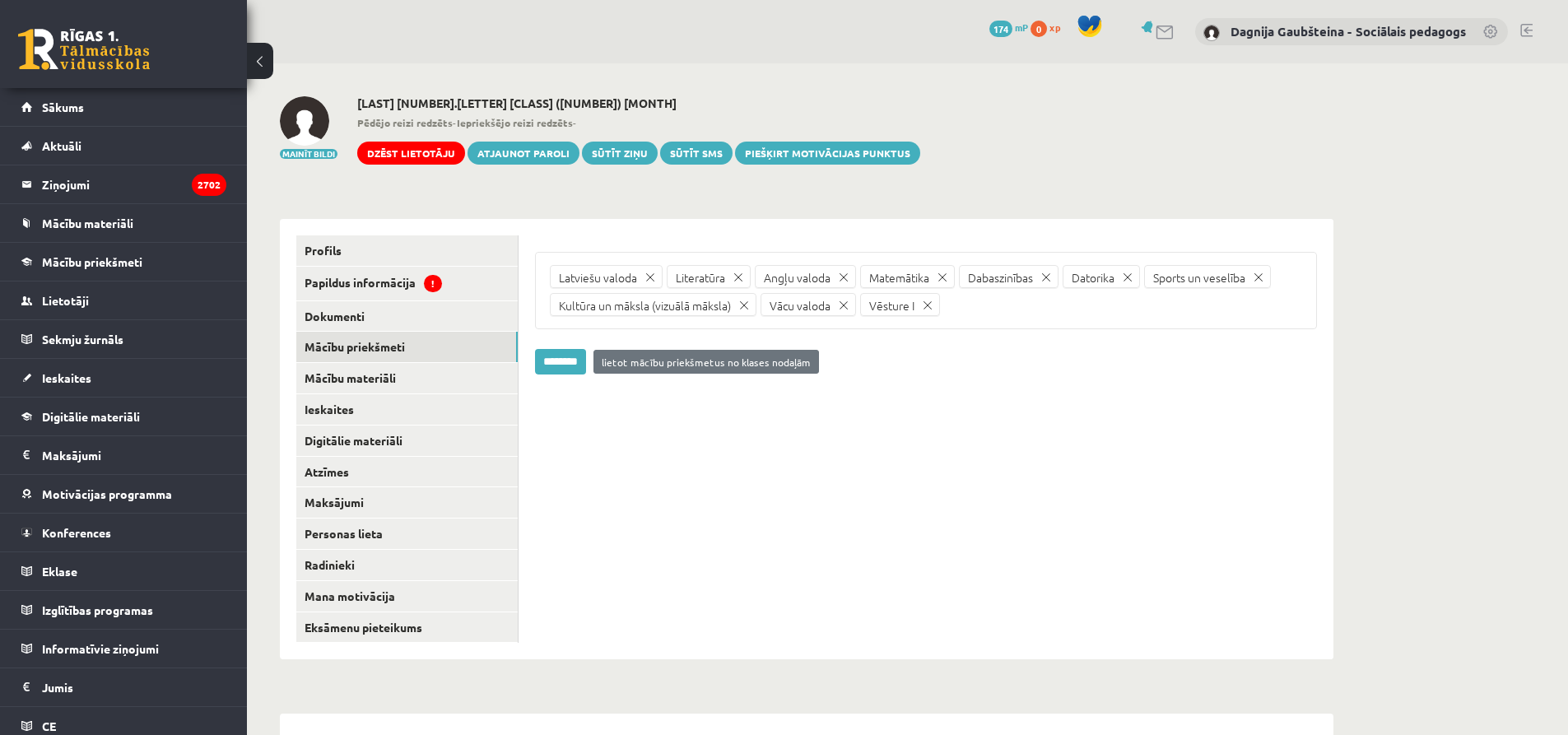 scroll, scrollTop: 0, scrollLeft: 0, axis: both 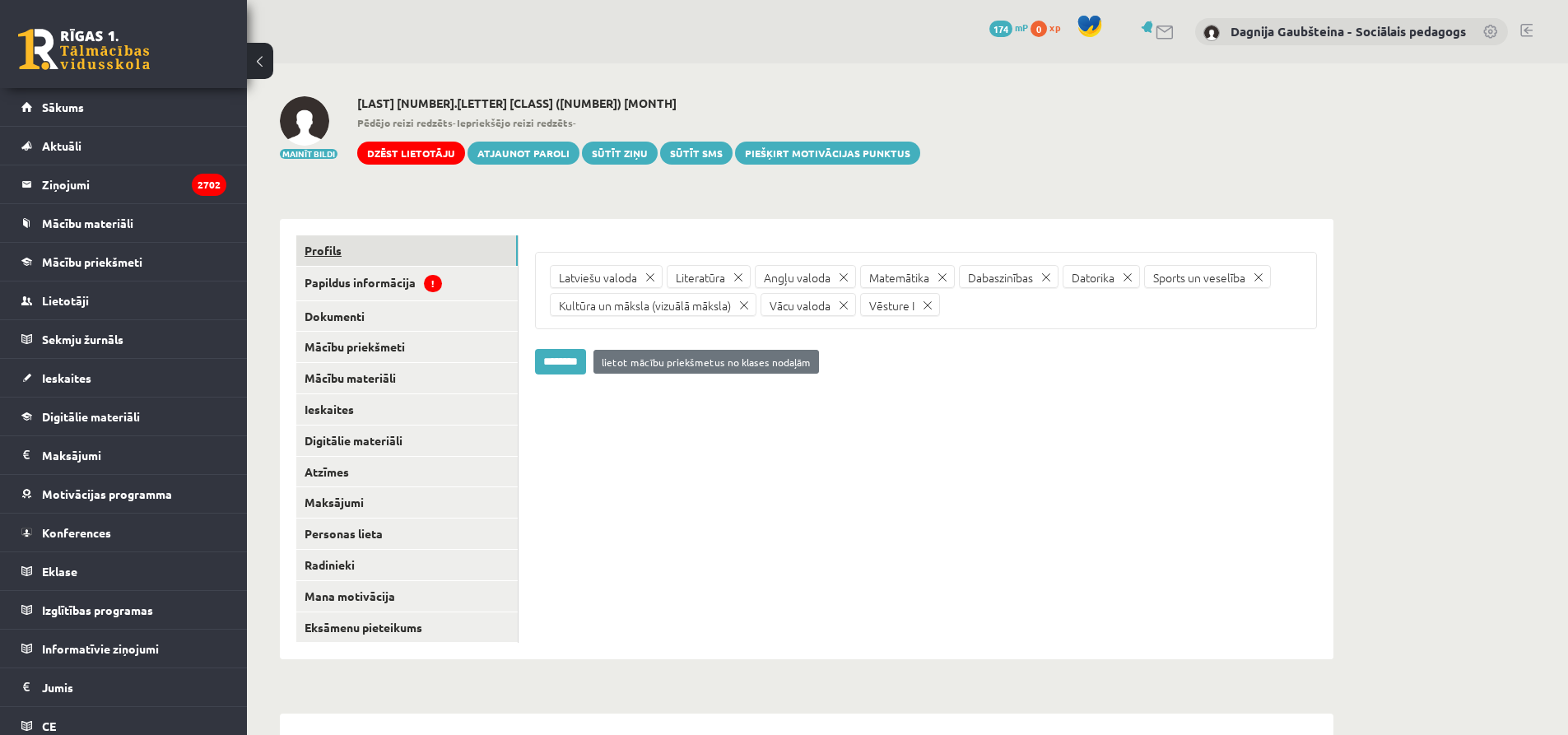 click on "Profils" at bounding box center [407, 250] 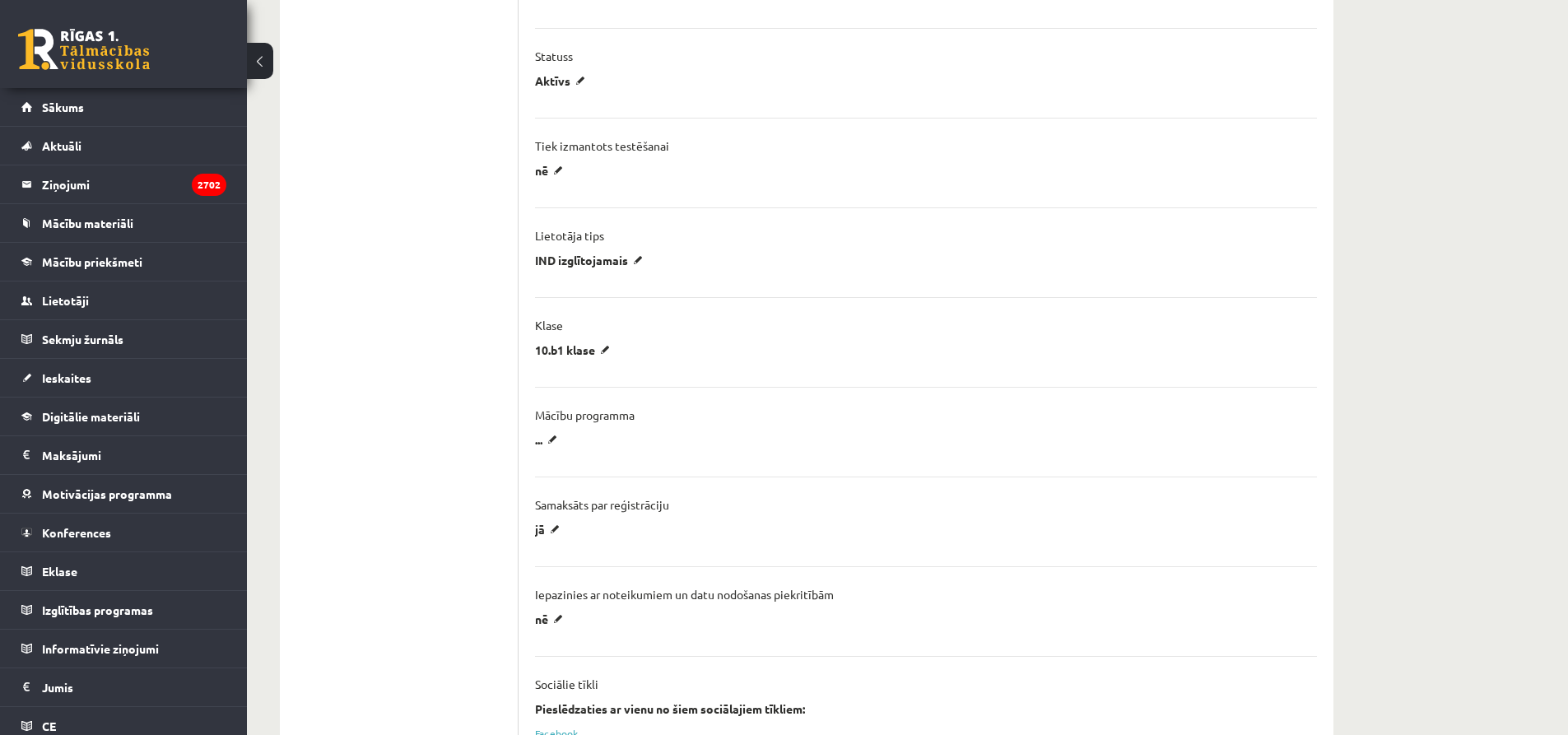 scroll, scrollTop: 905, scrollLeft: 0, axis: vertical 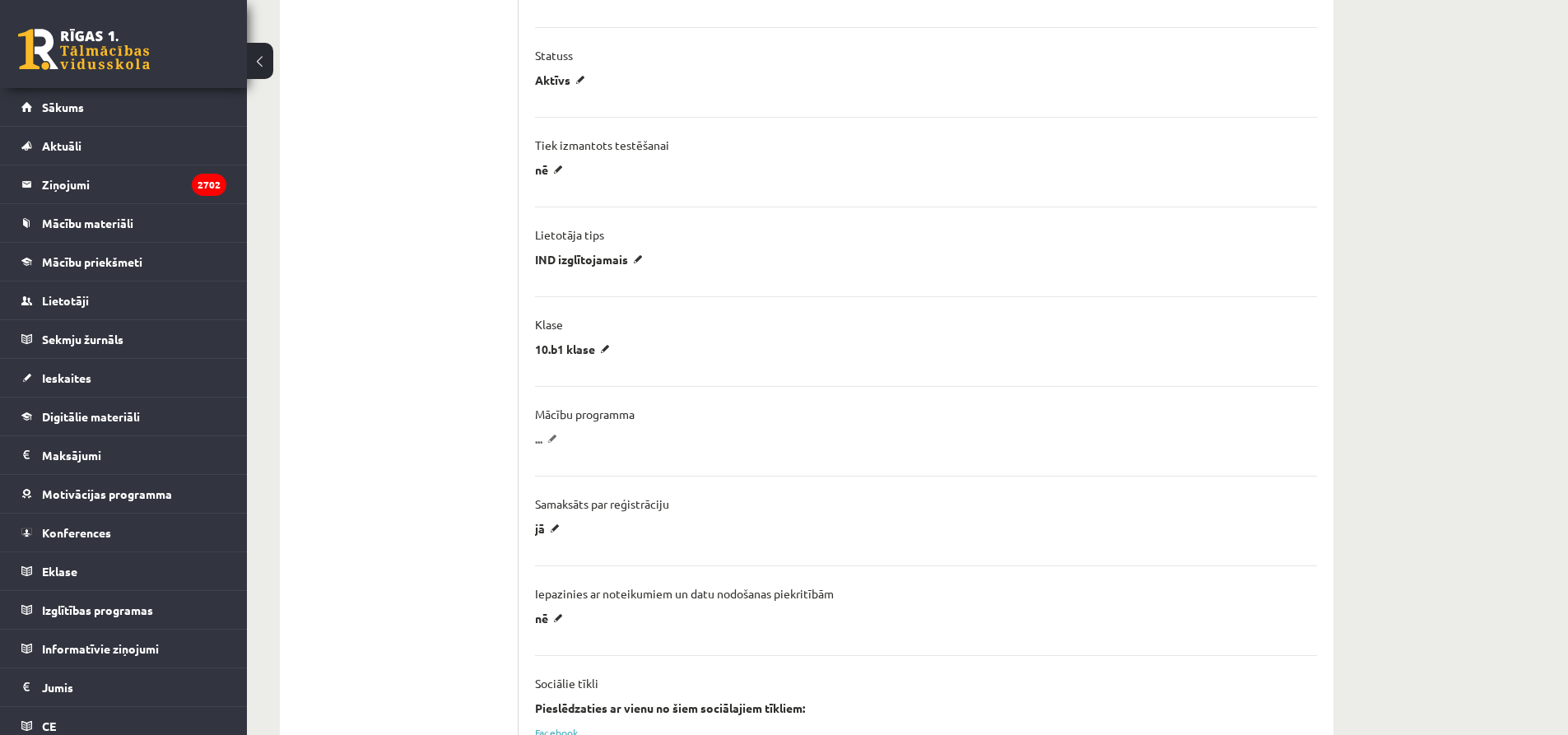 click on "..." at bounding box center [549, 439] 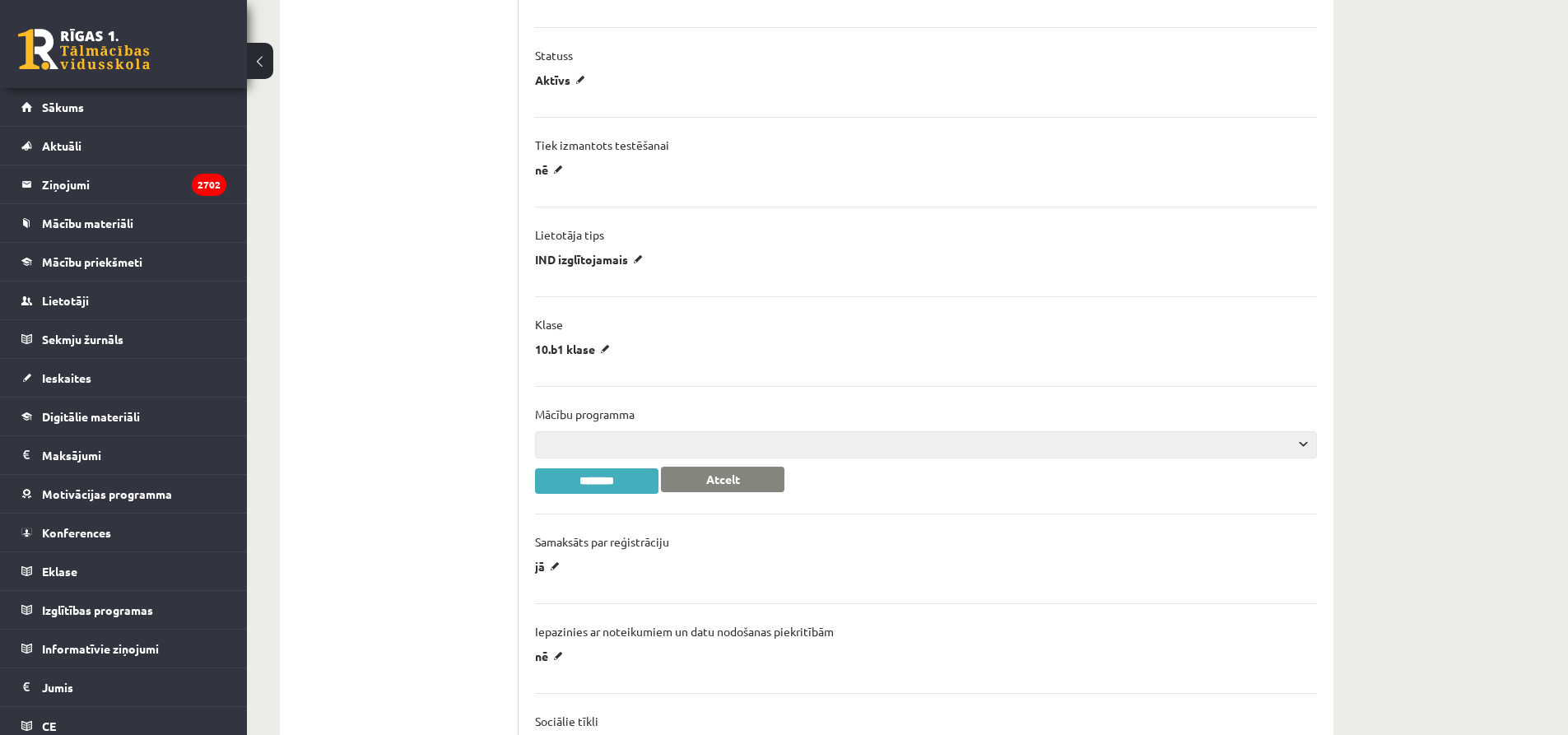 click on "**********" at bounding box center [926, 444] 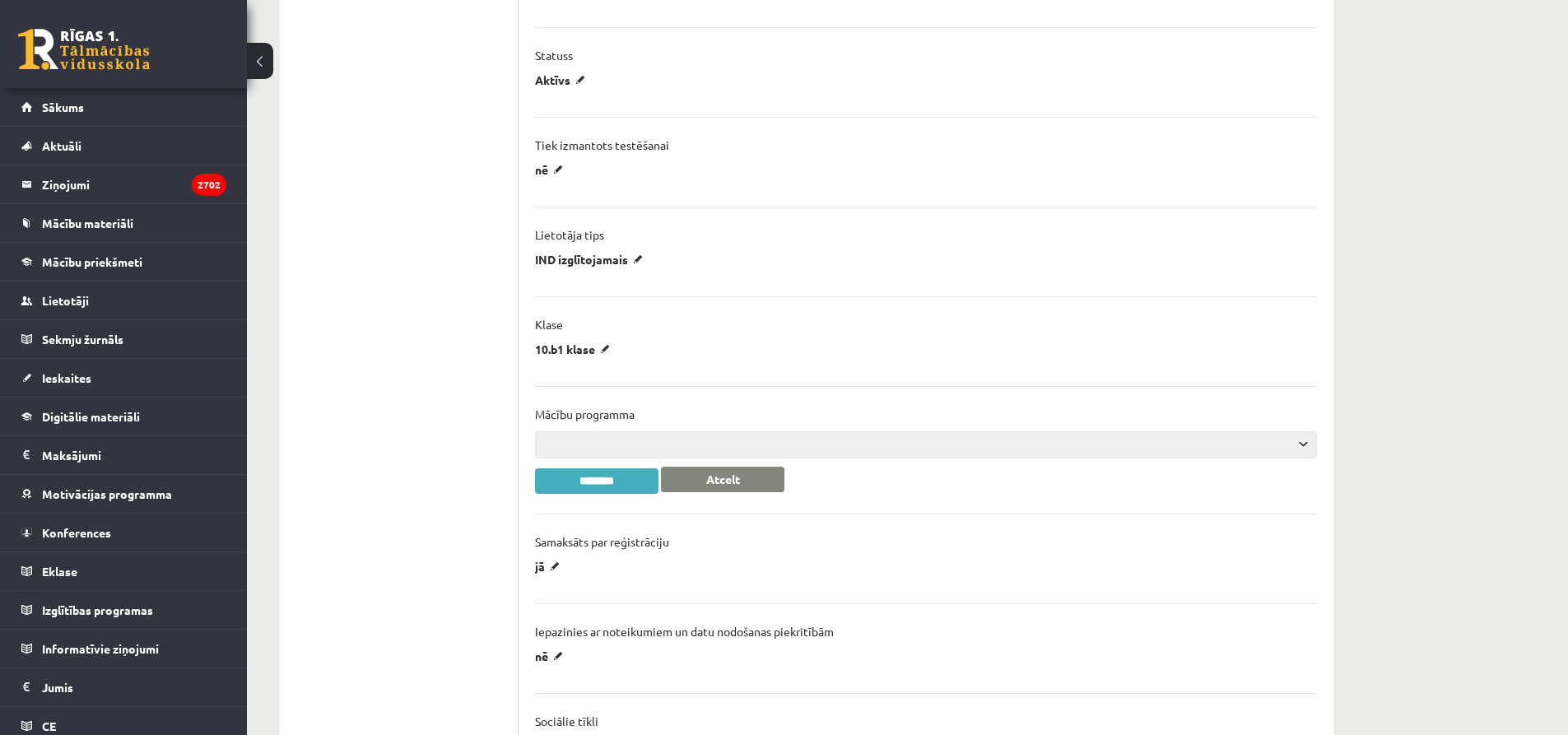 select on "***" 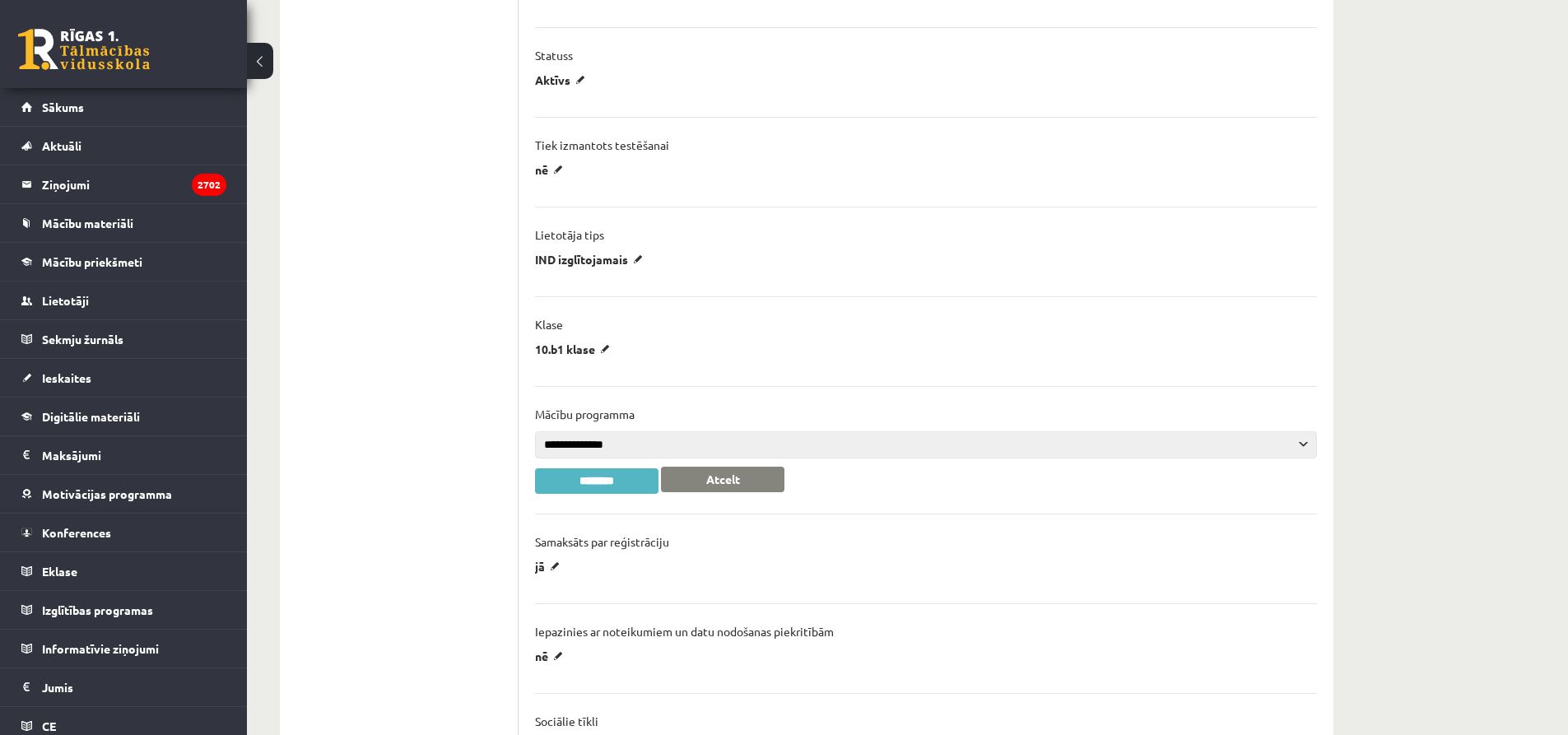 click on "********" at bounding box center [597, 481] 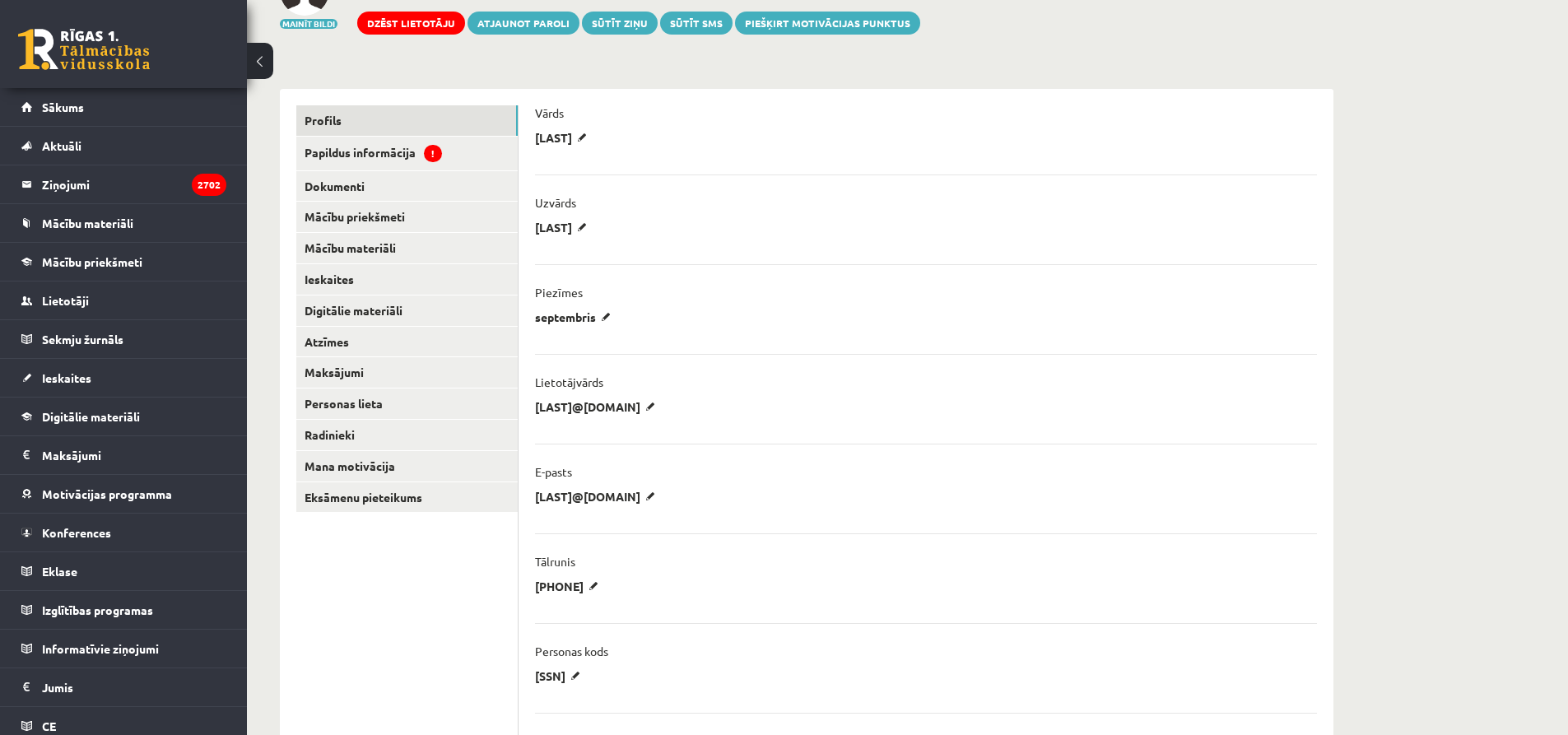 scroll, scrollTop: 0, scrollLeft: 0, axis: both 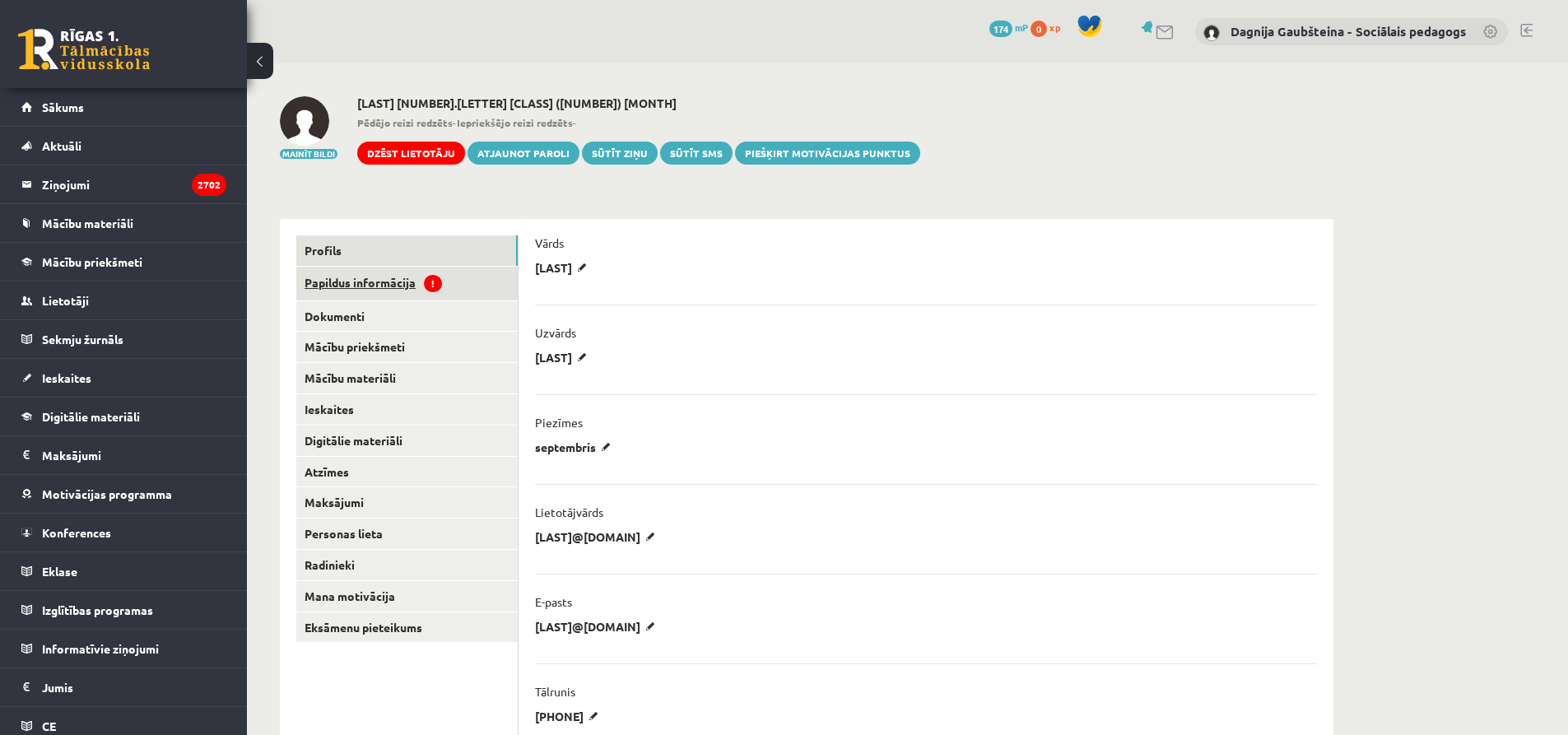 click on "Papildus informācija
!" at bounding box center (407, 283) 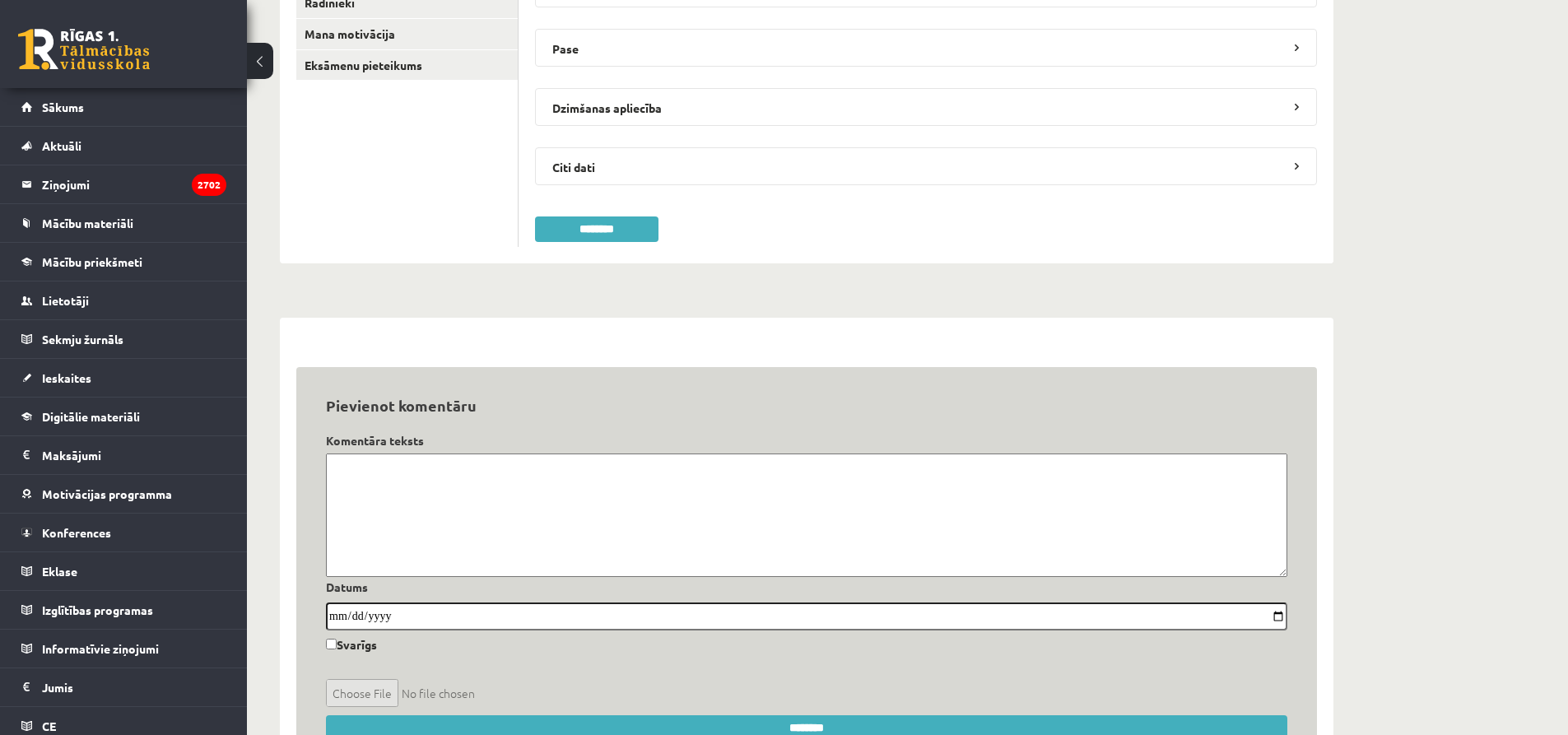 scroll, scrollTop: 653, scrollLeft: 0, axis: vertical 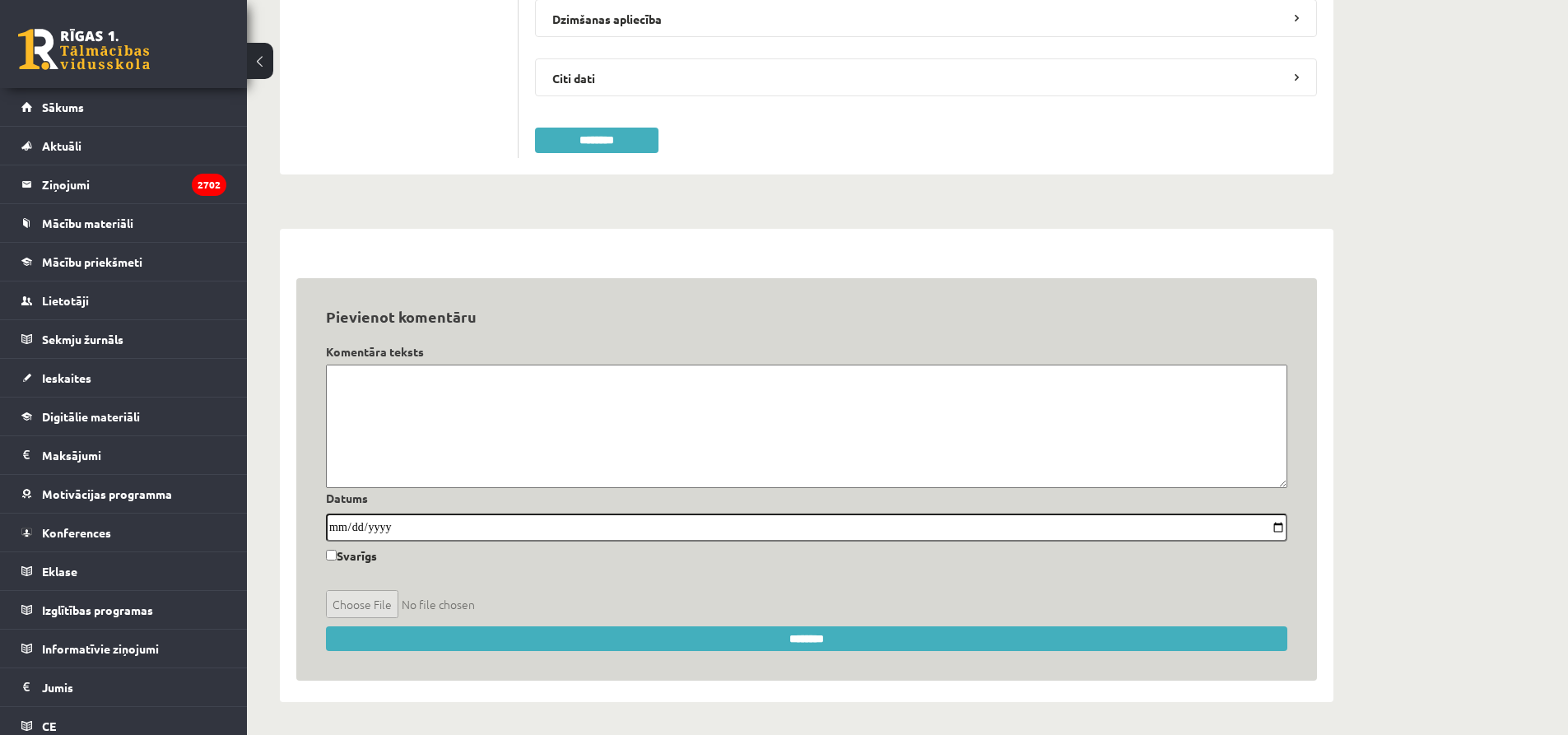 click at bounding box center (807, 426) 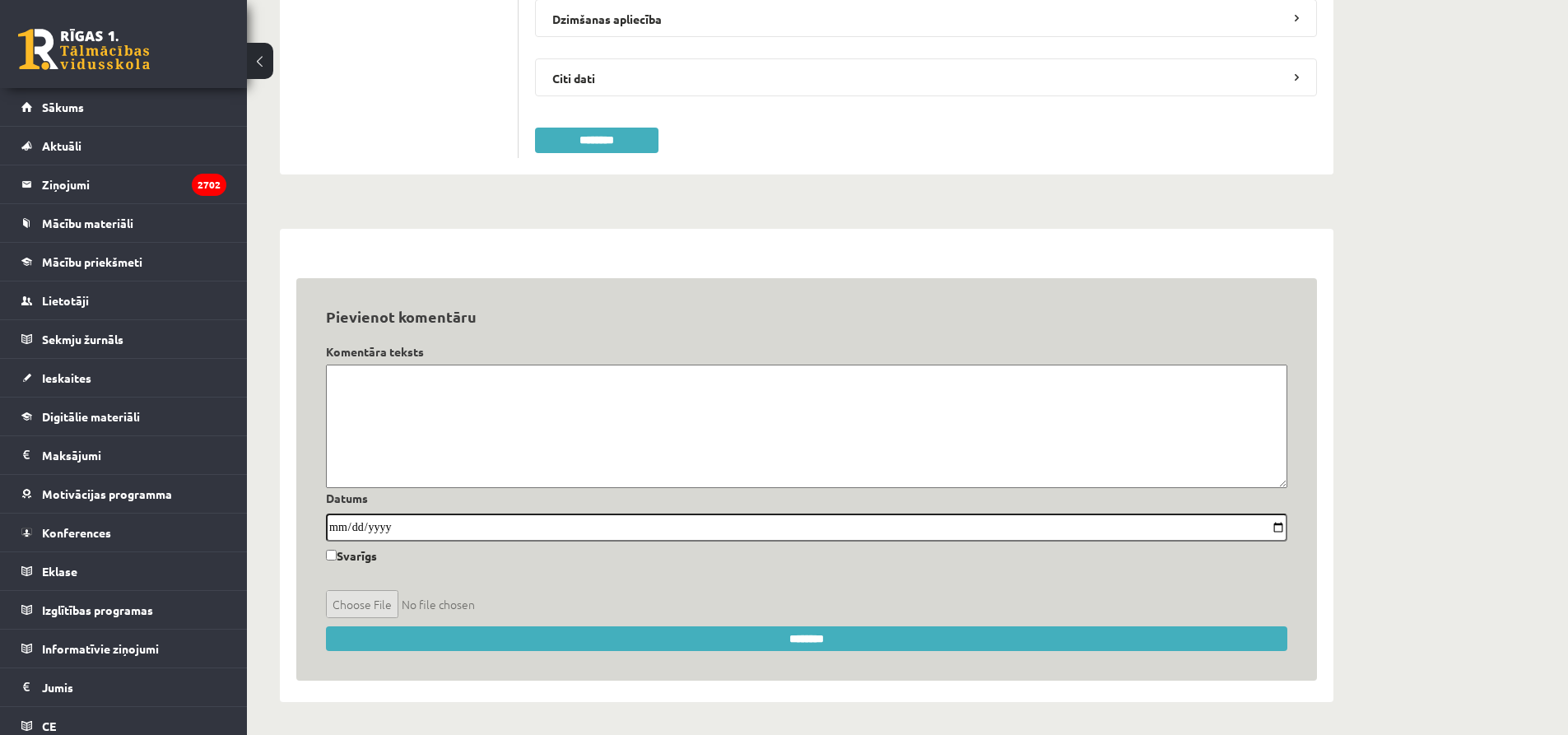type on "*" 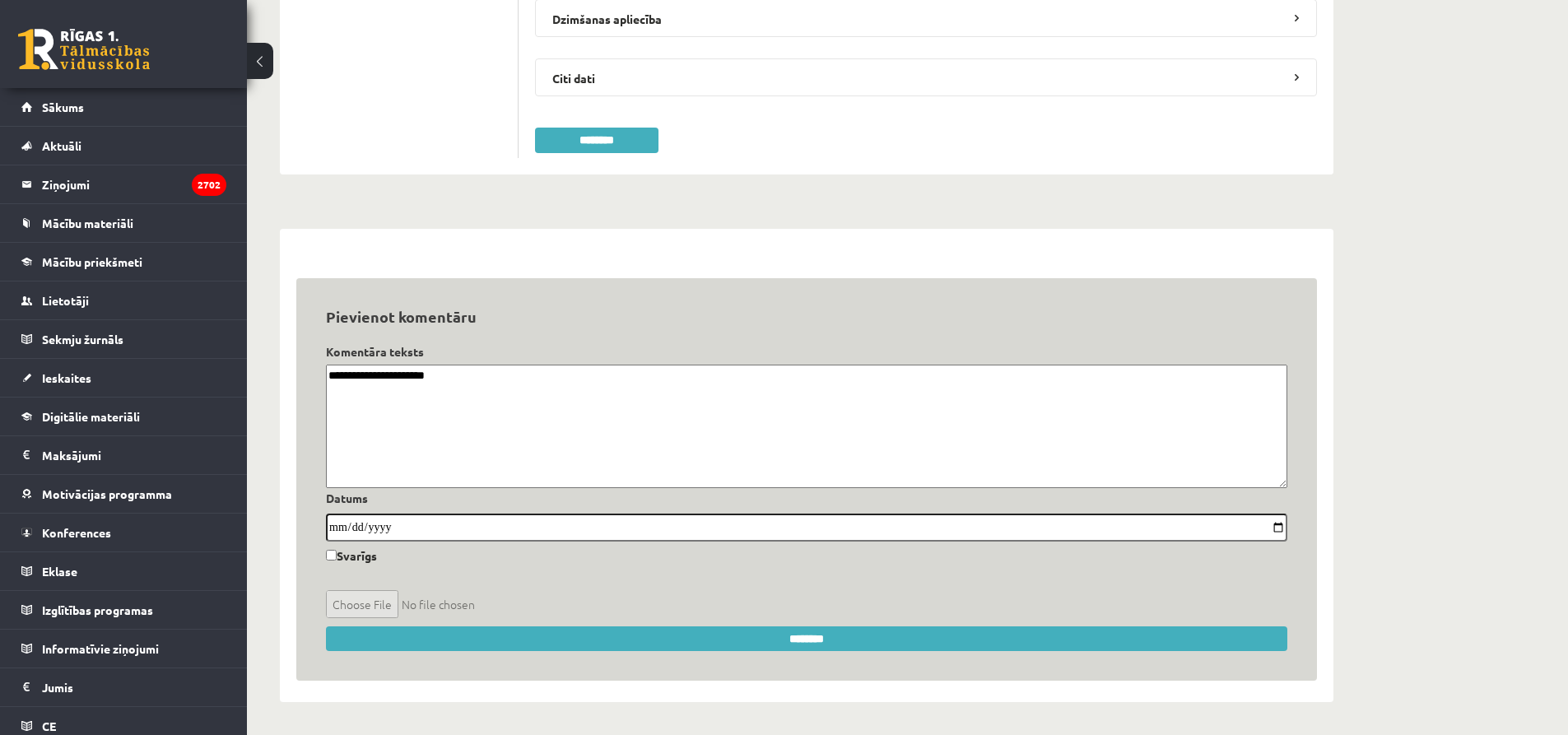 click on "**********" at bounding box center (807, 426) 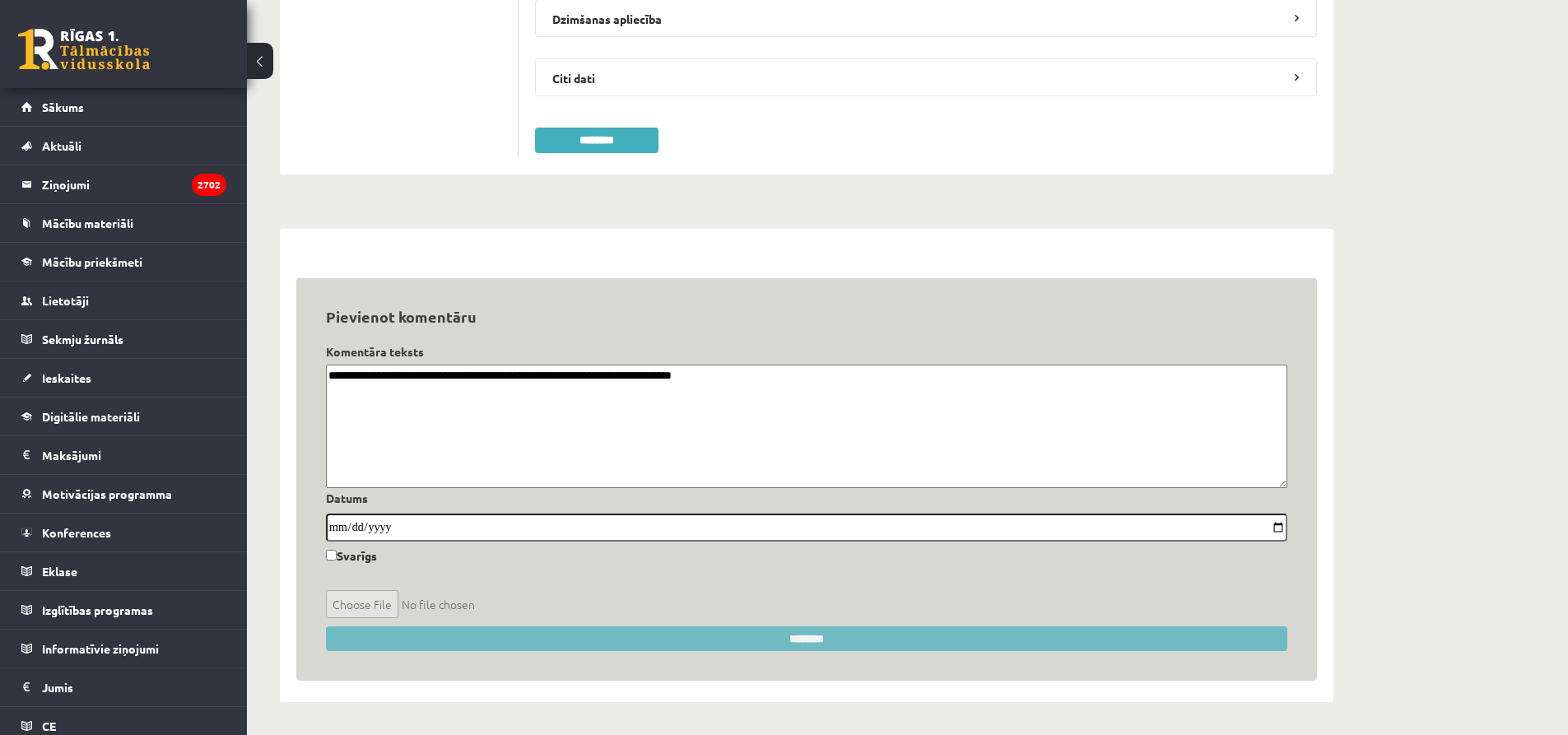type on "**********" 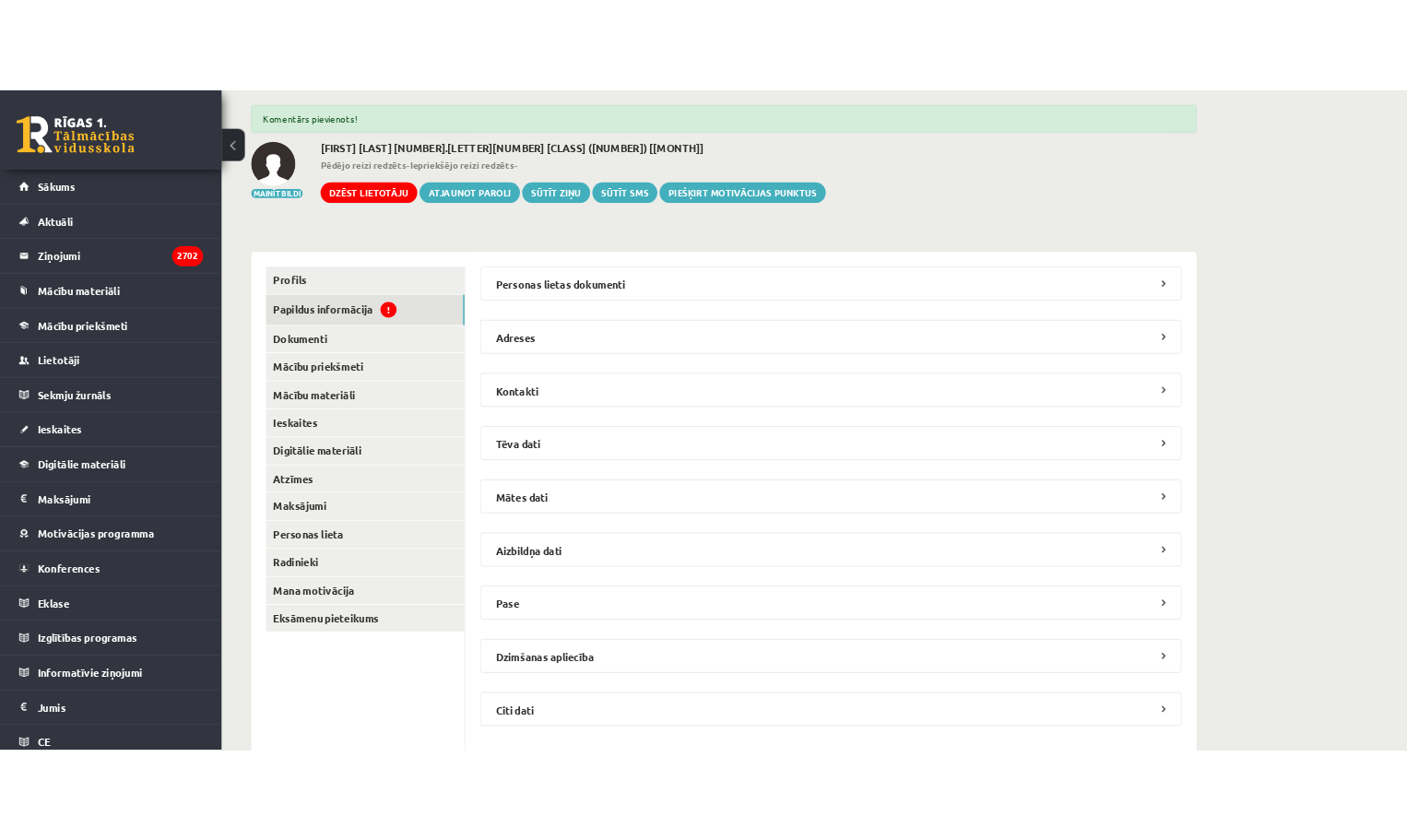 scroll, scrollTop: 0, scrollLeft: 0, axis: both 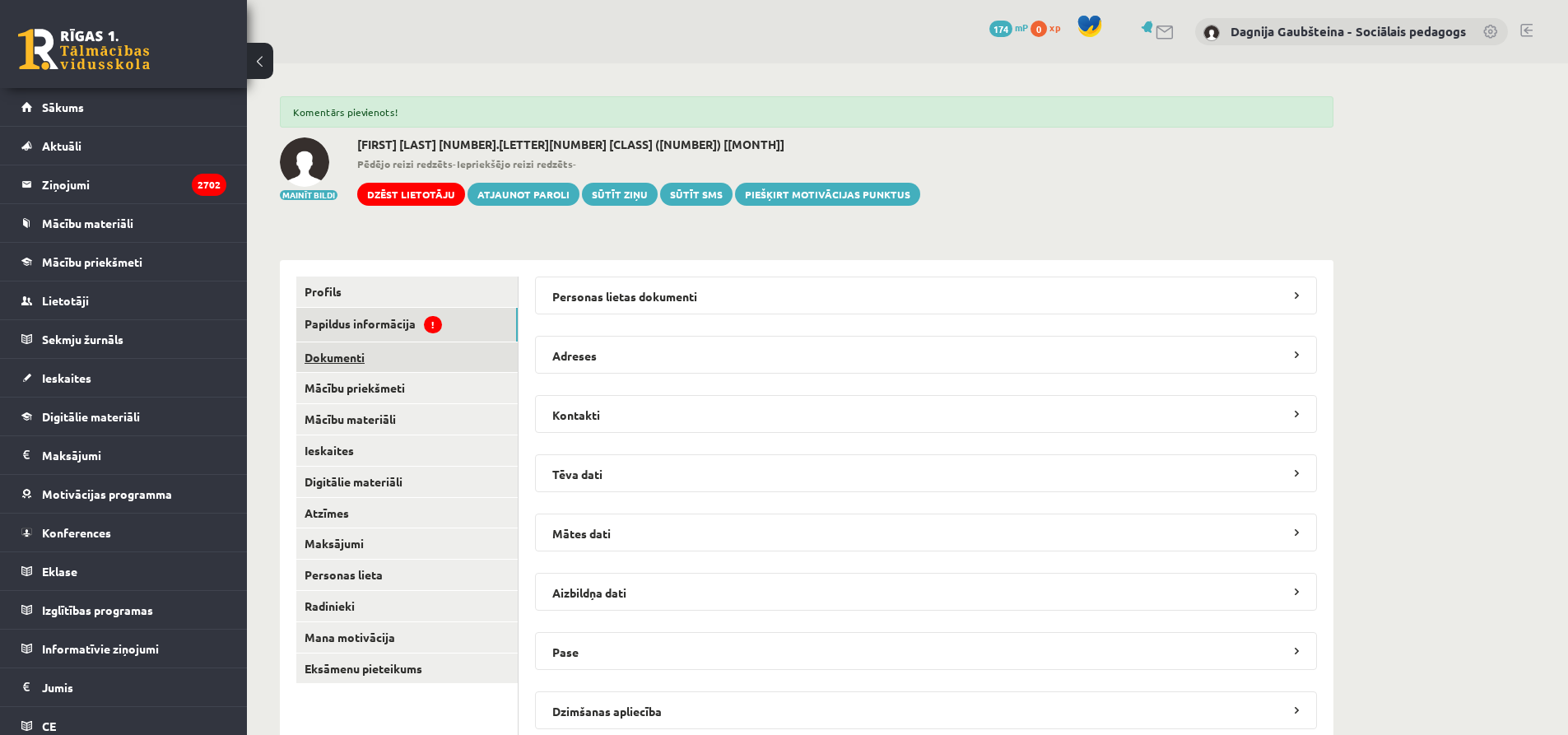 click on "Dokumenti" at bounding box center (407, 357) 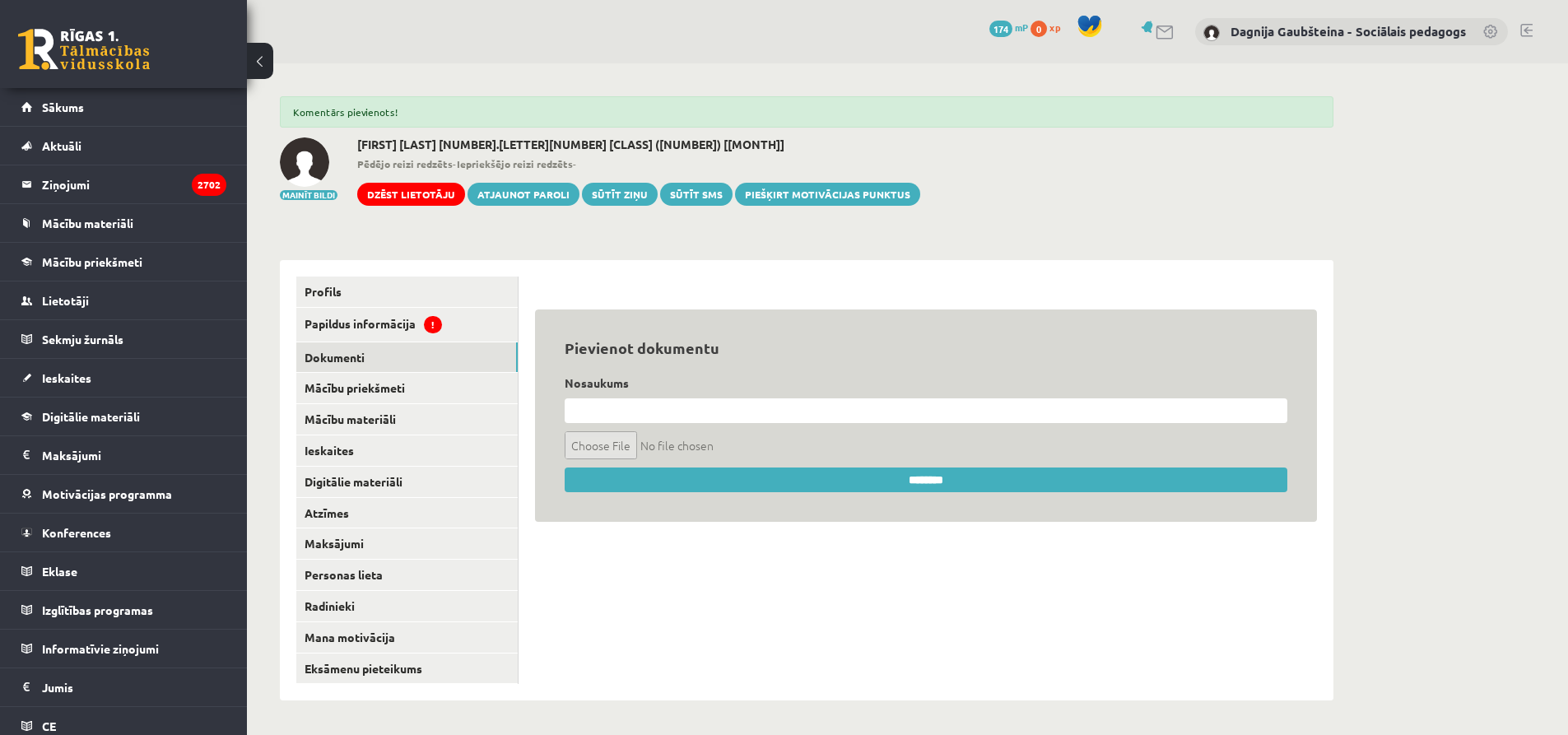 click at bounding box center [926, 445] 